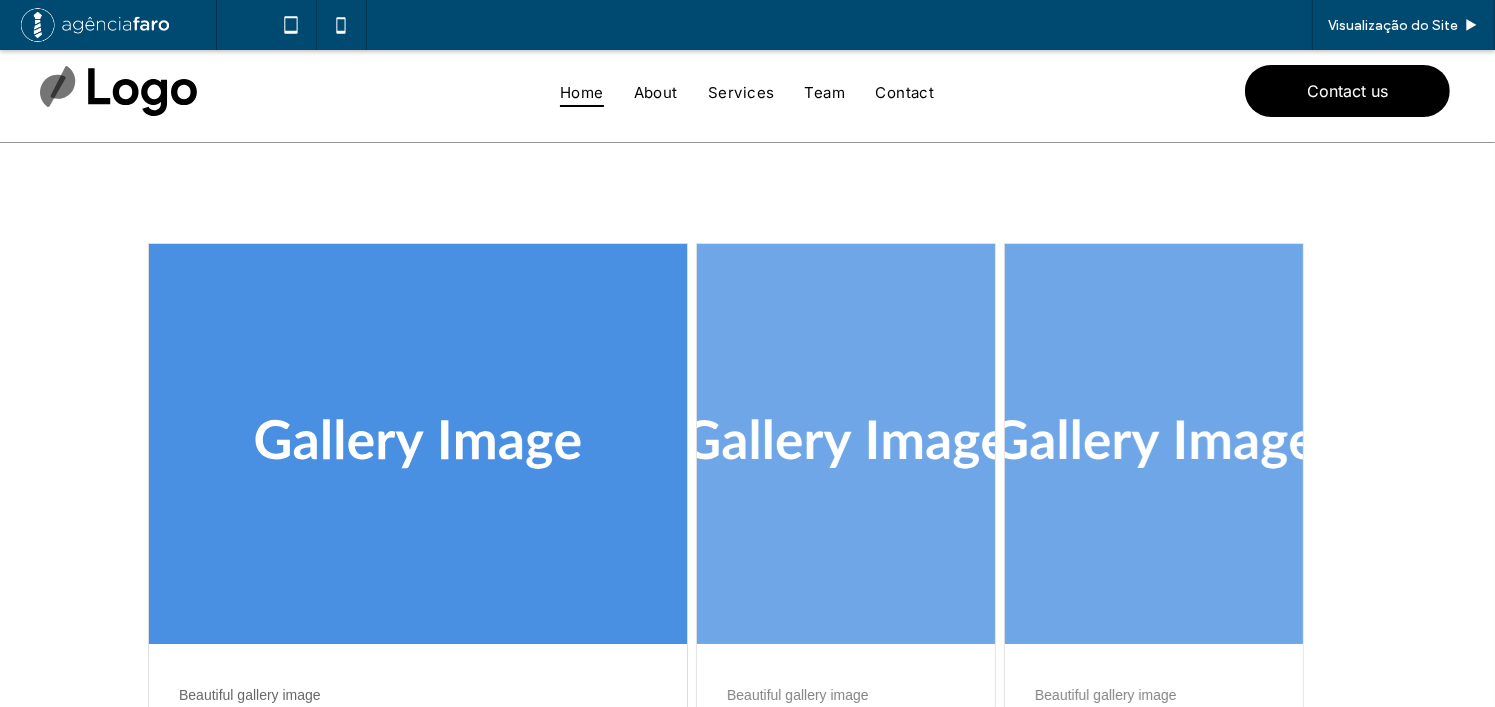 scroll, scrollTop: 0, scrollLeft: 0, axis: both 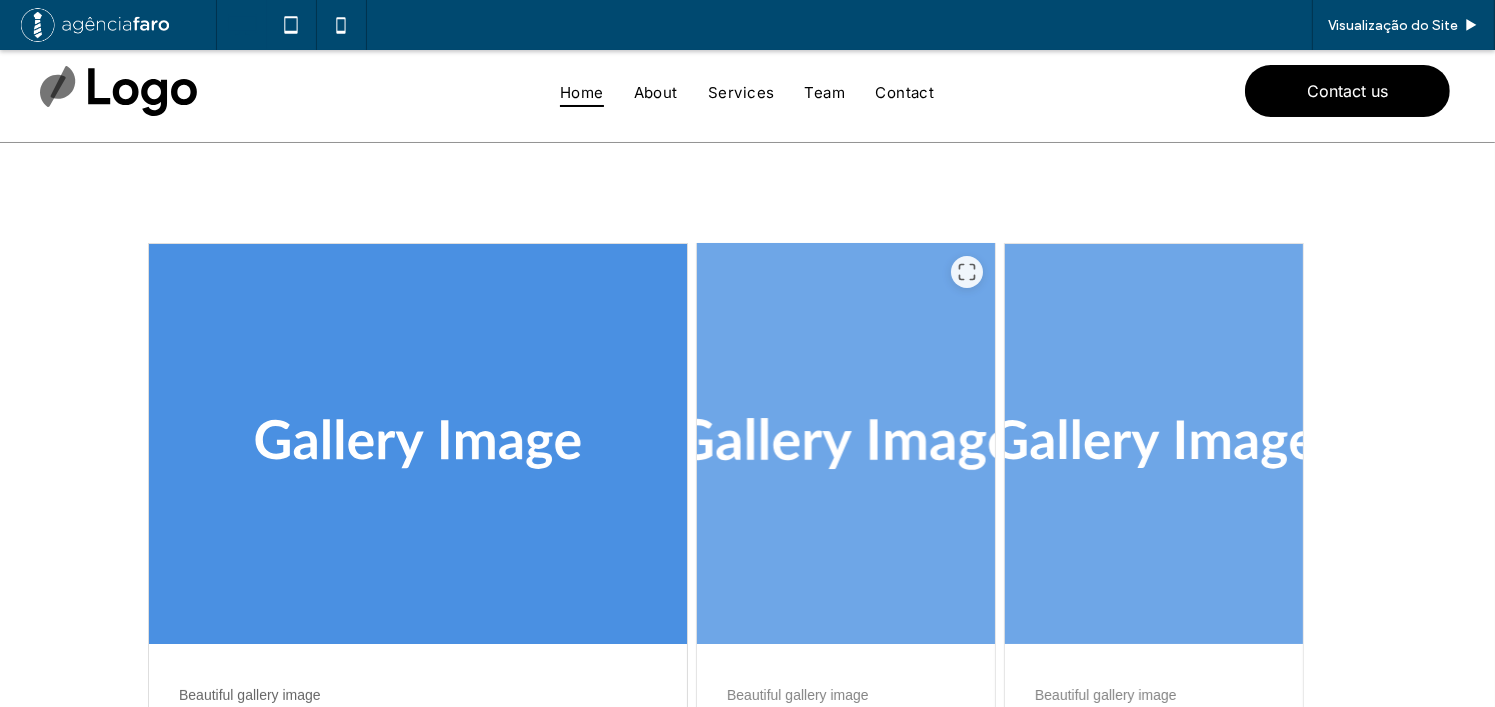 drag, startPoint x: 830, startPoint y: 535, endPoint x: 841, endPoint y: 527, distance: 13.601471 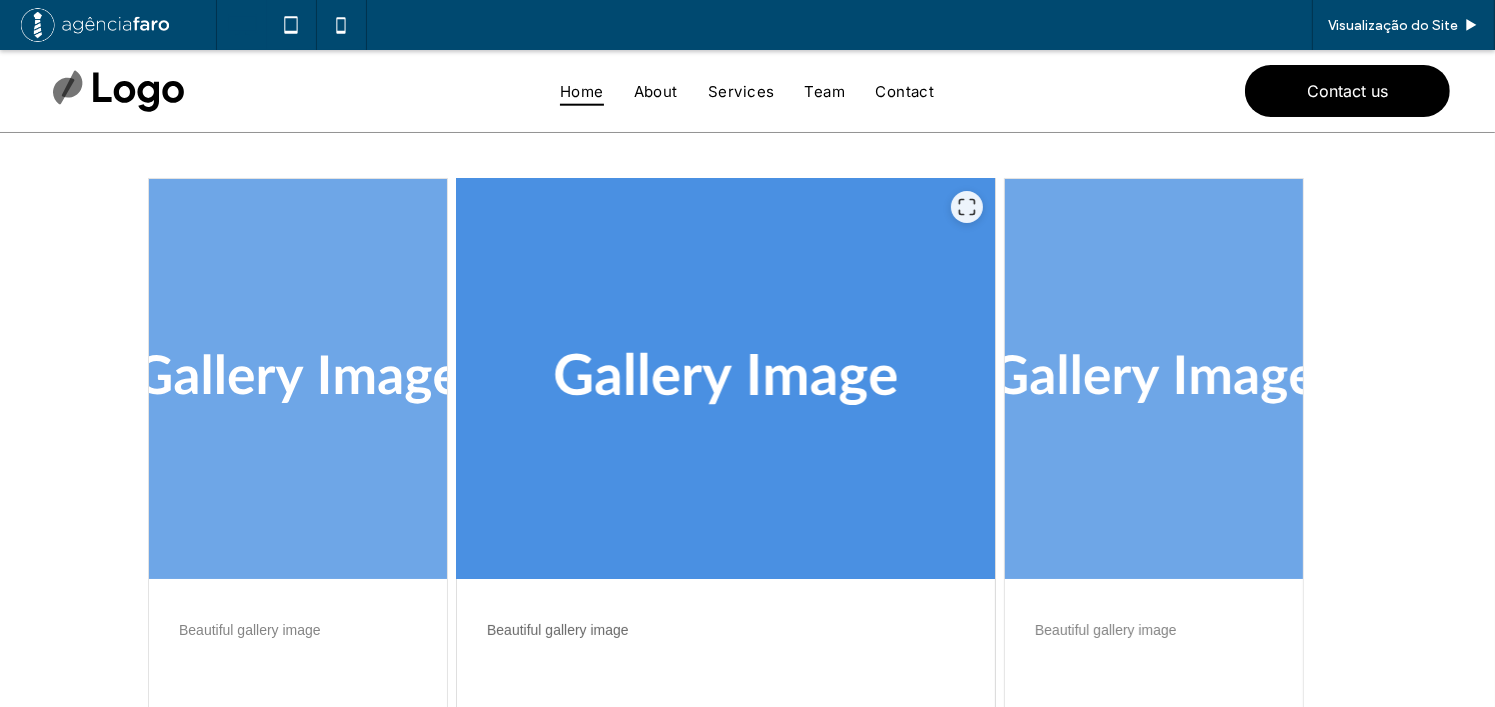 scroll, scrollTop: 100, scrollLeft: 0, axis: vertical 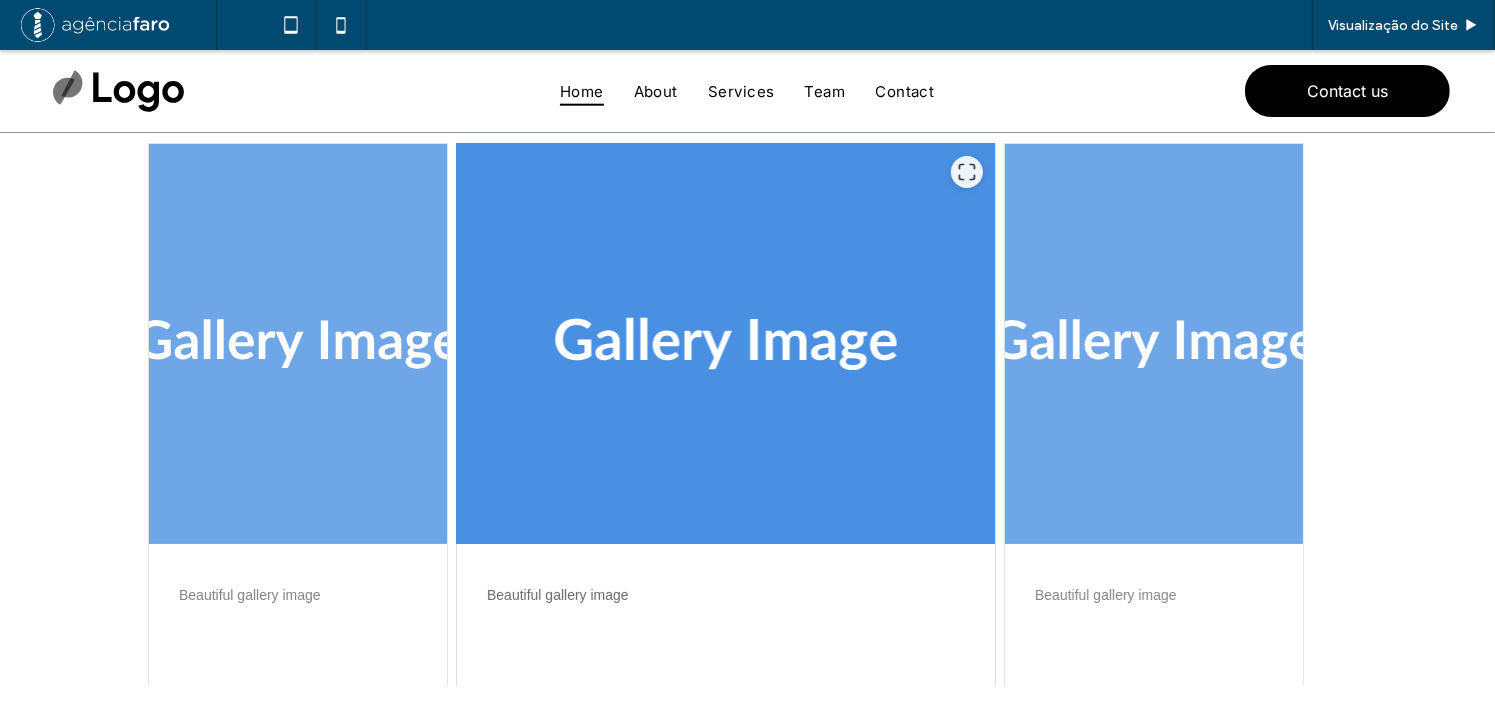 click at bounding box center [726, 344] 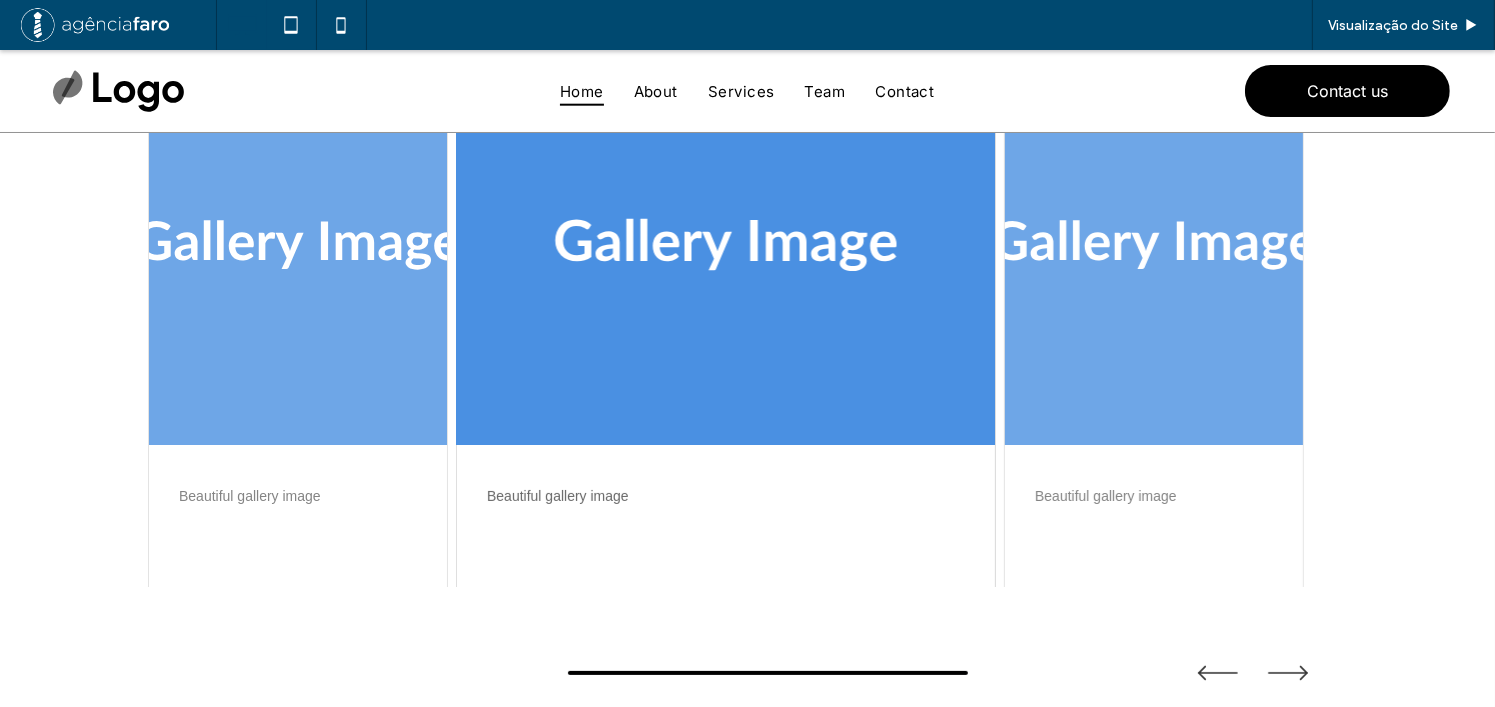 scroll, scrollTop: 300, scrollLeft: 0, axis: vertical 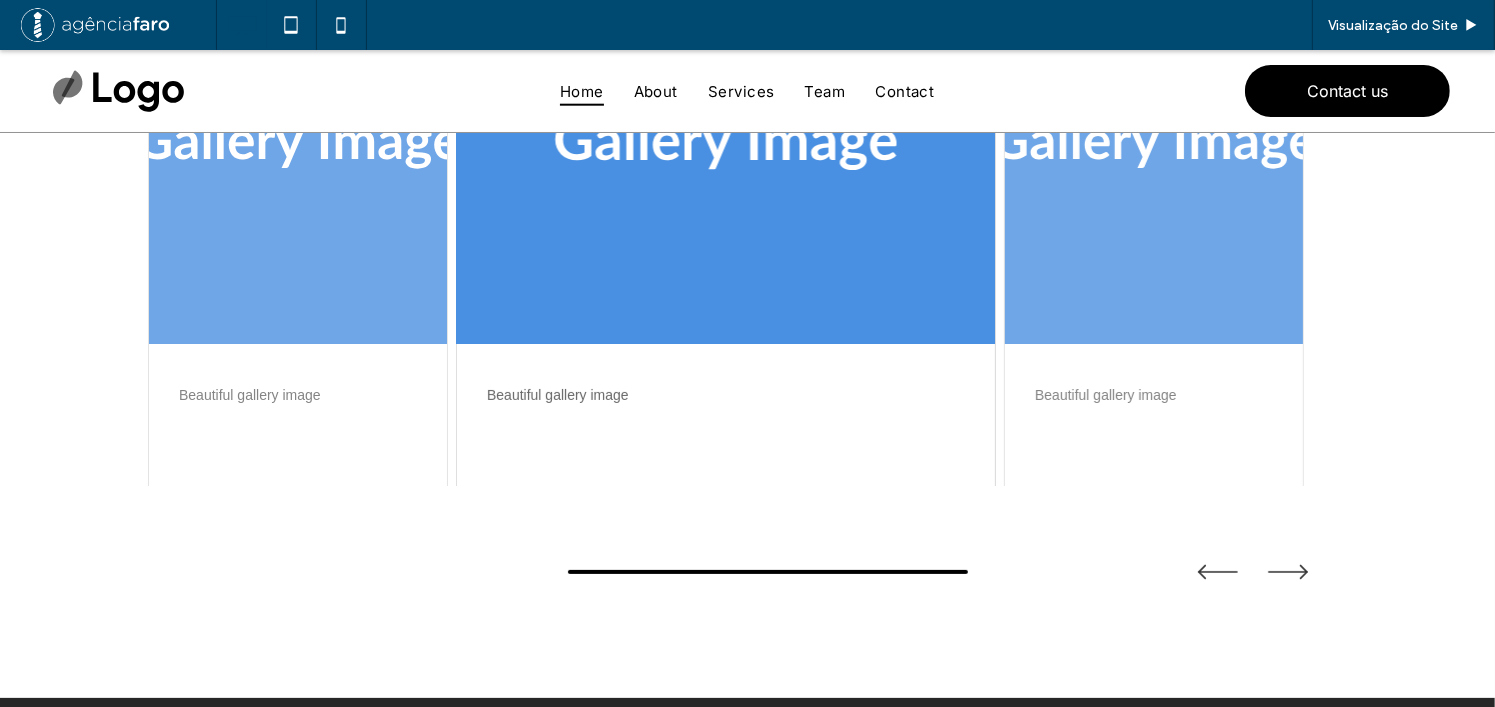 drag, startPoint x: 751, startPoint y: 260, endPoint x: 604, endPoint y: 261, distance: 147.0034 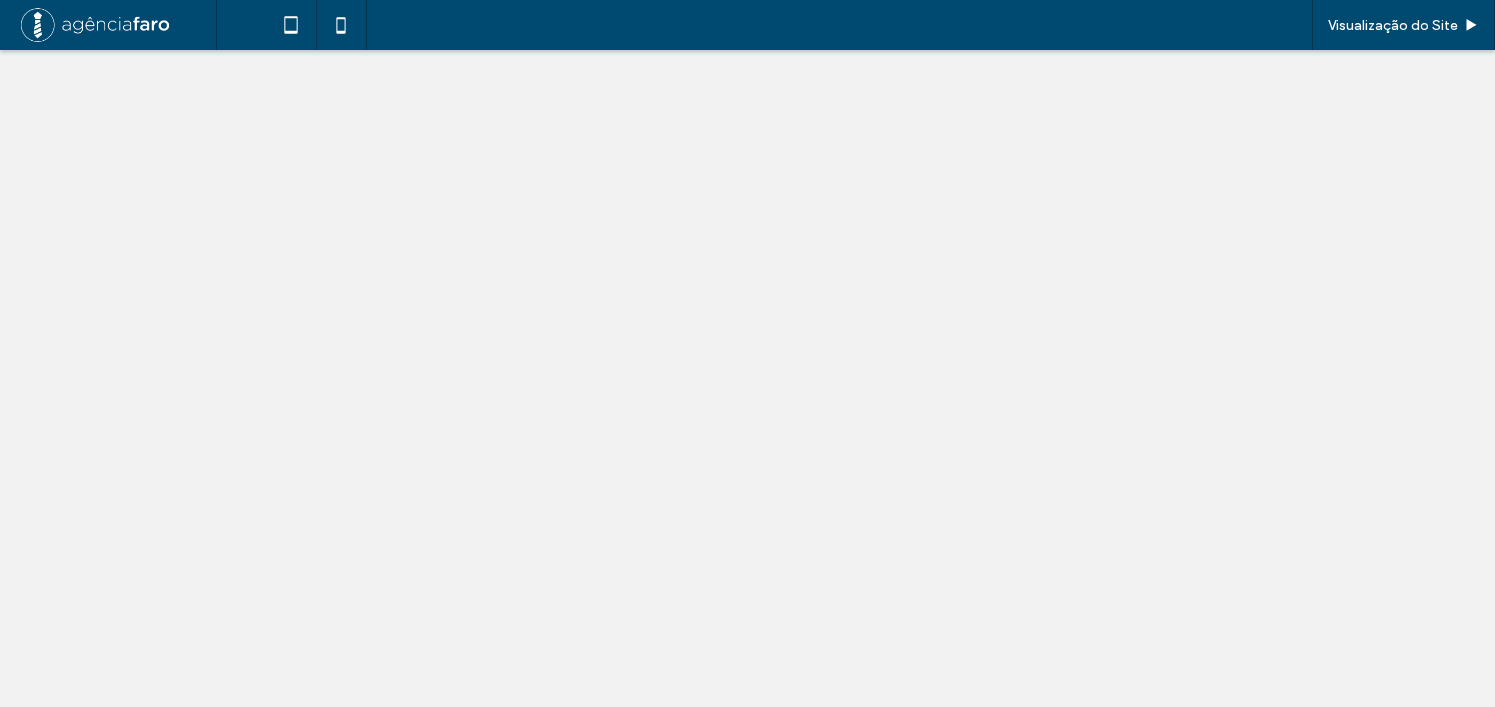 scroll, scrollTop: 0, scrollLeft: 0, axis: both 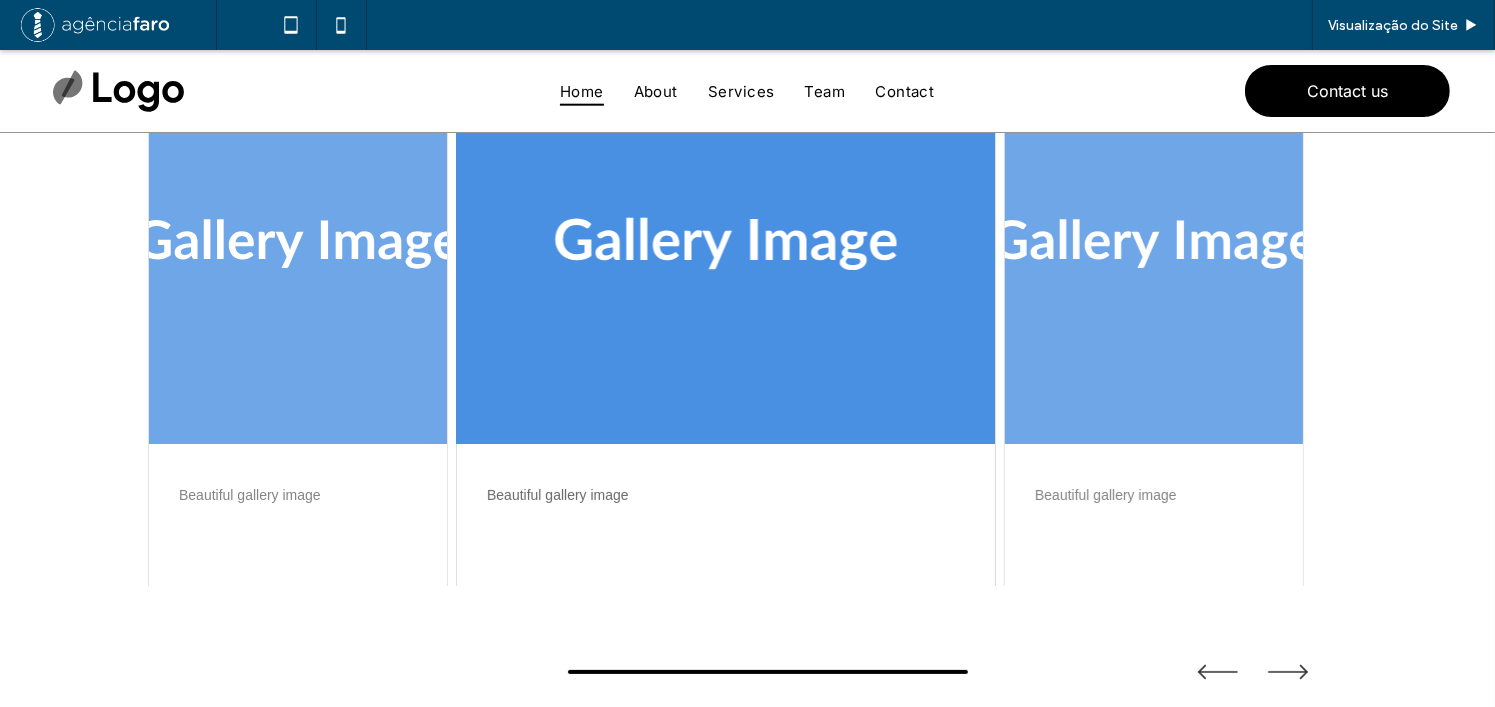 click at bounding box center [726, 244] 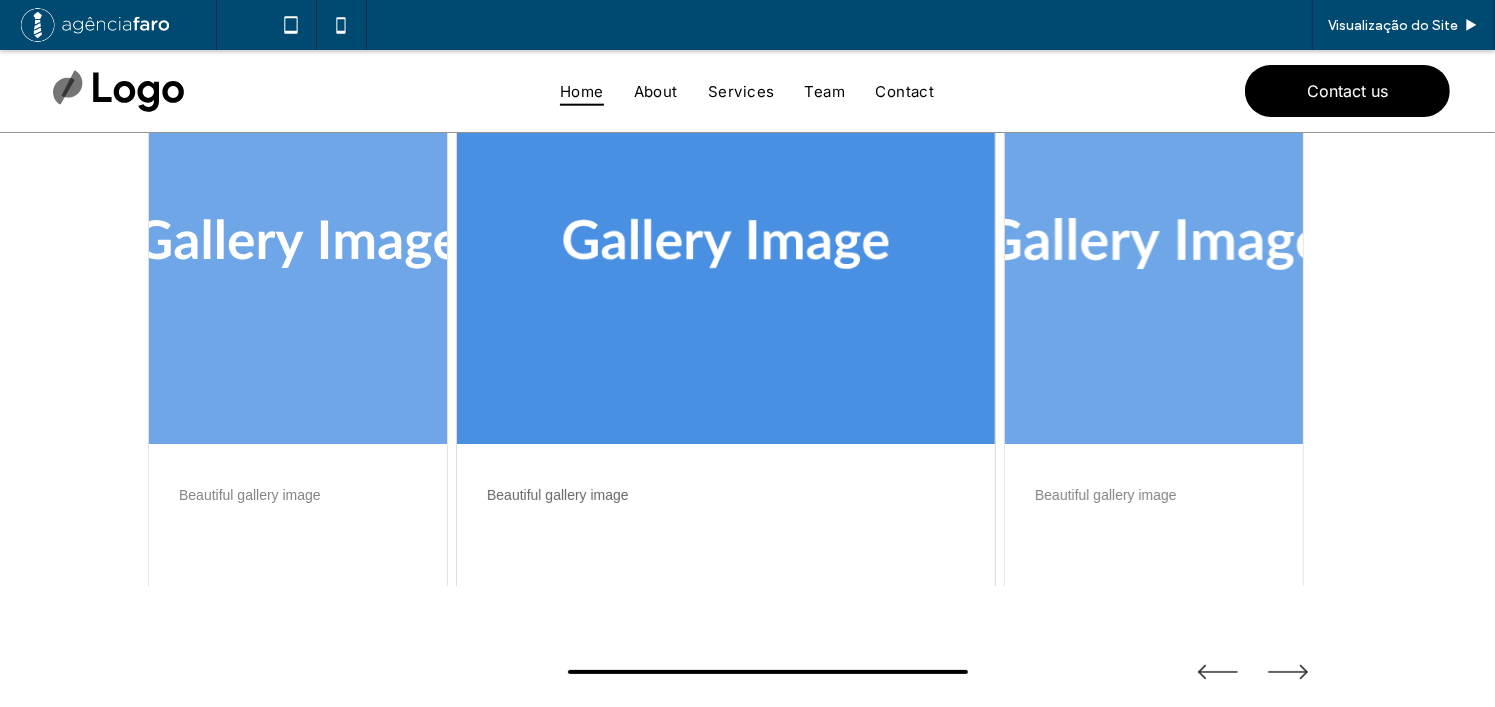 click at bounding box center [1154, 244] 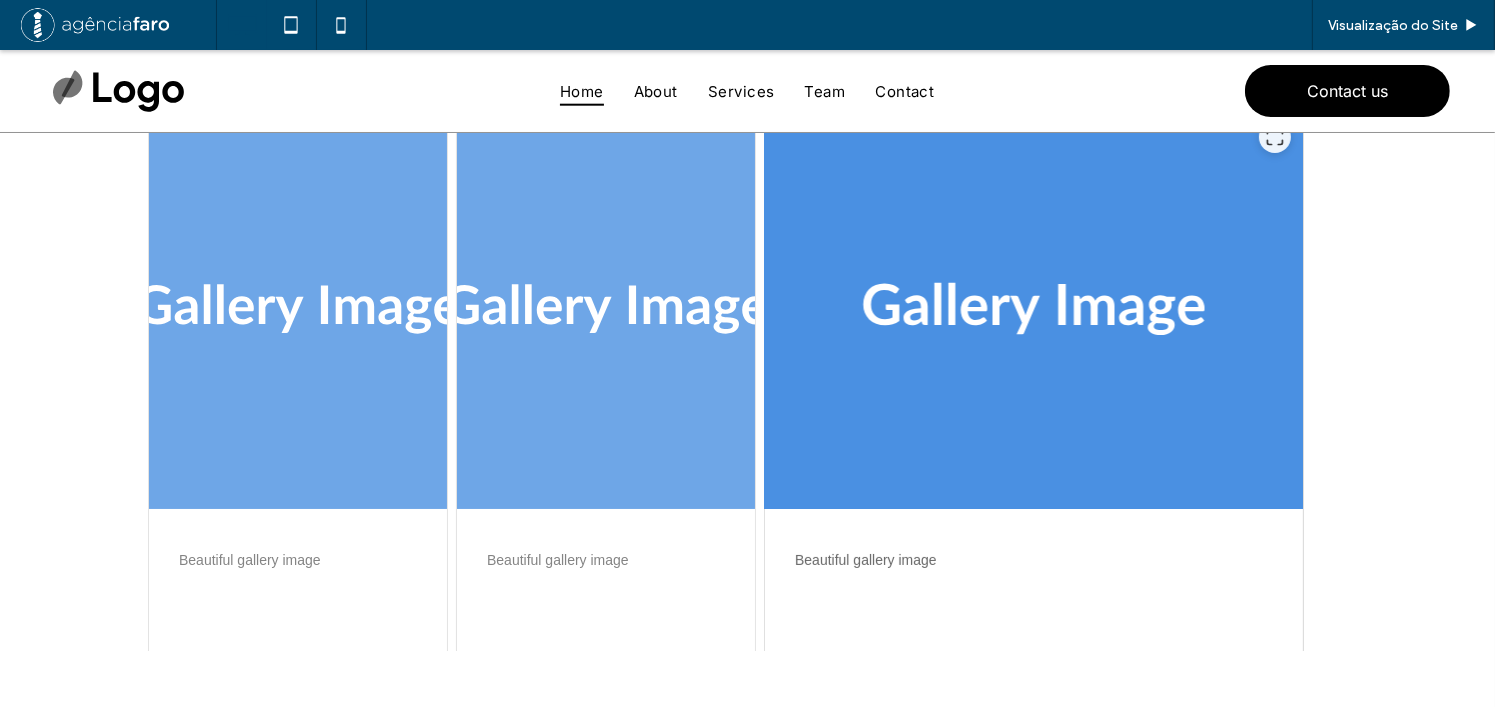 scroll, scrollTop: 28, scrollLeft: 0, axis: vertical 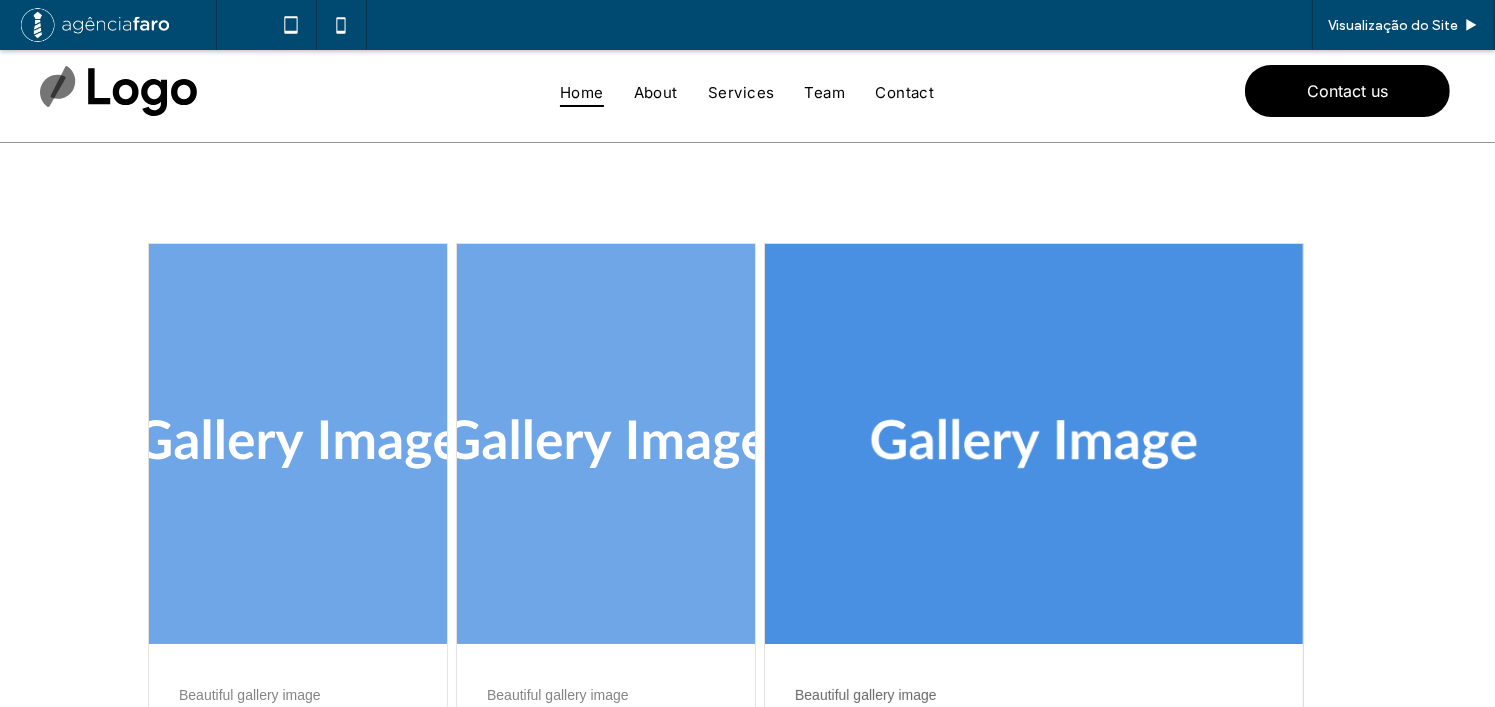drag, startPoint x: 1005, startPoint y: 369, endPoint x: 757, endPoint y: 371, distance: 248.00807 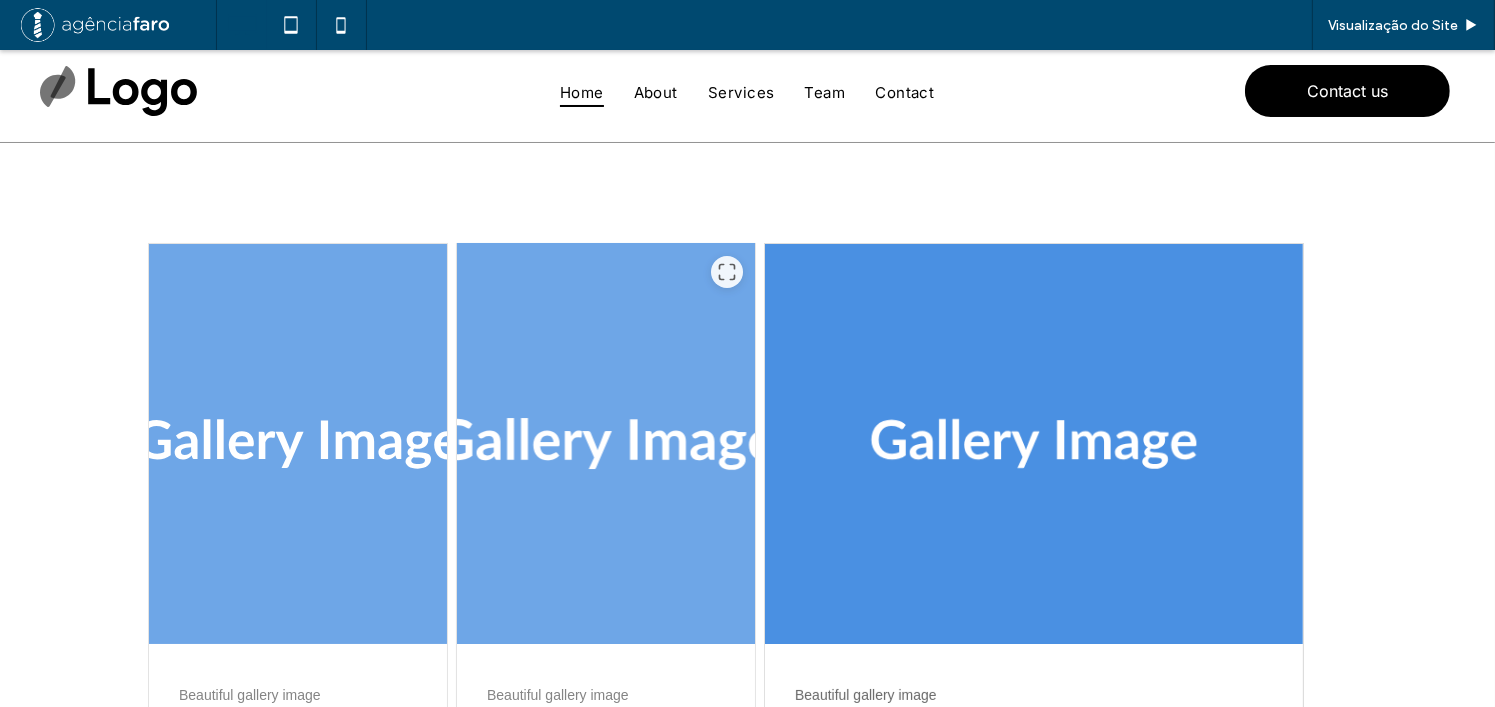 click at bounding box center [606, 444] 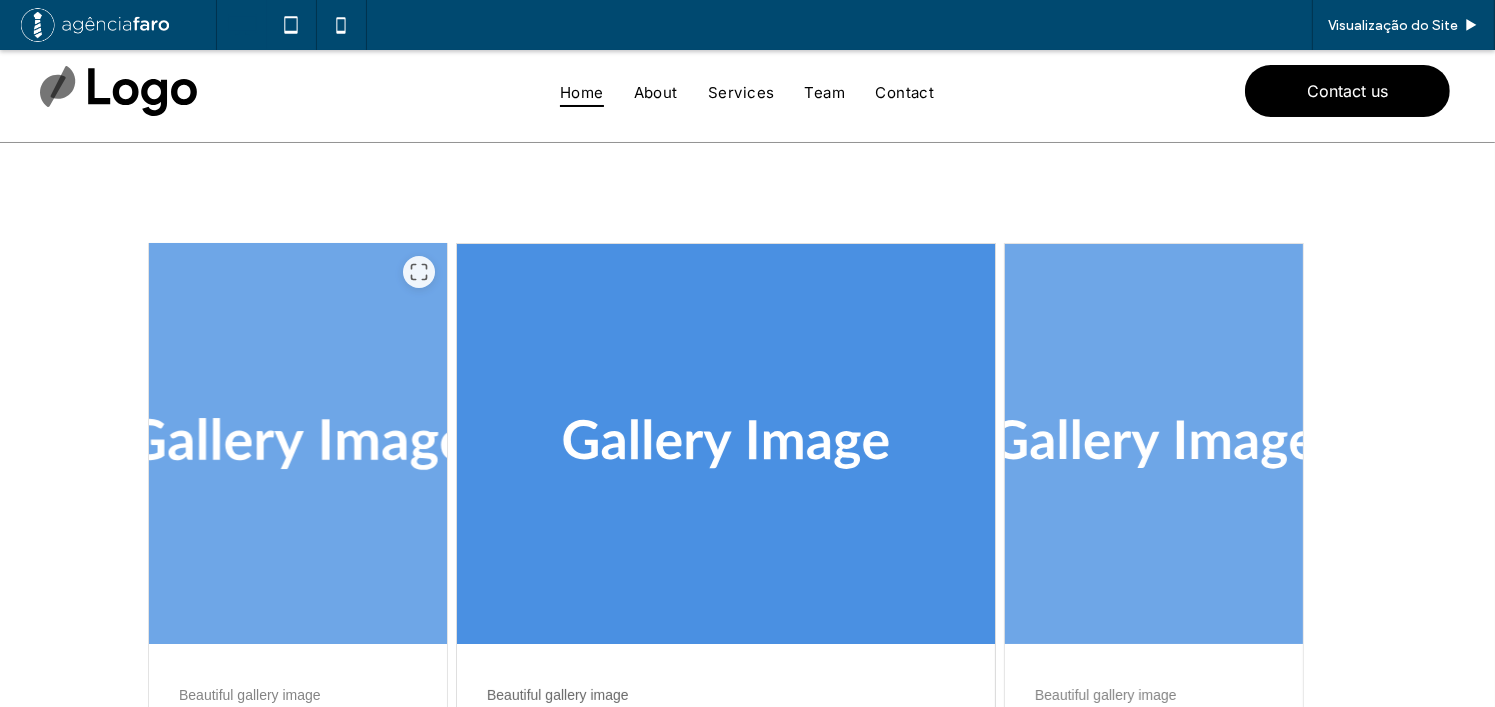 click at bounding box center (298, 444) 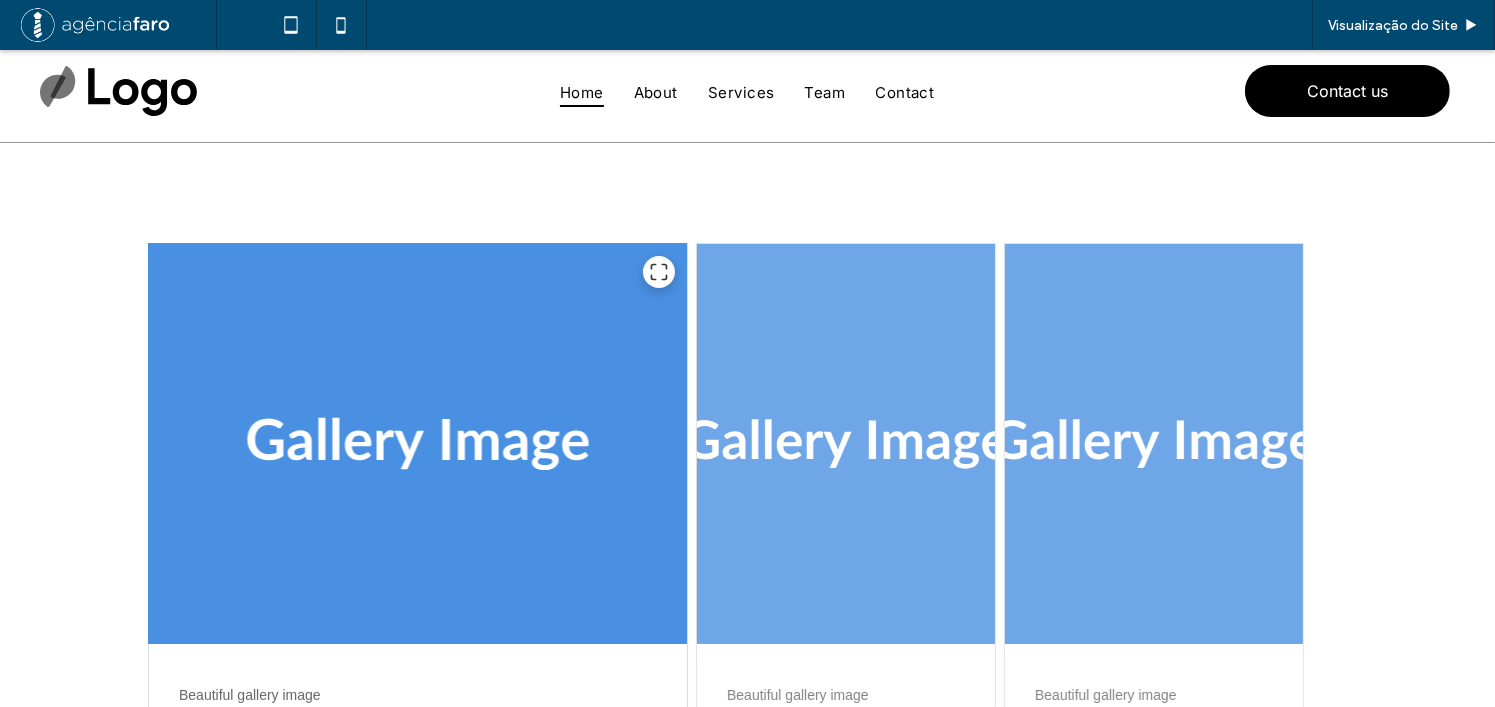 click 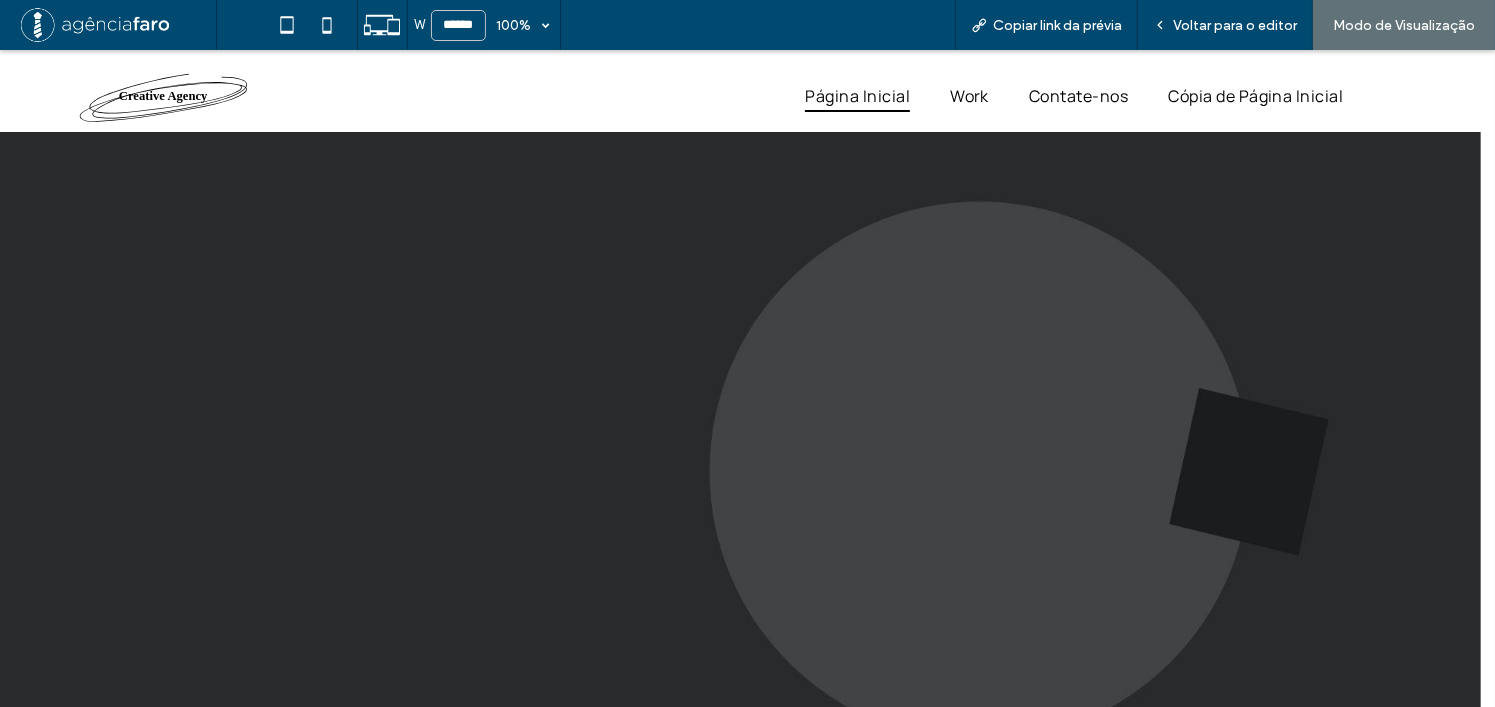 scroll, scrollTop: 7153, scrollLeft: 0, axis: vertical 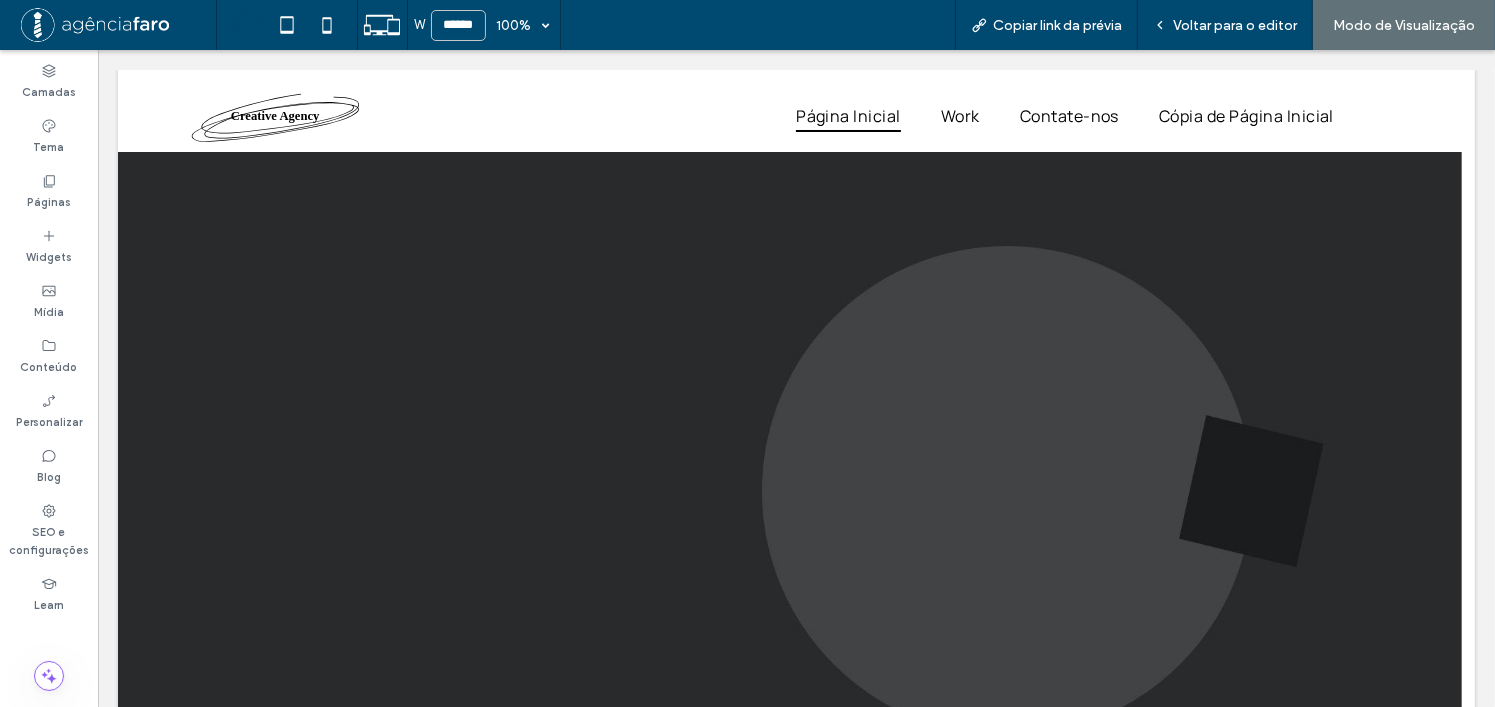 drag, startPoint x: 1310, startPoint y: 99, endPoint x: 1212, endPoint y: 51, distance: 109.12378 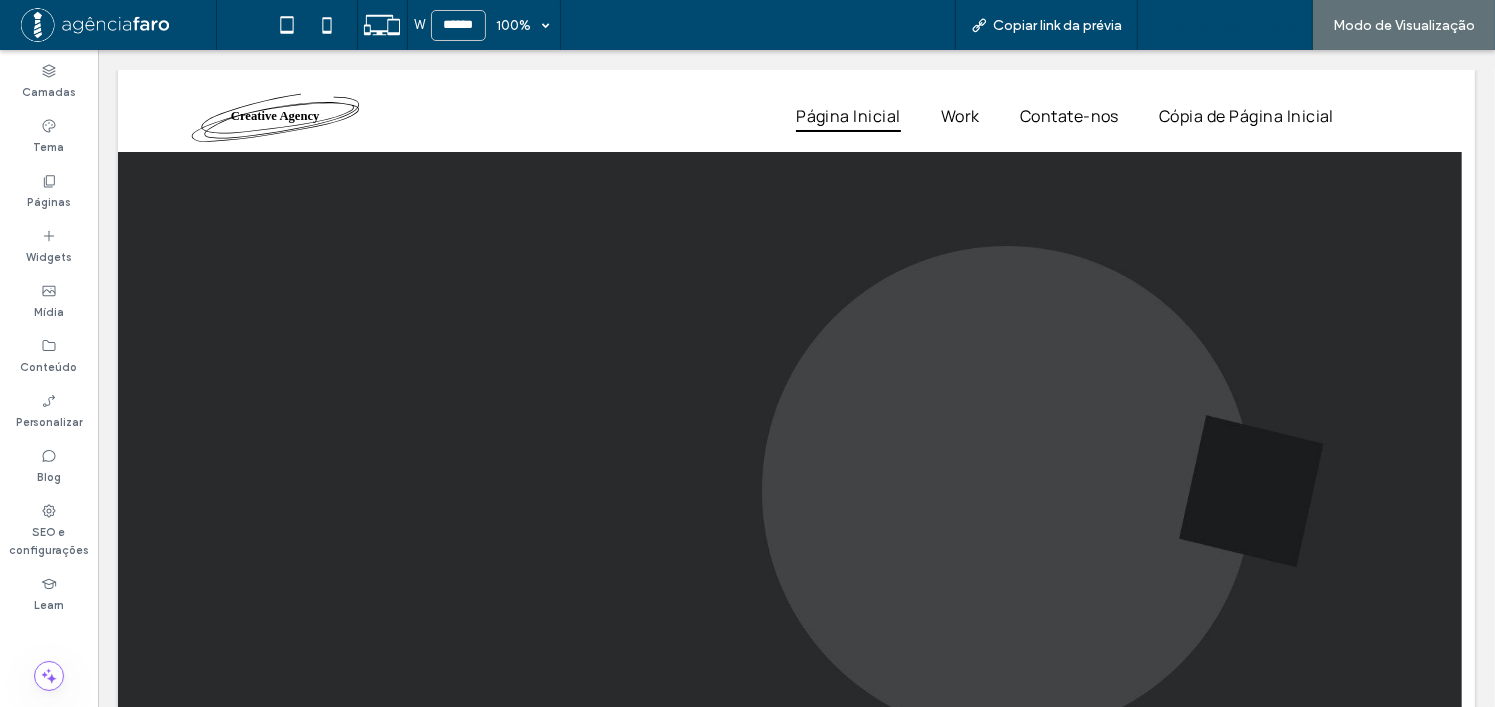click on "Voltar para o editor" at bounding box center [1235, 25] 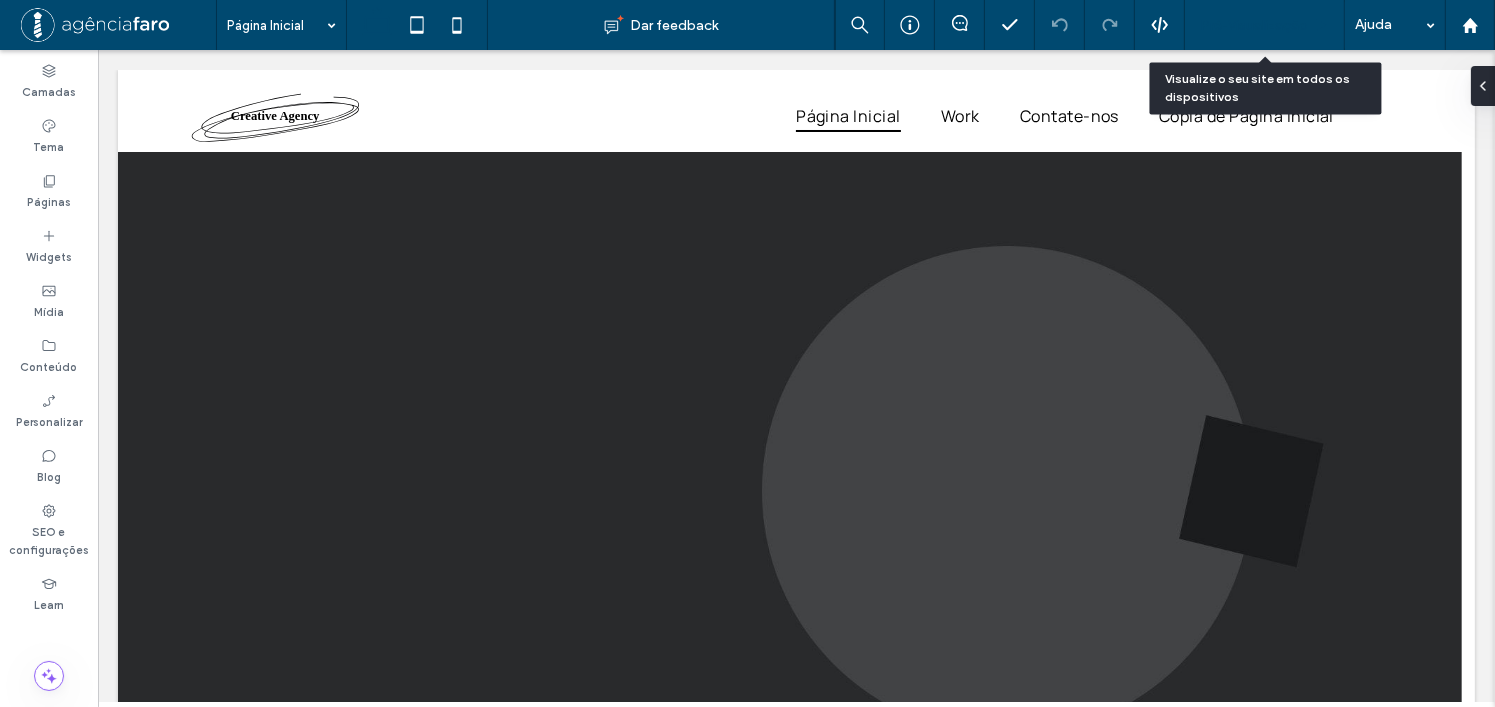 click on "Pré-Visualizaçāo" at bounding box center (1254, 25) 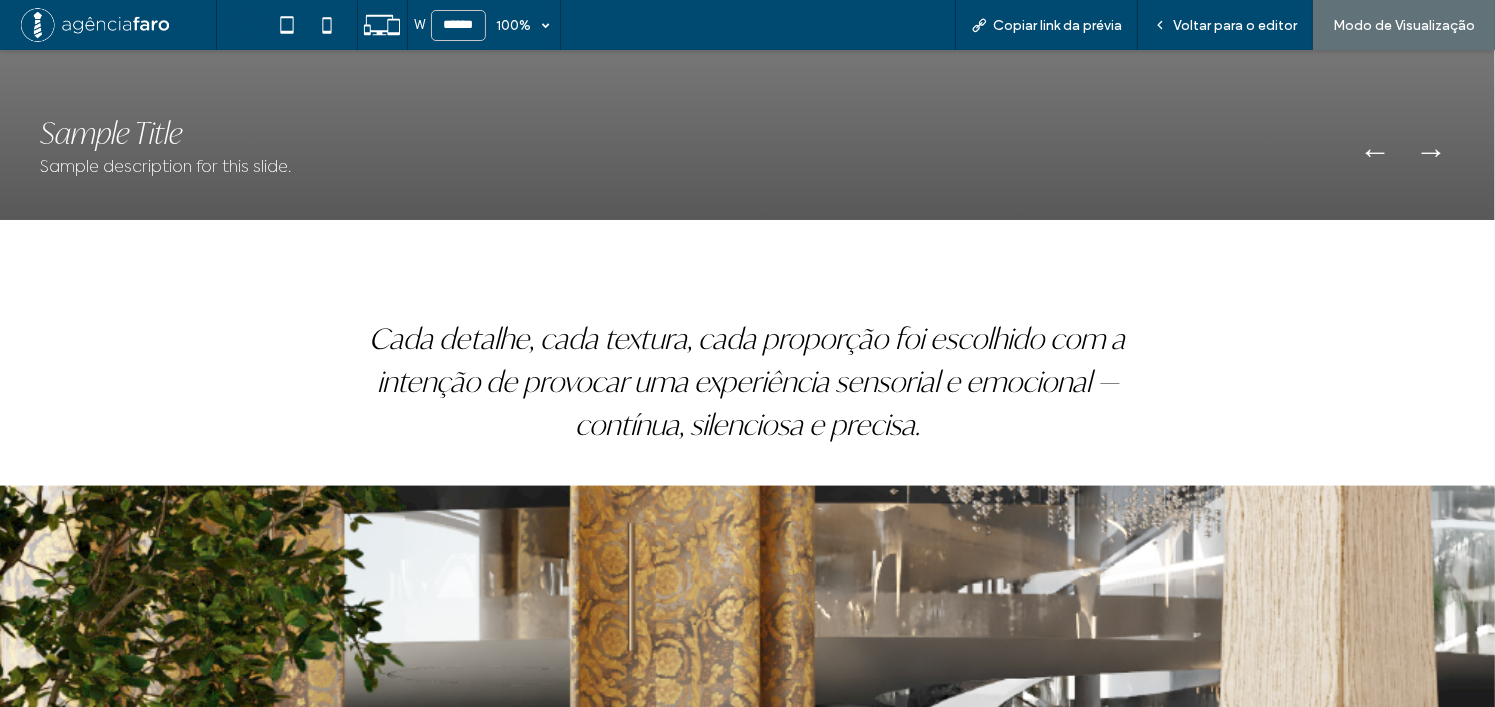 click on "Cada detalhe, cada textura, cada proporção foi escolhido com a intenção de provocar uma experiência sensorial e emocional — contínua, silenciosa e precisa." at bounding box center (747, 335) 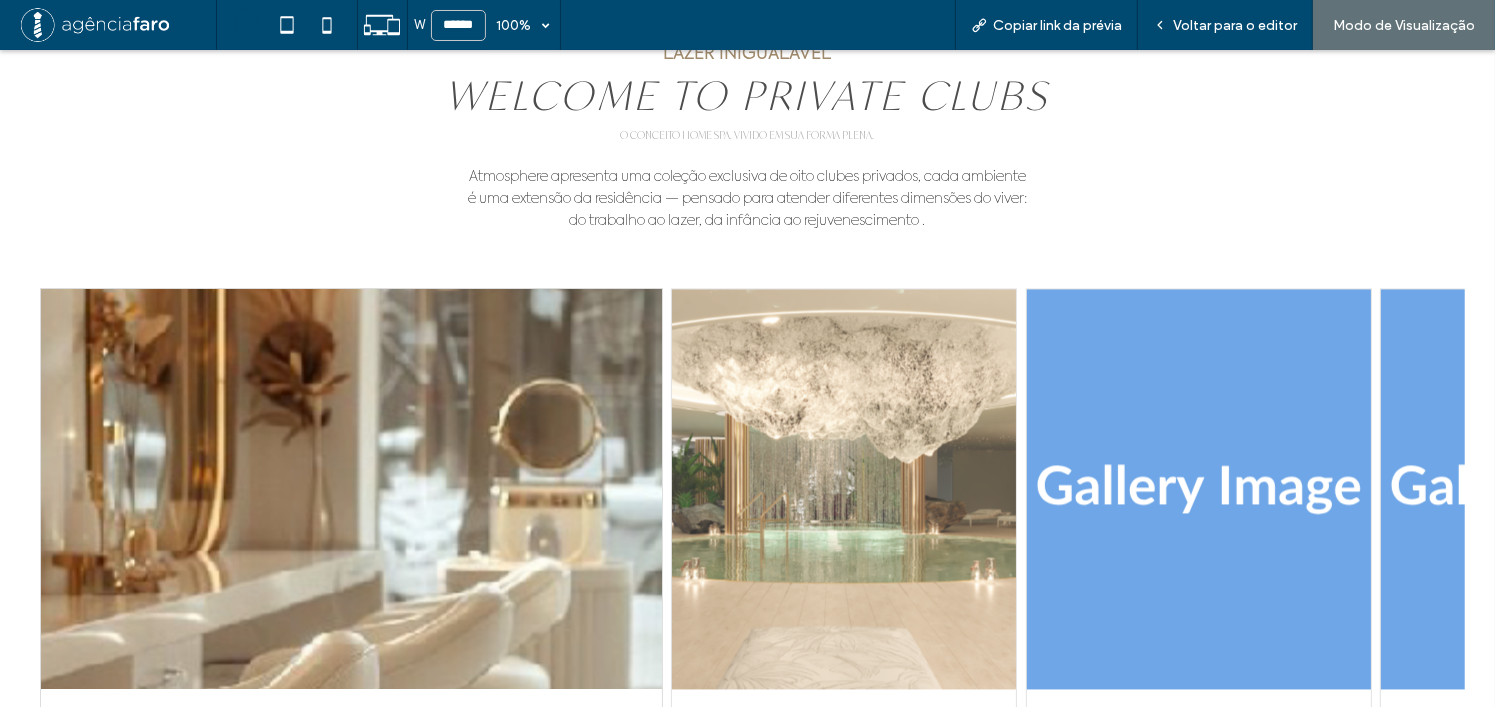 scroll, scrollTop: 4300, scrollLeft: 0, axis: vertical 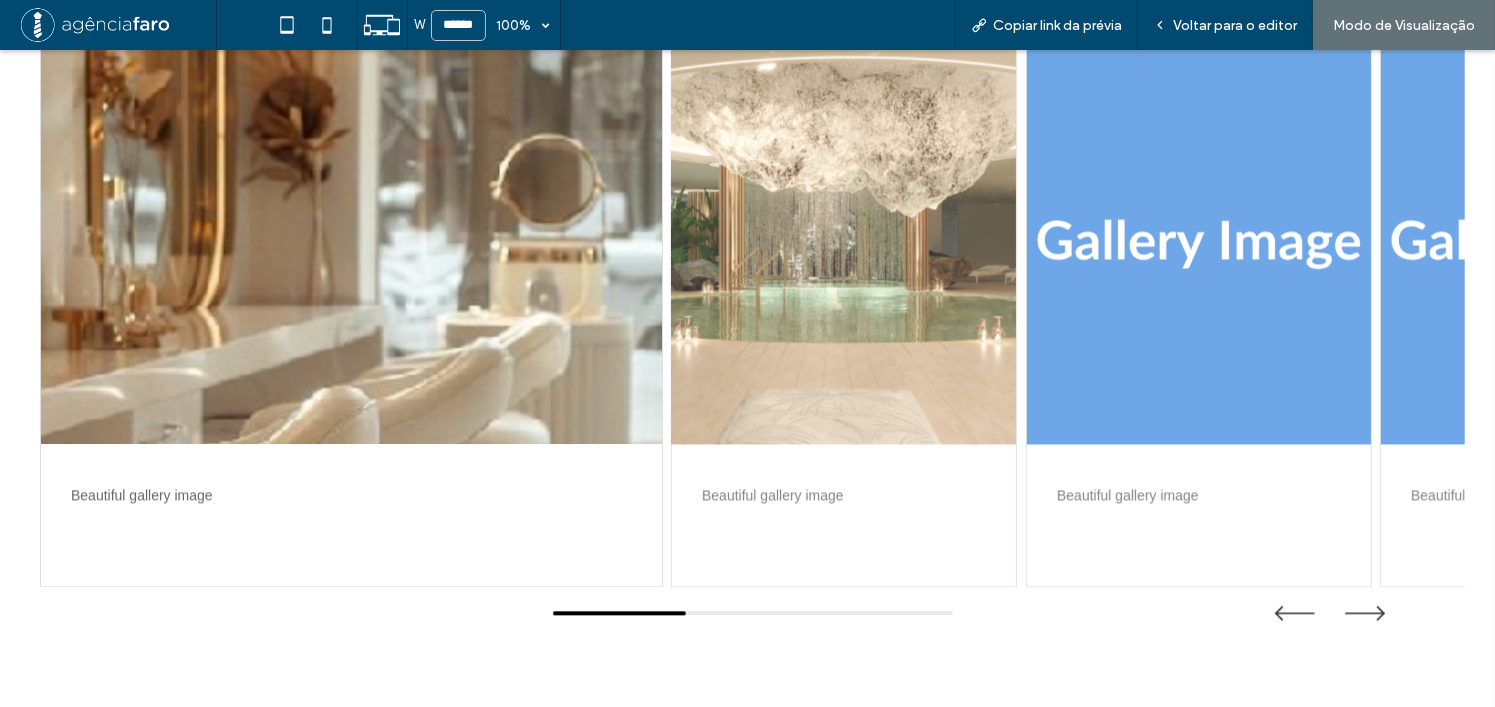 click at bounding box center [844, 244] 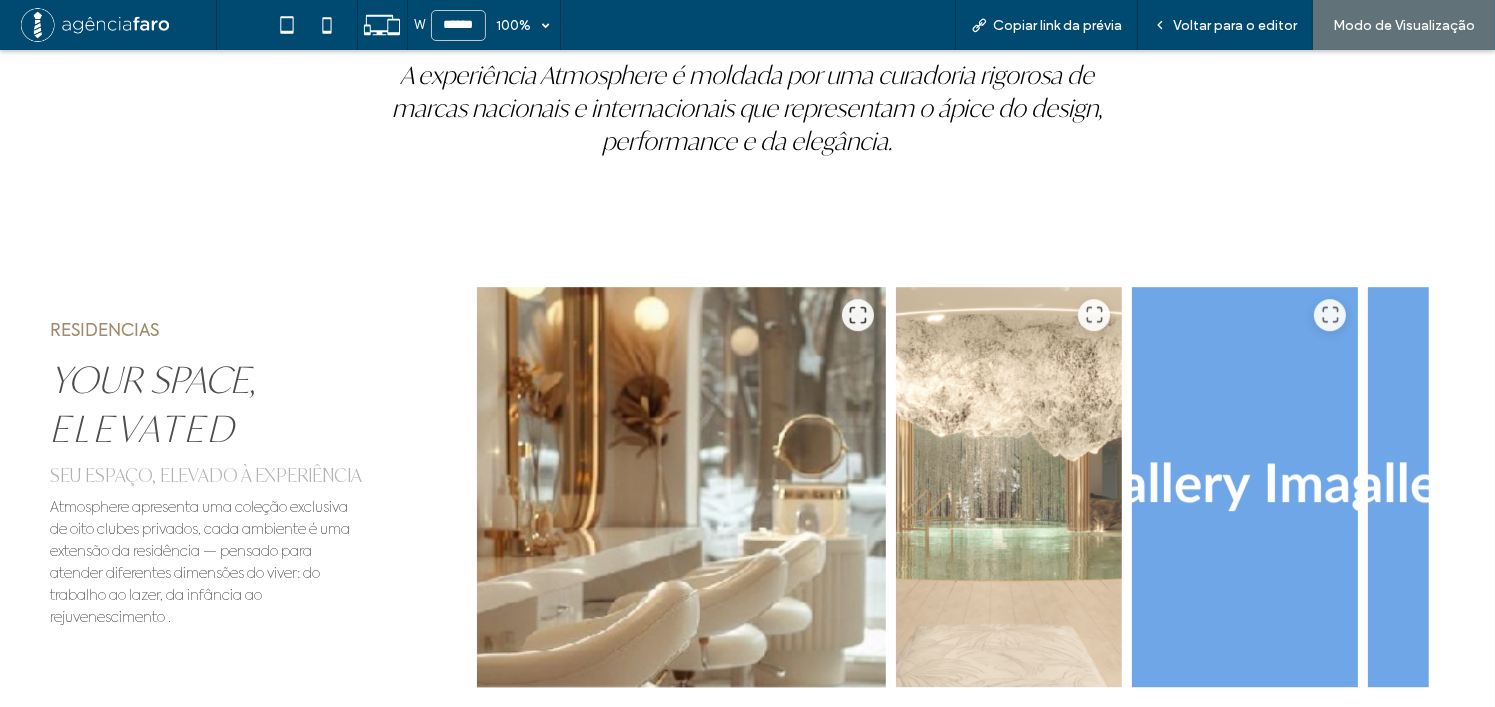 scroll, scrollTop: 6100, scrollLeft: 0, axis: vertical 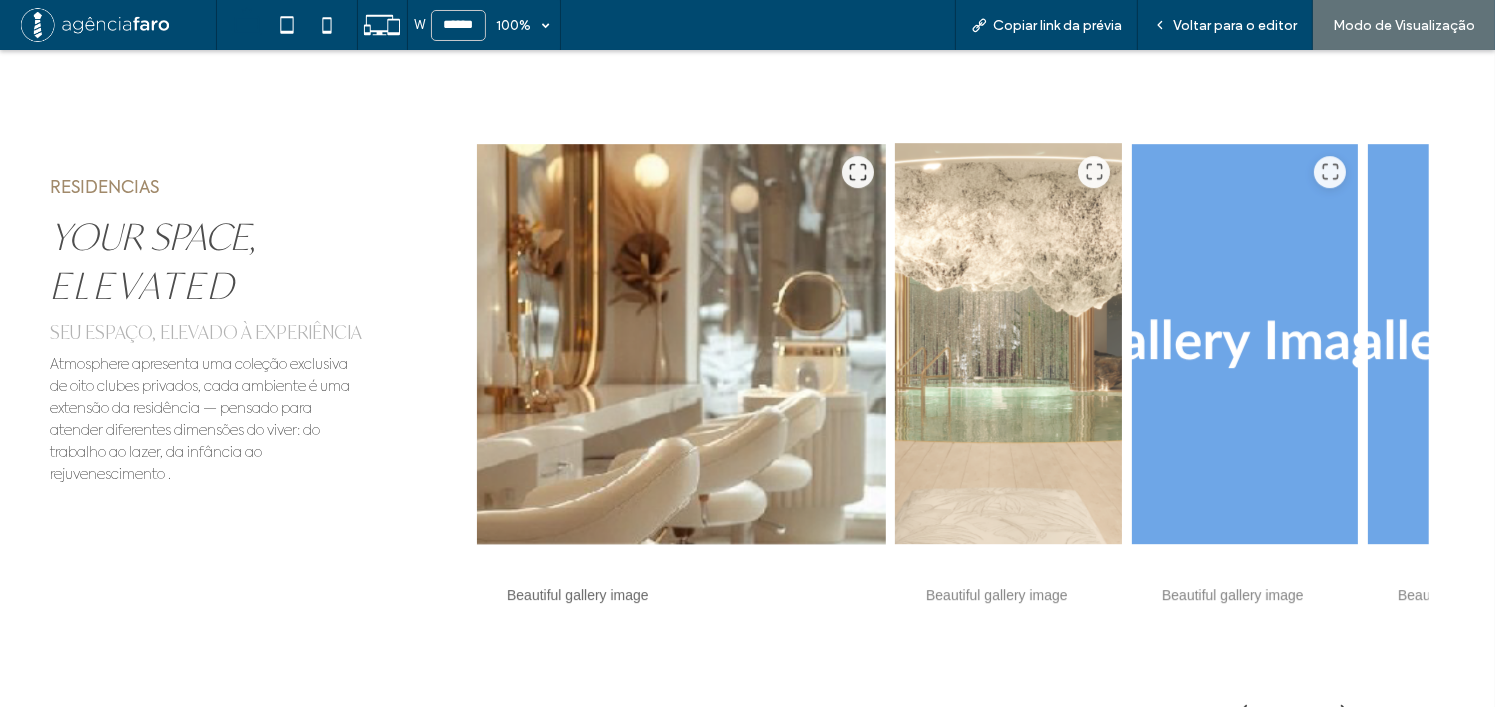 click at bounding box center [1009, 344] 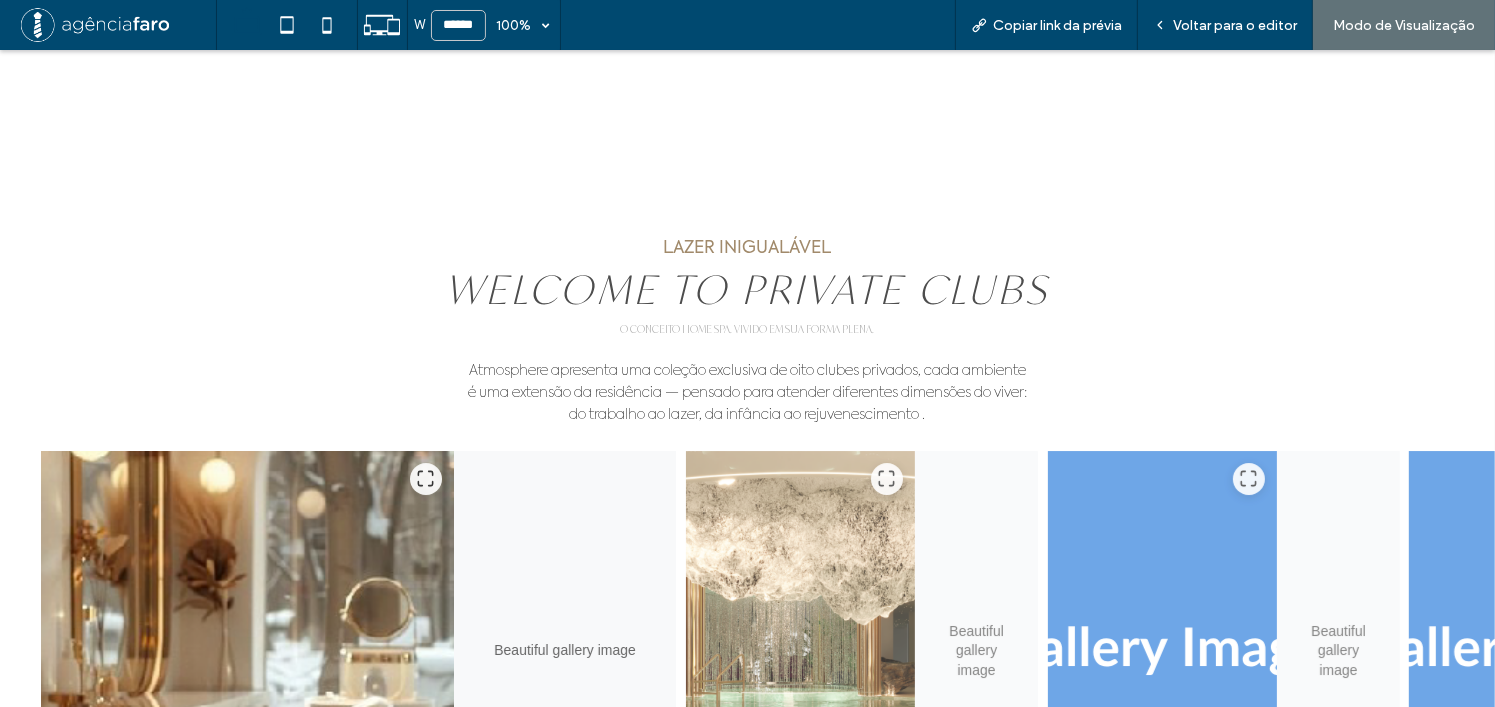 scroll, scrollTop: 7200, scrollLeft: 0, axis: vertical 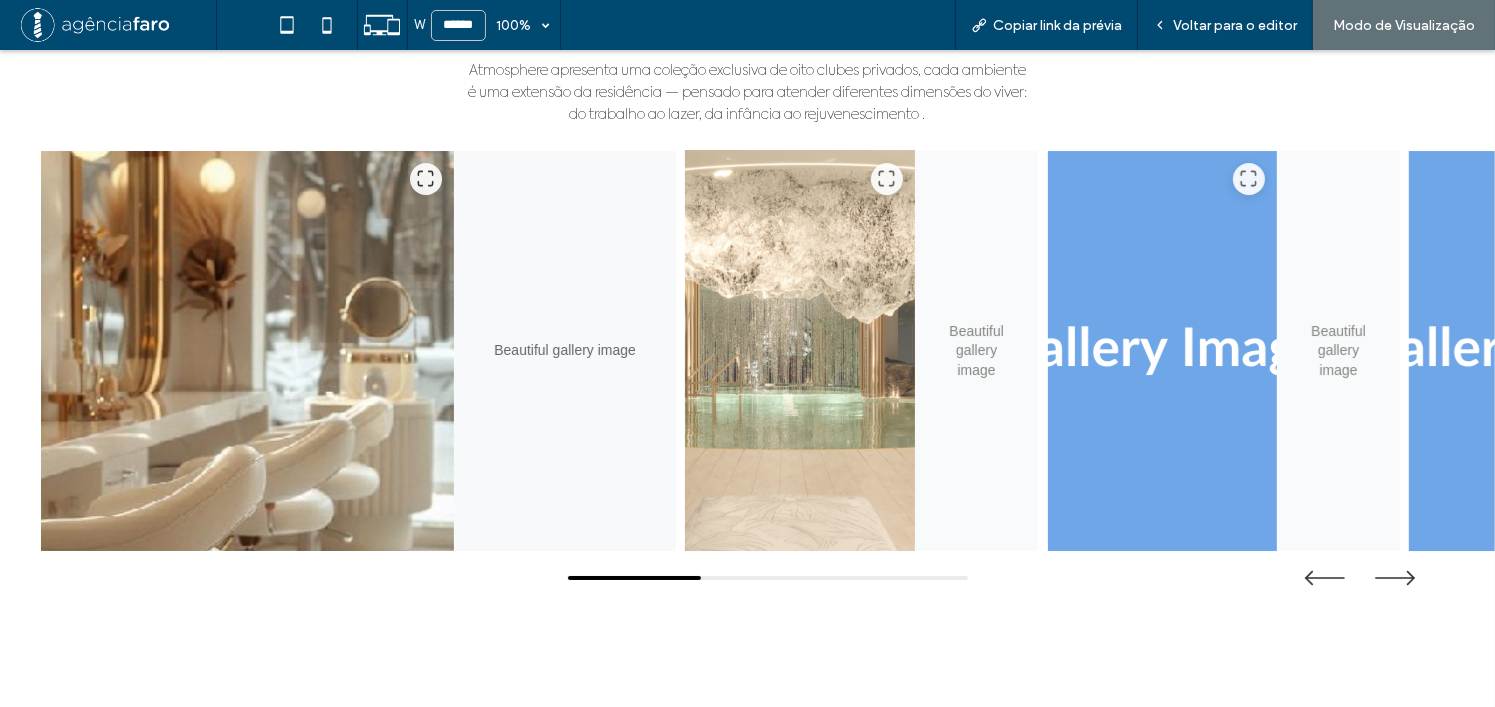 click at bounding box center (800, 351) 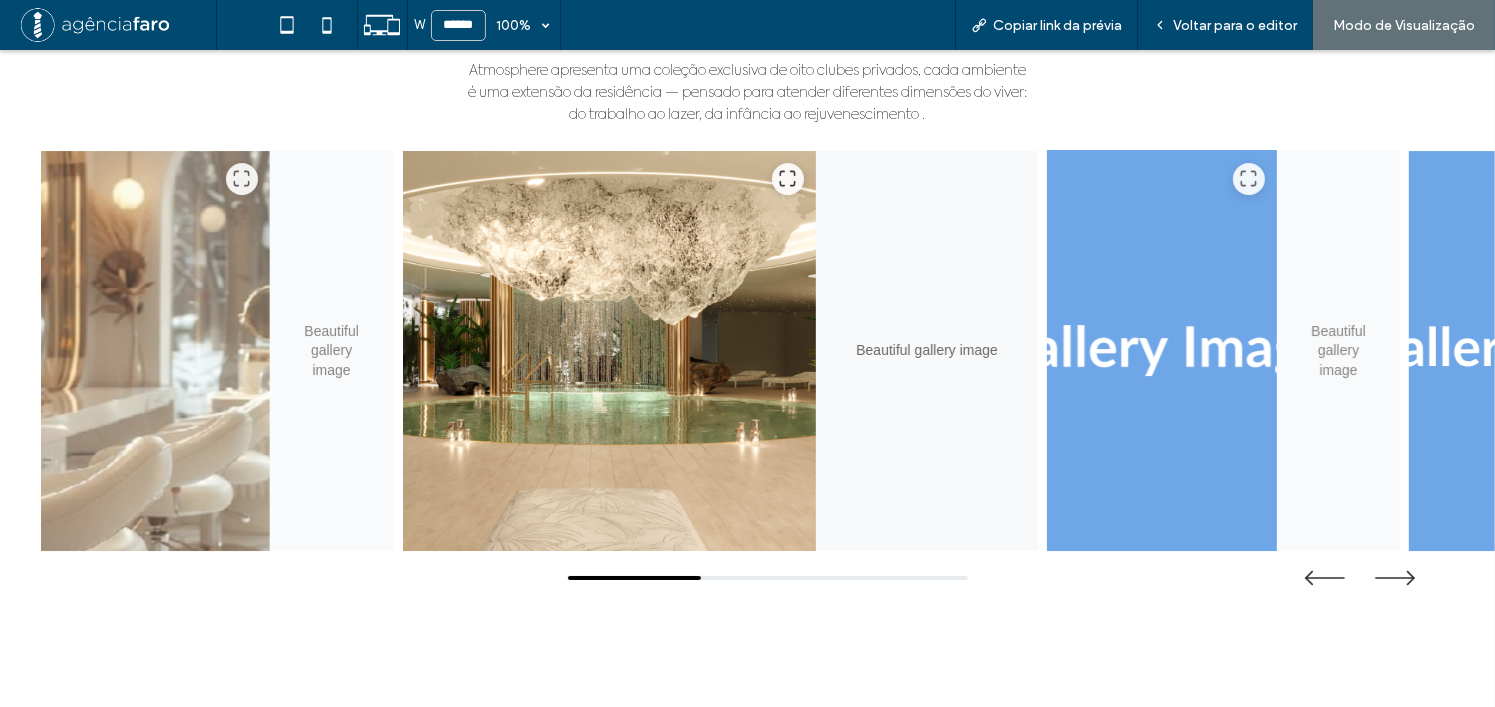 click at bounding box center [1162, 351] 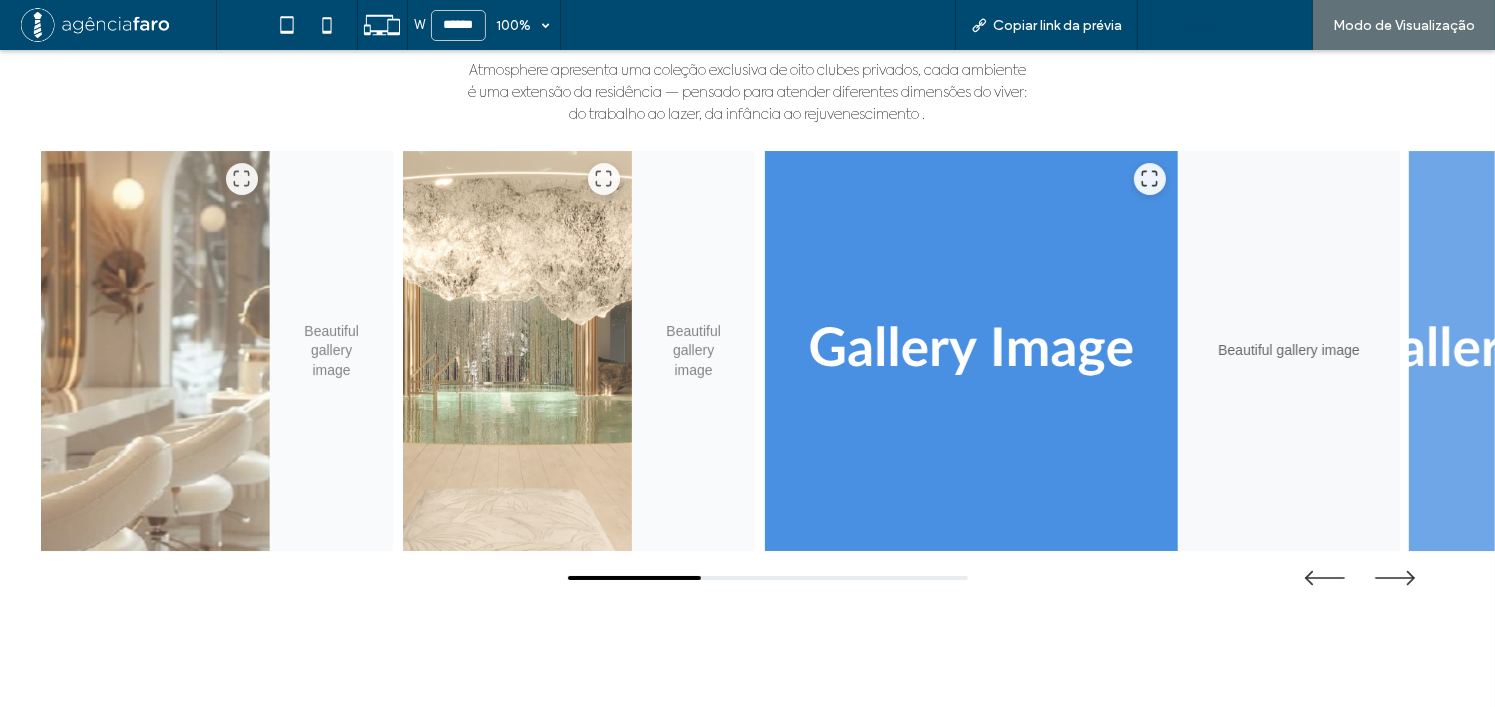 click on "Voltar para o editor" at bounding box center [1235, 25] 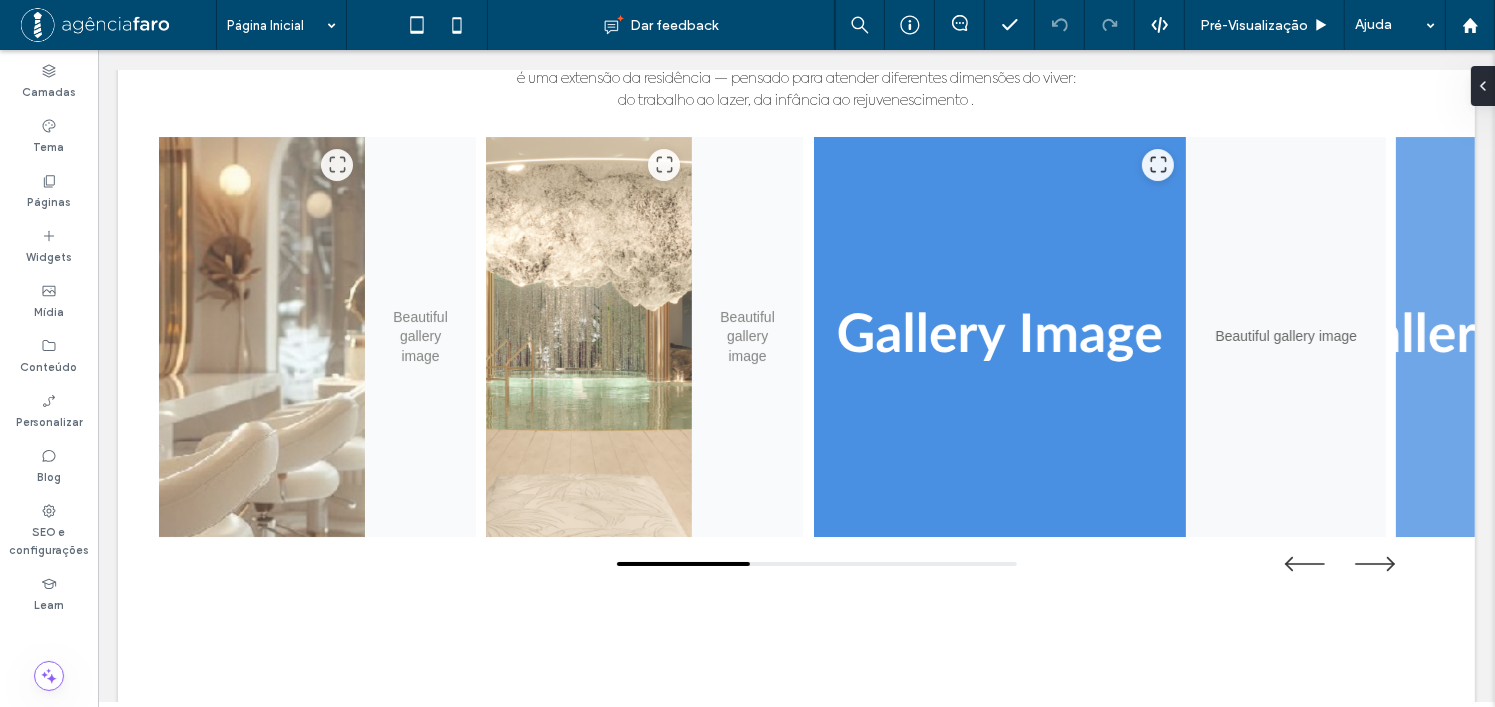 scroll, scrollTop: 7164, scrollLeft: 0, axis: vertical 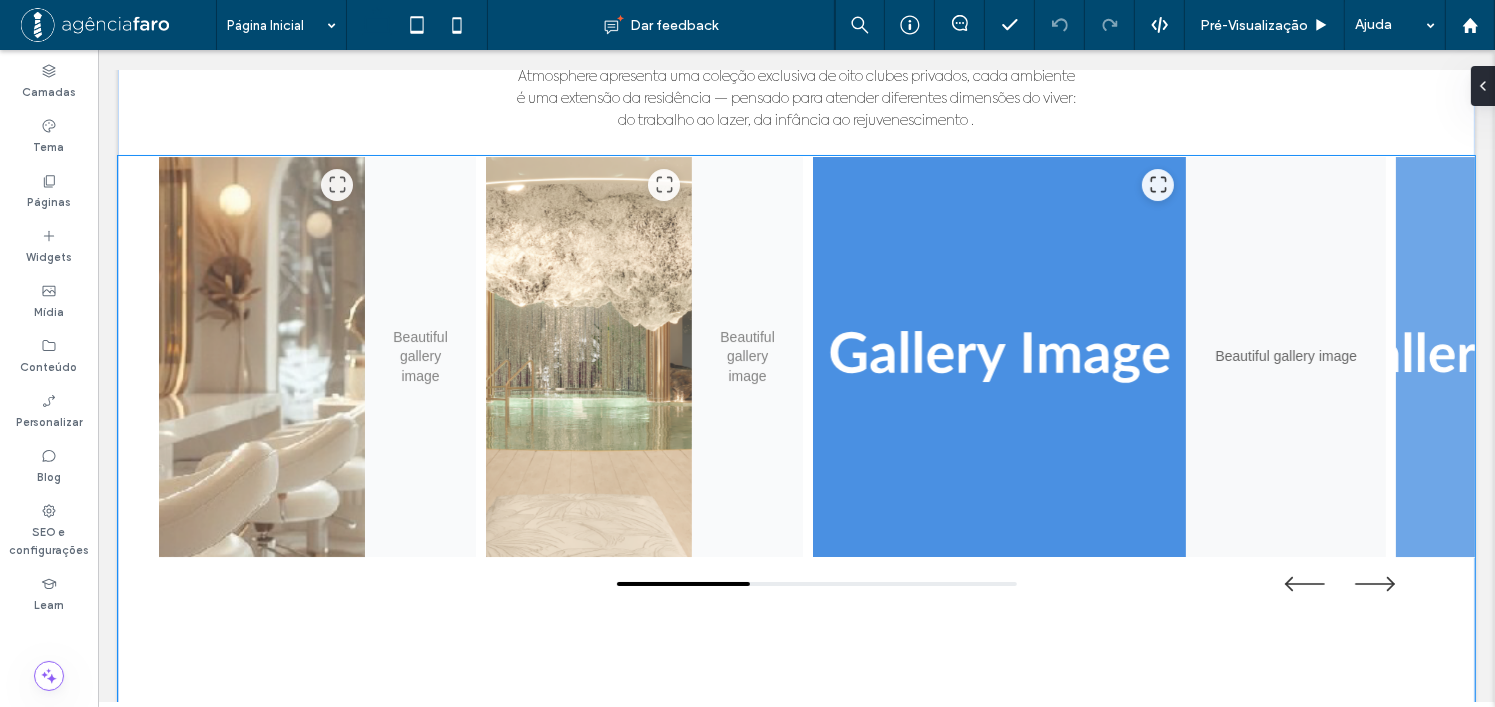 click at bounding box center (999, 357) 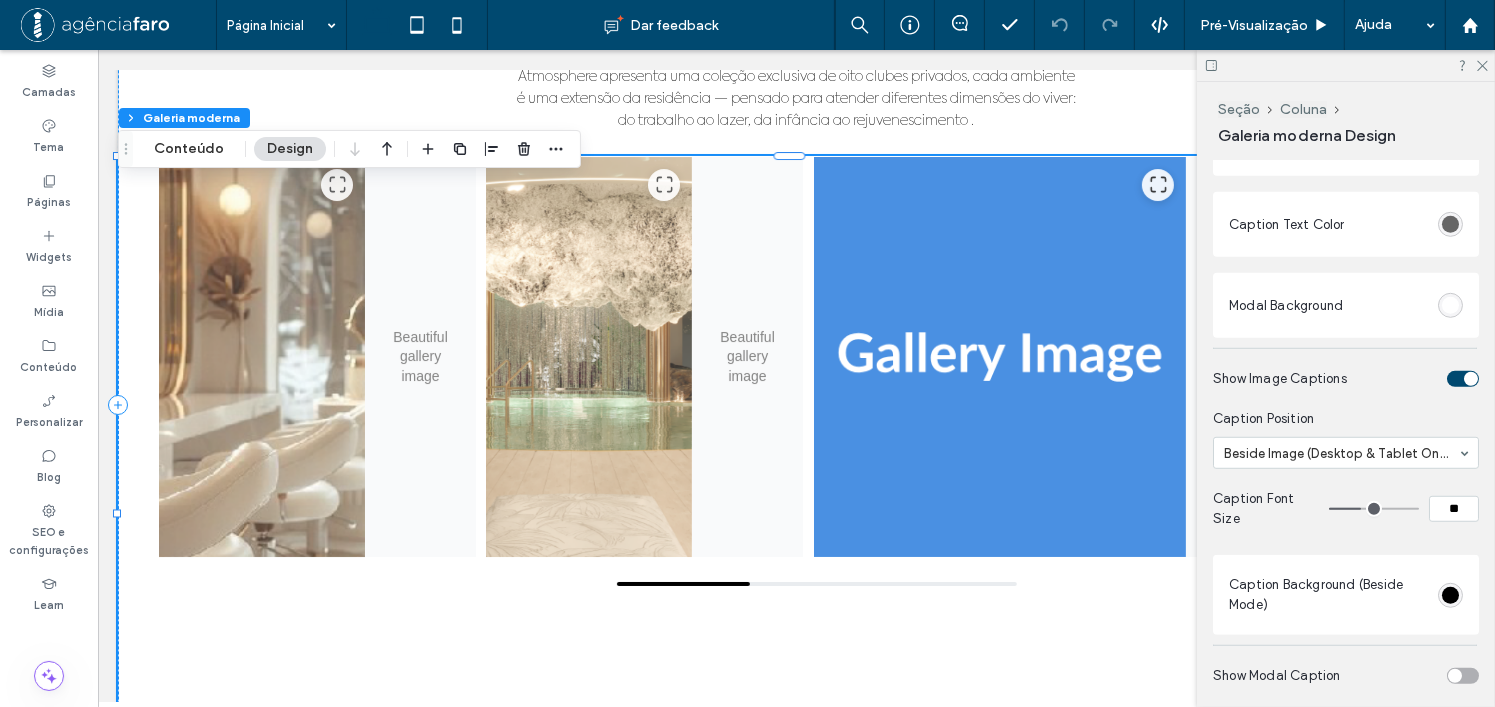 scroll, scrollTop: 1259, scrollLeft: 0, axis: vertical 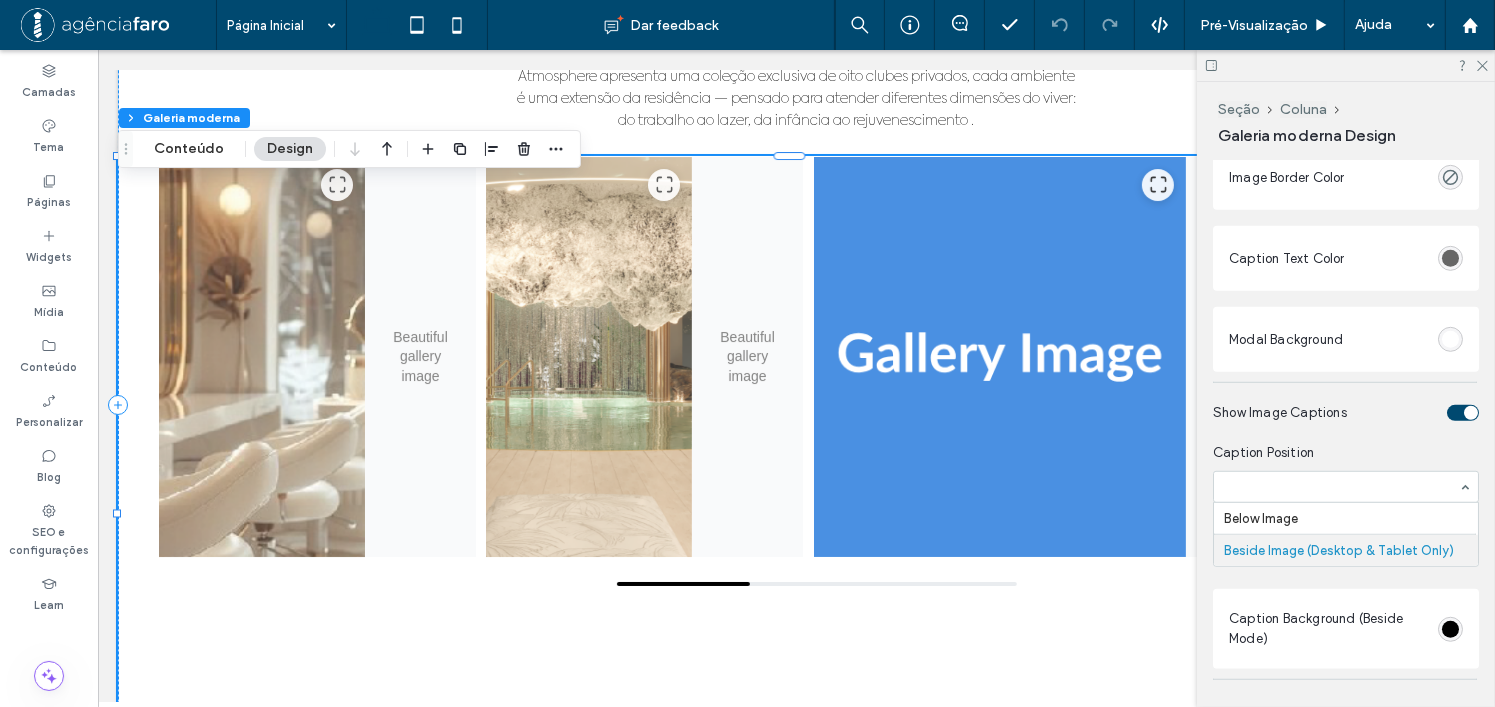click on "Caption Position Below Image Beside Image (Desktop & Tablet Only)" at bounding box center (1346, 473) 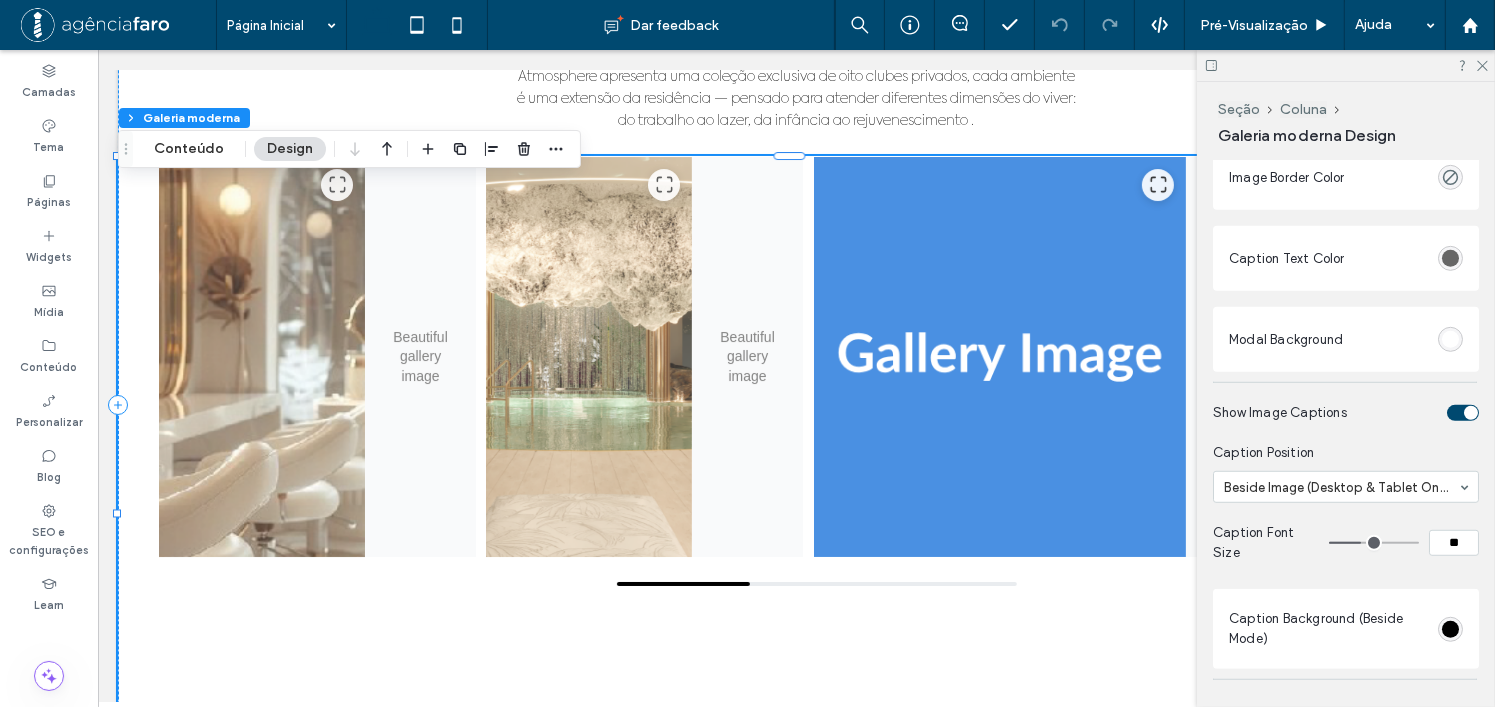 click at bounding box center [1463, 413] 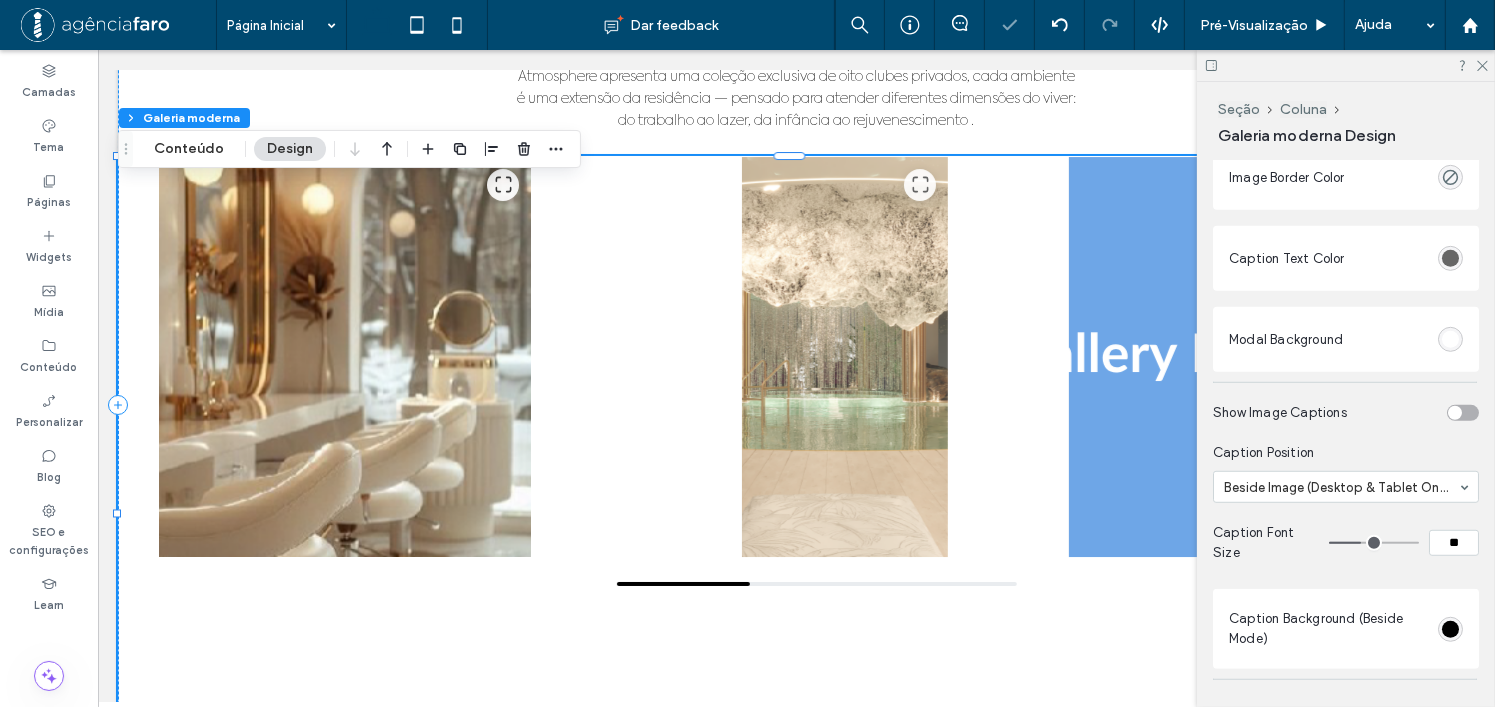 click at bounding box center [1463, 413] 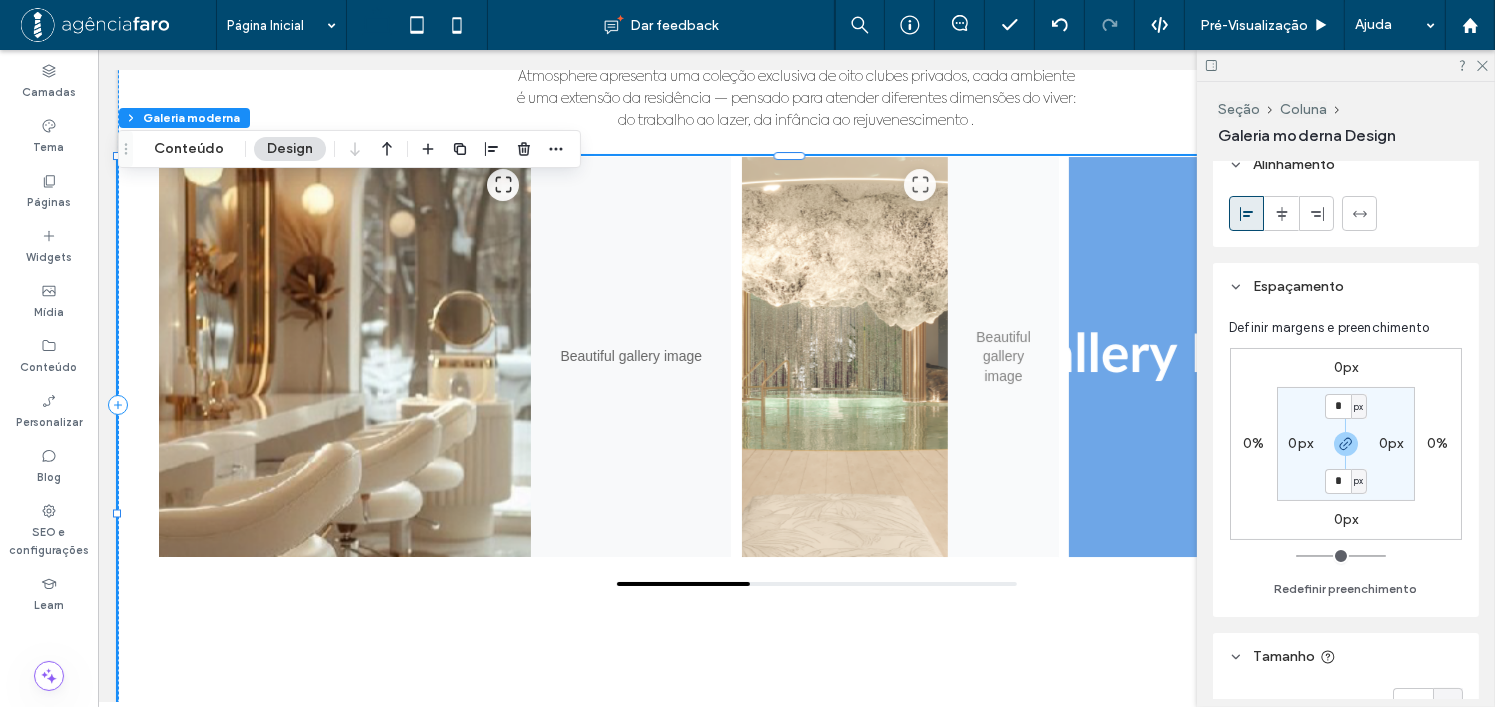 scroll, scrollTop: 0, scrollLeft: 0, axis: both 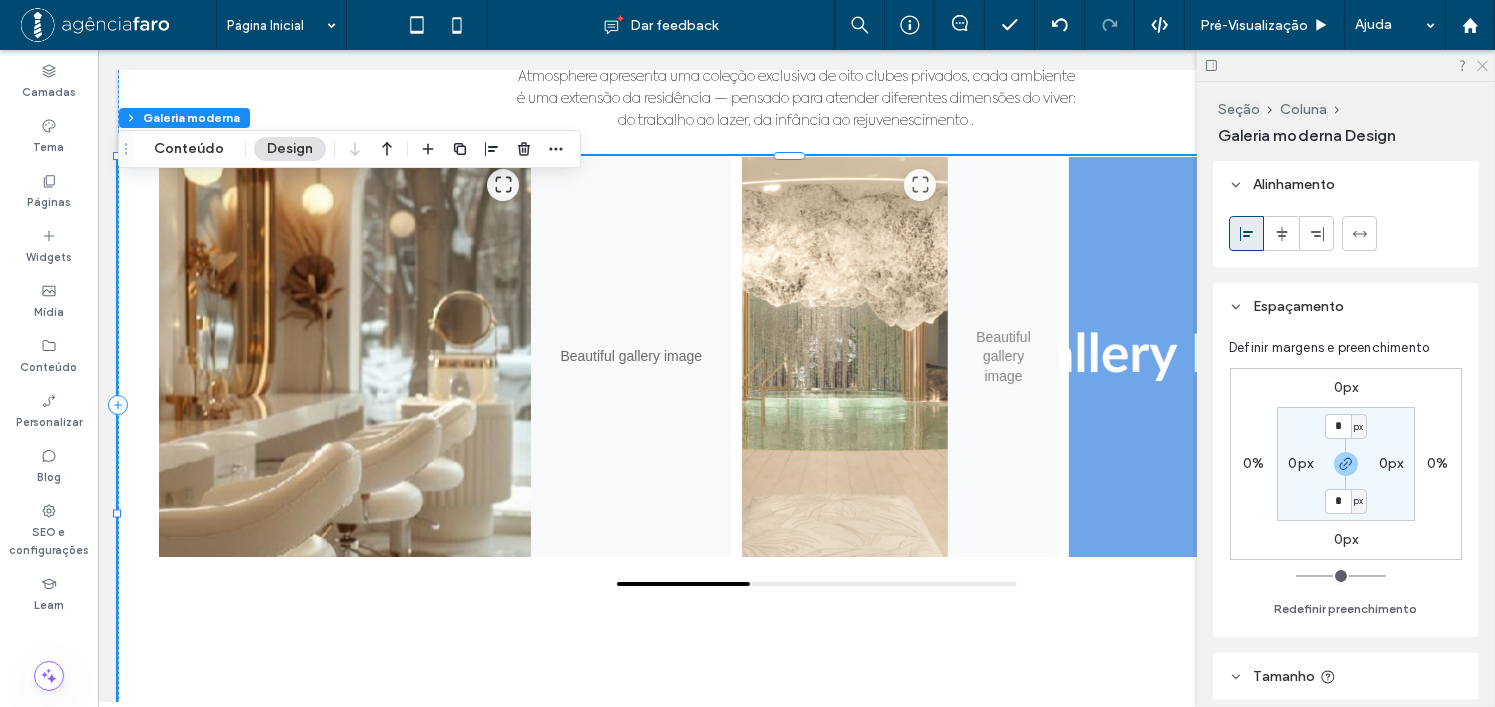 click 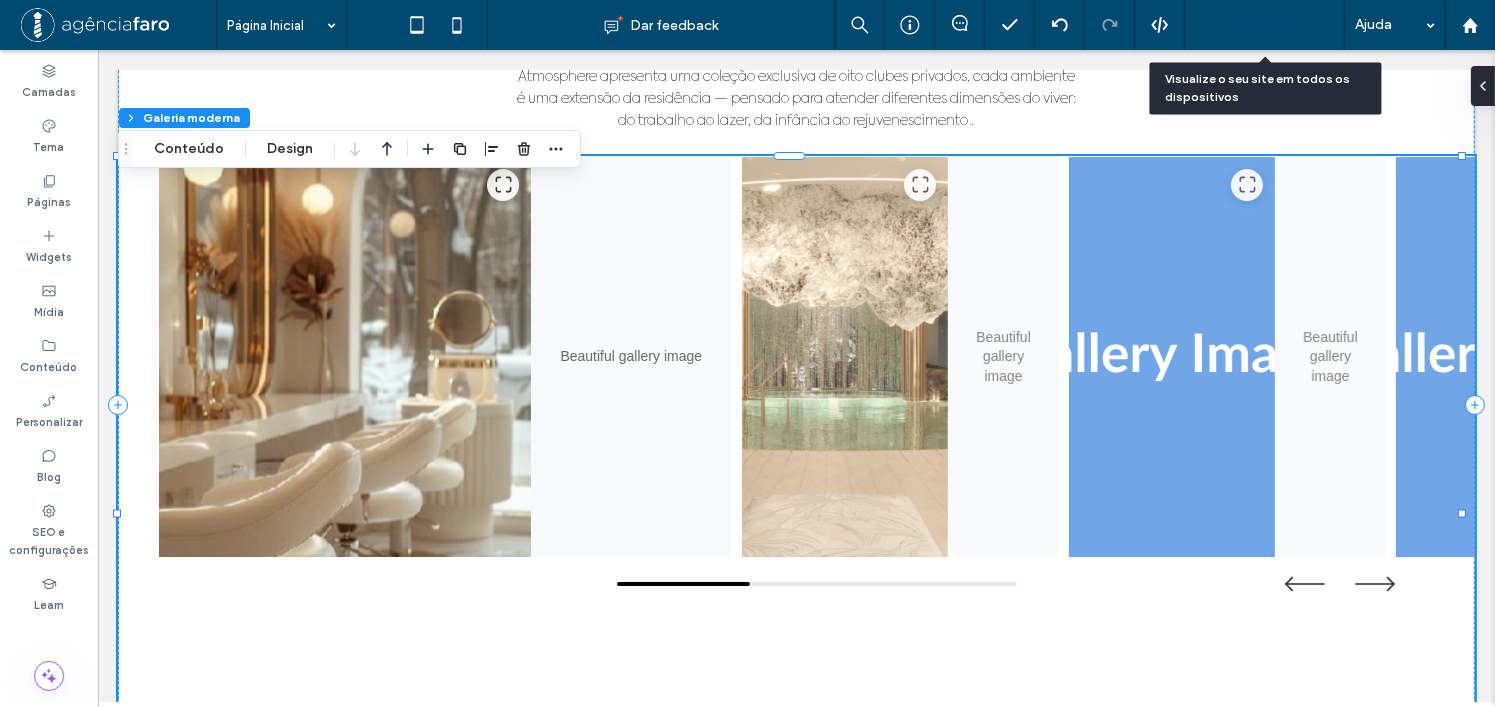 click on "Pré-Visualizaçāo" at bounding box center (1264, 25) 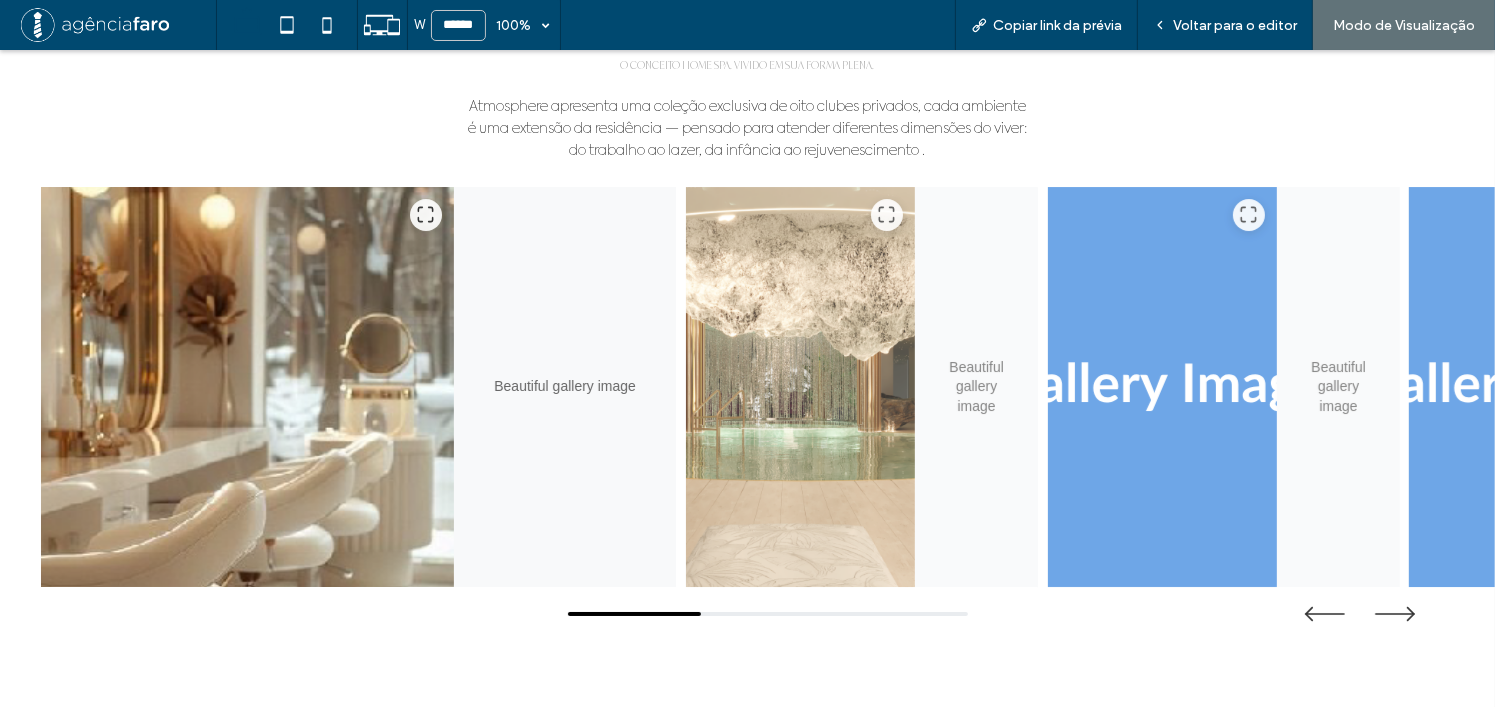 scroll, scrollTop: 7200, scrollLeft: 0, axis: vertical 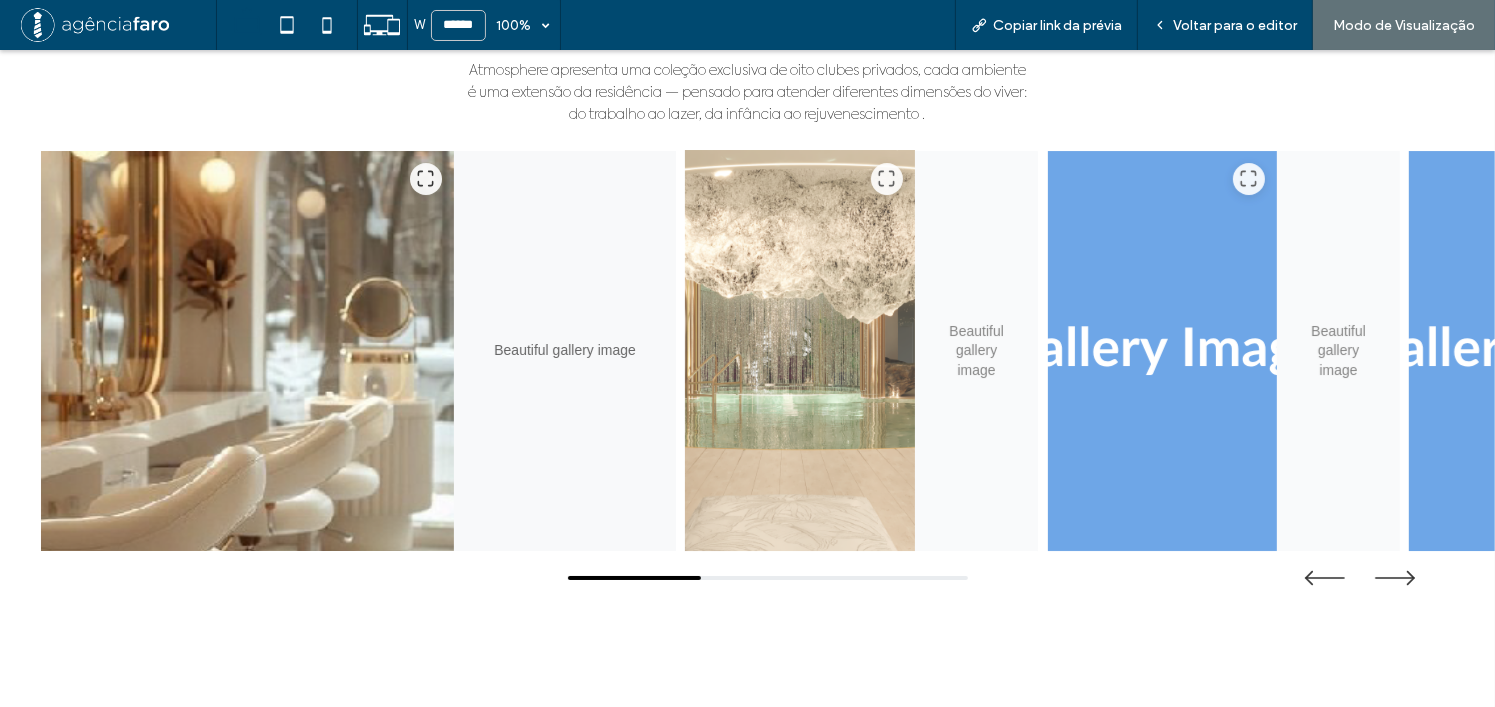 click at bounding box center [800, 351] 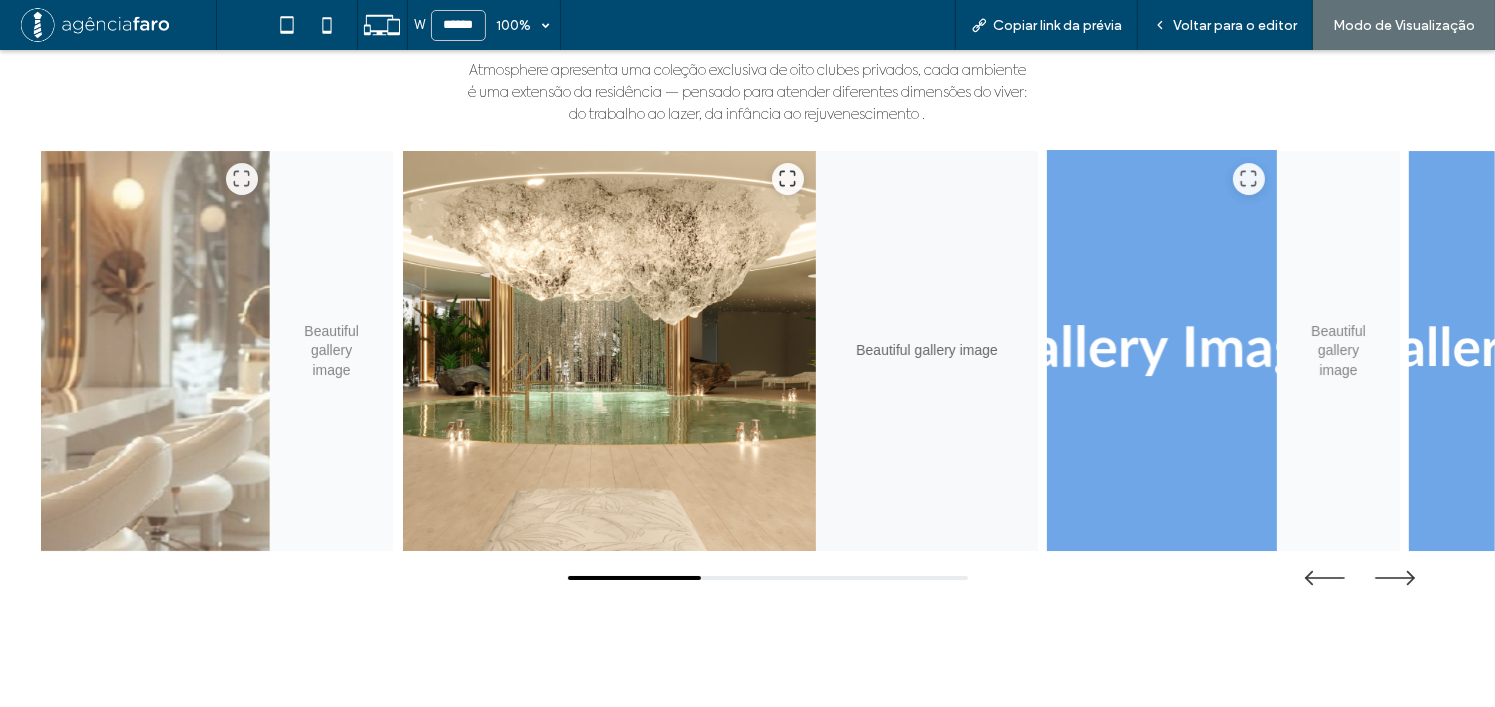 click at bounding box center [1162, 351] 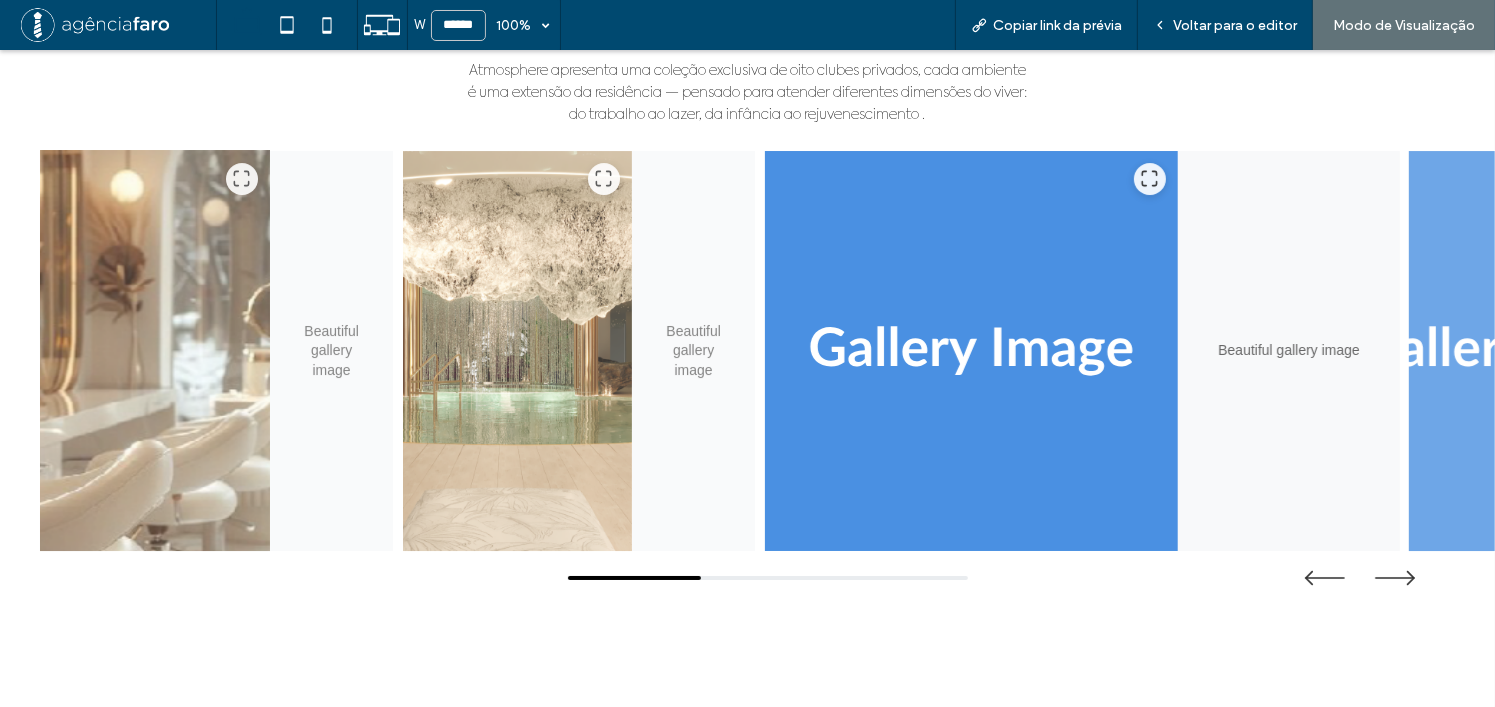 click at bounding box center [155, 351] 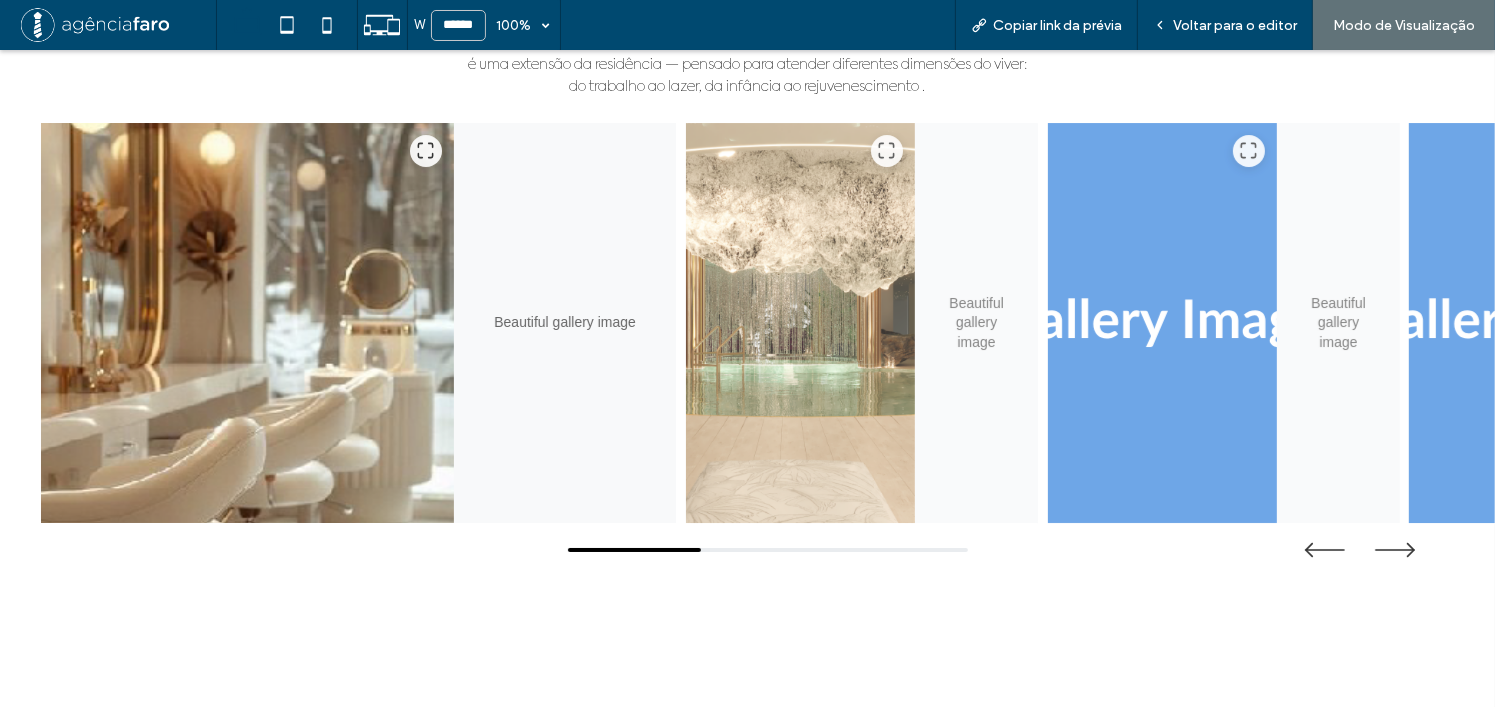 scroll, scrollTop: 7000, scrollLeft: 0, axis: vertical 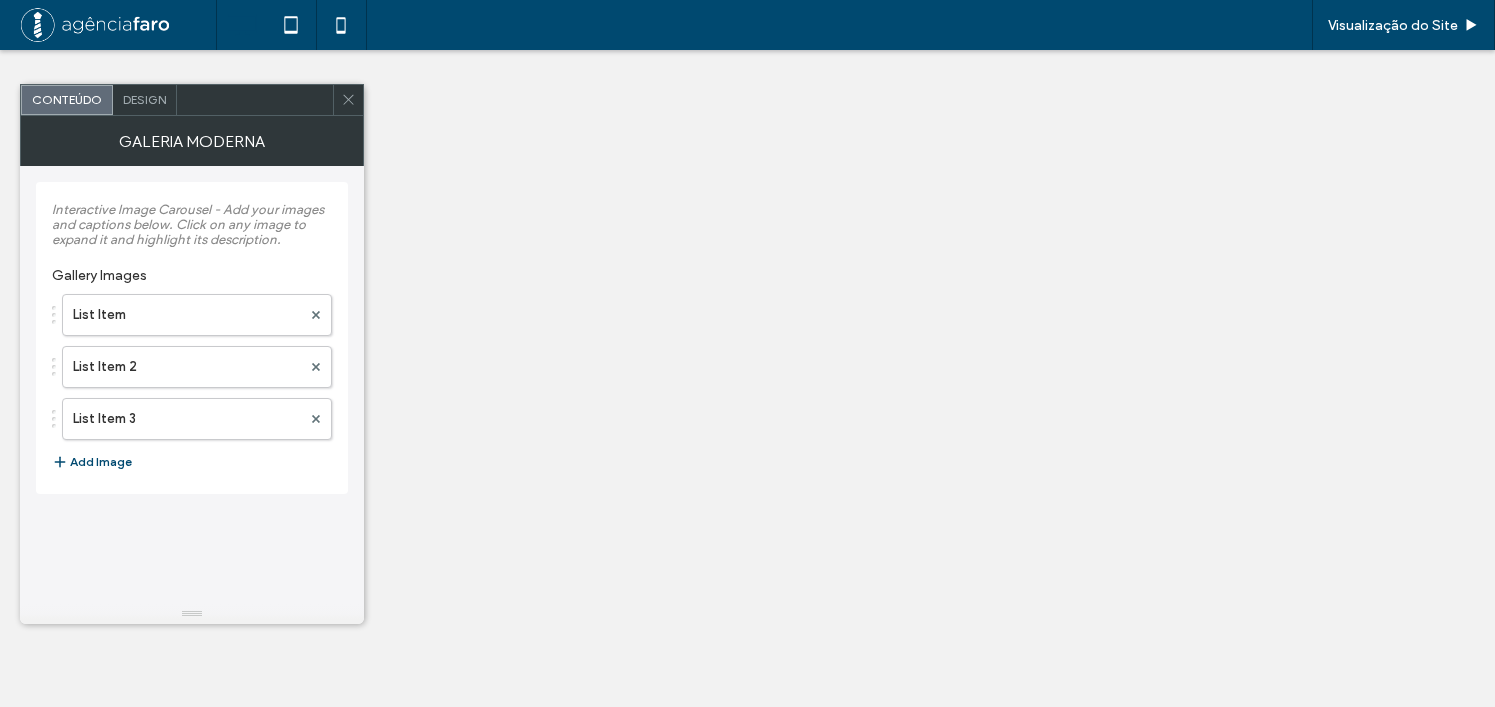 click on "Design" at bounding box center [145, 100] 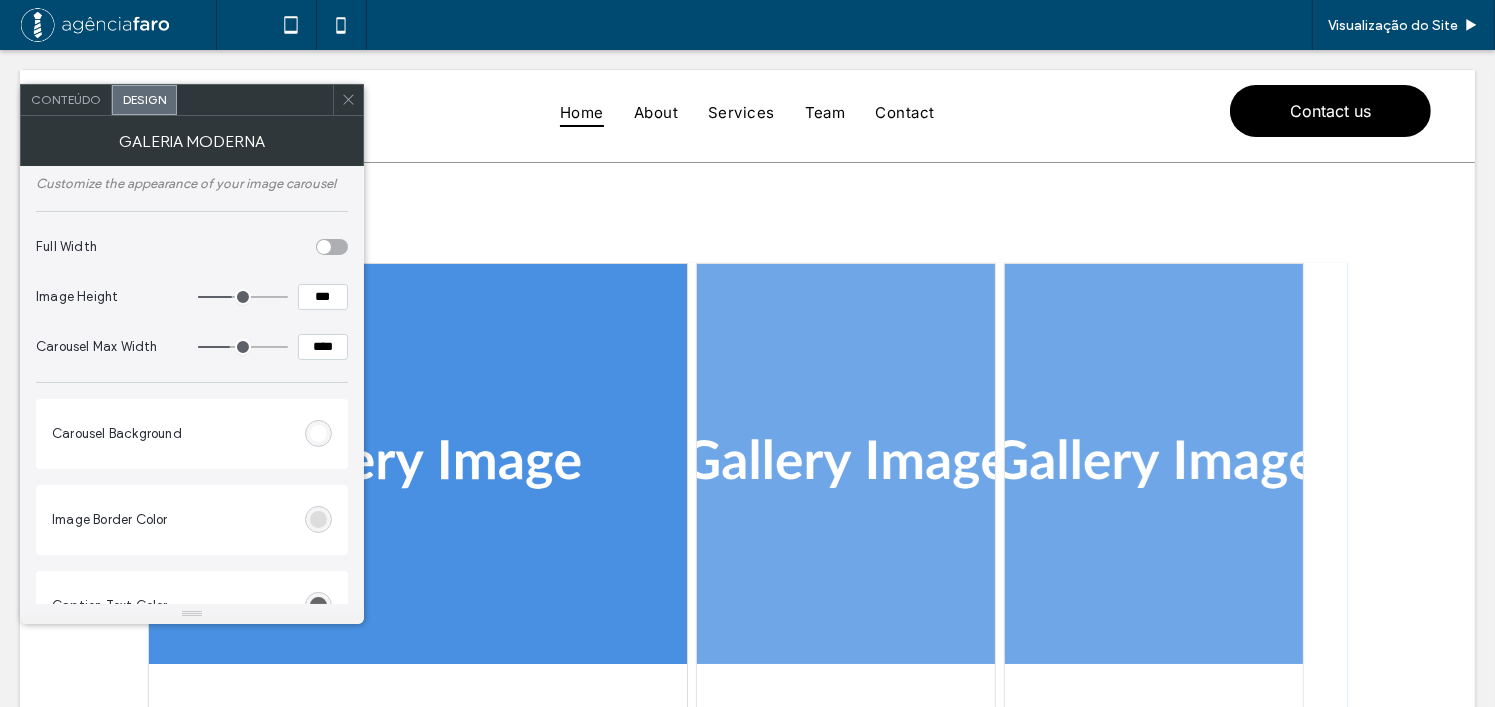scroll, scrollTop: 0, scrollLeft: 0, axis: both 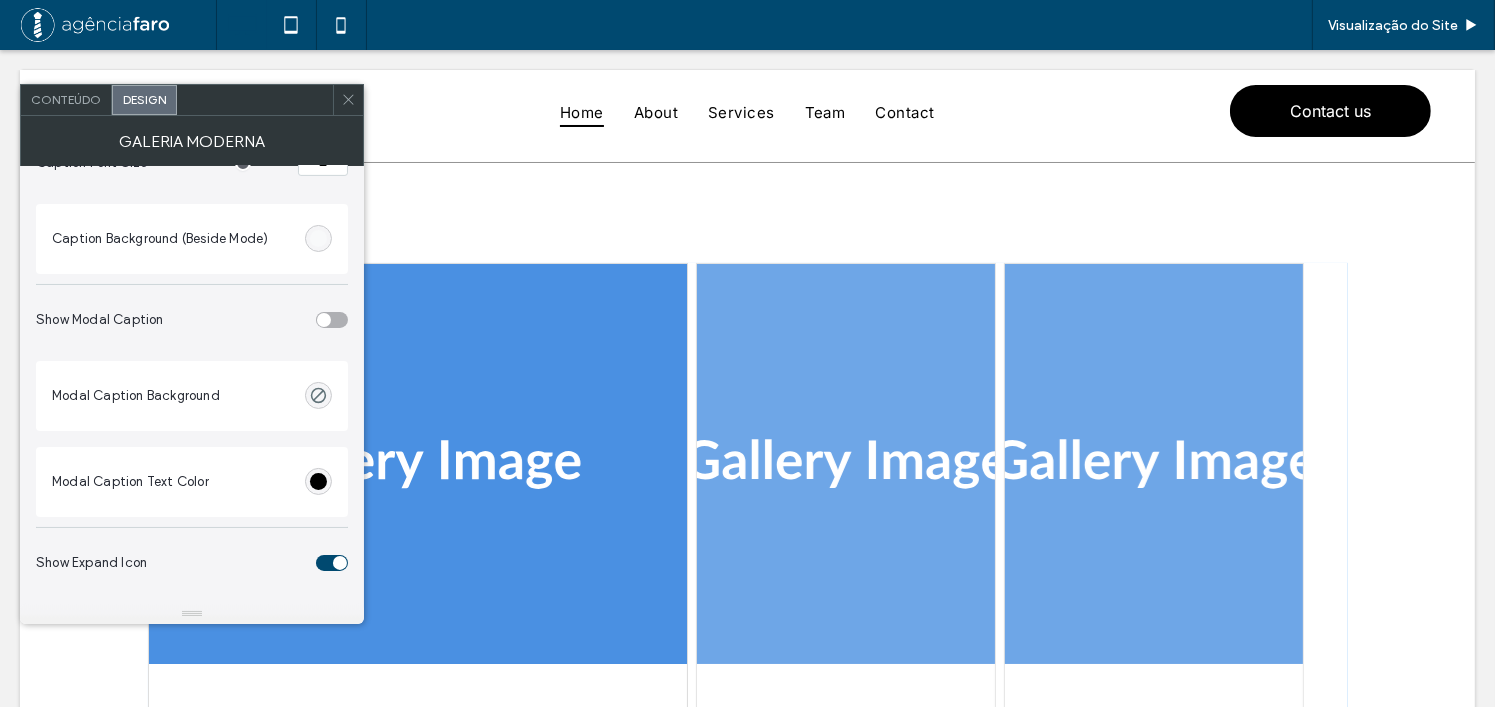 click at bounding box center [324, 320] 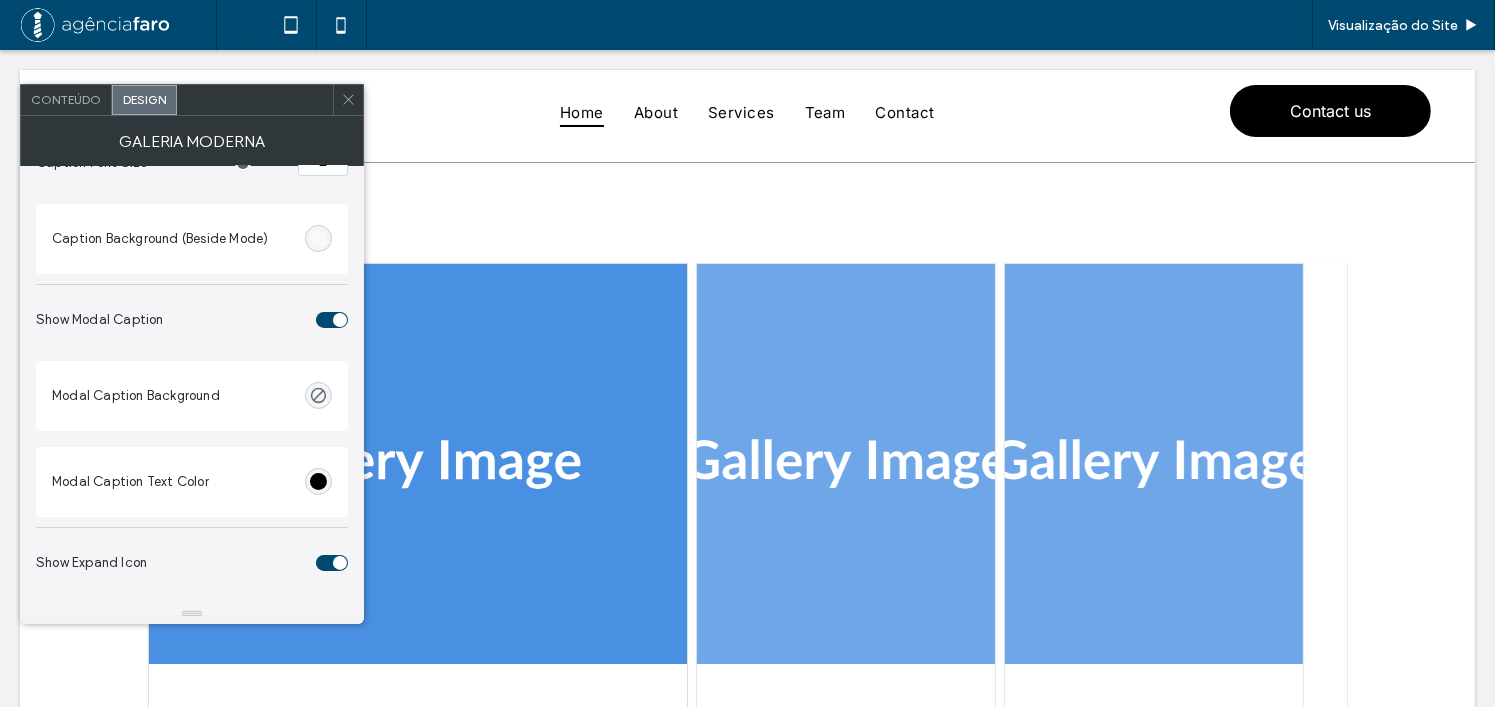 click at bounding box center (332, 320) 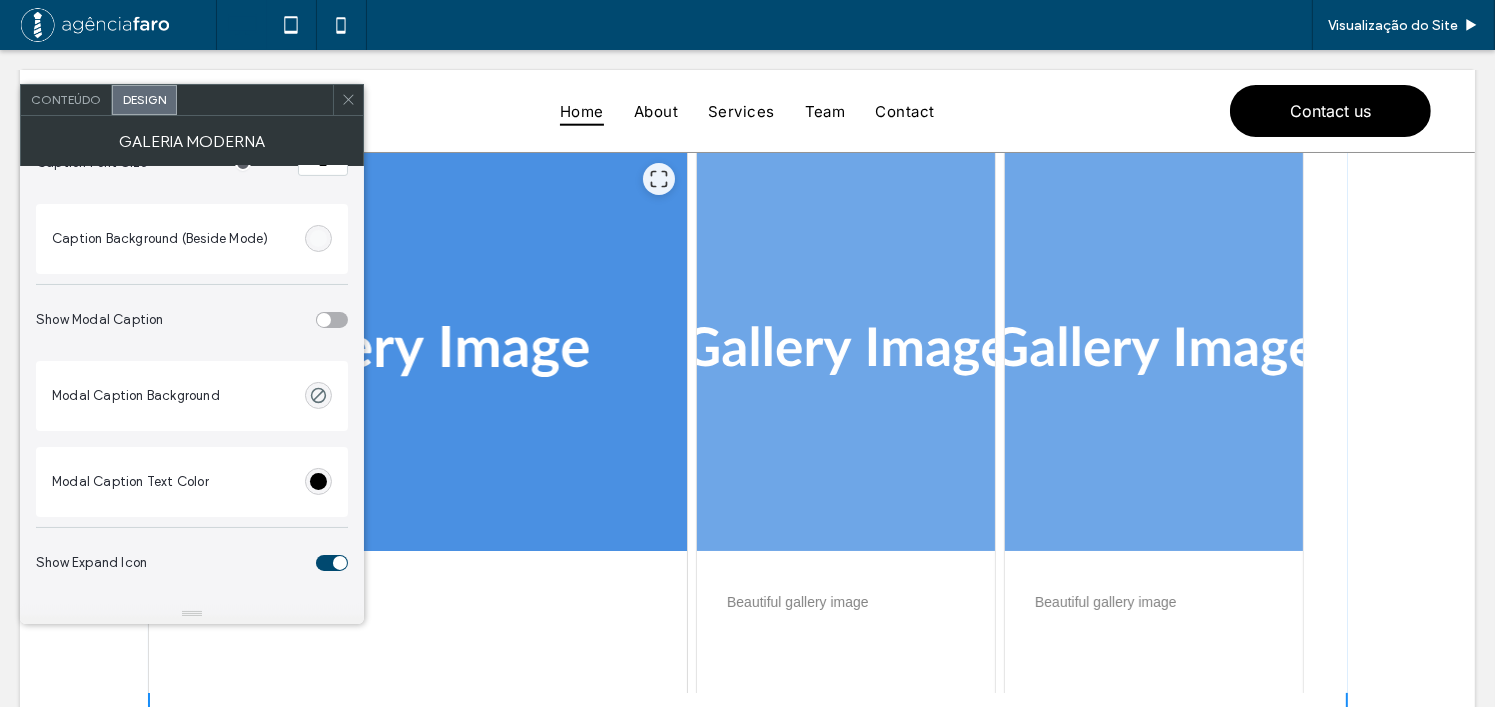 scroll, scrollTop: 200, scrollLeft: 0, axis: vertical 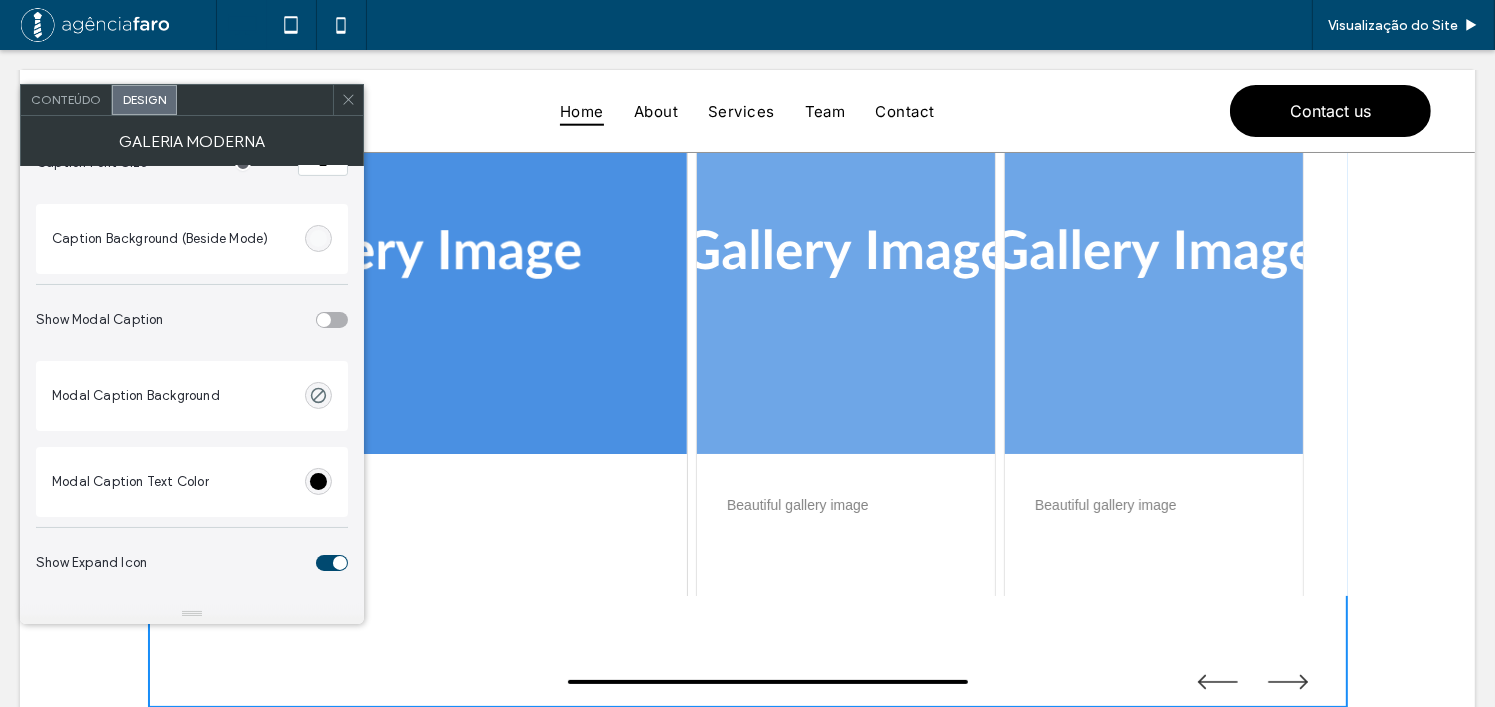click at bounding box center [332, 320] 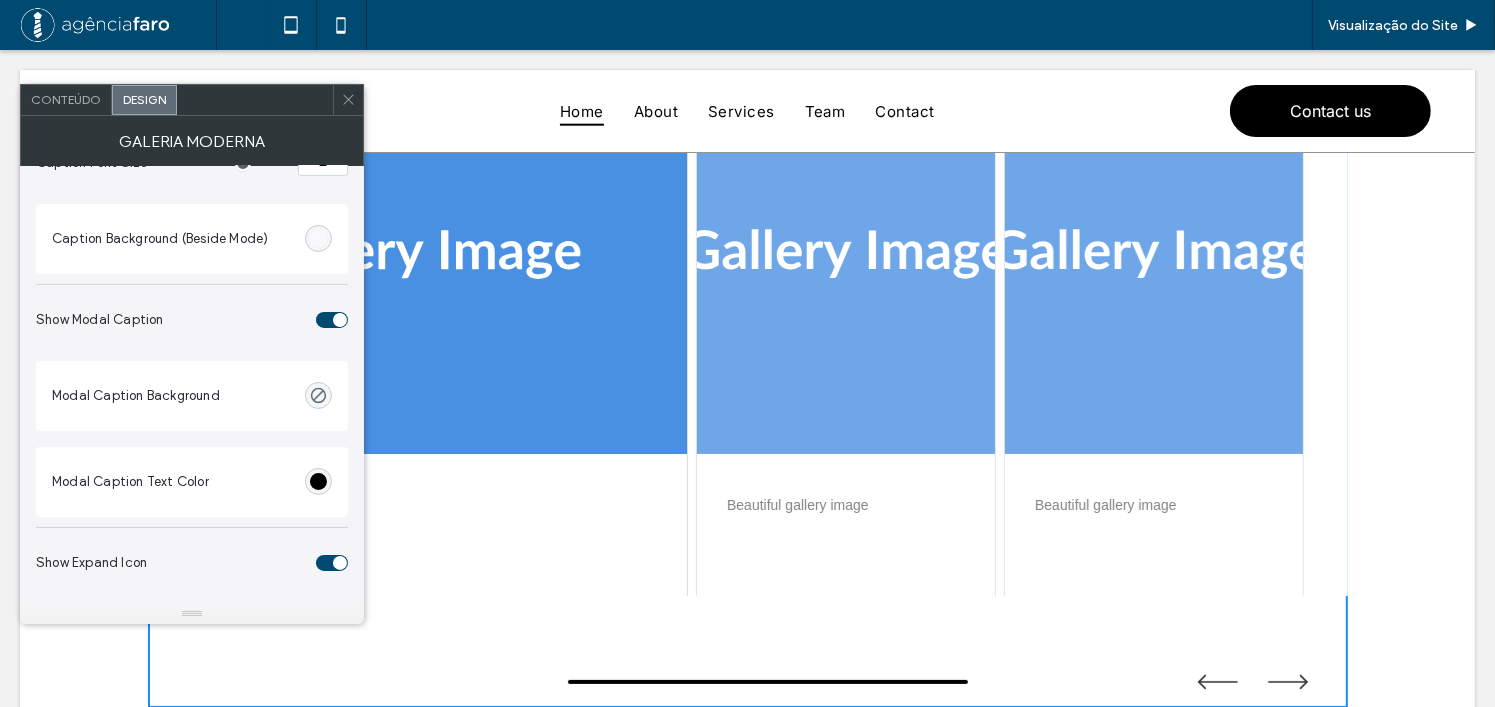 click at bounding box center [340, 320] 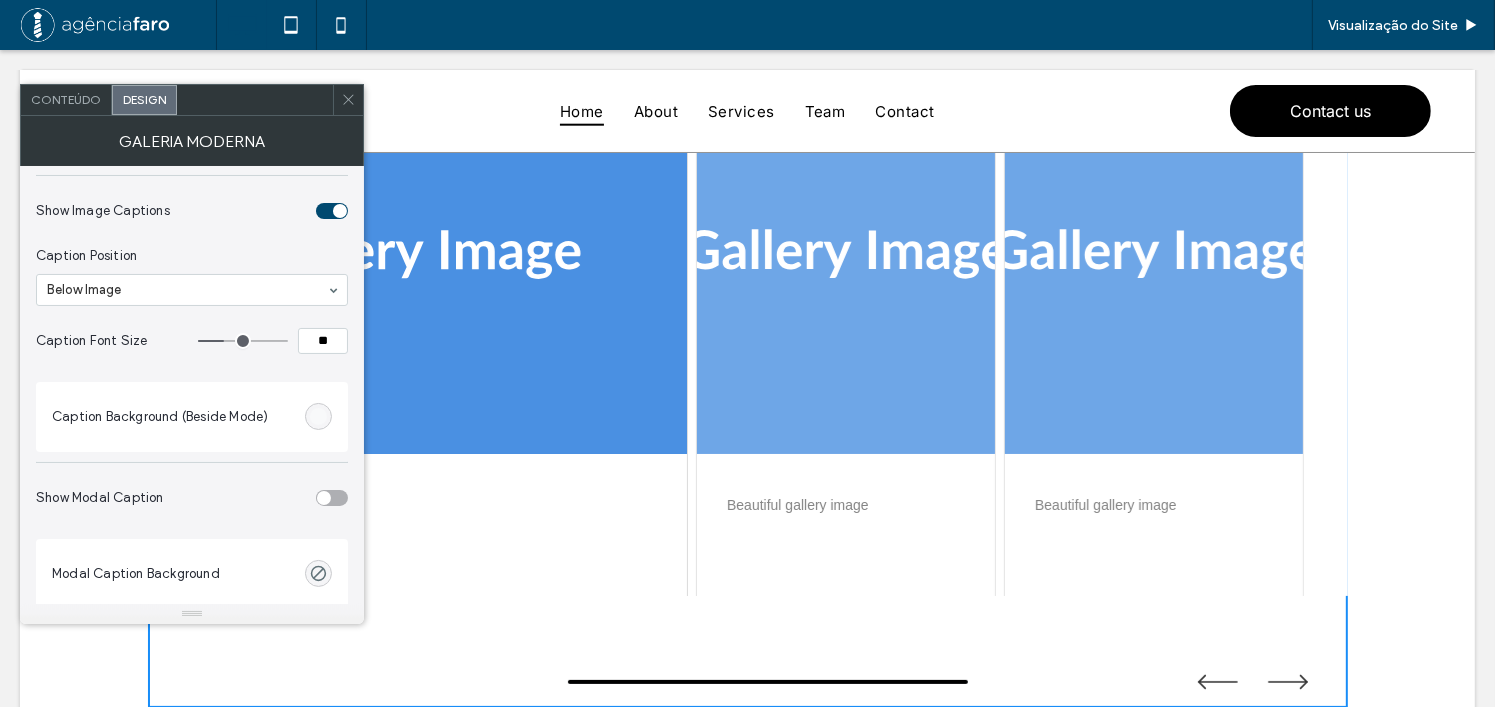 scroll, scrollTop: 440, scrollLeft: 0, axis: vertical 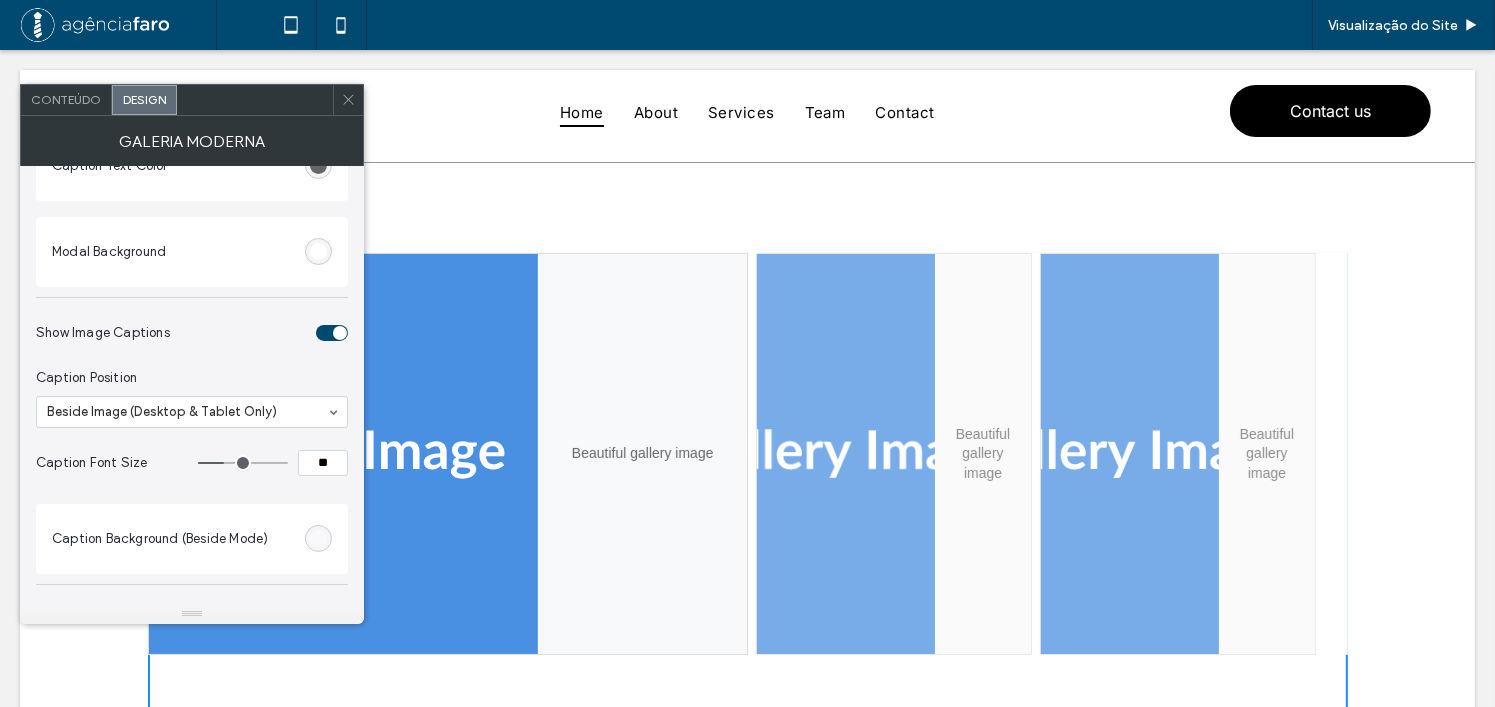 click on "Home
About
Services
Team
Contact
Contact us" at bounding box center [747, 116] 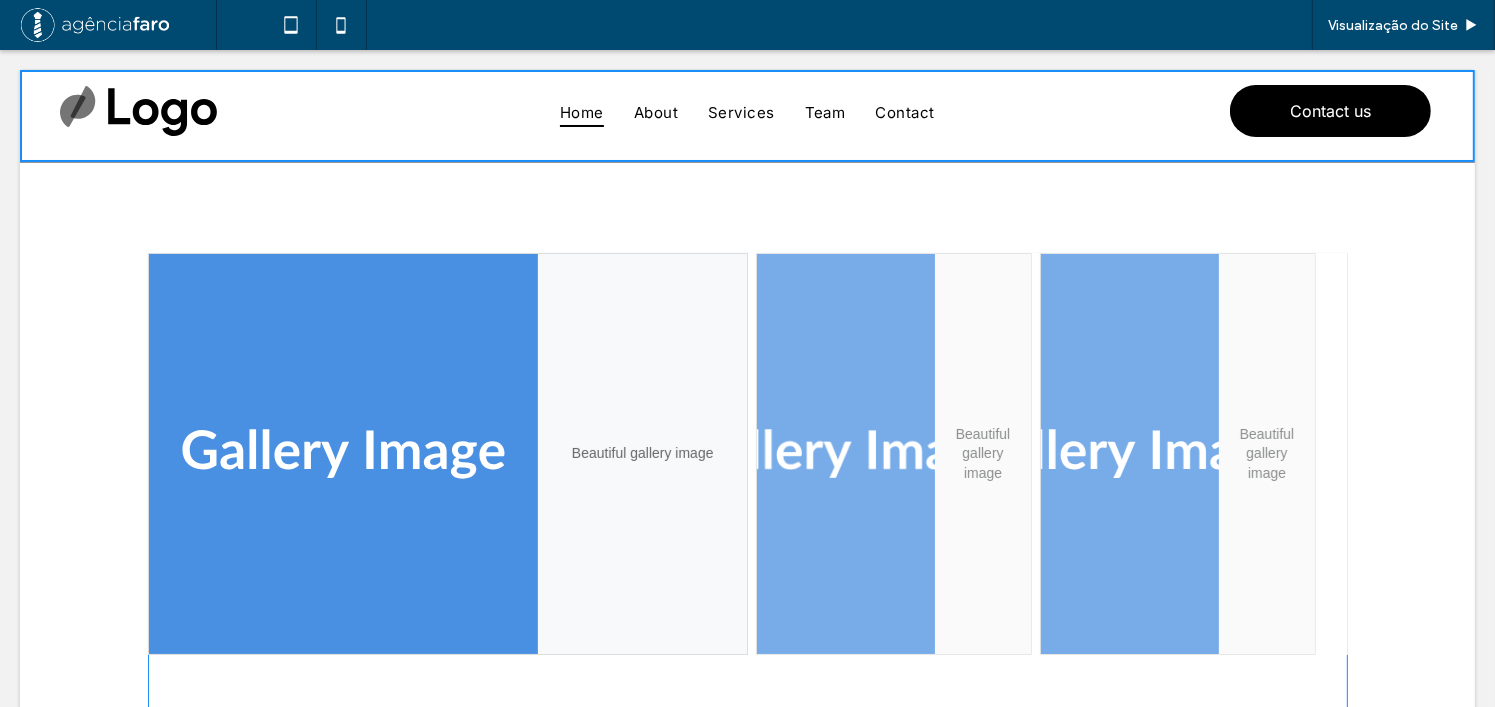 click at bounding box center (748, 510) 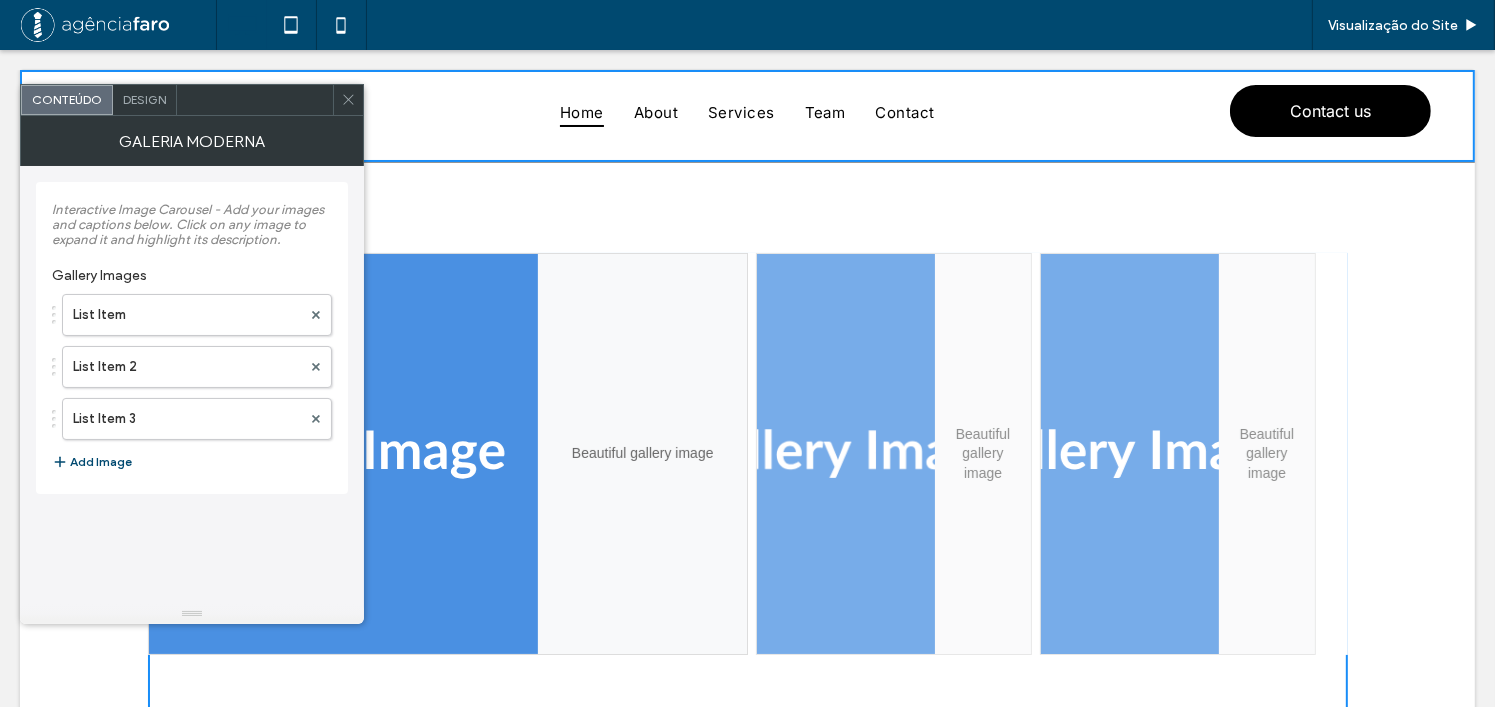 click on "Design" at bounding box center (144, 99) 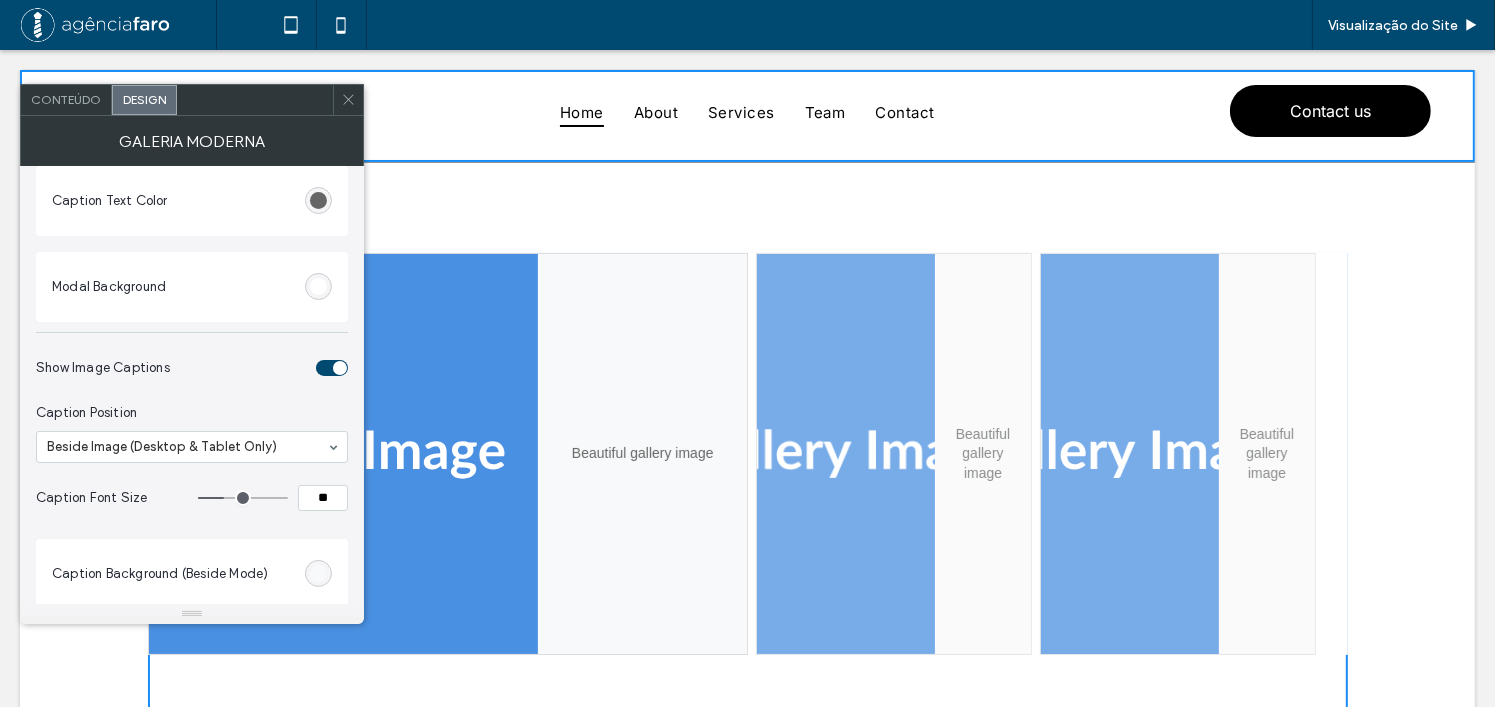 scroll, scrollTop: 440, scrollLeft: 0, axis: vertical 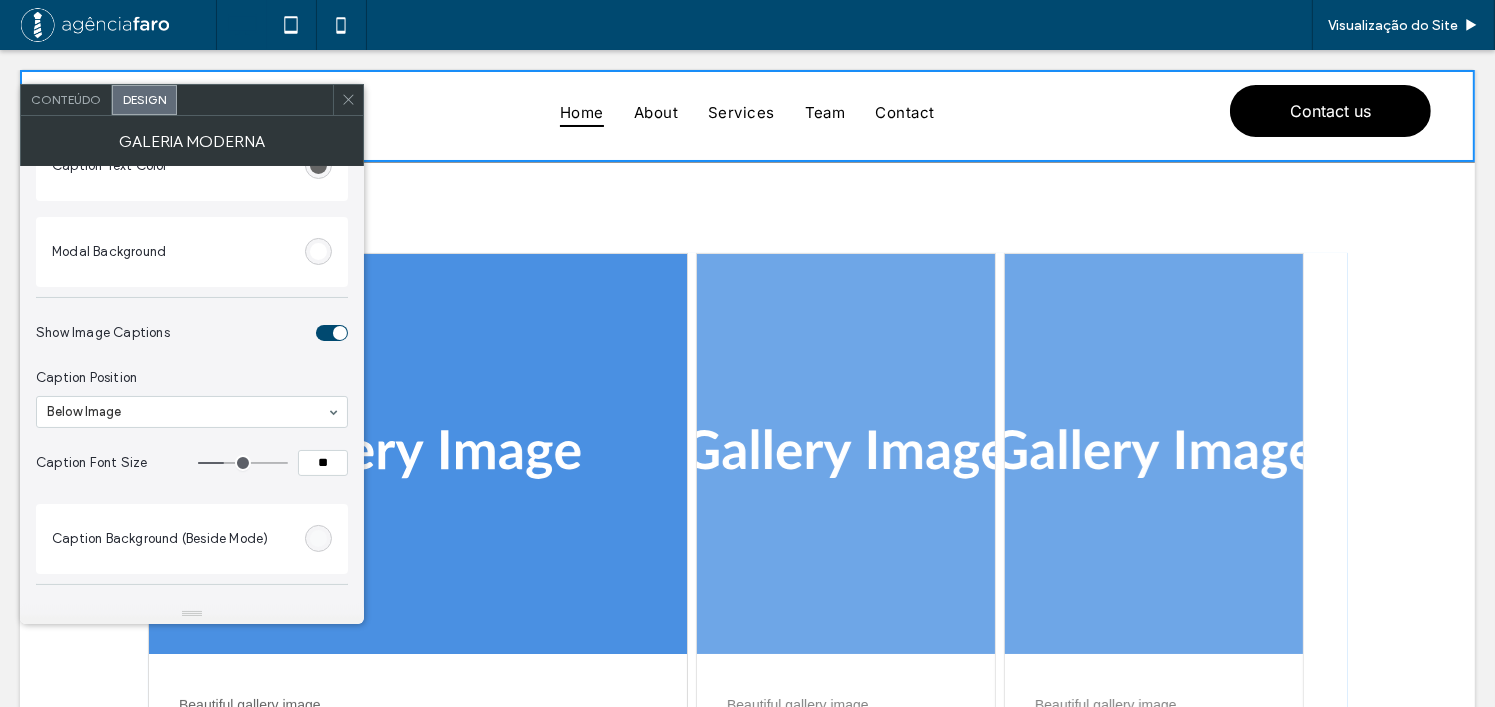 drag, startPoint x: 347, startPoint y: 97, endPoint x: 375, endPoint y: 49, distance: 55.569775 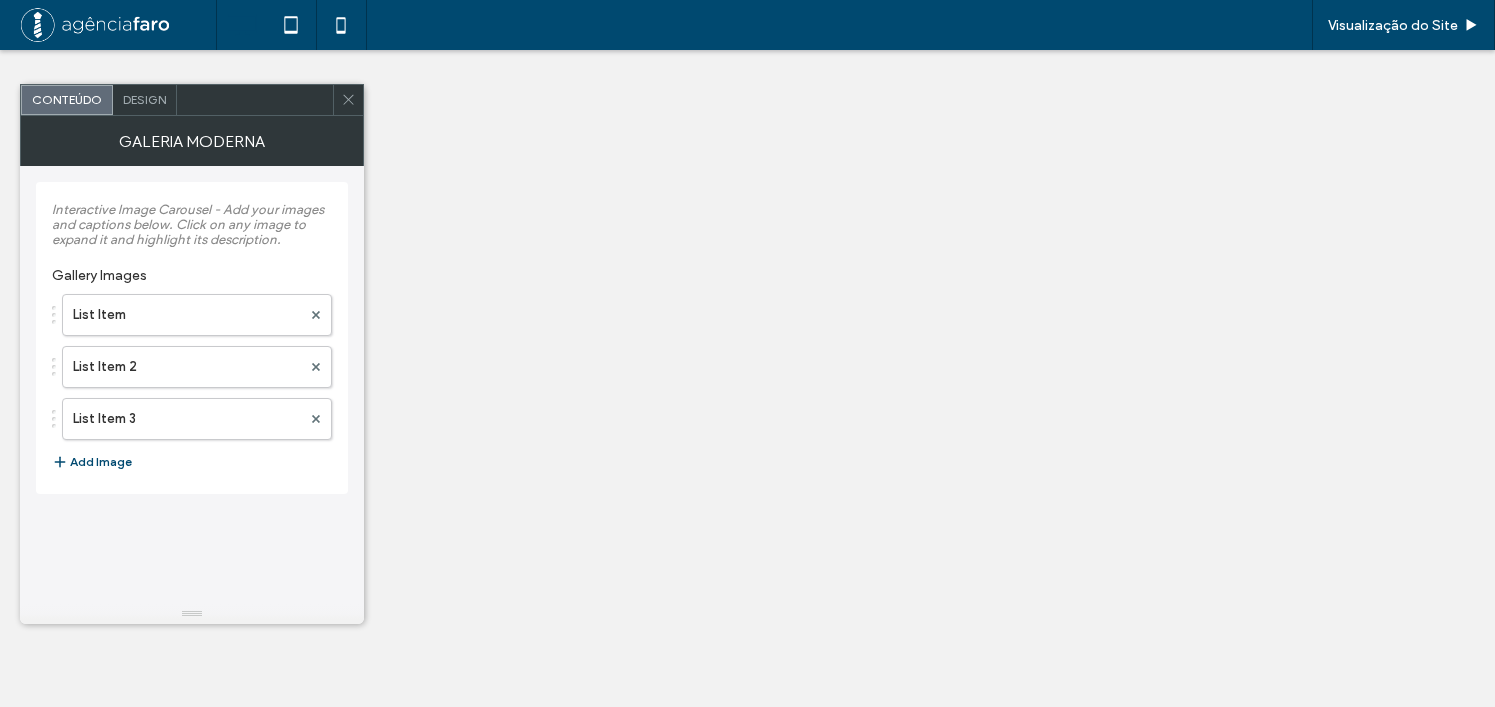 scroll, scrollTop: 0, scrollLeft: 0, axis: both 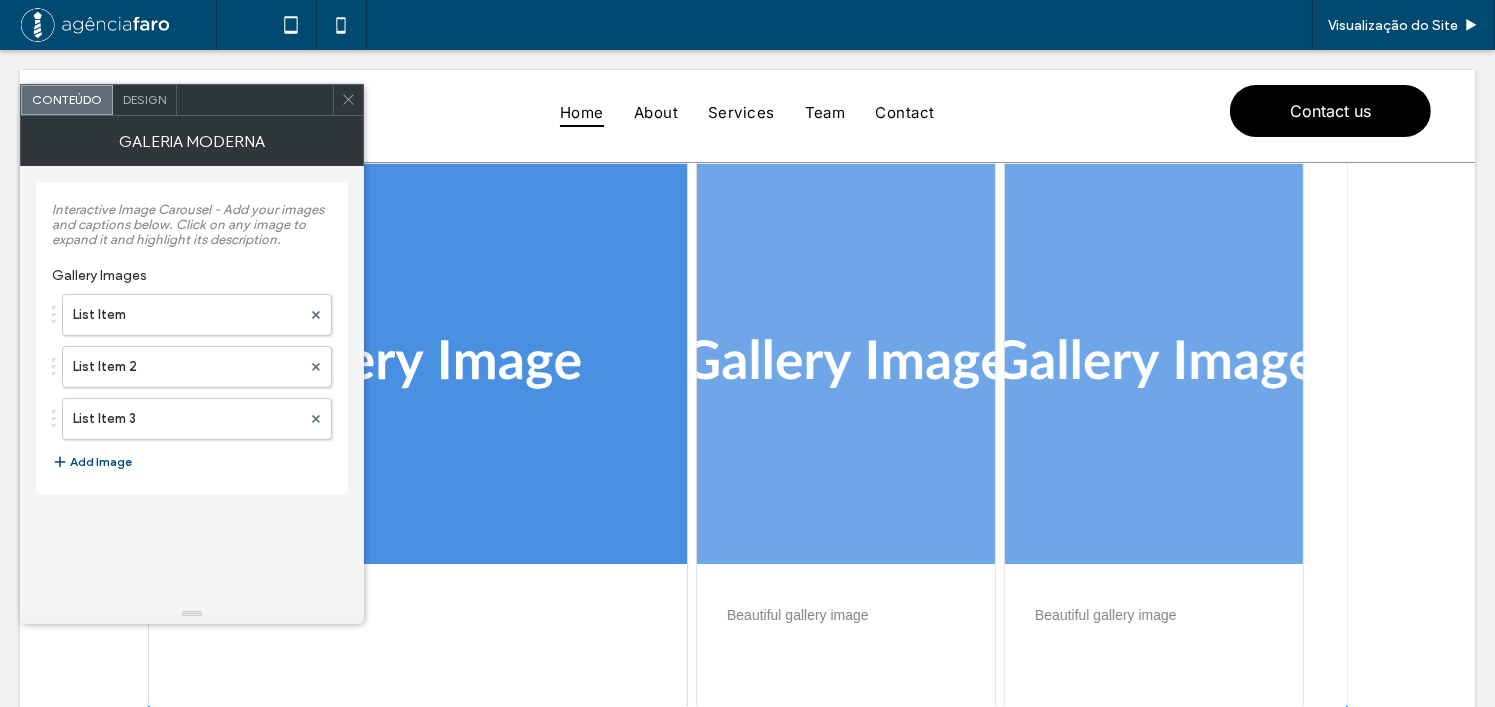 click on "Design" at bounding box center [144, 99] 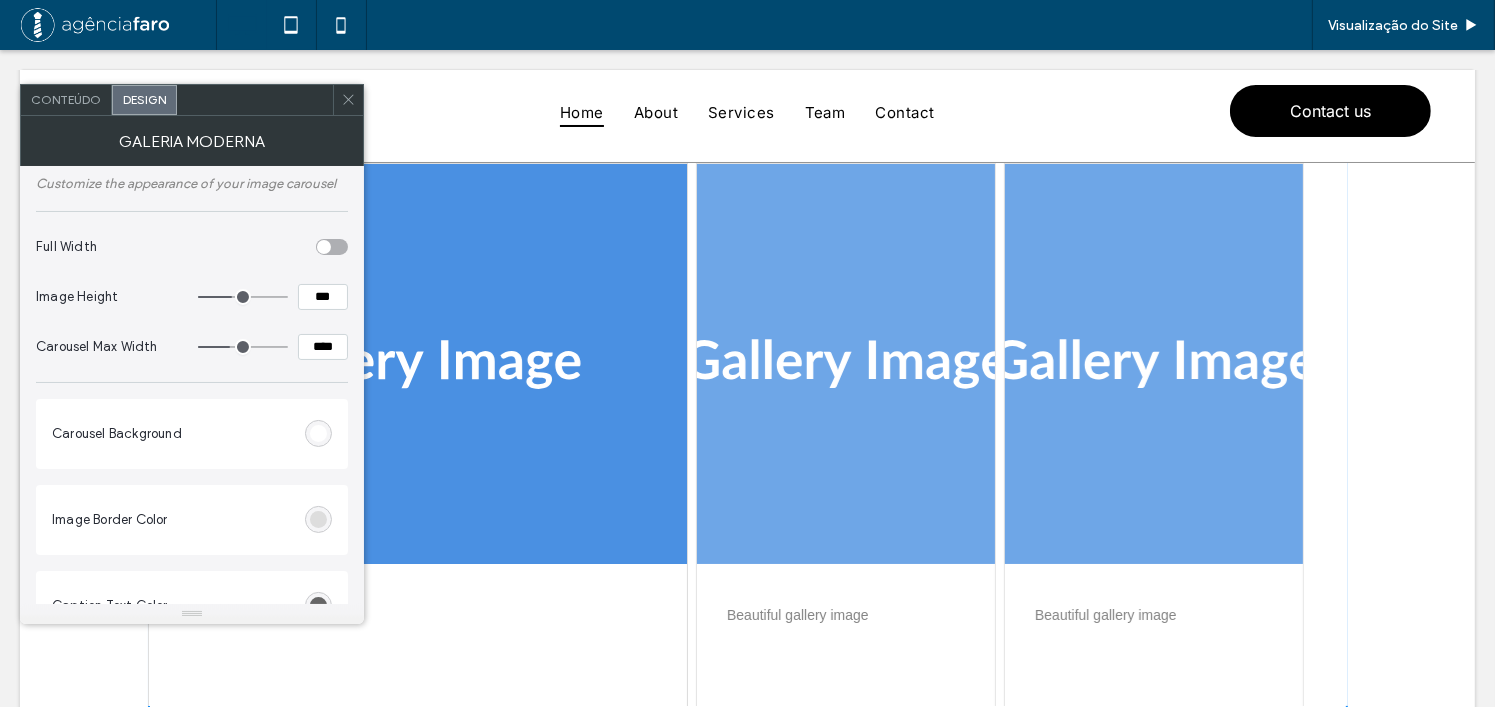 scroll, scrollTop: 100, scrollLeft: 0, axis: vertical 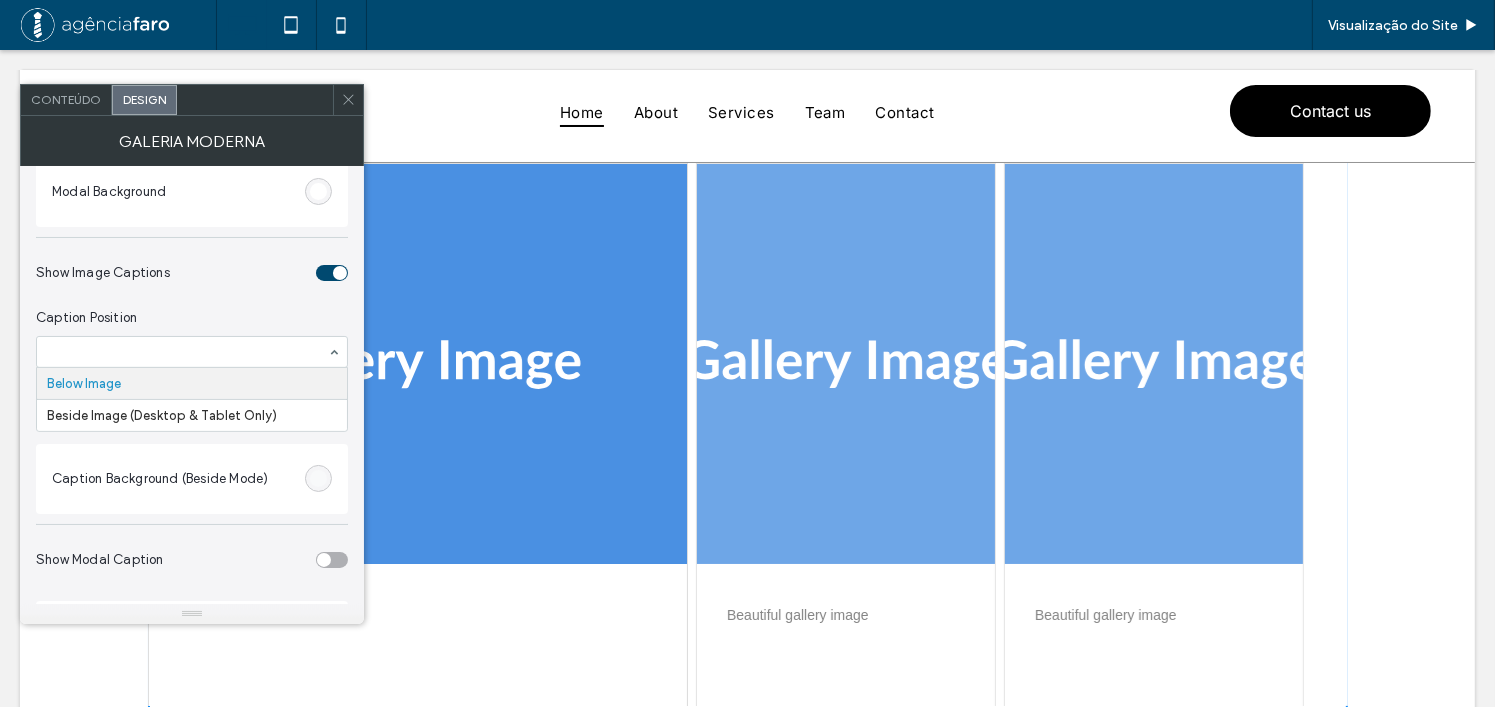 click at bounding box center (181, 352) 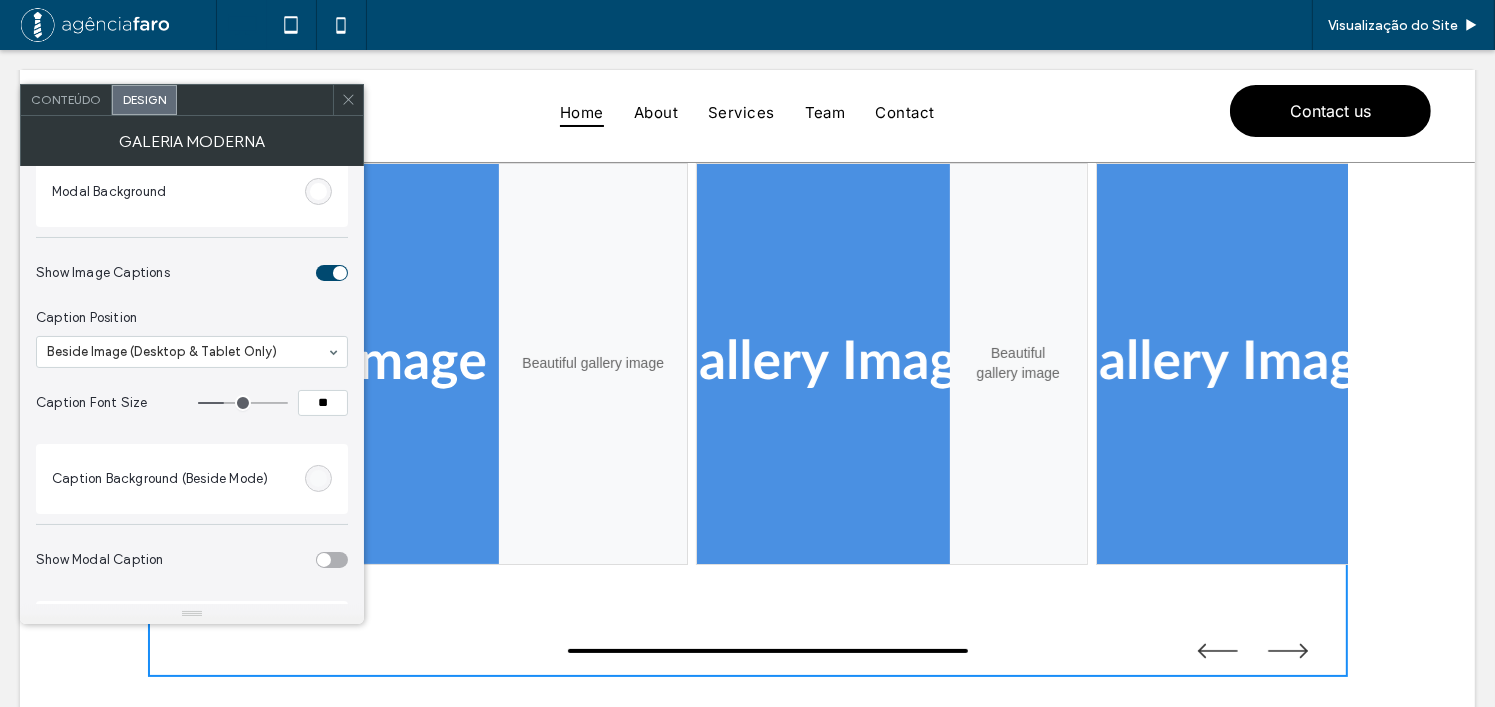 click 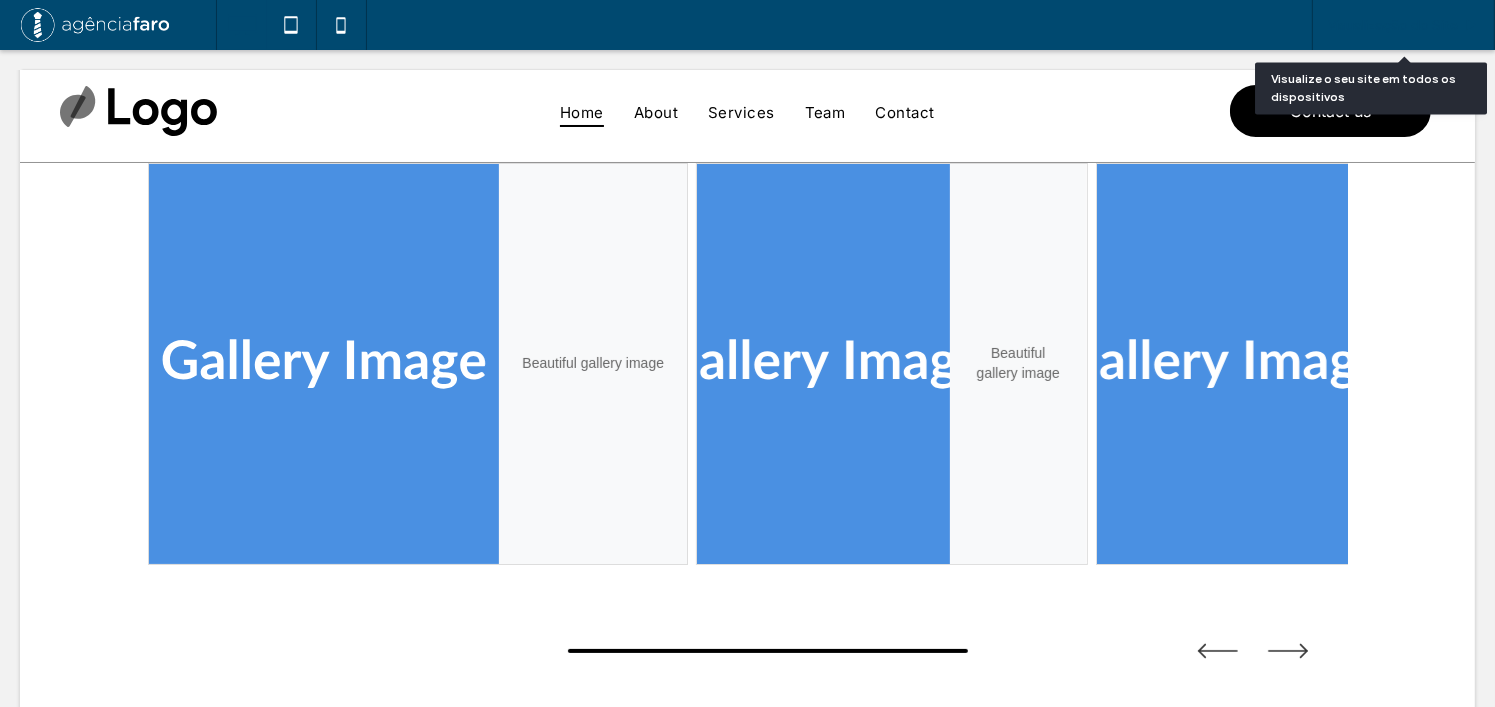 click on "Visualização do Site" at bounding box center (1393, 25) 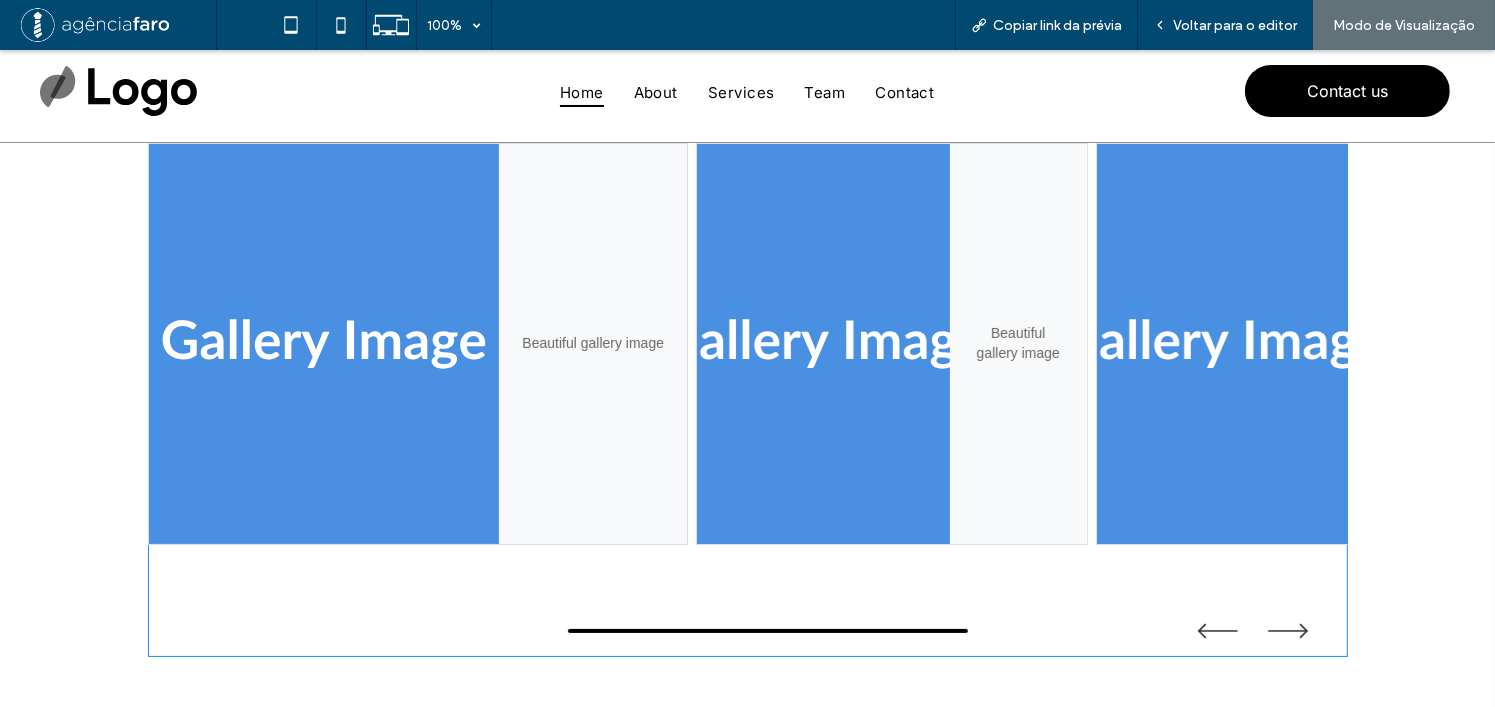 click at bounding box center (748, 400) 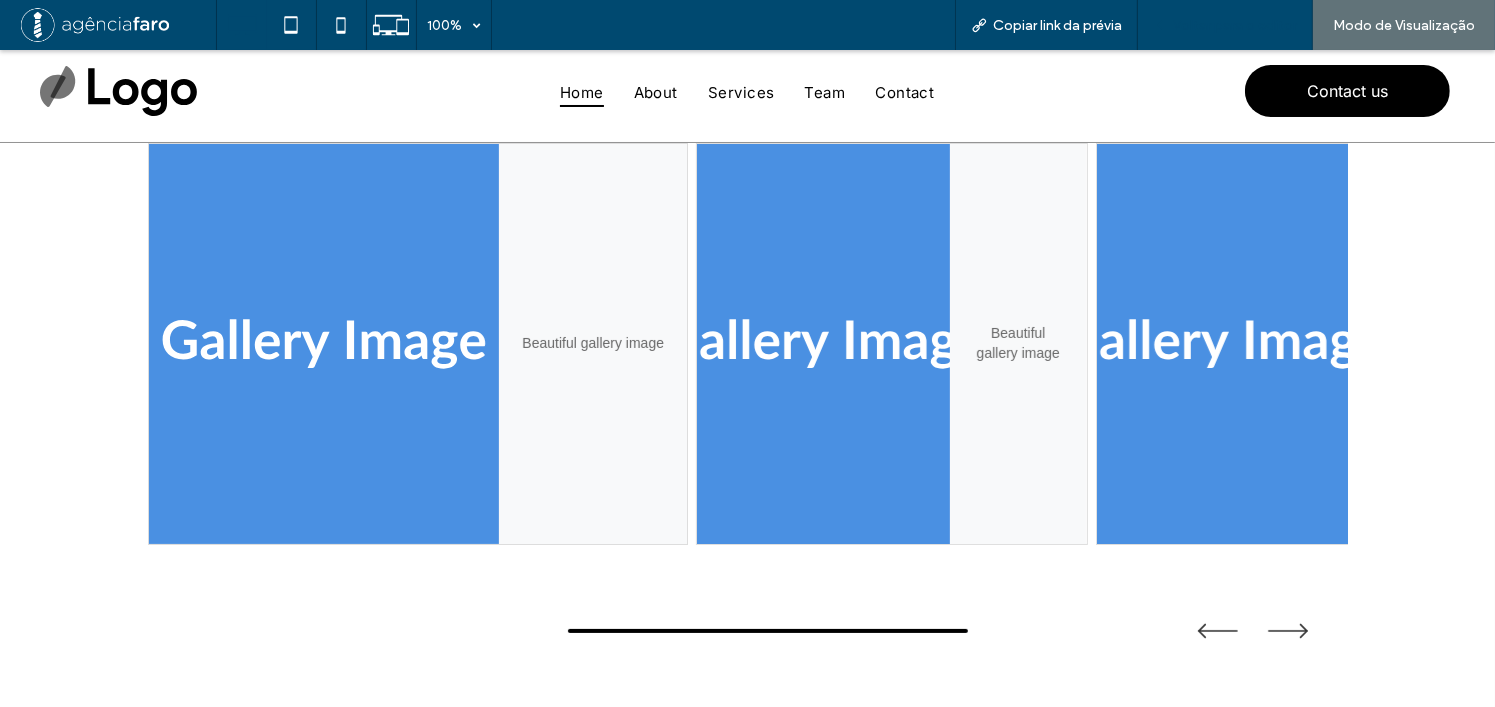 click on "Voltar para o editor" at bounding box center [1235, 25] 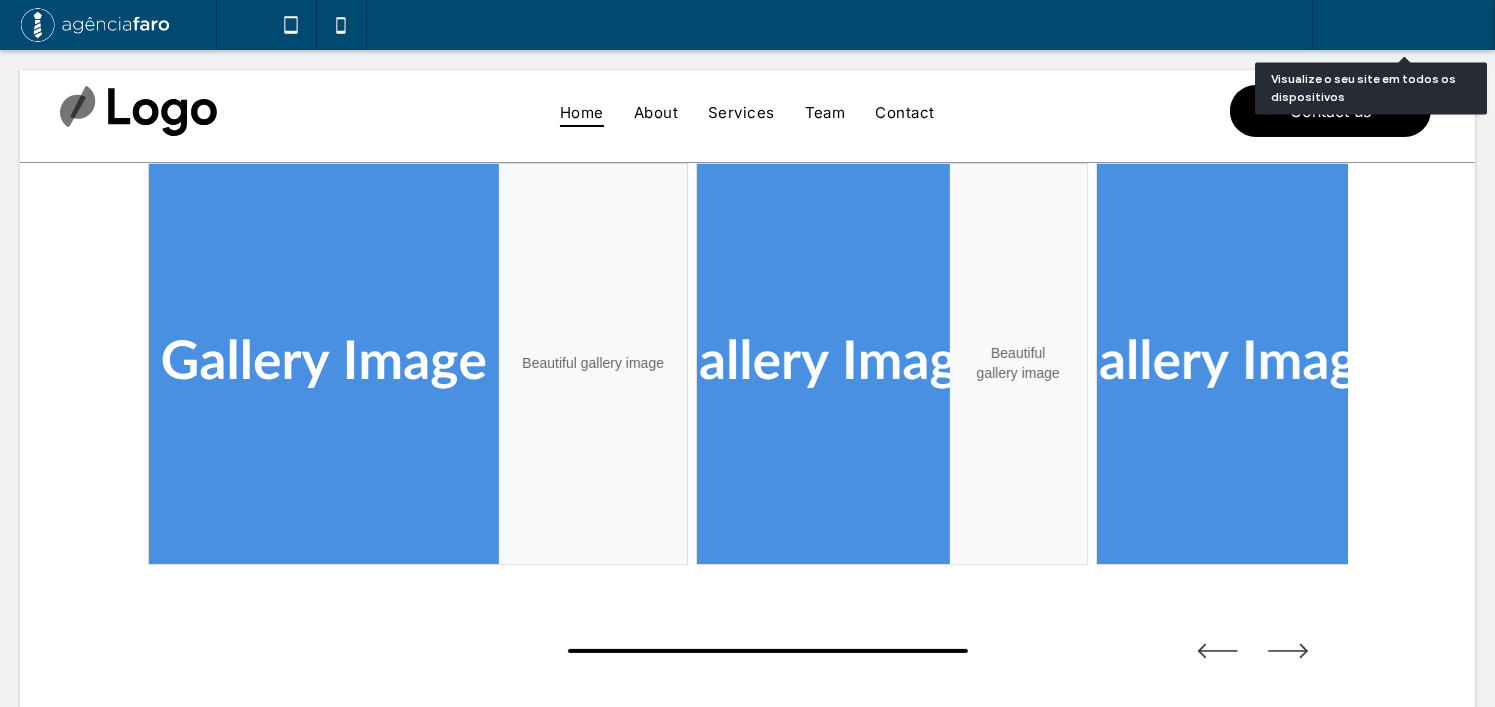 click on "Visualização do Site" at bounding box center (1403, 25) 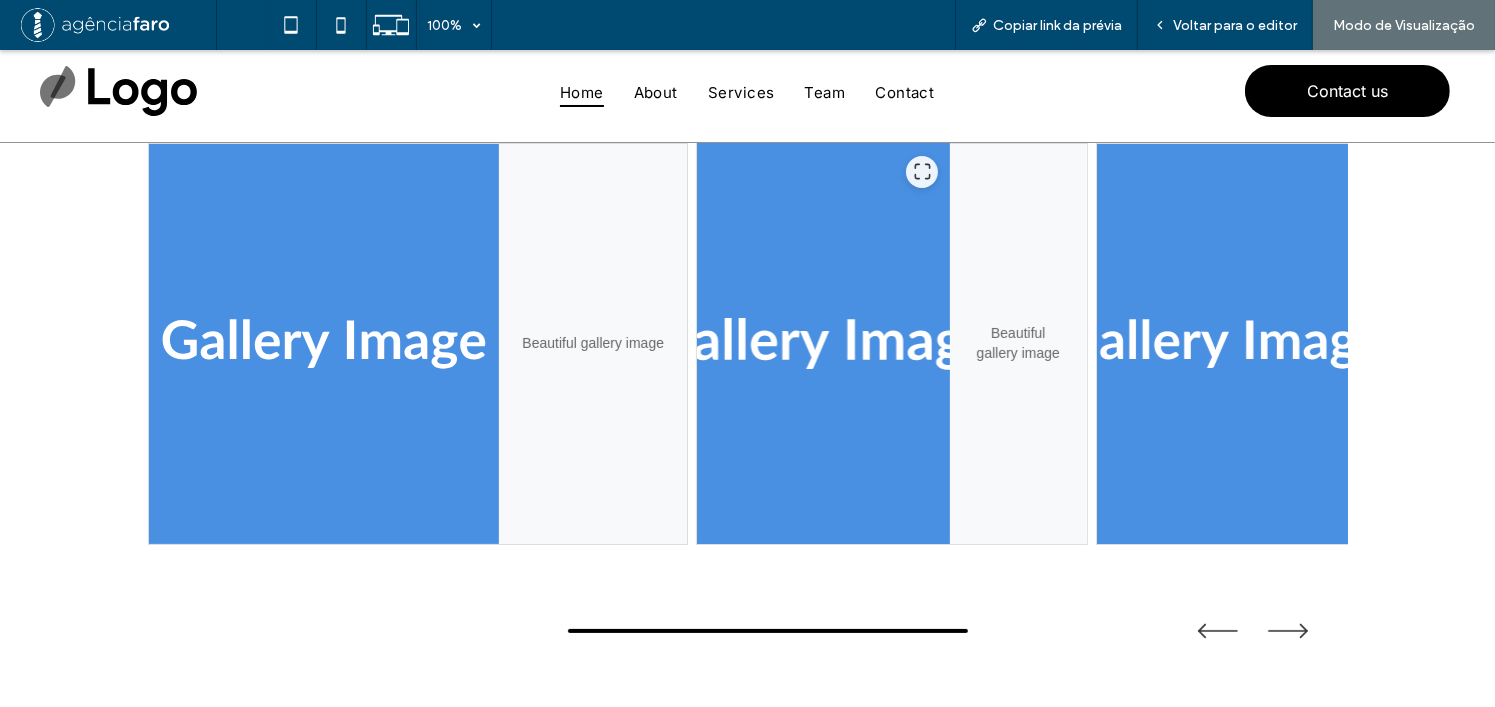 click at bounding box center [823, 344] 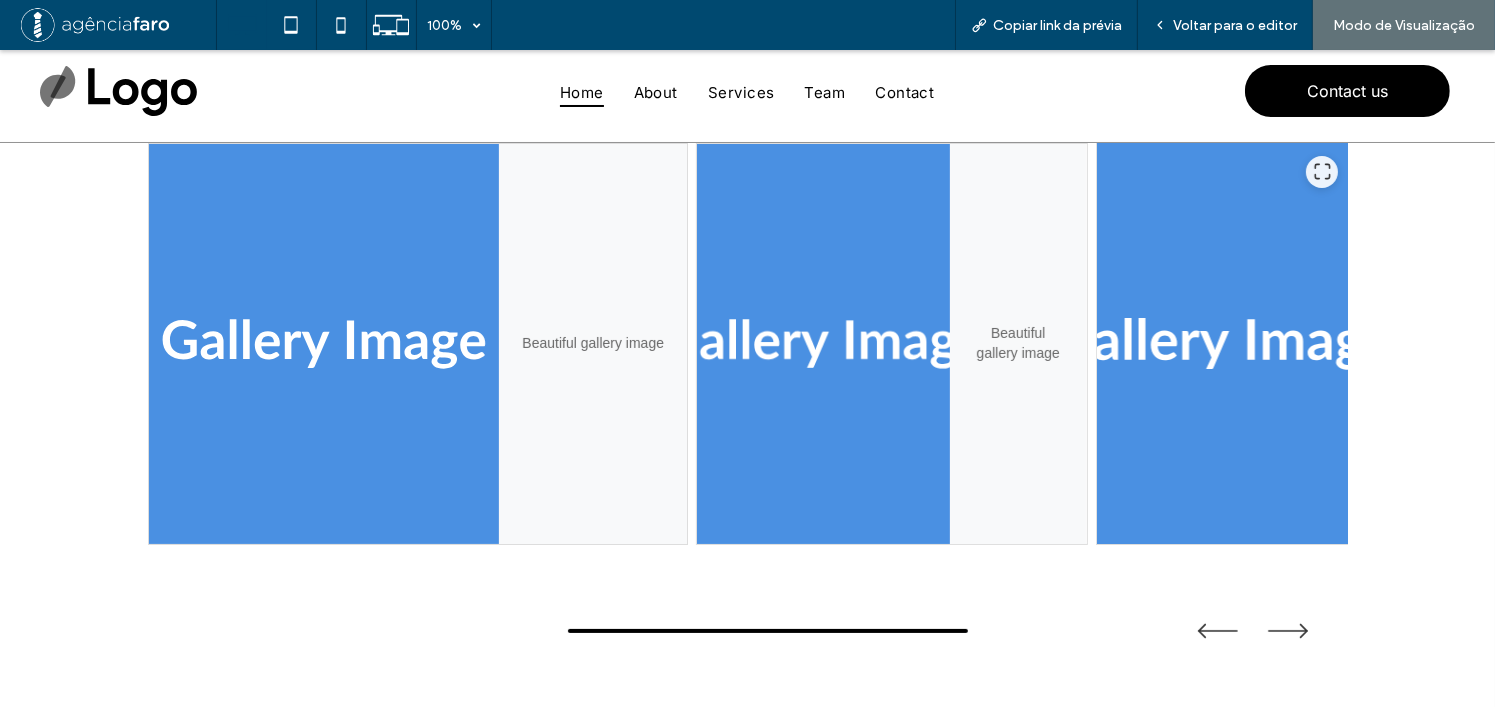 click at bounding box center (1222, 344) 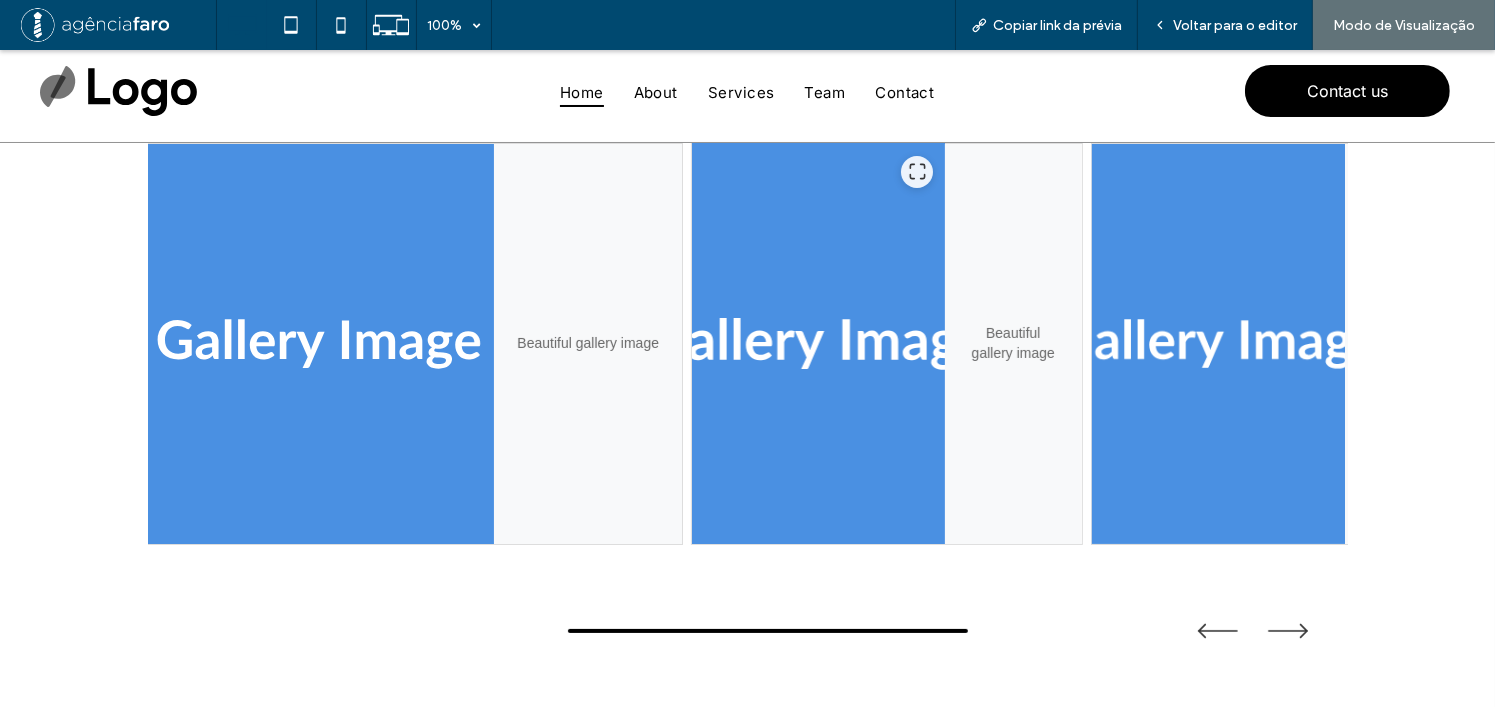 drag, startPoint x: 770, startPoint y: 313, endPoint x: 280, endPoint y: 335, distance: 490.49362 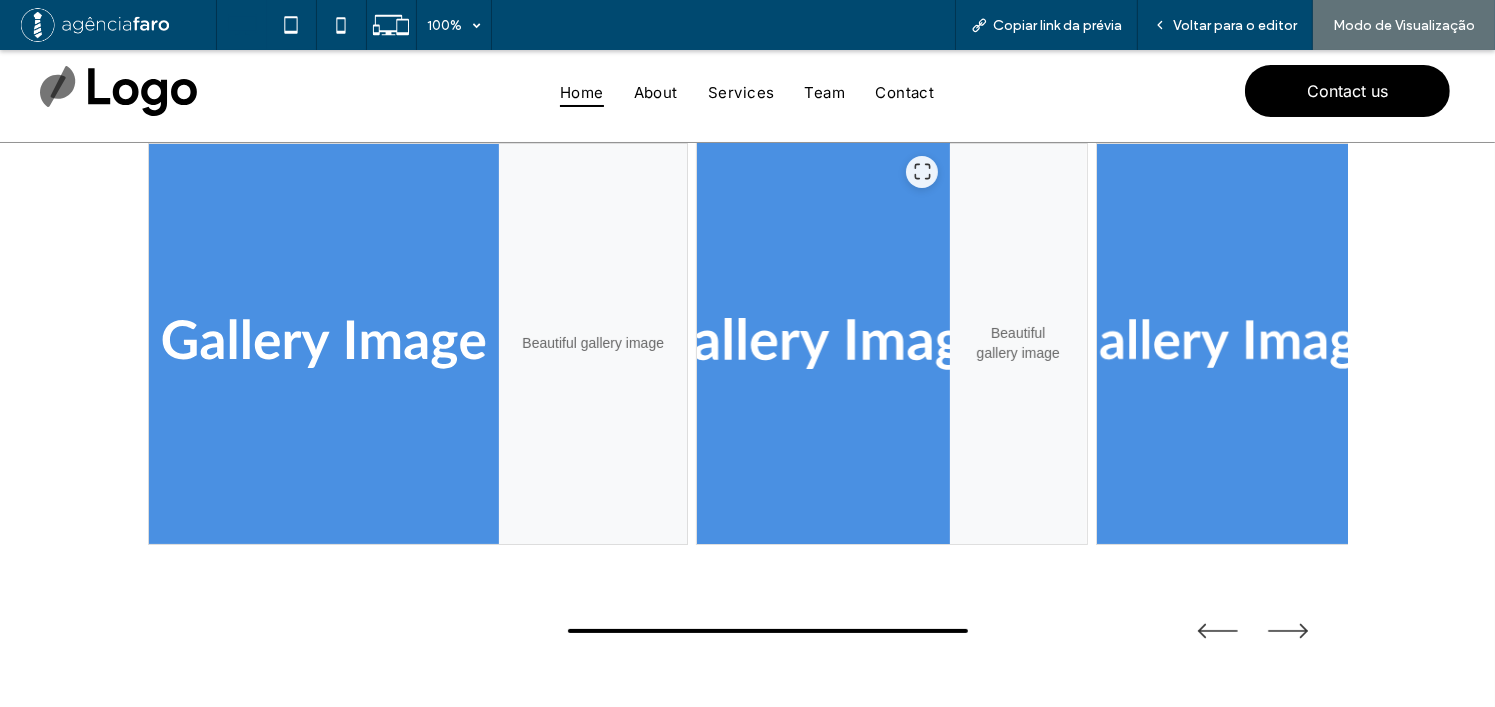 click at bounding box center (823, 344) 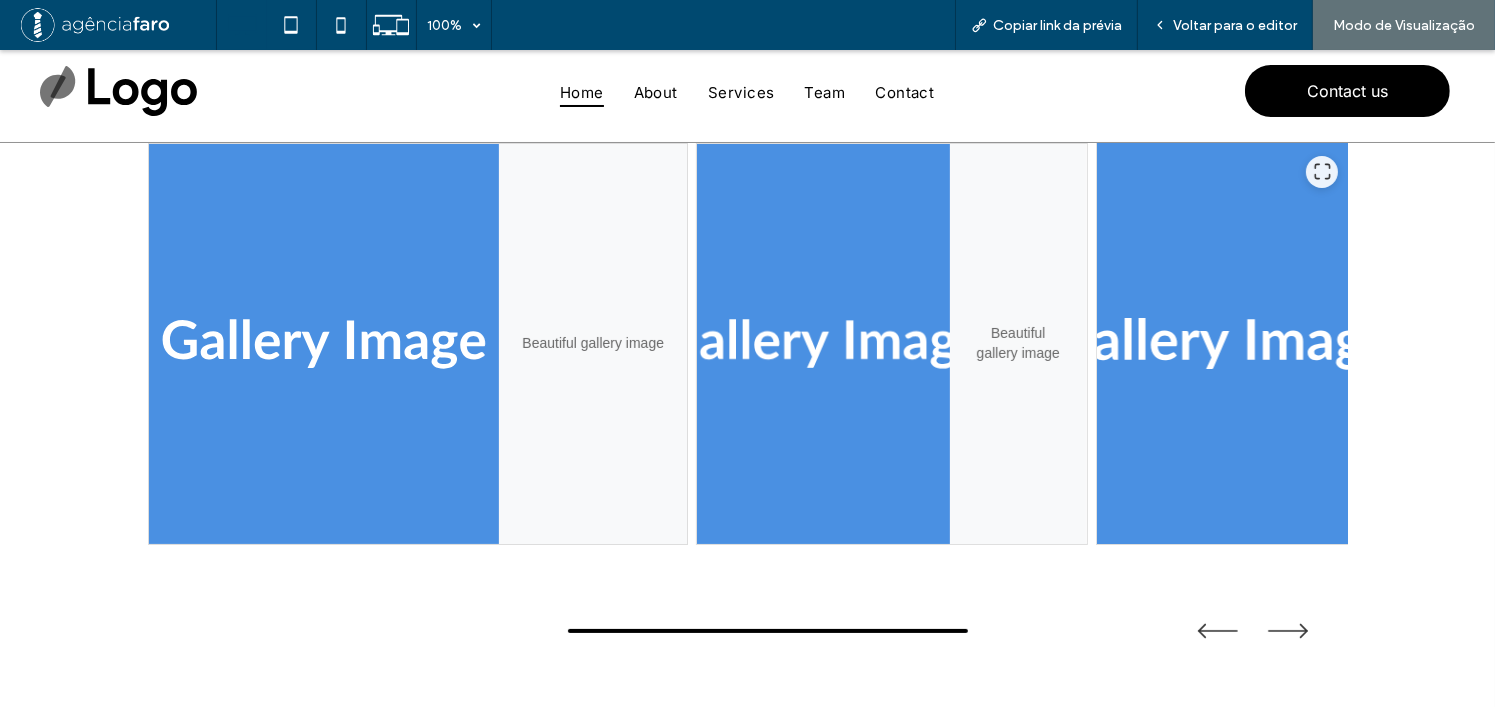 click at bounding box center [1222, 344] 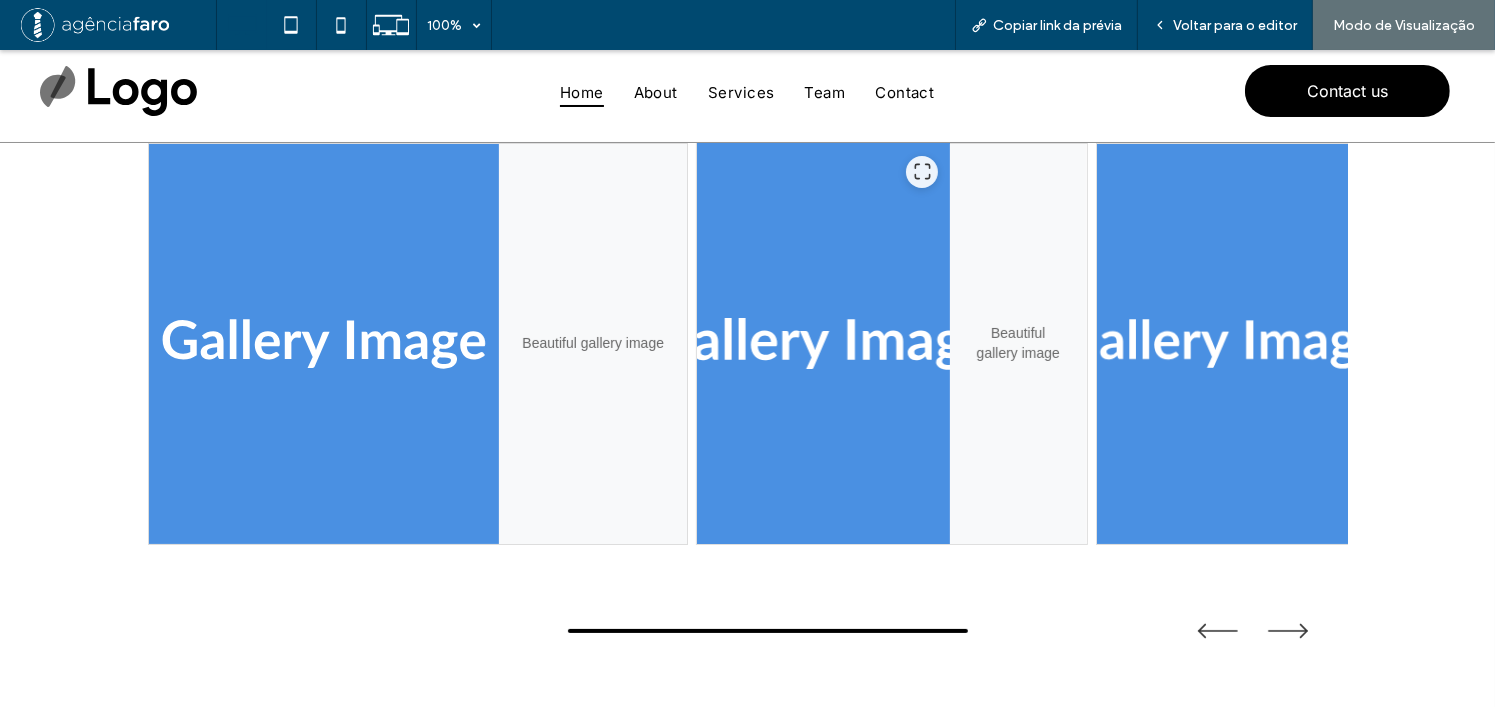 click at bounding box center (823, 344) 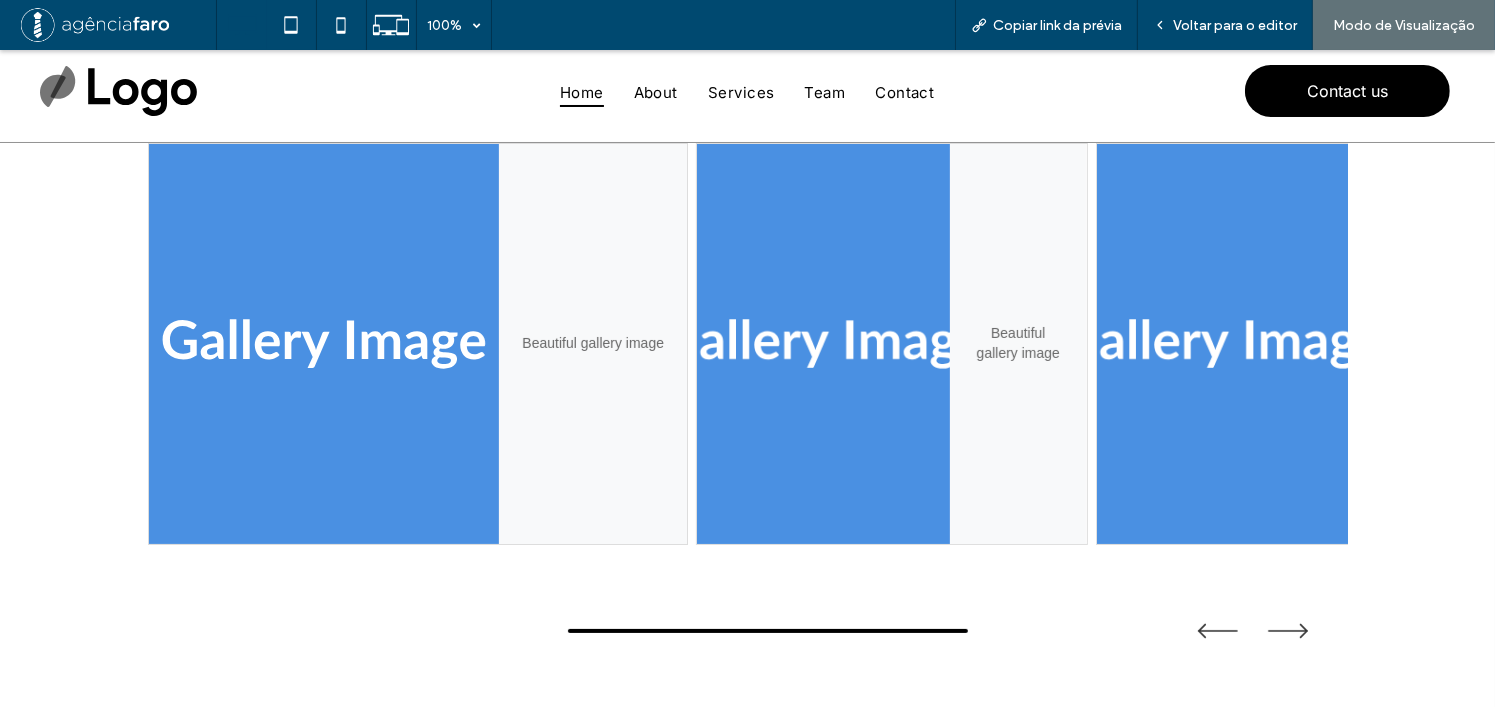 click on "Beautiful gallery image" at bounding box center [592, 344] 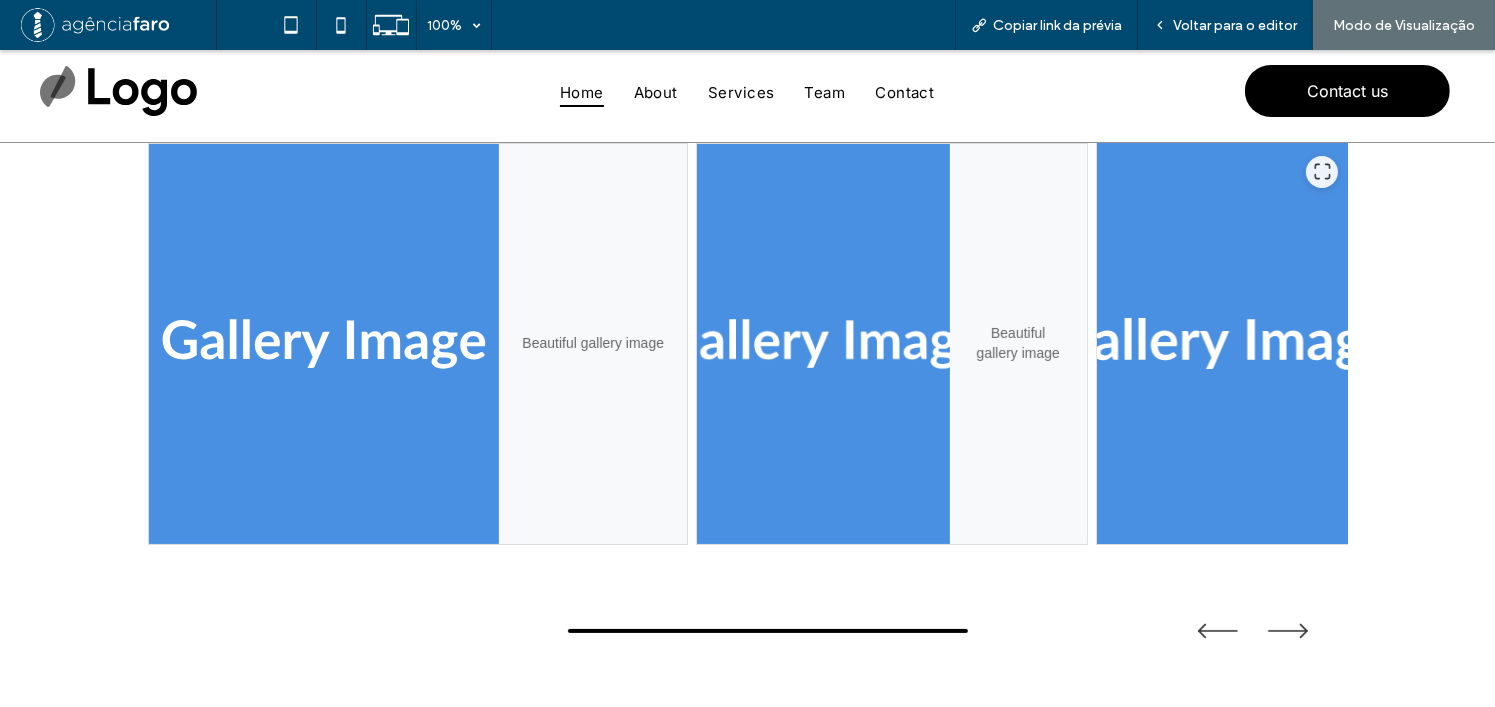 drag, startPoint x: 1359, startPoint y: 303, endPoint x: 1327, endPoint y: 315, distance: 34.176014 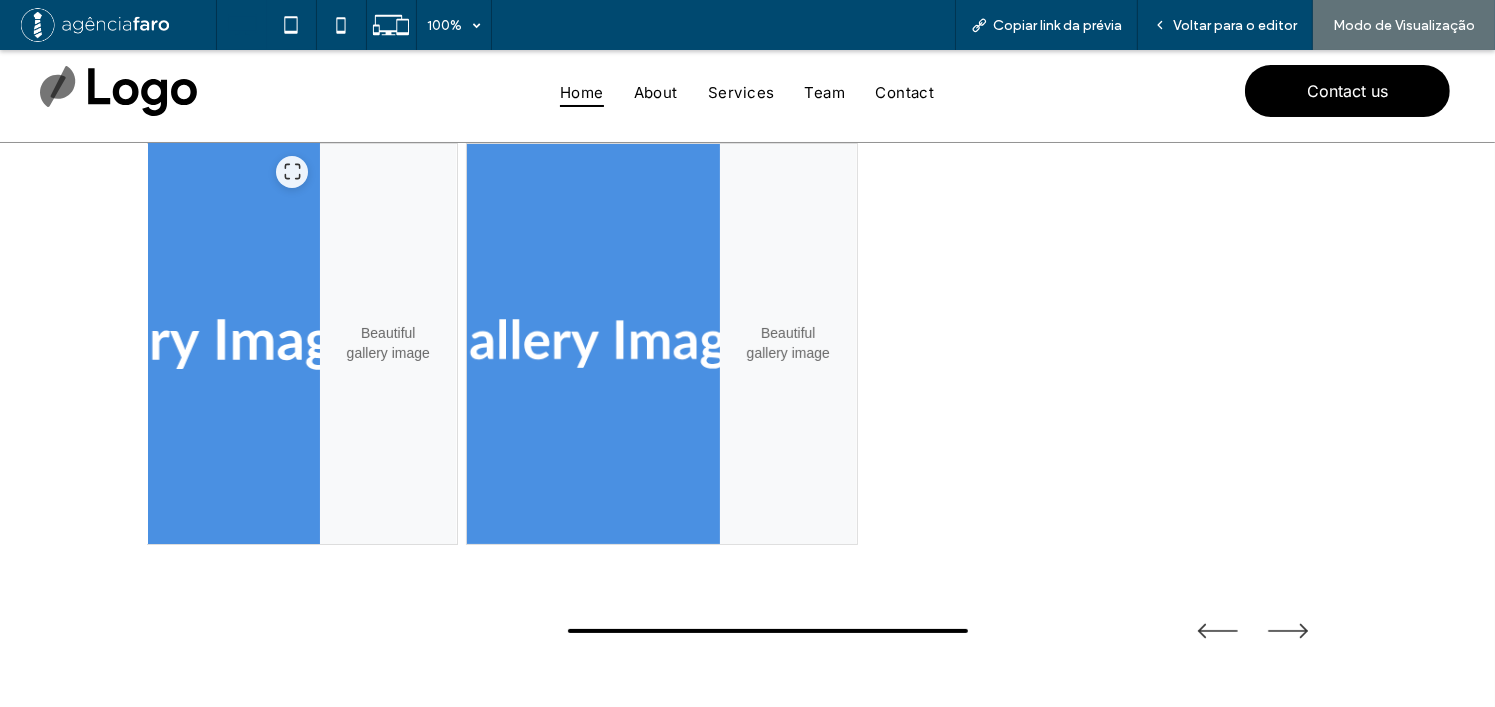 drag, startPoint x: 1164, startPoint y: 342, endPoint x: 279, endPoint y: 335, distance: 885.0277 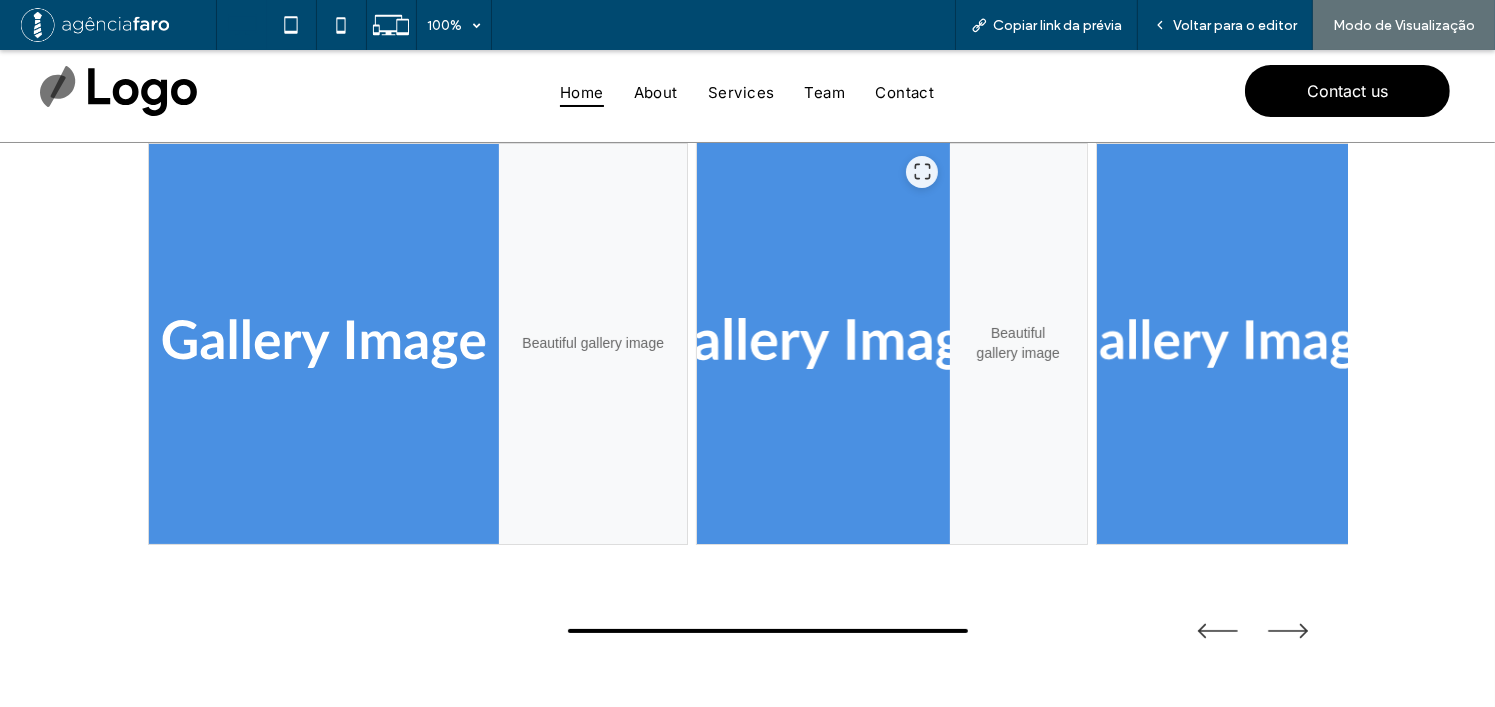 click at bounding box center [823, 344] 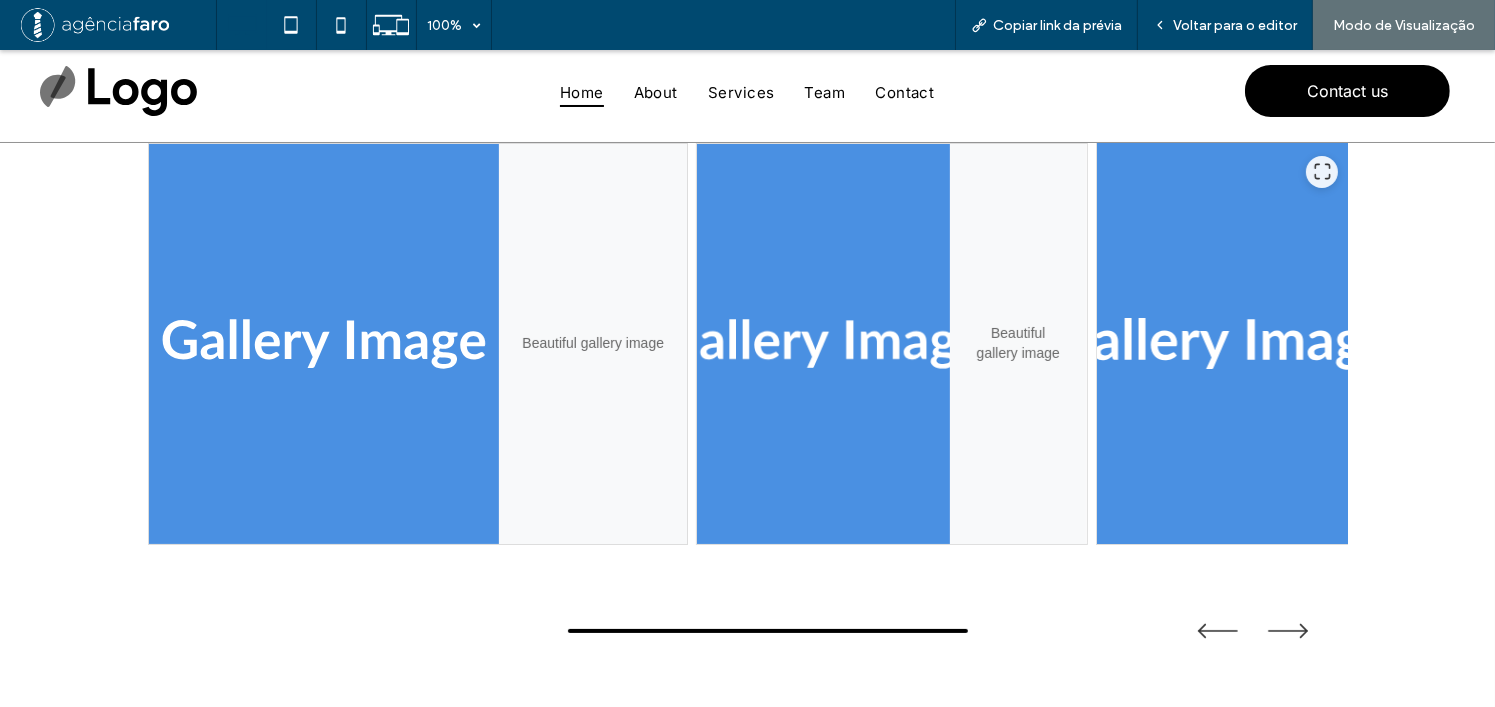 drag, startPoint x: 1121, startPoint y: 323, endPoint x: 1276, endPoint y: 331, distance: 155.20631 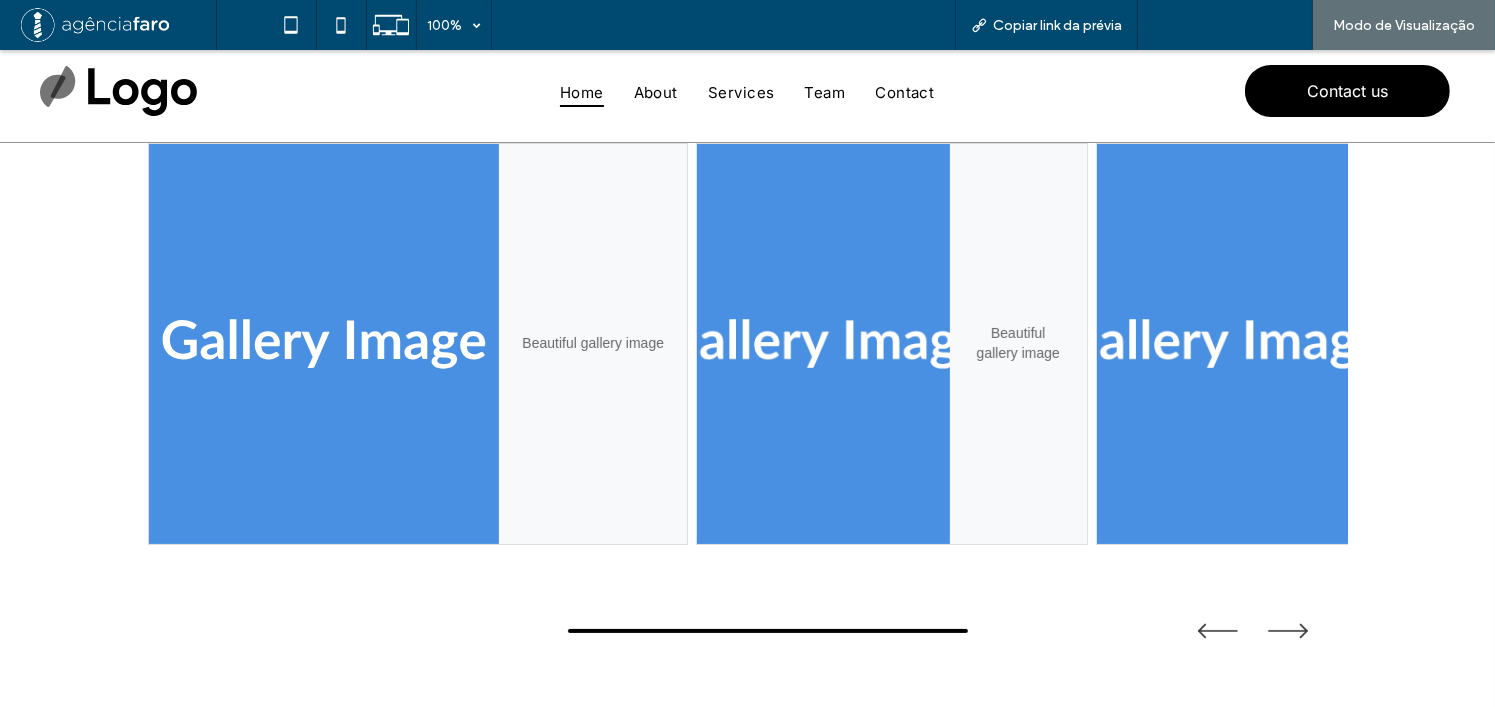 drag, startPoint x: 1272, startPoint y: 34, endPoint x: 1251, endPoint y: 47, distance: 24.698177 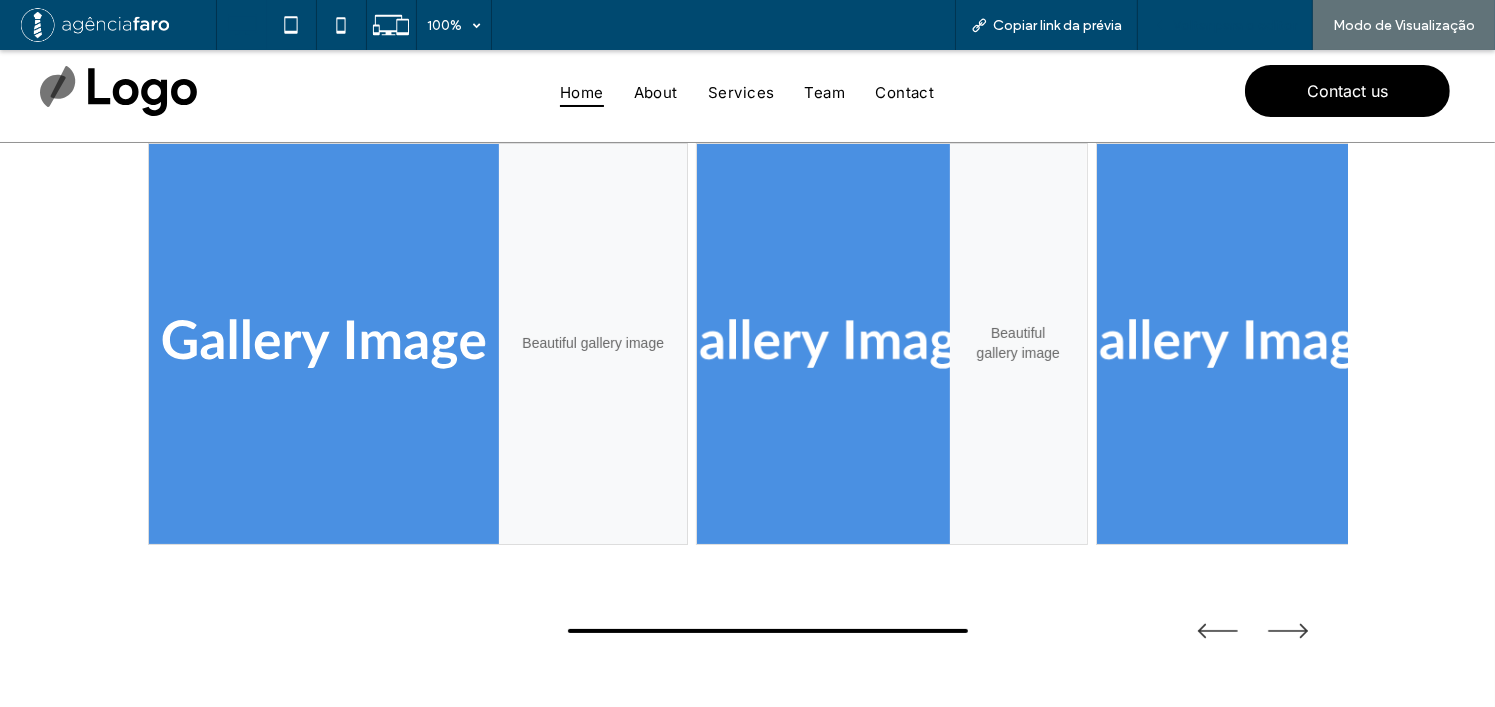 click on "Voltar para o editor" at bounding box center [1235, 25] 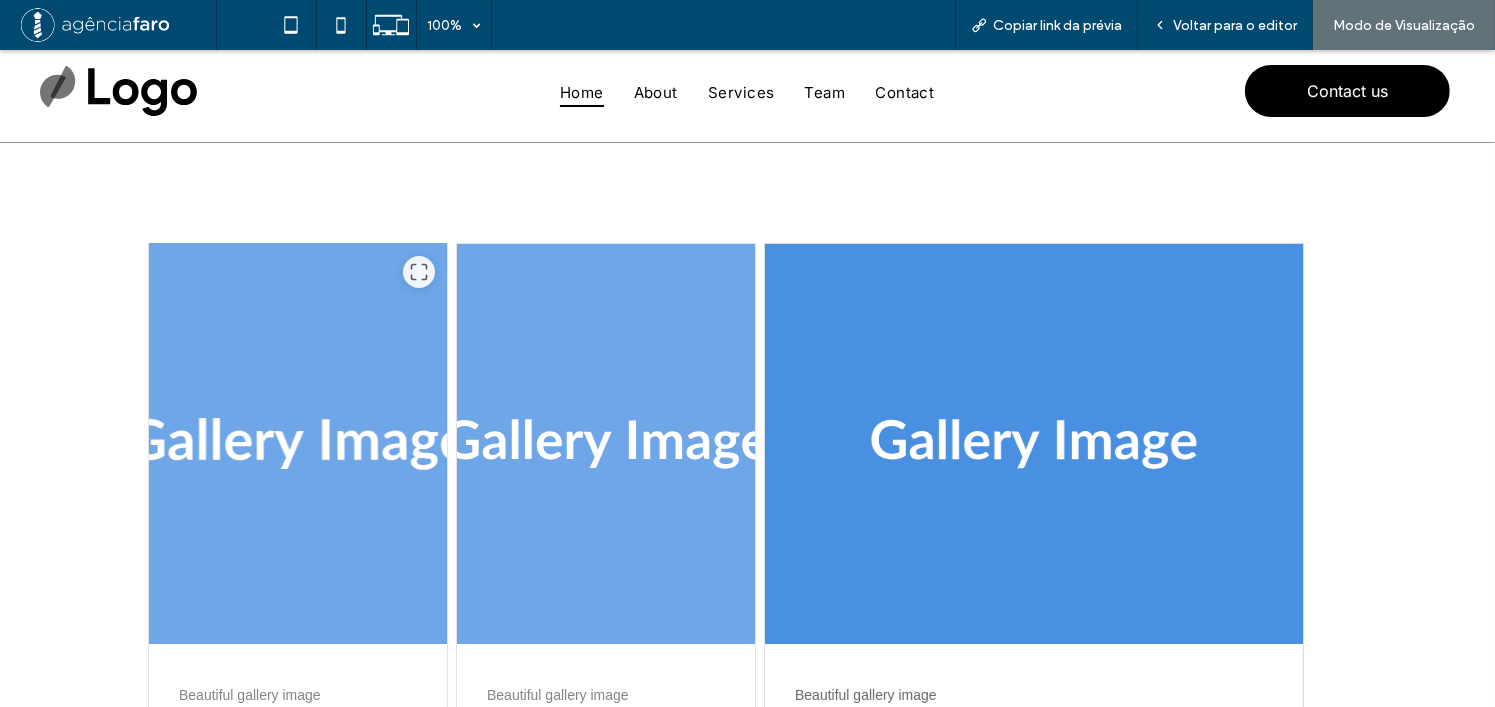scroll, scrollTop: 100, scrollLeft: 0, axis: vertical 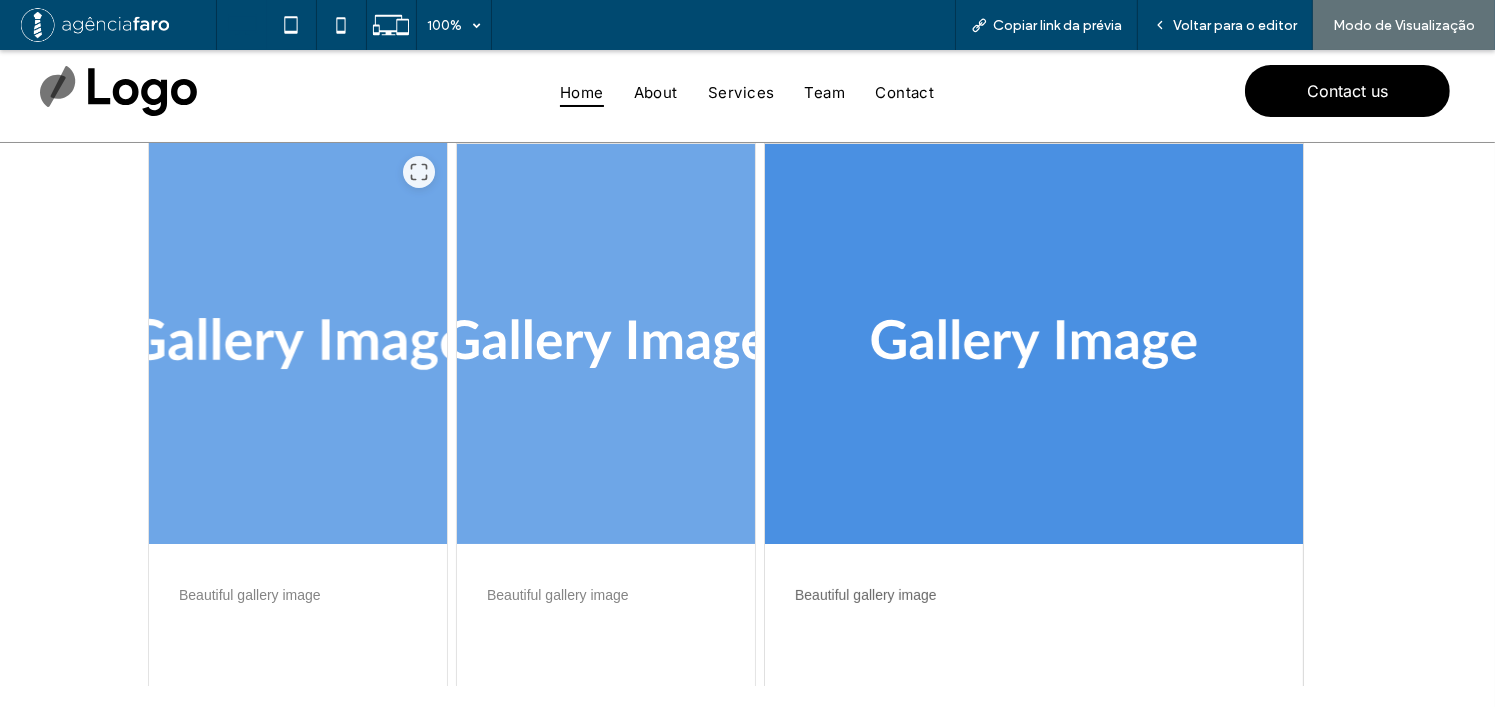 click at bounding box center (298, 344) 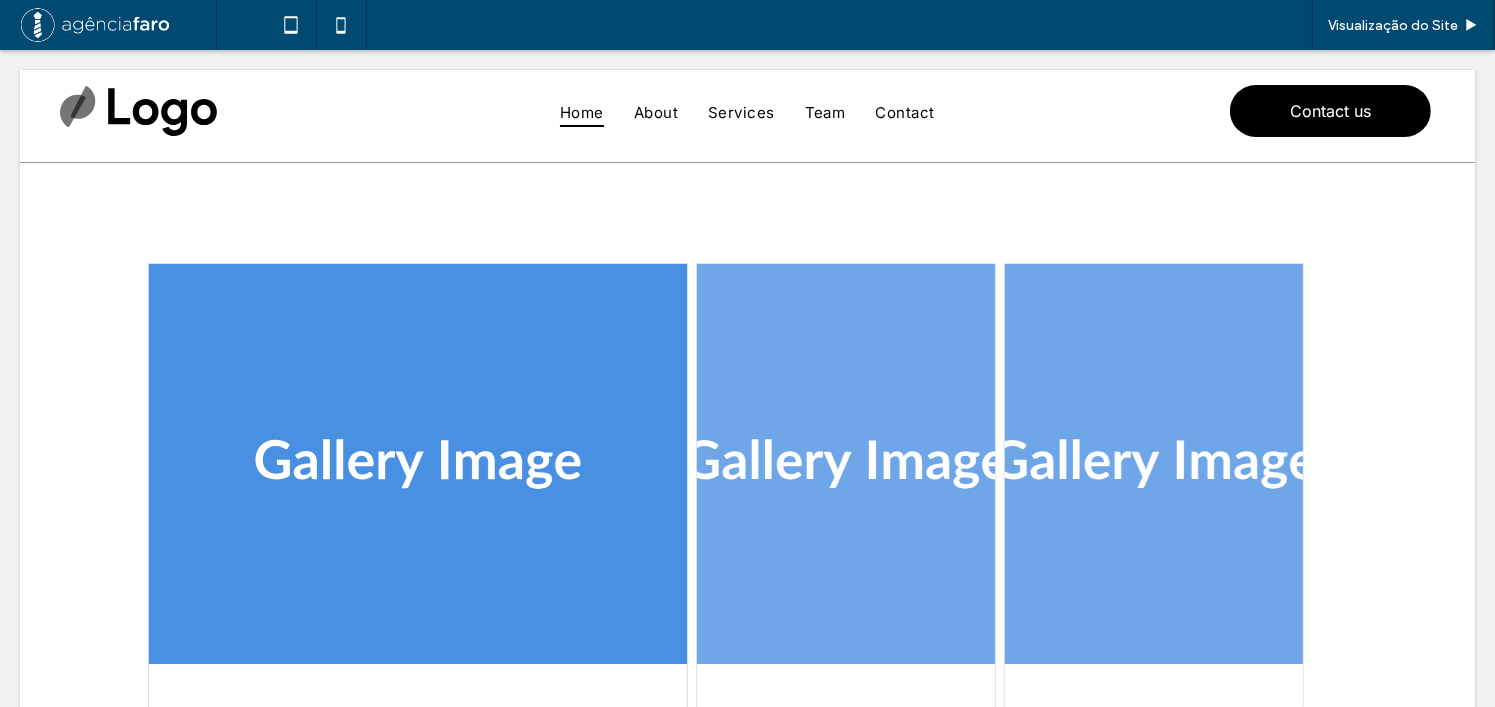 scroll, scrollTop: 0, scrollLeft: 0, axis: both 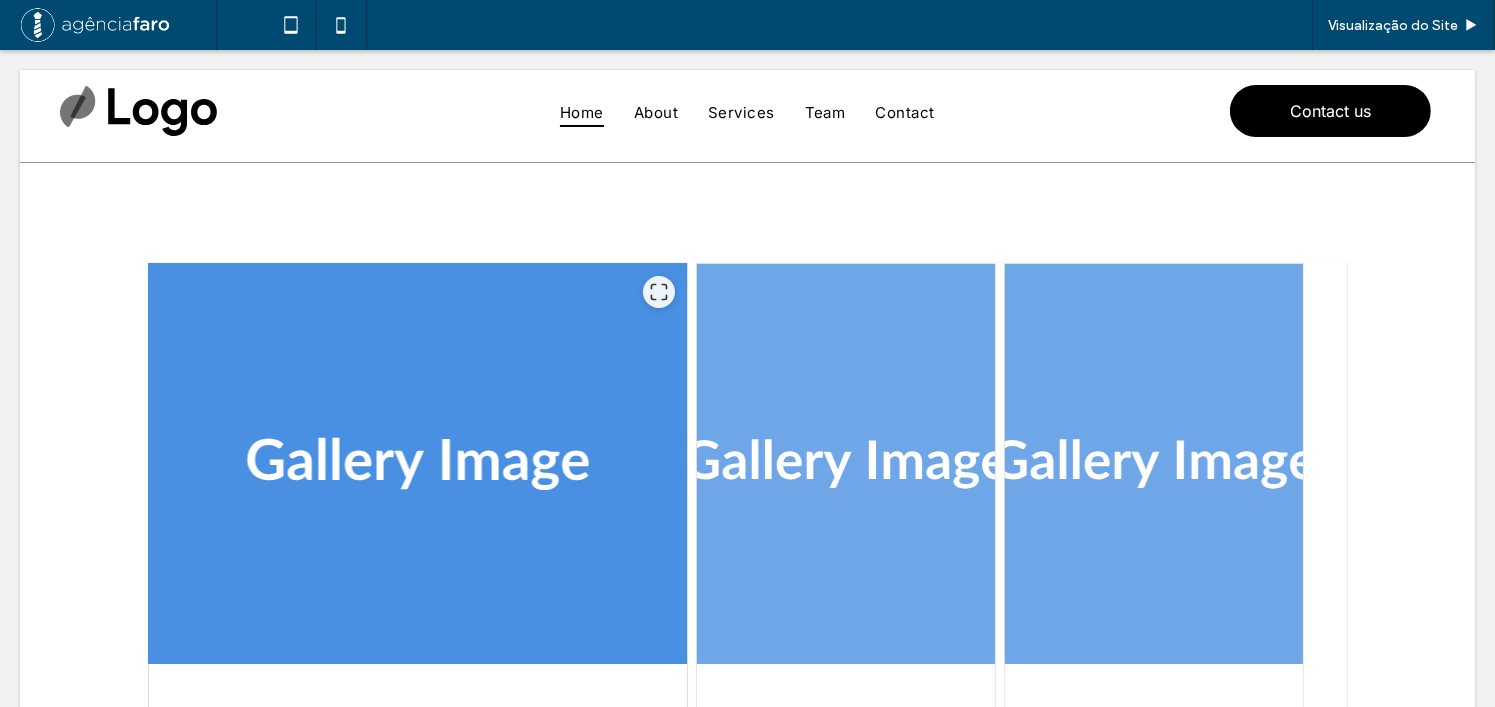 click at bounding box center [748, 591] 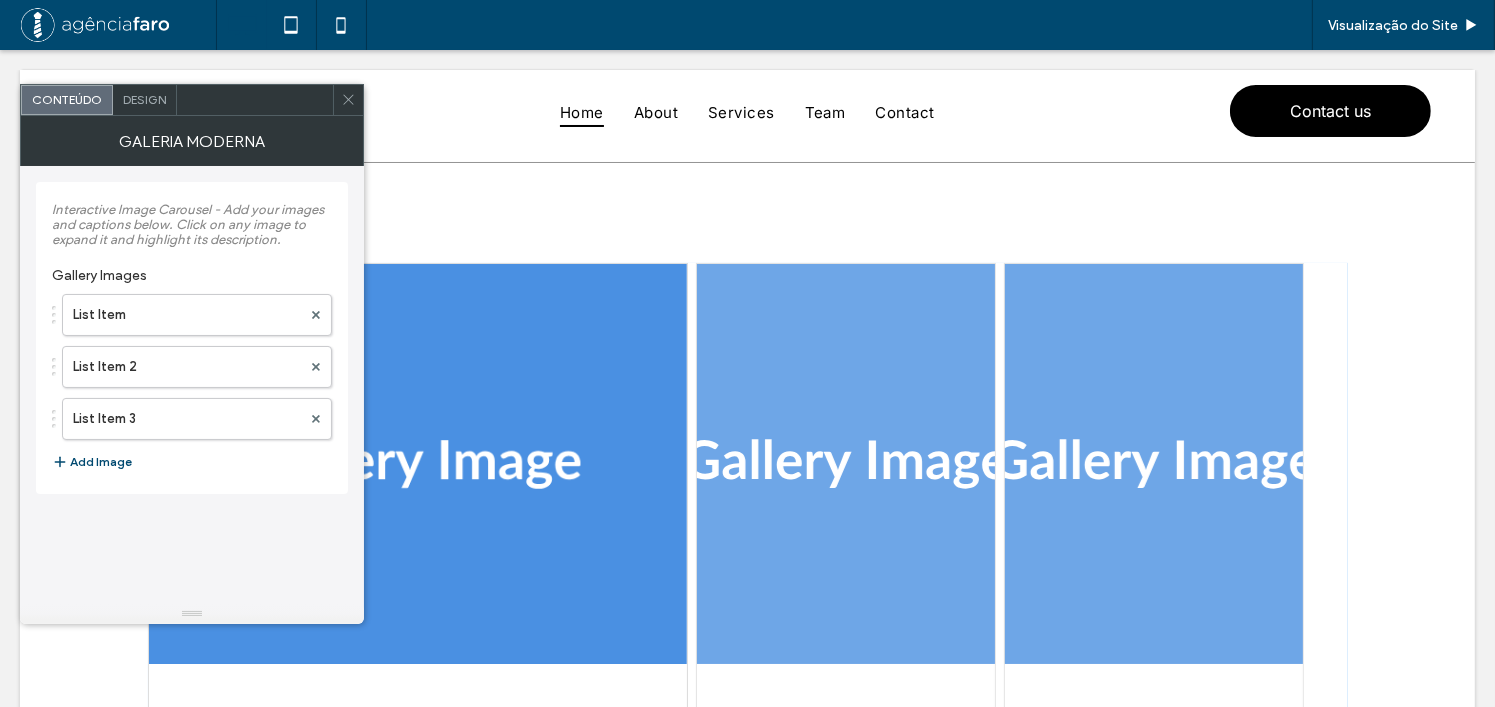 click on "Design" at bounding box center (144, 99) 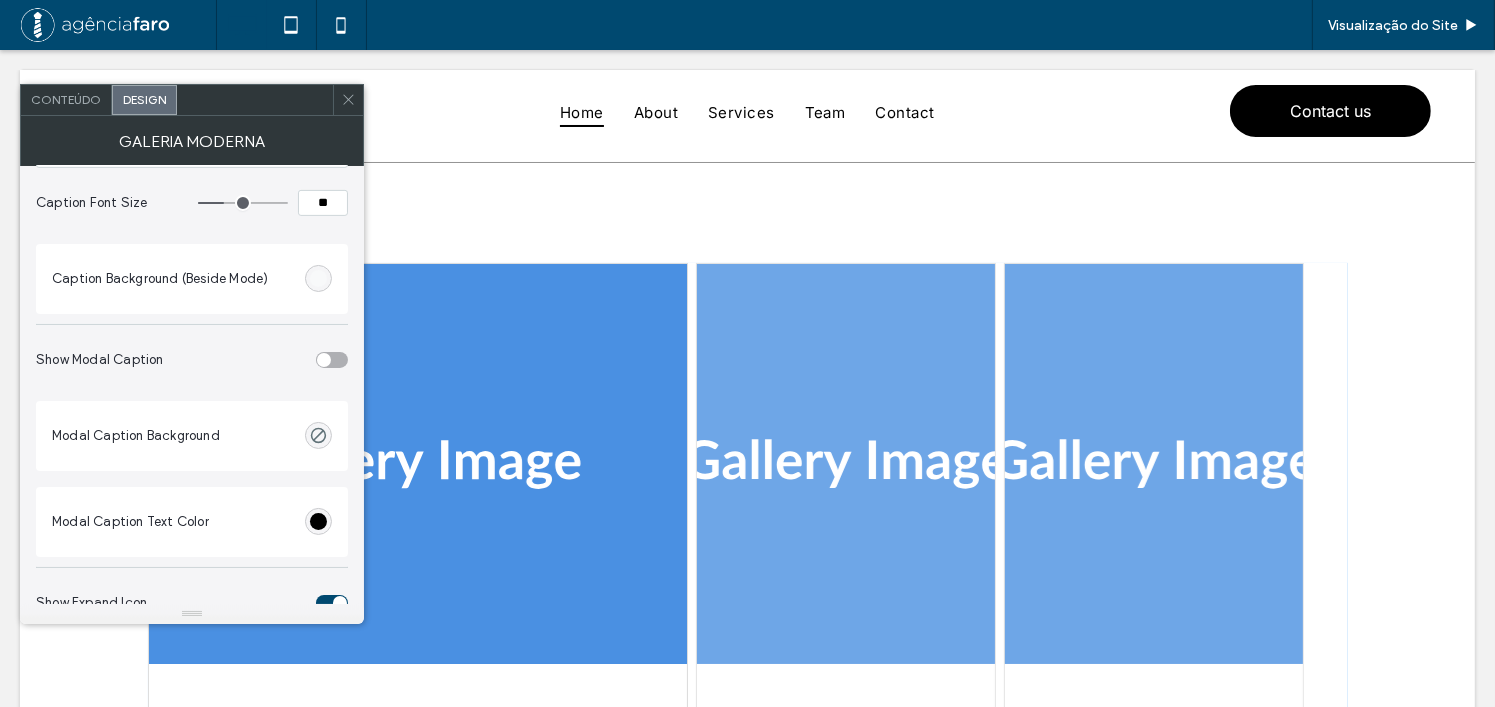 scroll, scrollTop: 600, scrollLeft: 0, axis: vertical 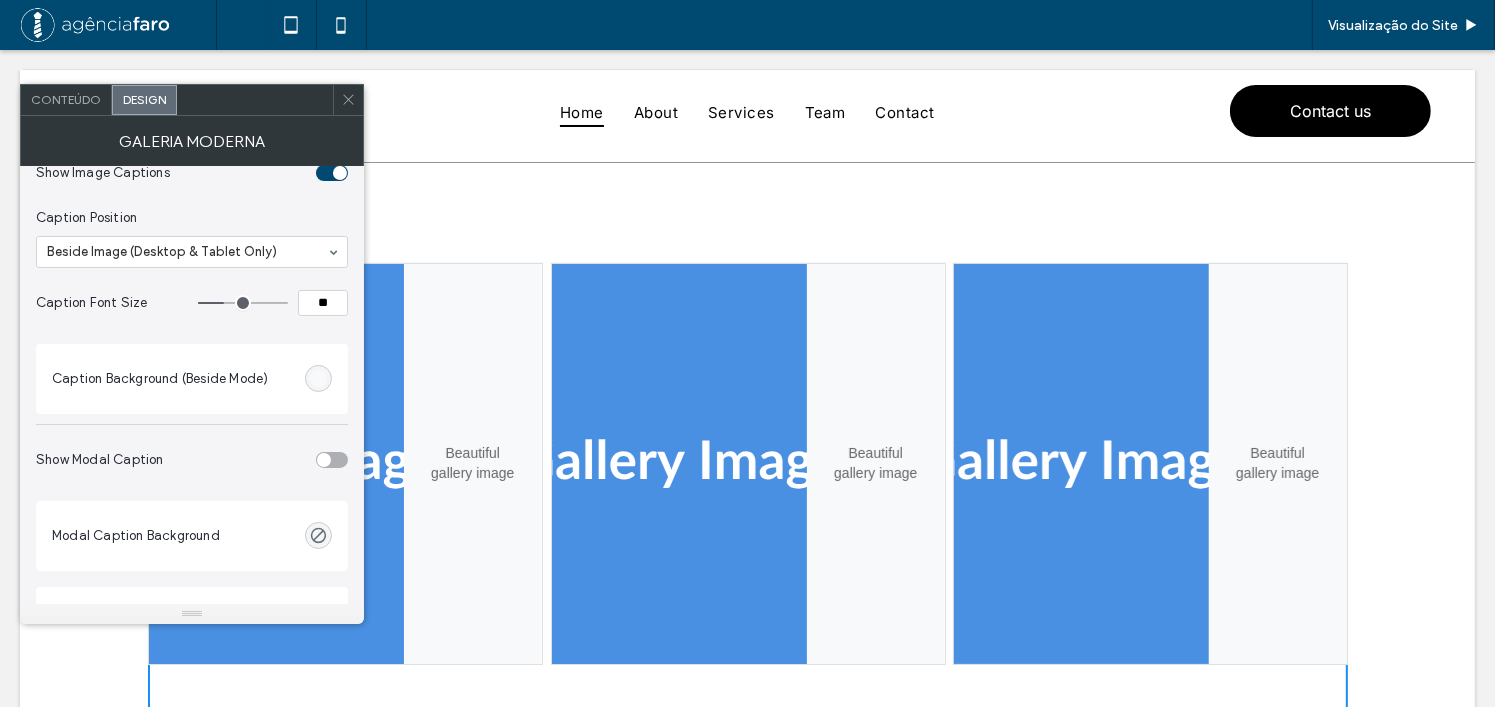 click 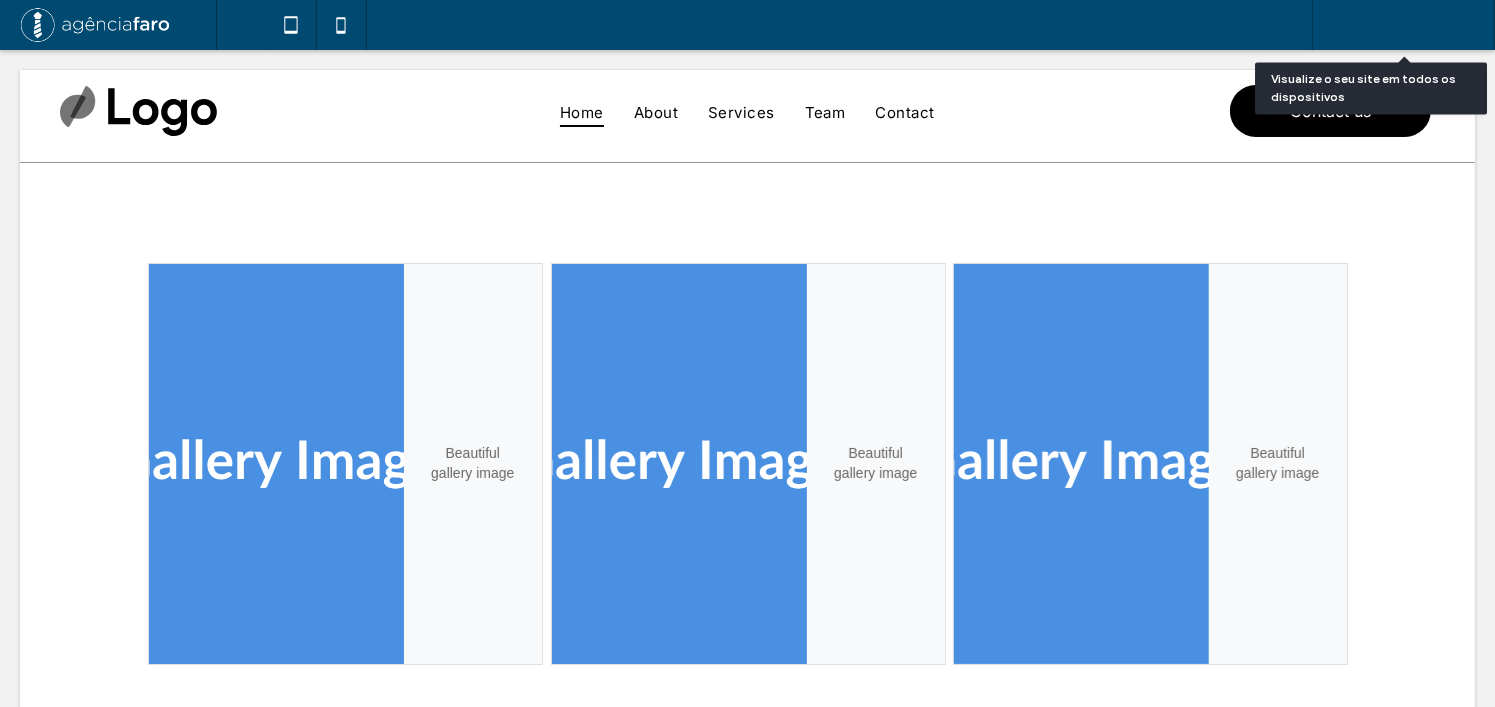 click on "Visualização do Site" at bounding box center (1393, 25) 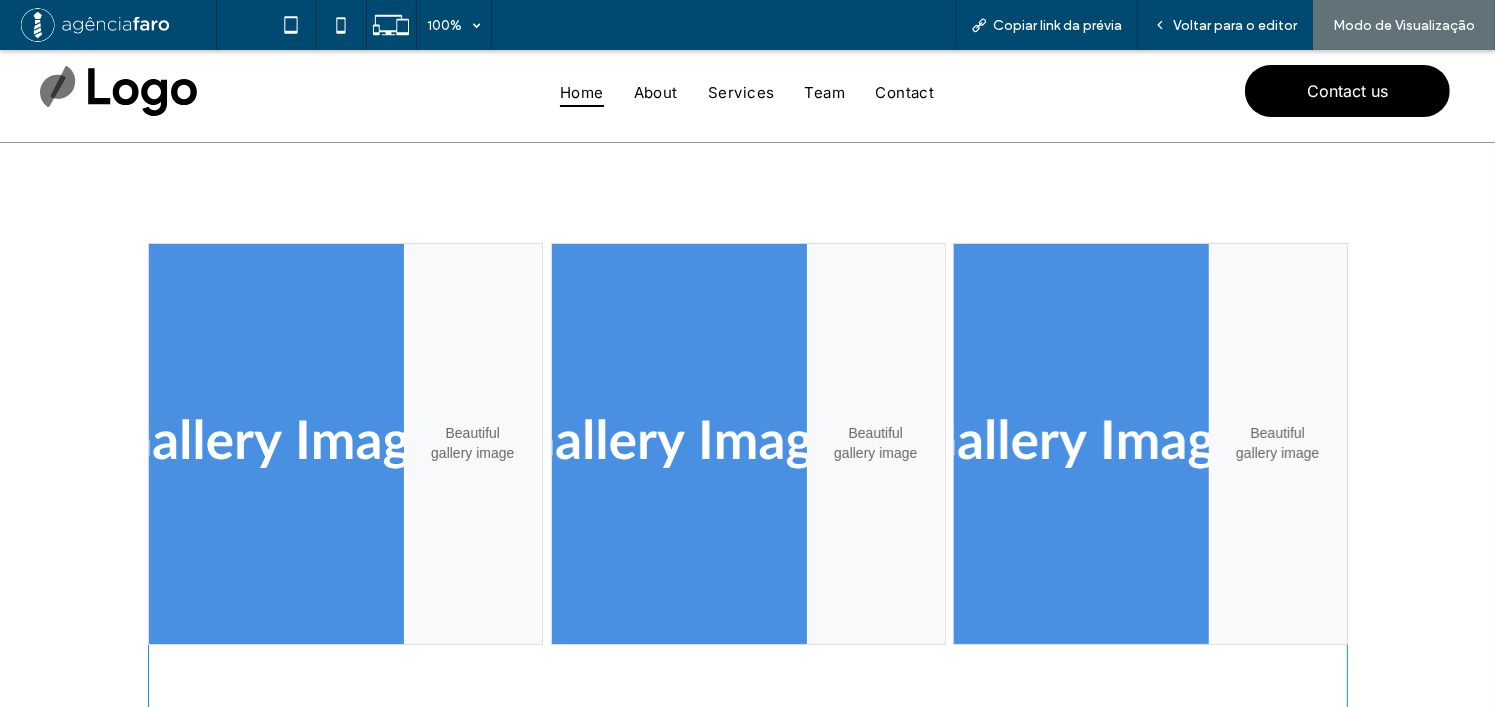 drag, startPoint x: 686, startPoint y: 393, endPoint x: 701, endPoint y: 399, distance: 16.155495 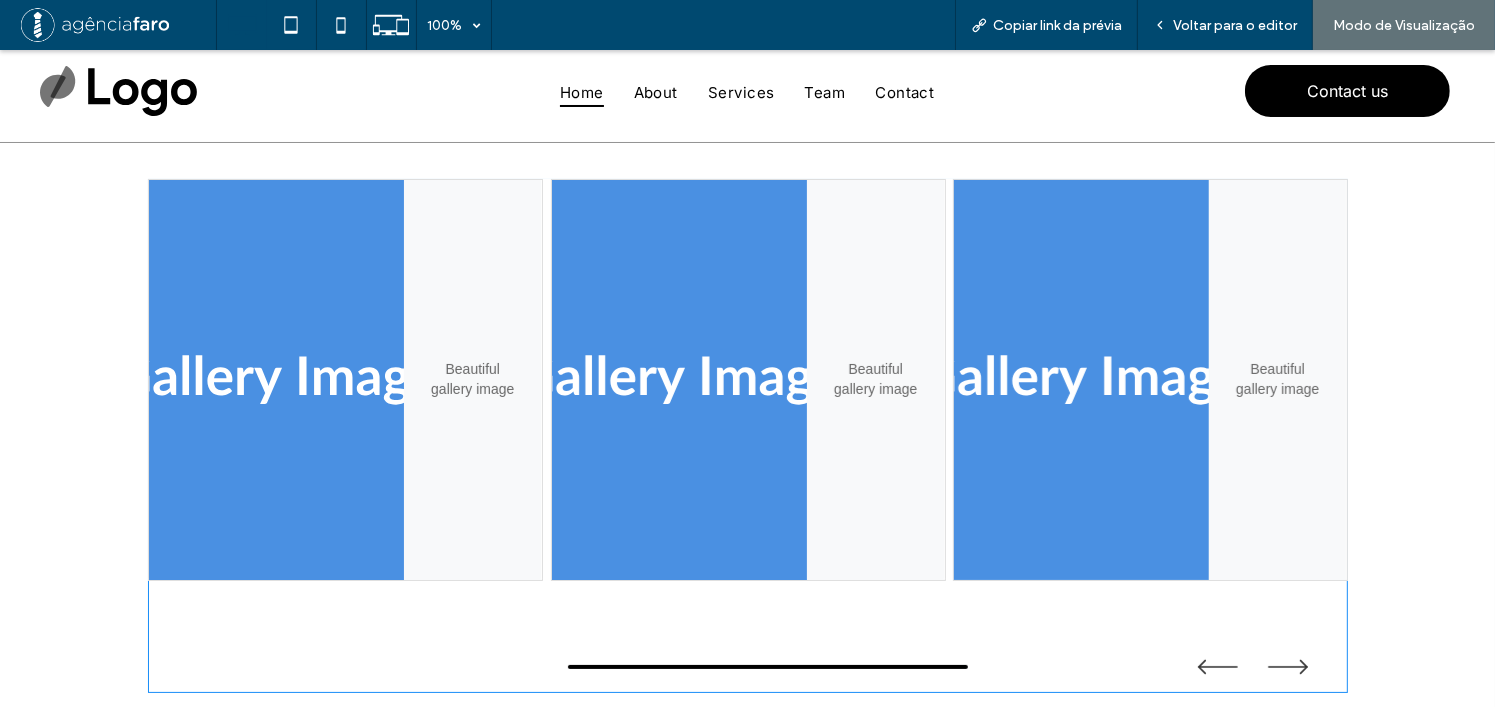 scroll, scrollTop: 100, scrollLeft: 0, axis: vertical 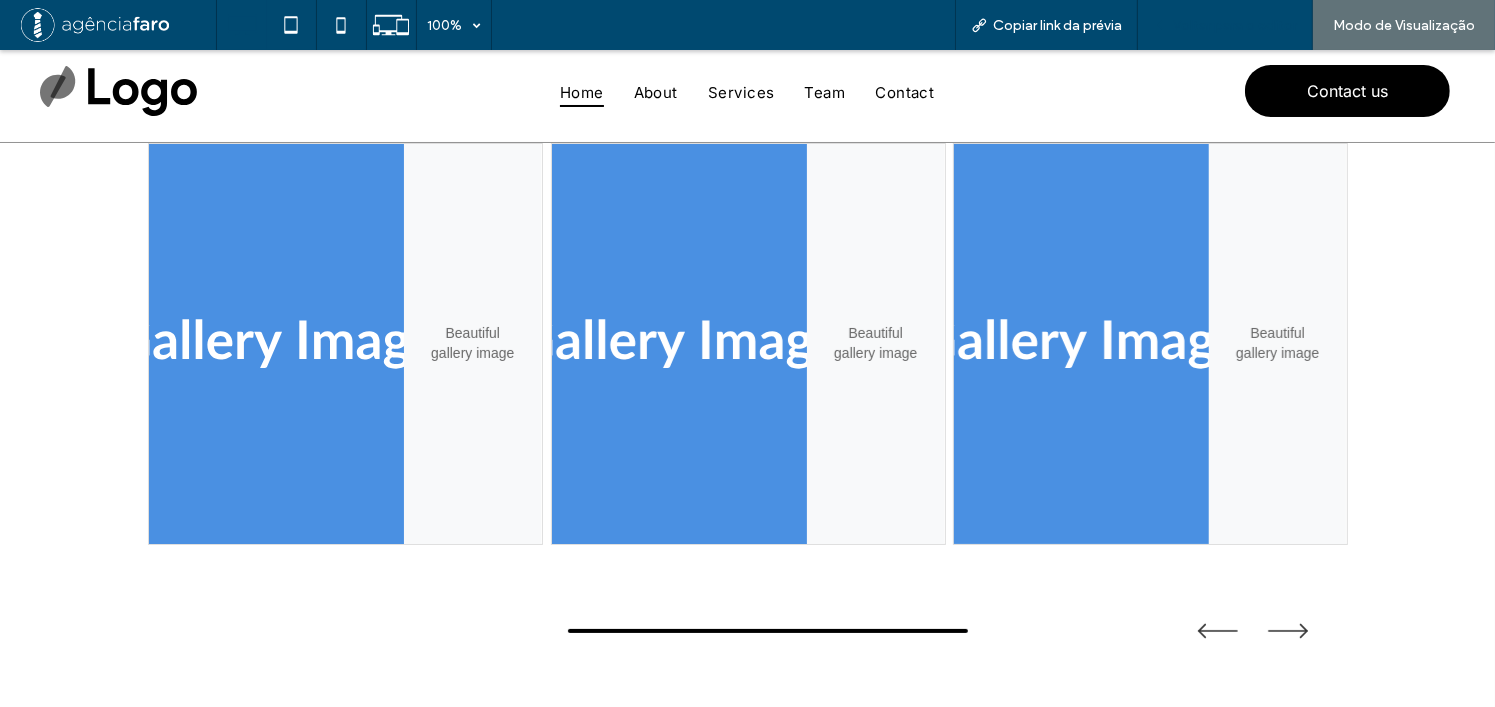 click on "Voltar para o editor" at bounding box center [1235, 25] 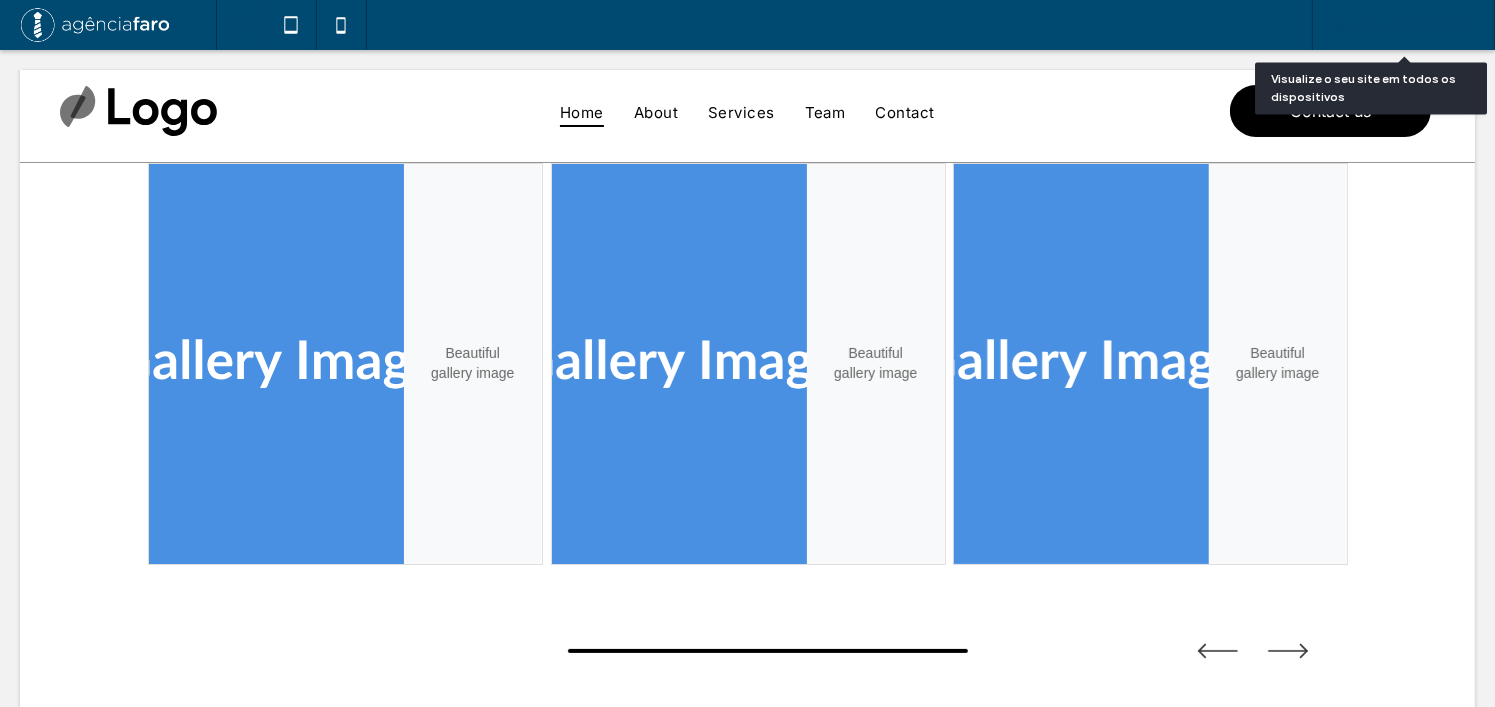 click on "Visualização do Site" at bounding box center (1393, 25) 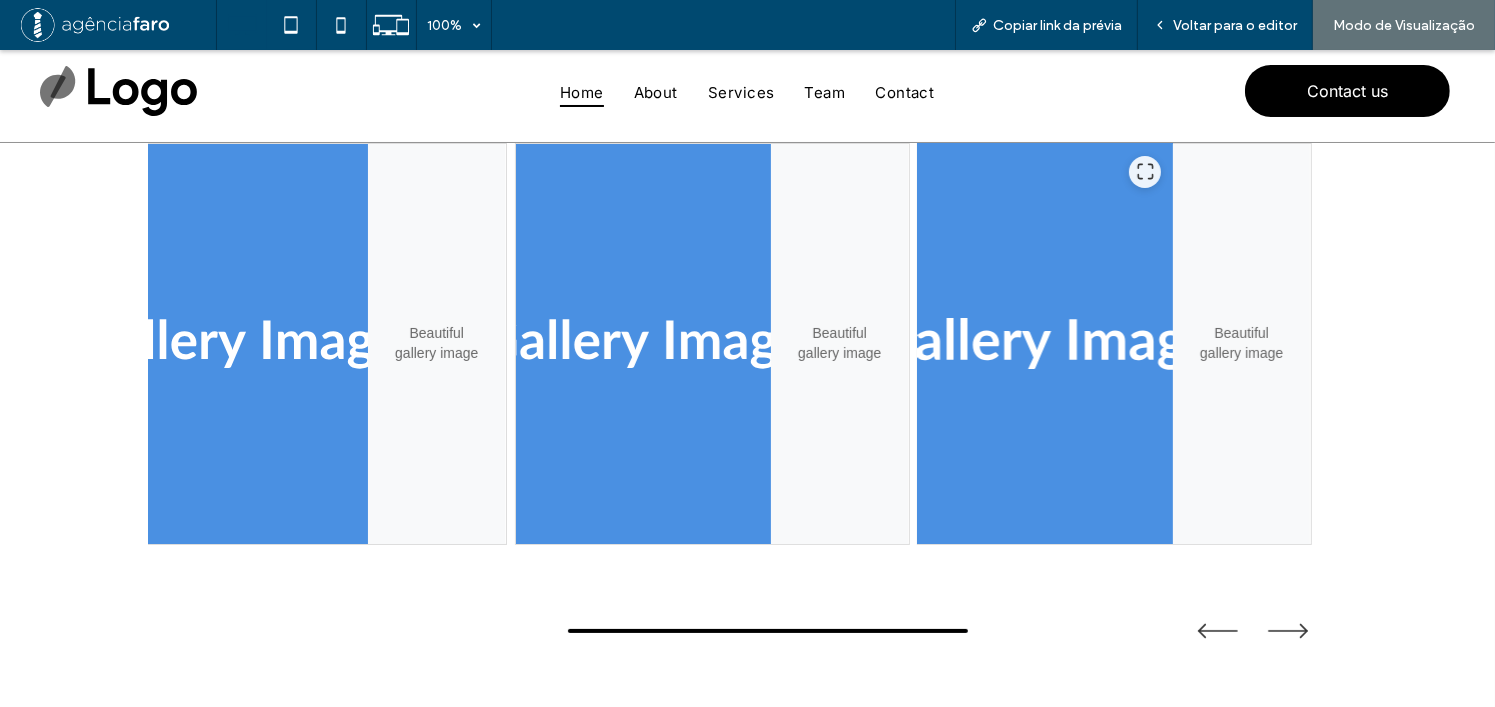 drag, startPoint x: 1016, startPoint y: 351, endPoint x: 642, endPoint y: 378, distance: 374.97333 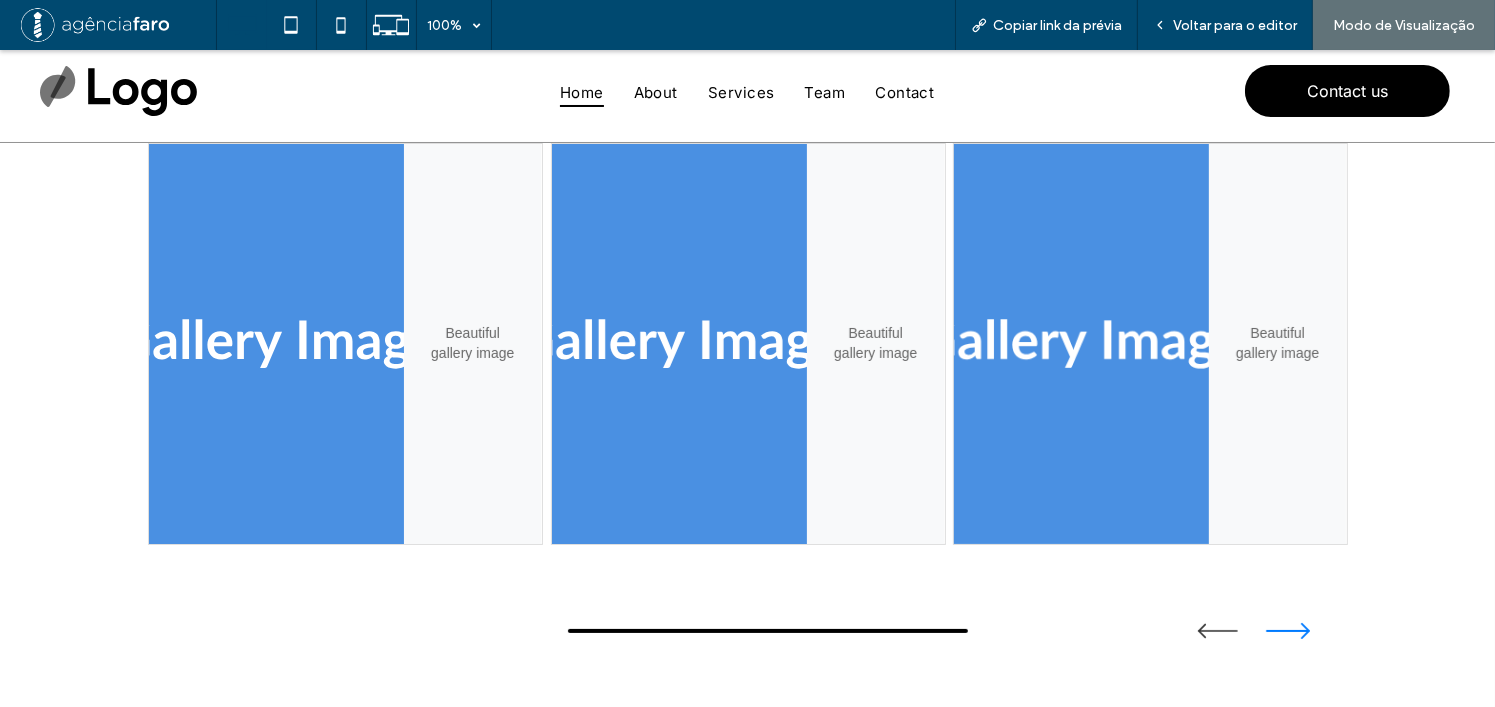 click at bounding box center [1288, 630] 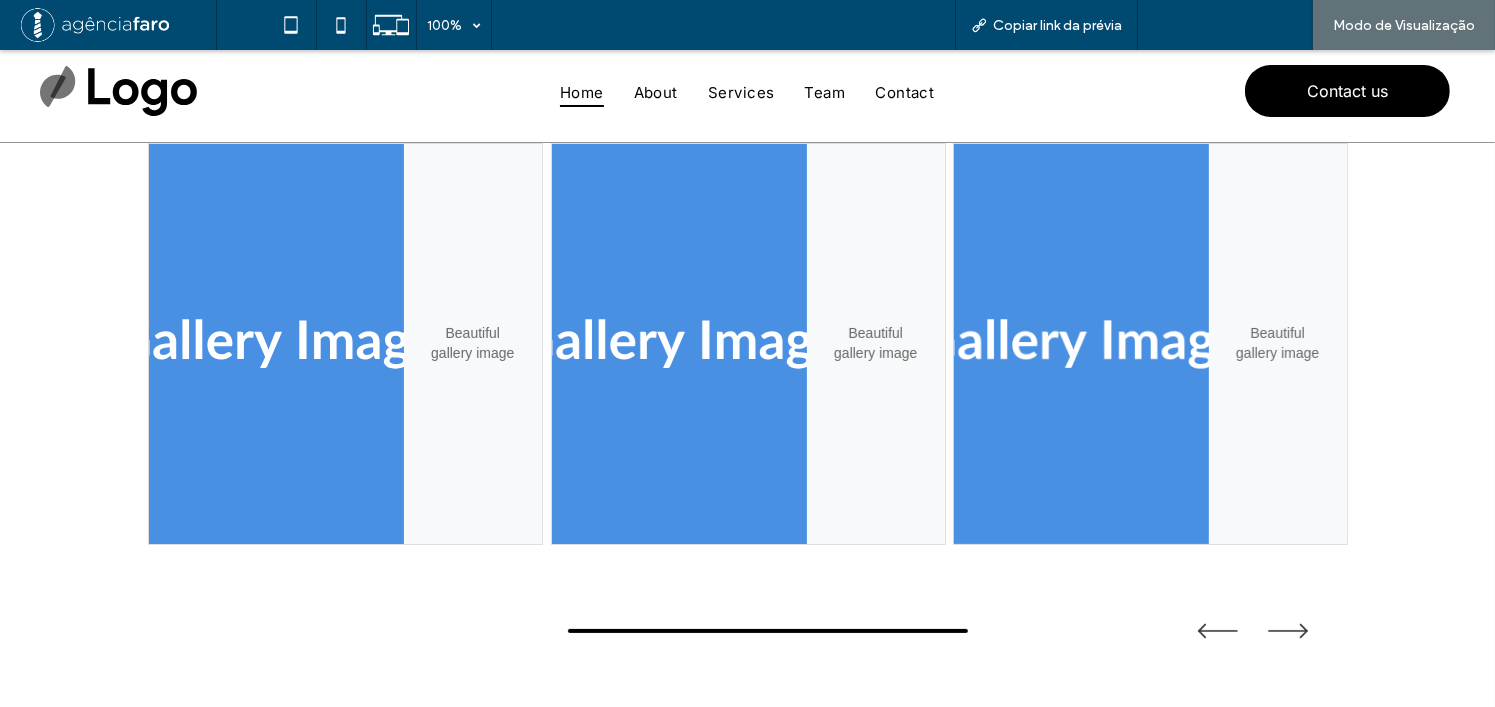 drag, startPoint x: 1230, startPoint y: 16, endPoint x: 1228, endPoint y: 1, distance: 15.132746 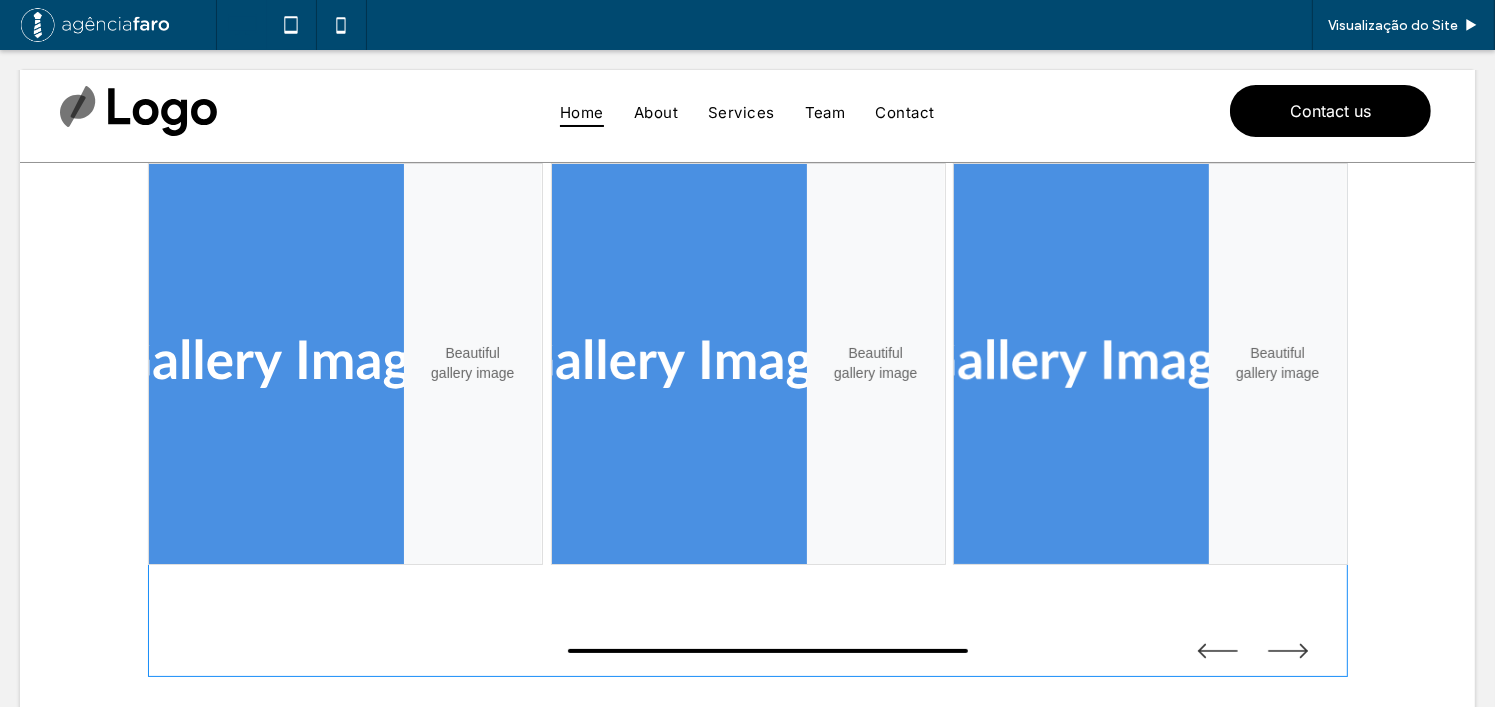 click at bounding box center [748, 420] 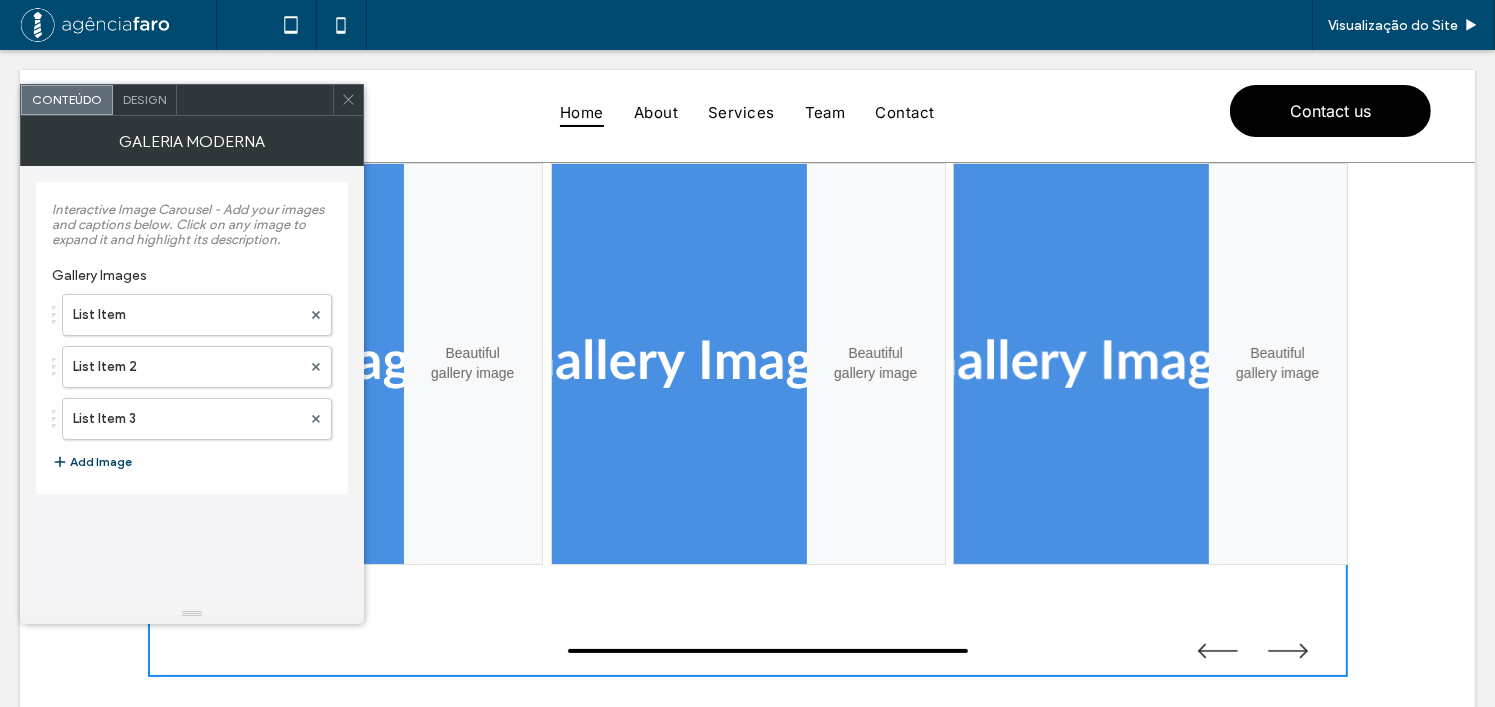 click on "Add Image" at bounding box center (92, 462) 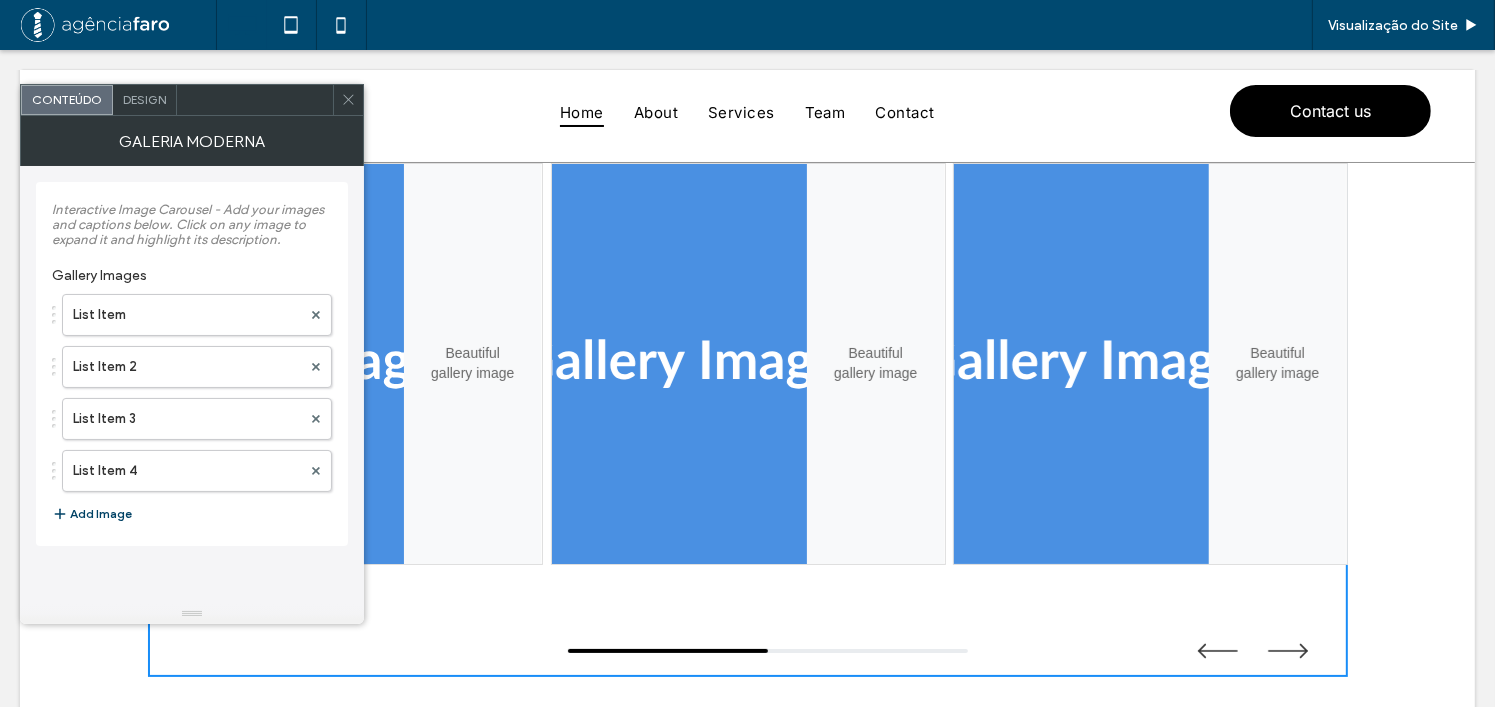 click on "Add Image" at bounding box center (92, 514) 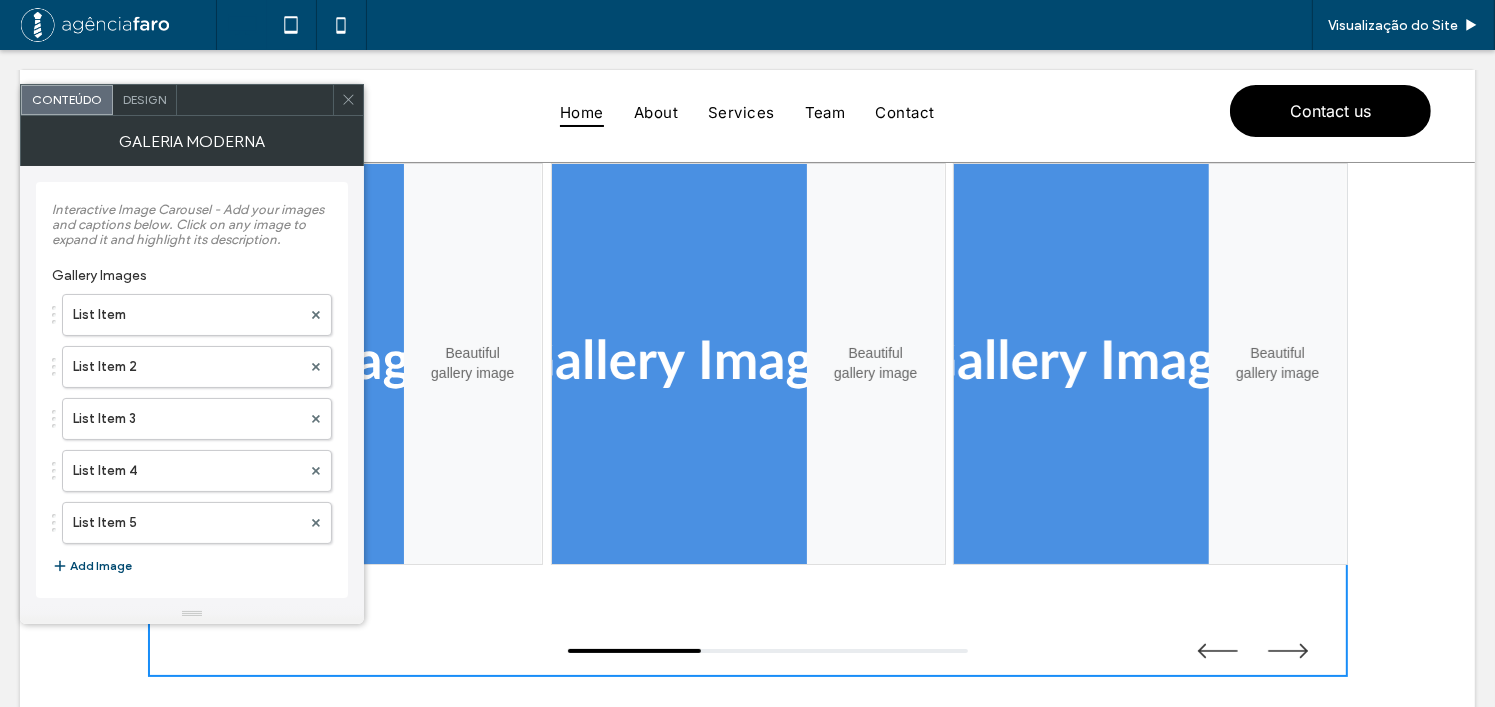 click 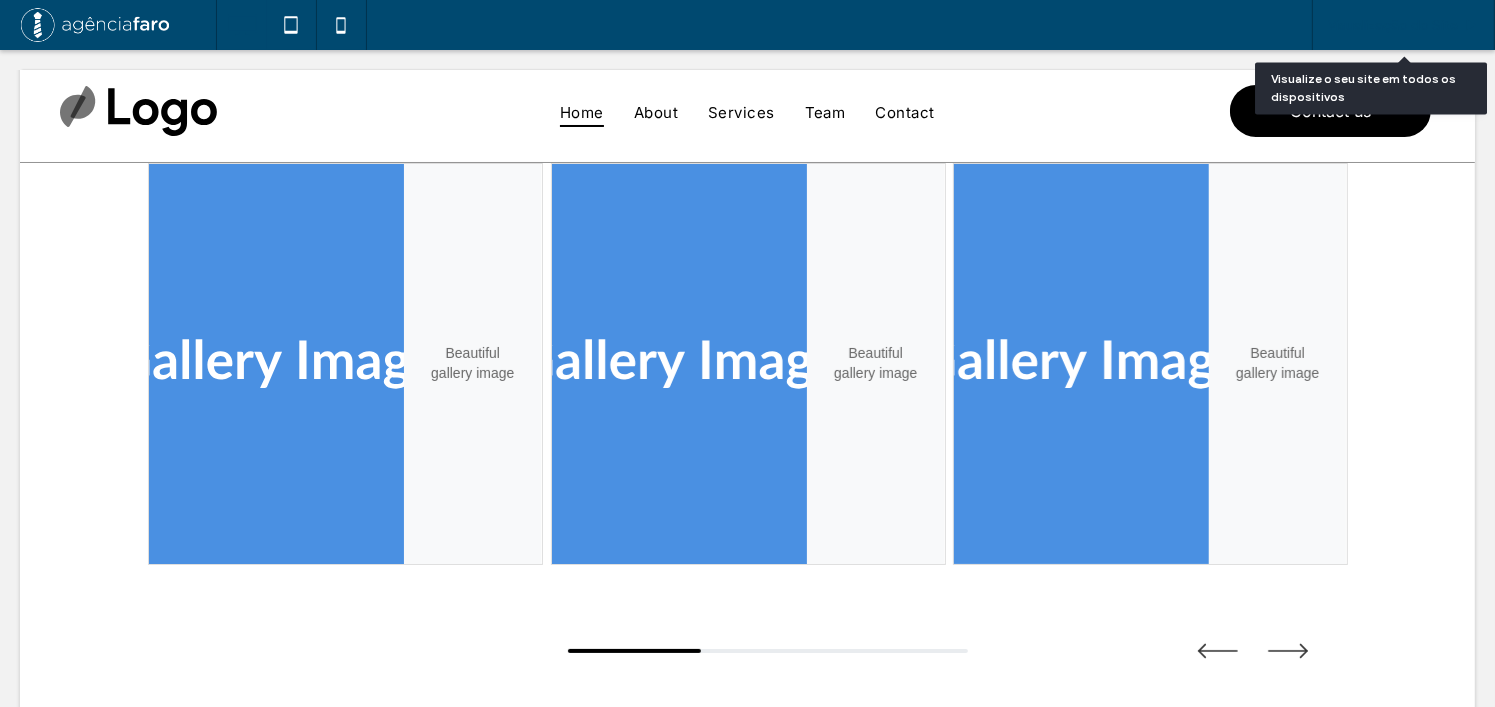 click on "Visualização do Site" at bounding box center [1393, 25] 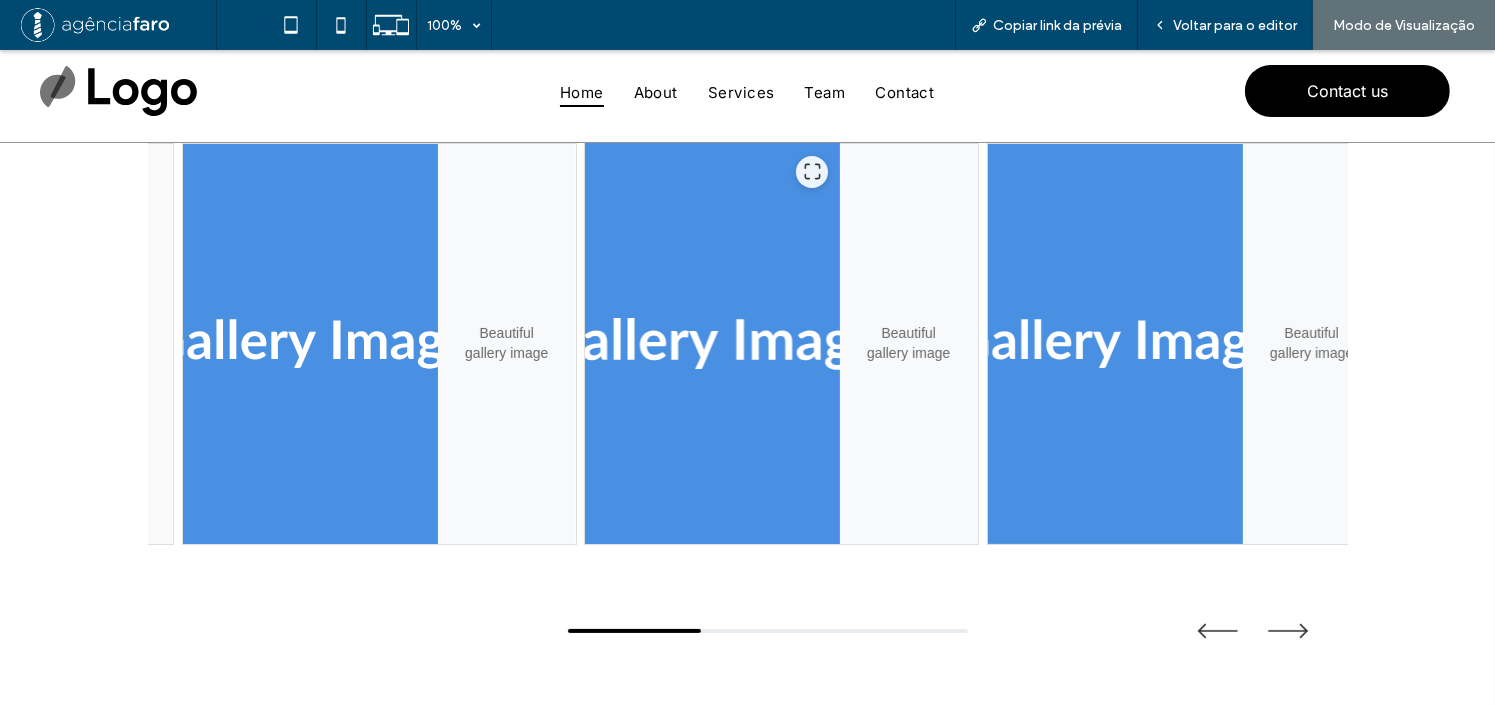 drag, startPoint x: 1083, startPoint y: 273, endPoint x: 734, endPoint y: 298, distance: 349.89426 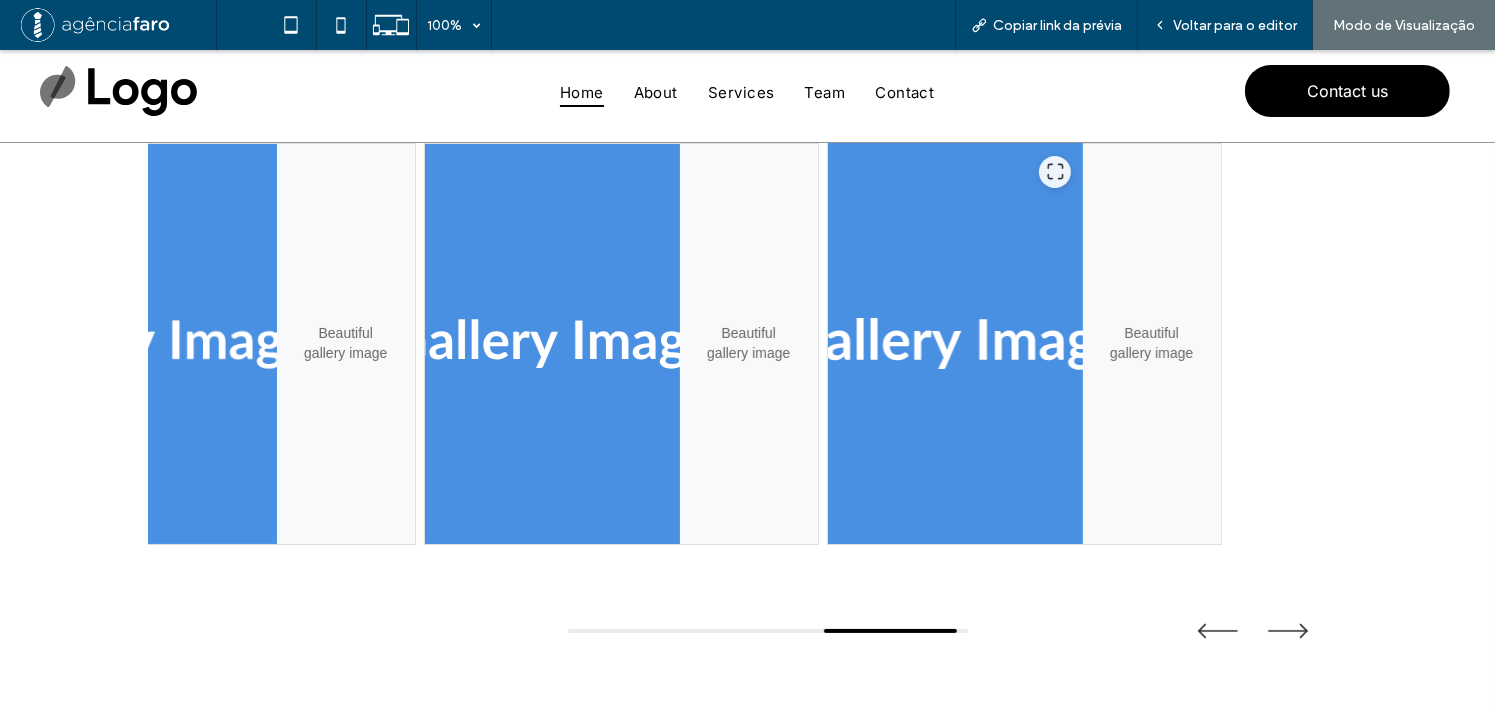 drag, startPoint x: 1146, startPoint y: 352, endPoint x: 922, endPoint y: 342, distance: 224.2231 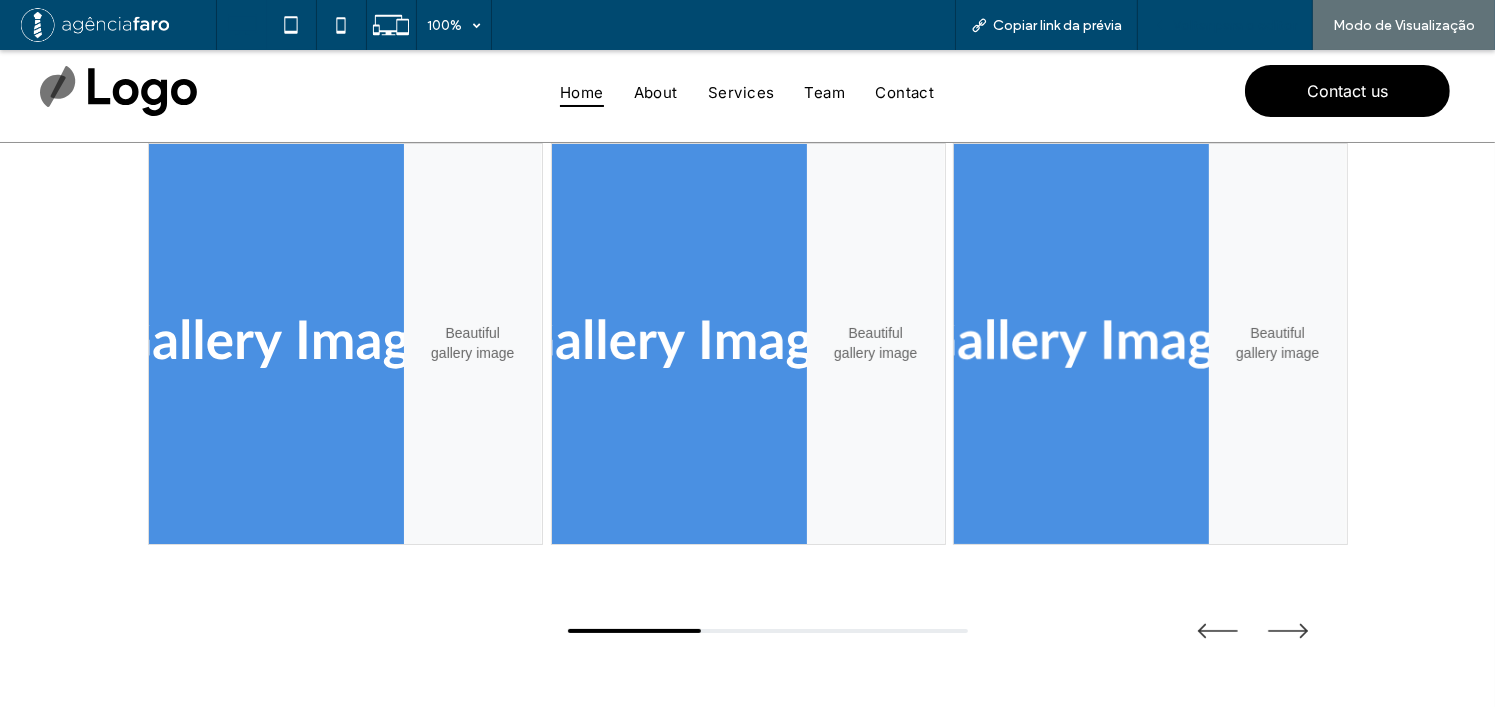 click on "Voltar para o editor" at bounding box center [1225, 25] 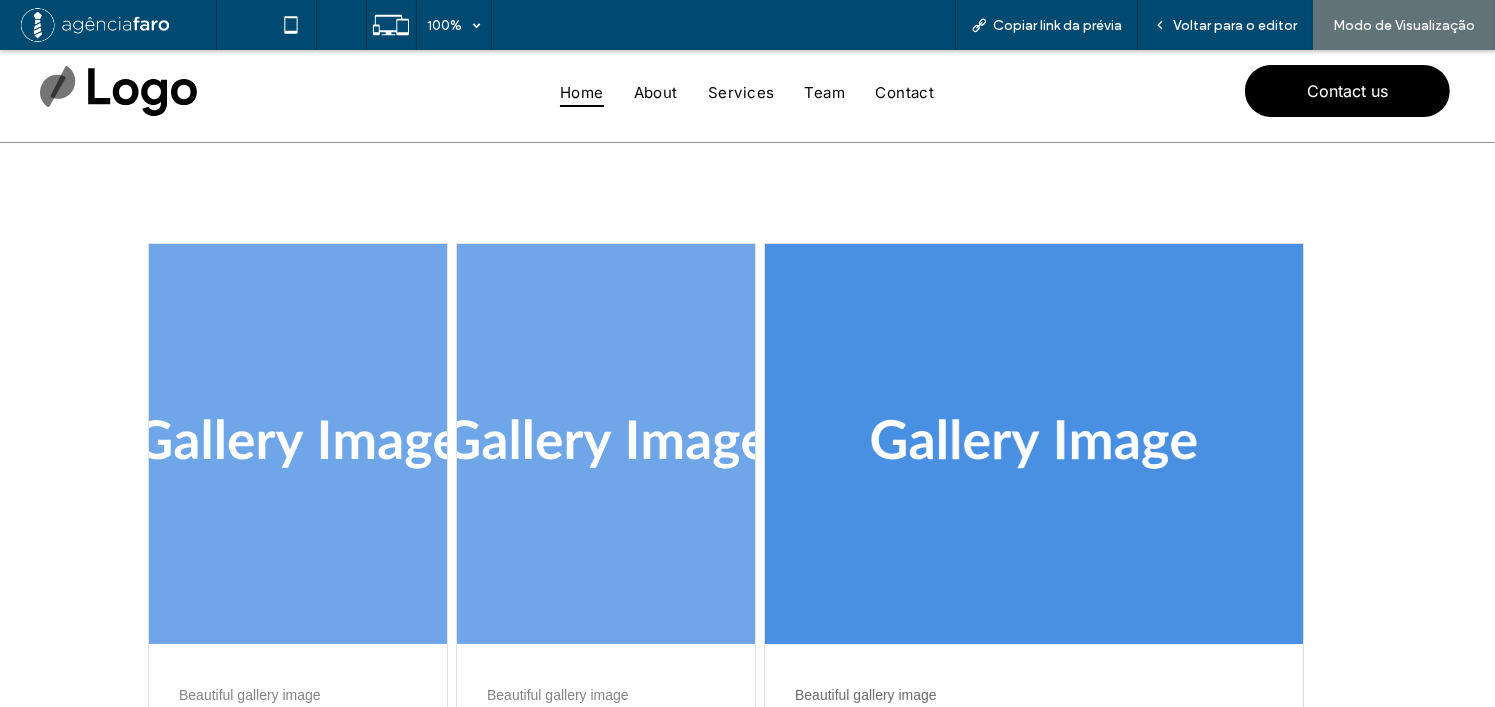 scroll, scrollTop: 0, scrollLeft: 0, axis: both 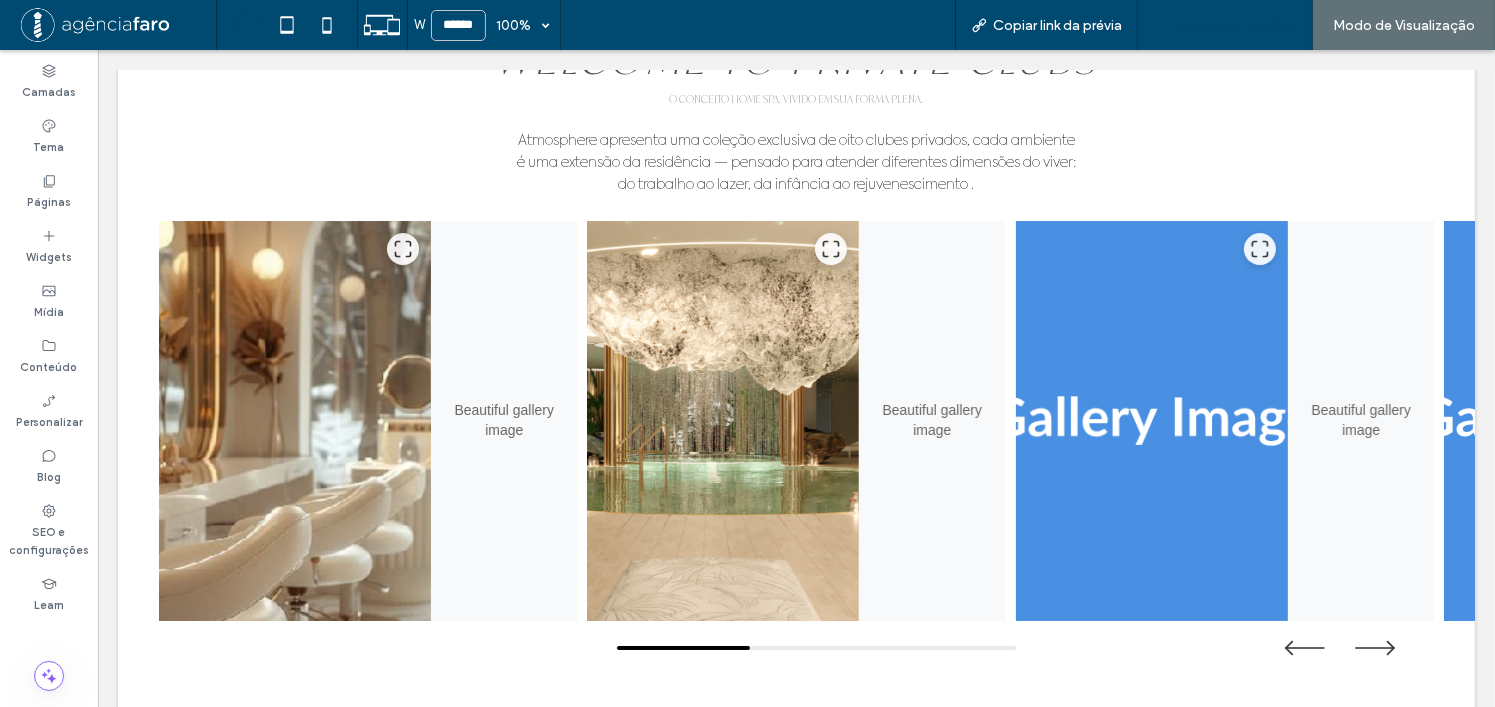 click on "Voltar para o editor" at bounding box center (1235, 25) 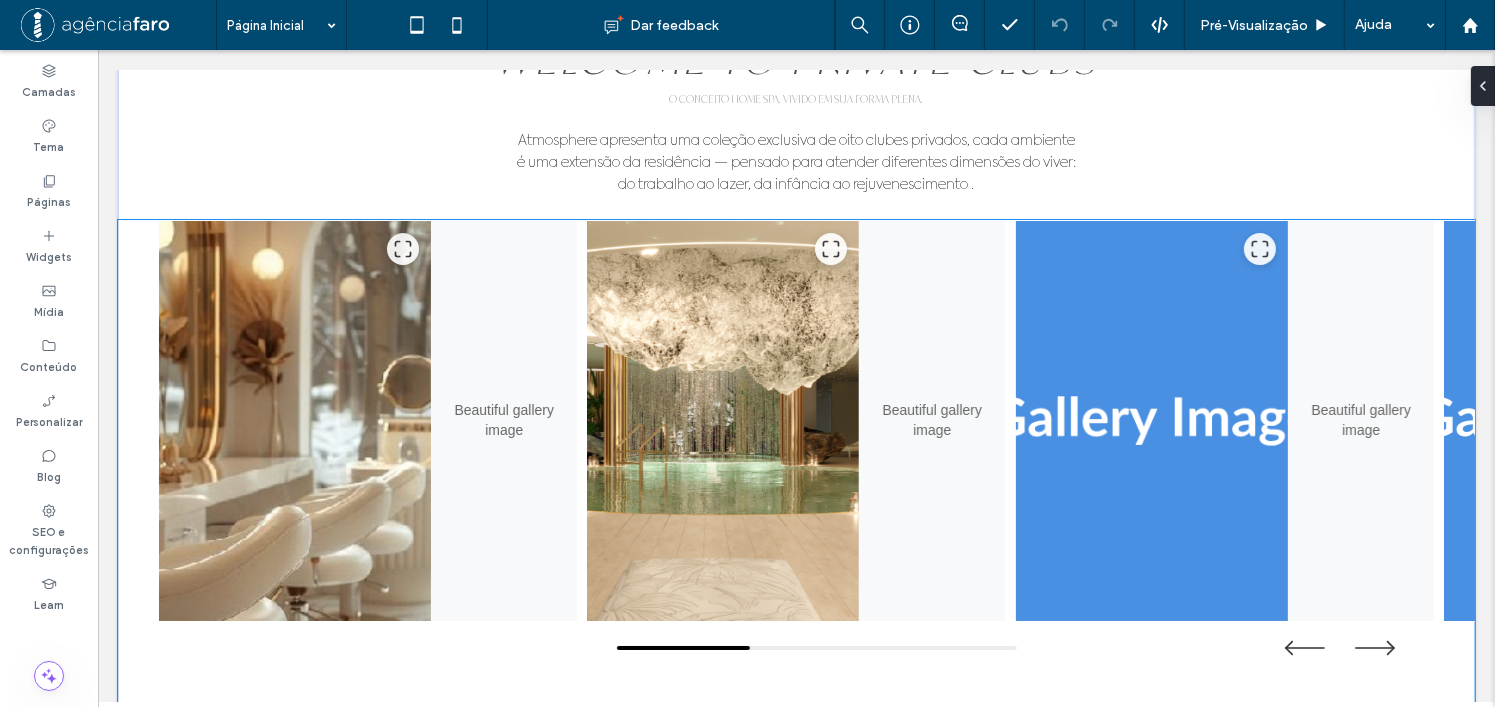click on "Beautiful gallery image" at bounding box center [931, 421] 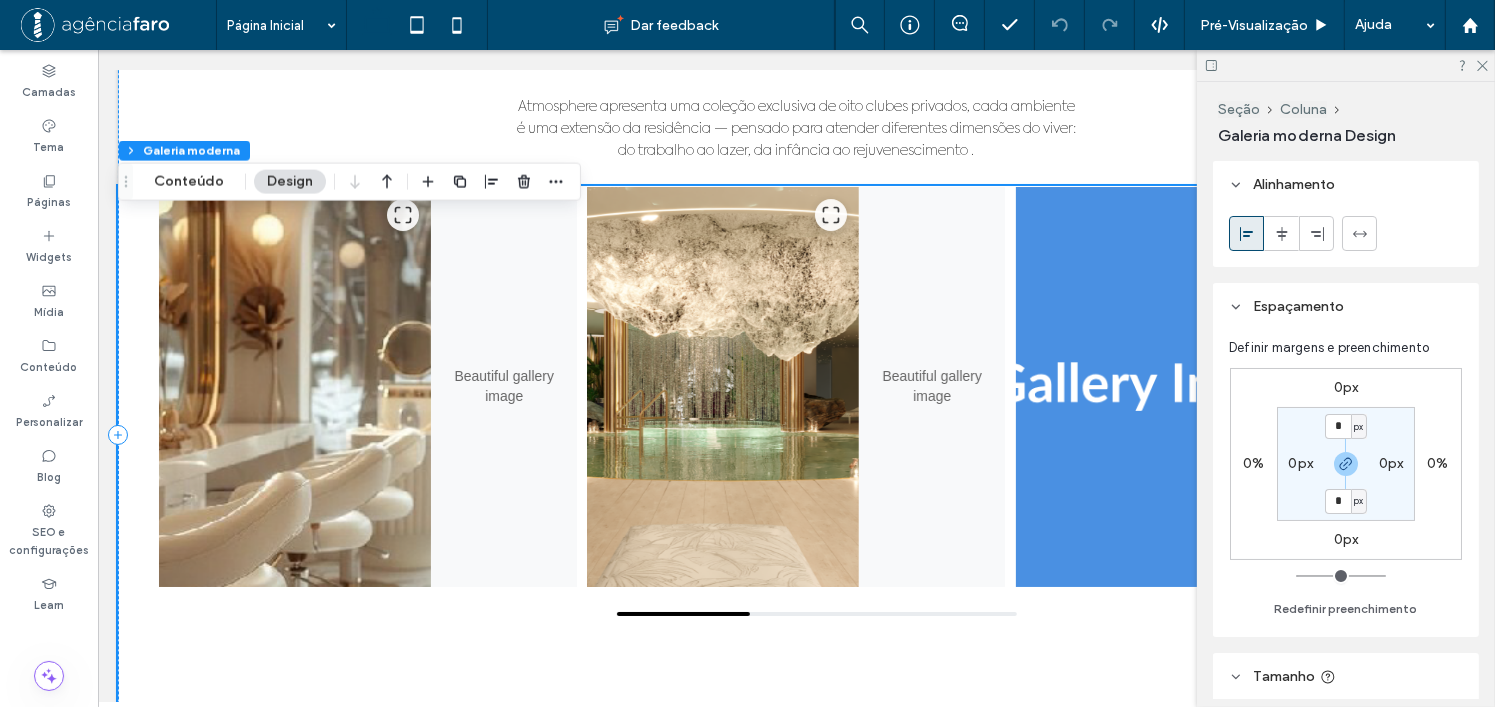 scroll, scrollTop: 7100, scrollLeft: 0, axis: vertical 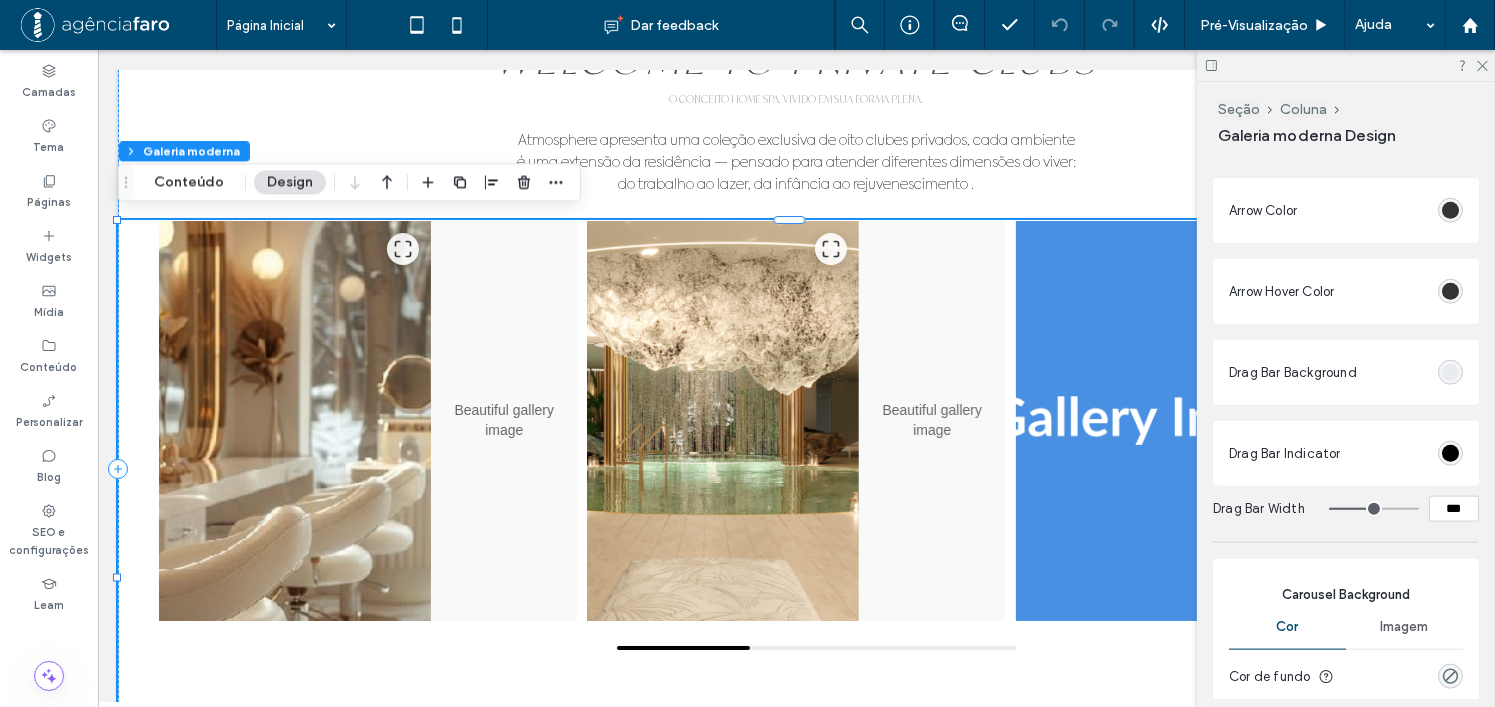 click on "Beautiful gallery image" at bounding box center (931, 421) 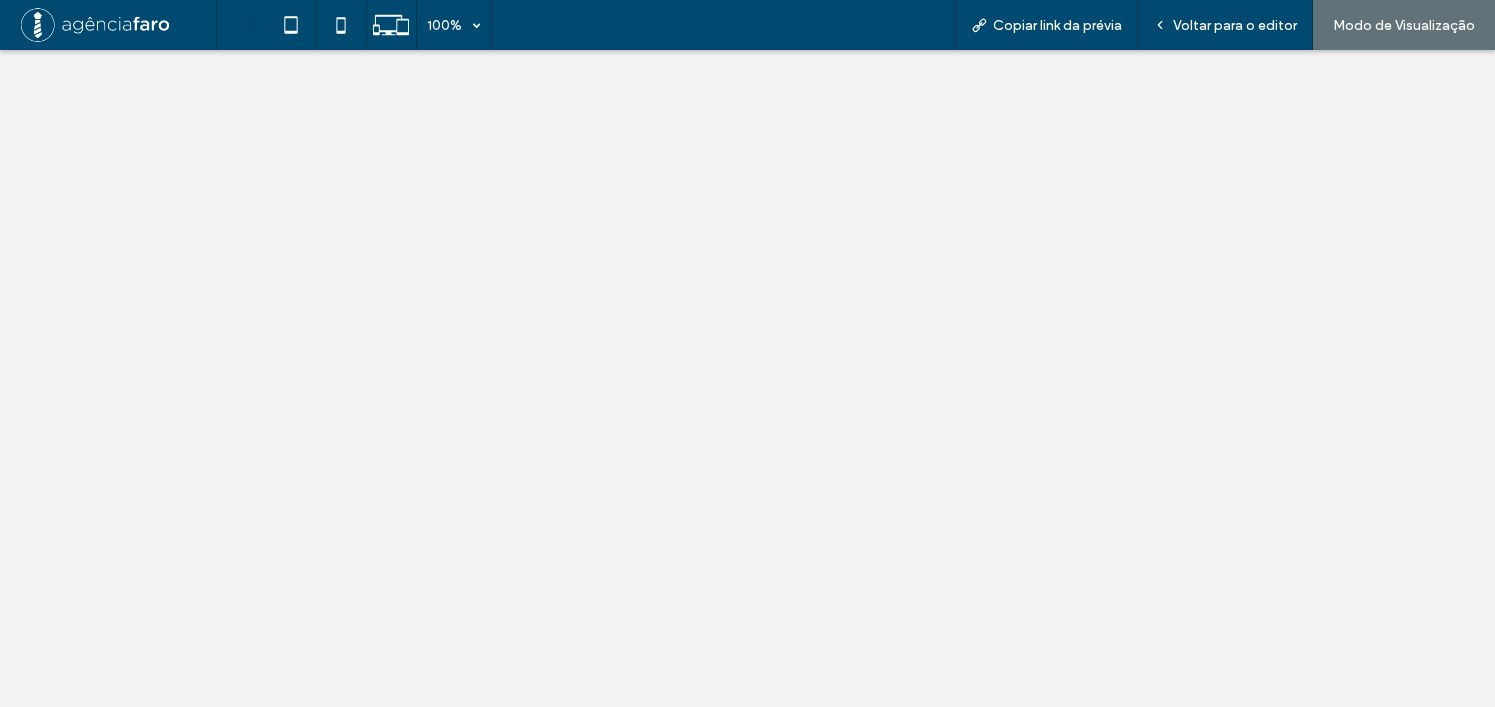 click on "Voltar para o editor" at bounding box center [1235, 25] 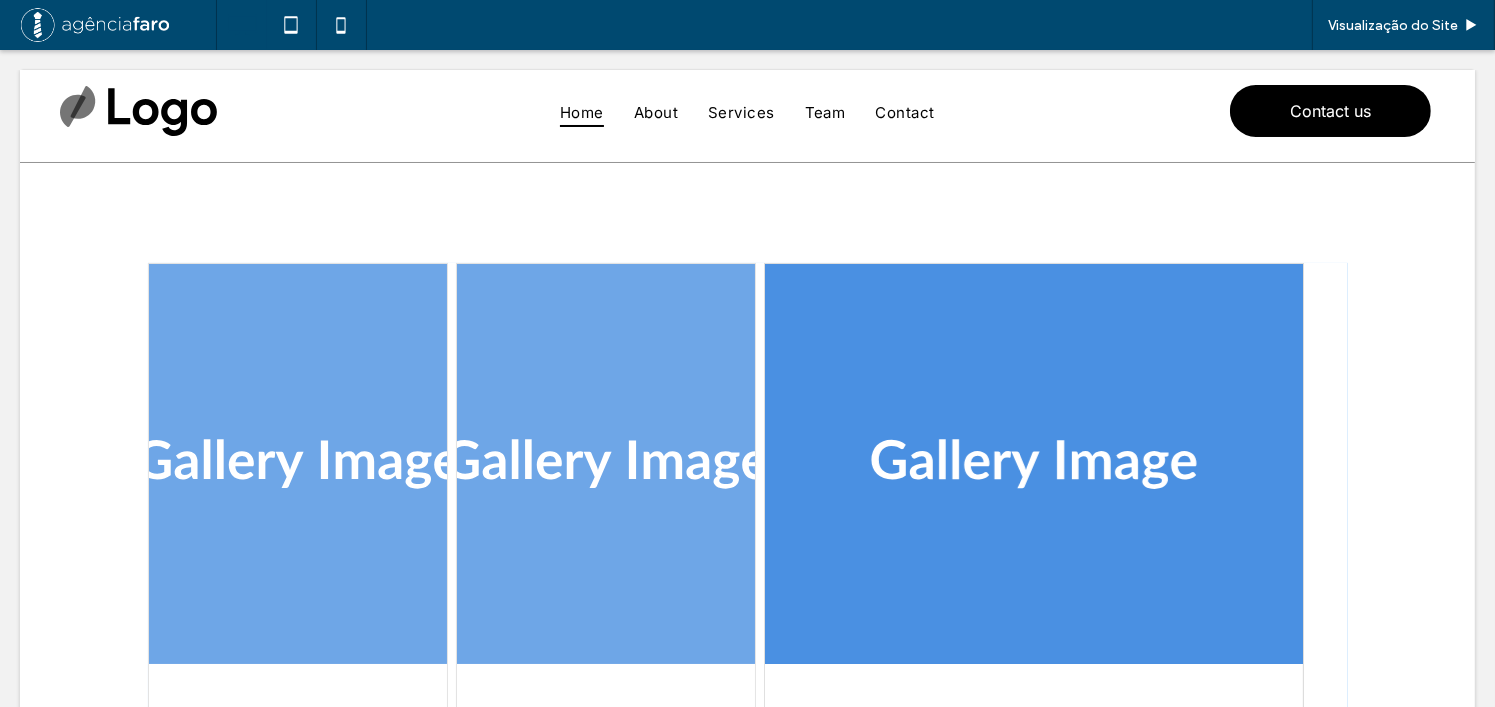 scroll, scrollTop: 164, scrollLeft: 0, axis: vertical 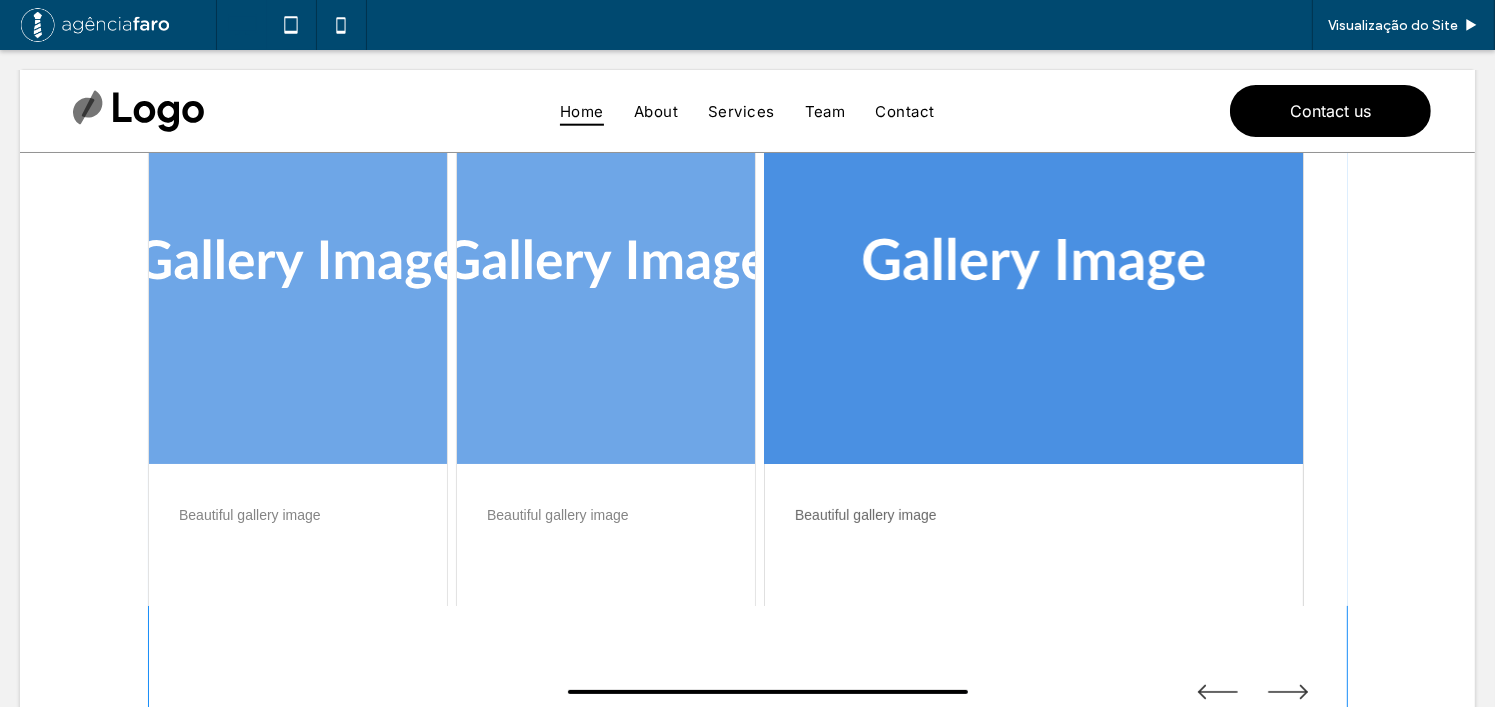 click at bounding box center (748, 391) 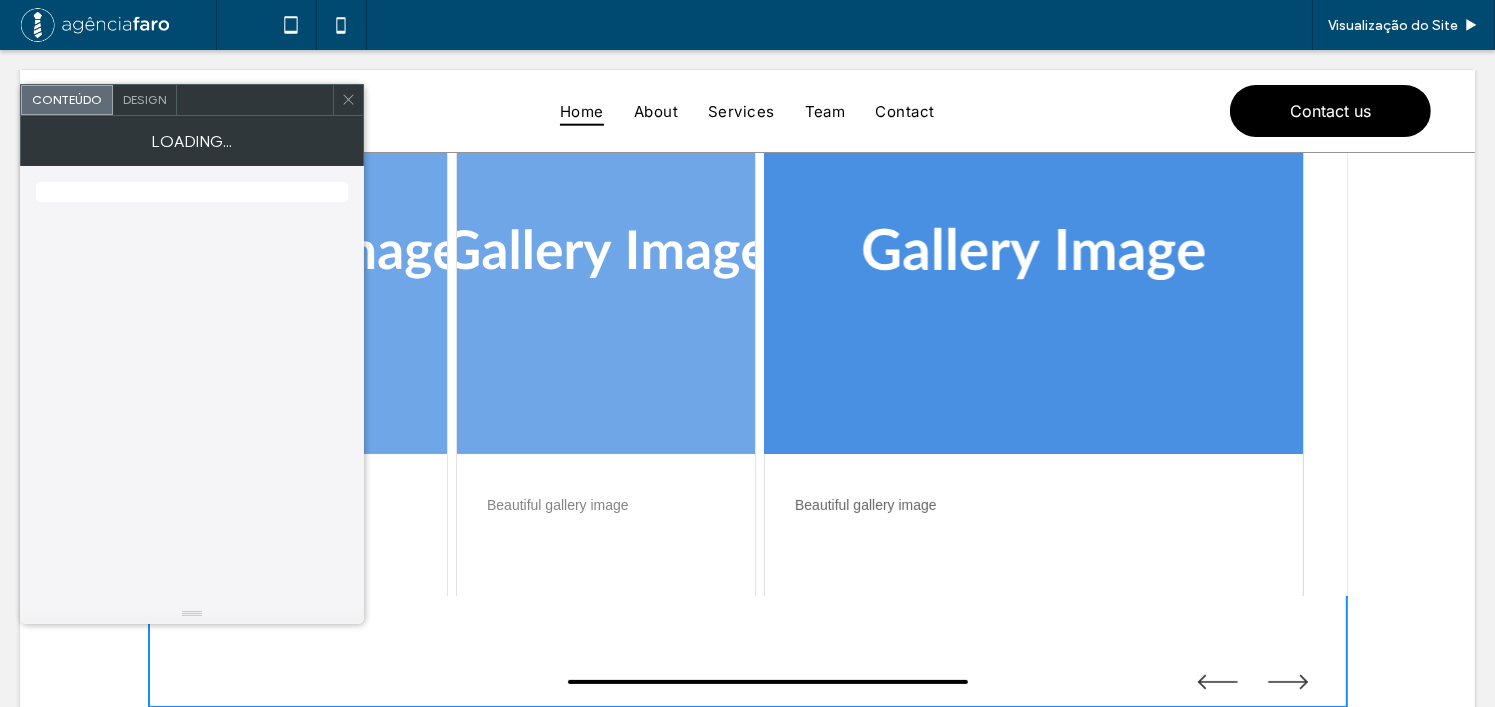 scroll, scrollTop: 190, scrollLeft: 0, axis: vertical 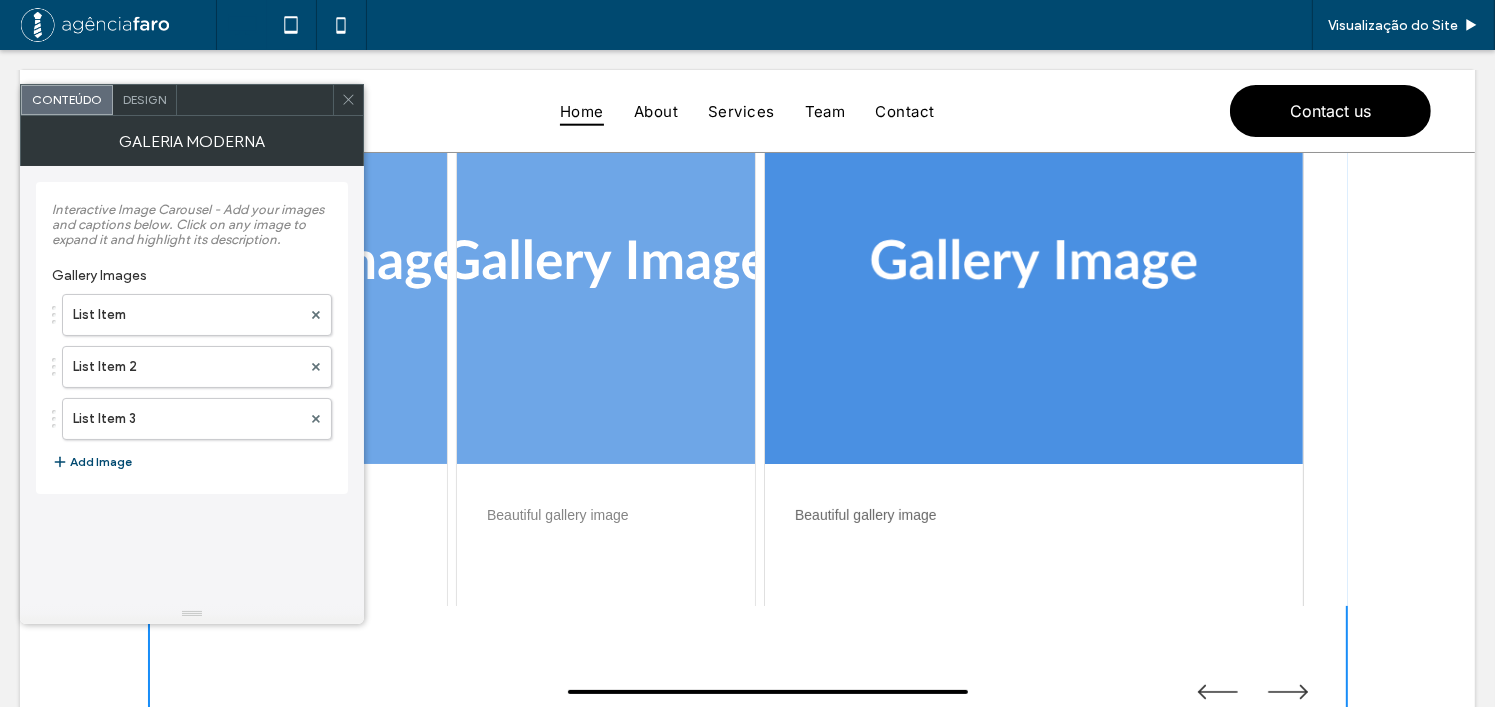 click on "Design" at bounding box center (144, 99) 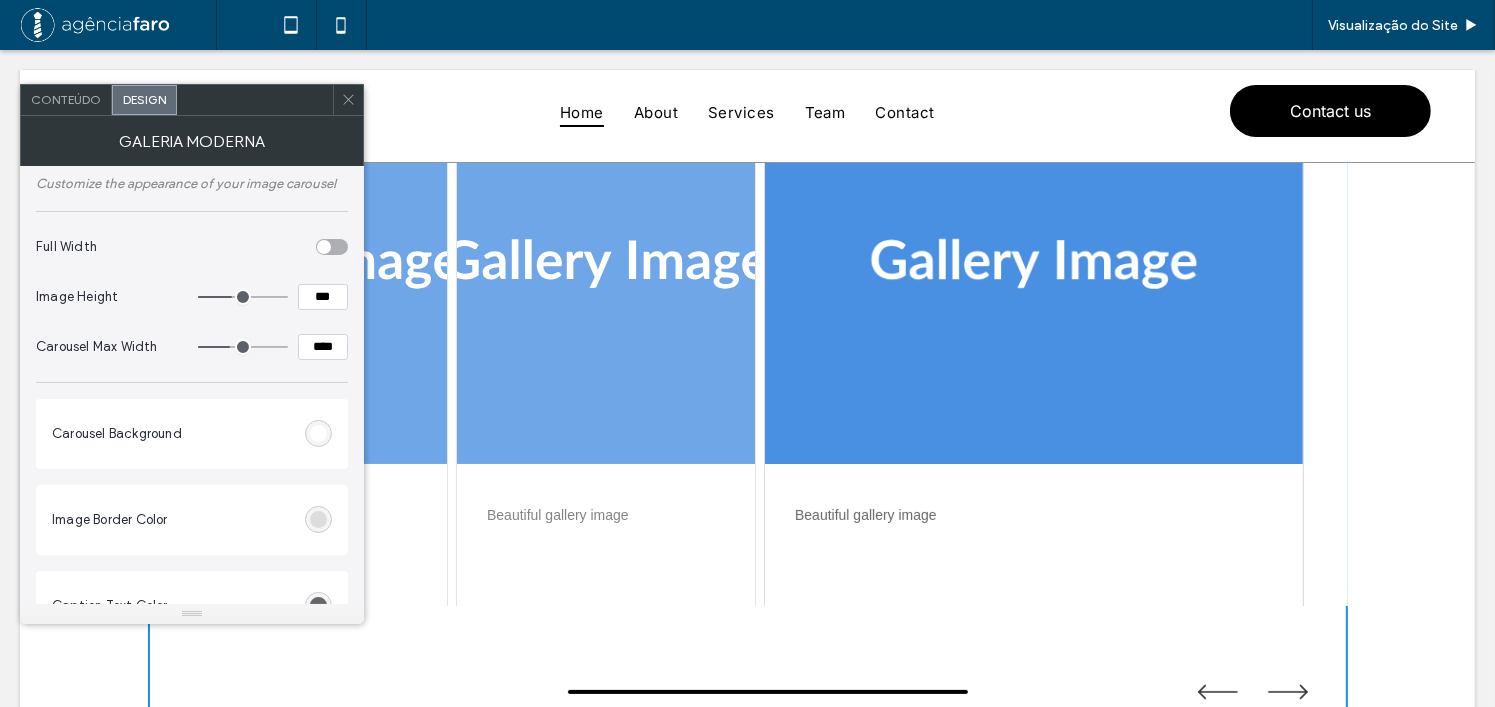 scroll, scrollTop: 0, scrollLeft: 0, axis: both 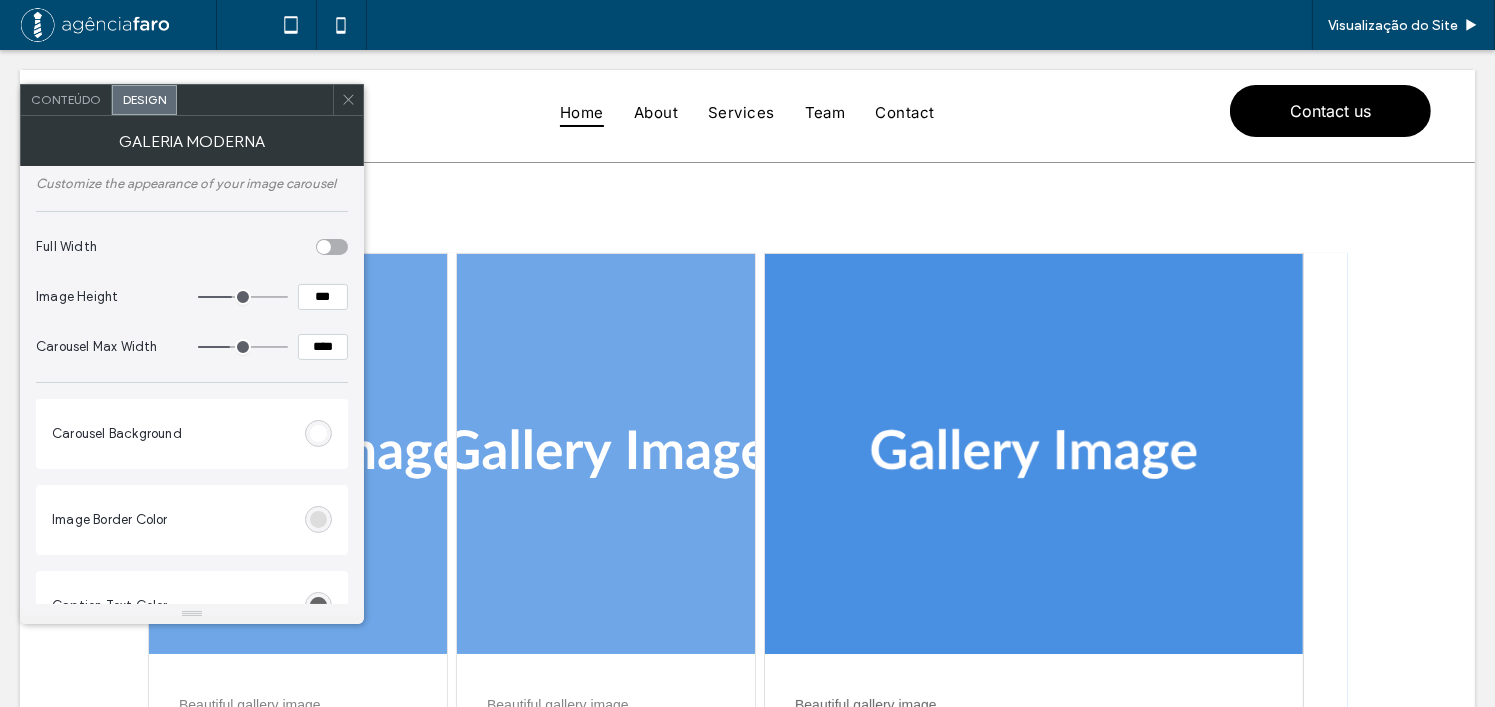 click on "Conteúdo" at bounding box center (66, 99) 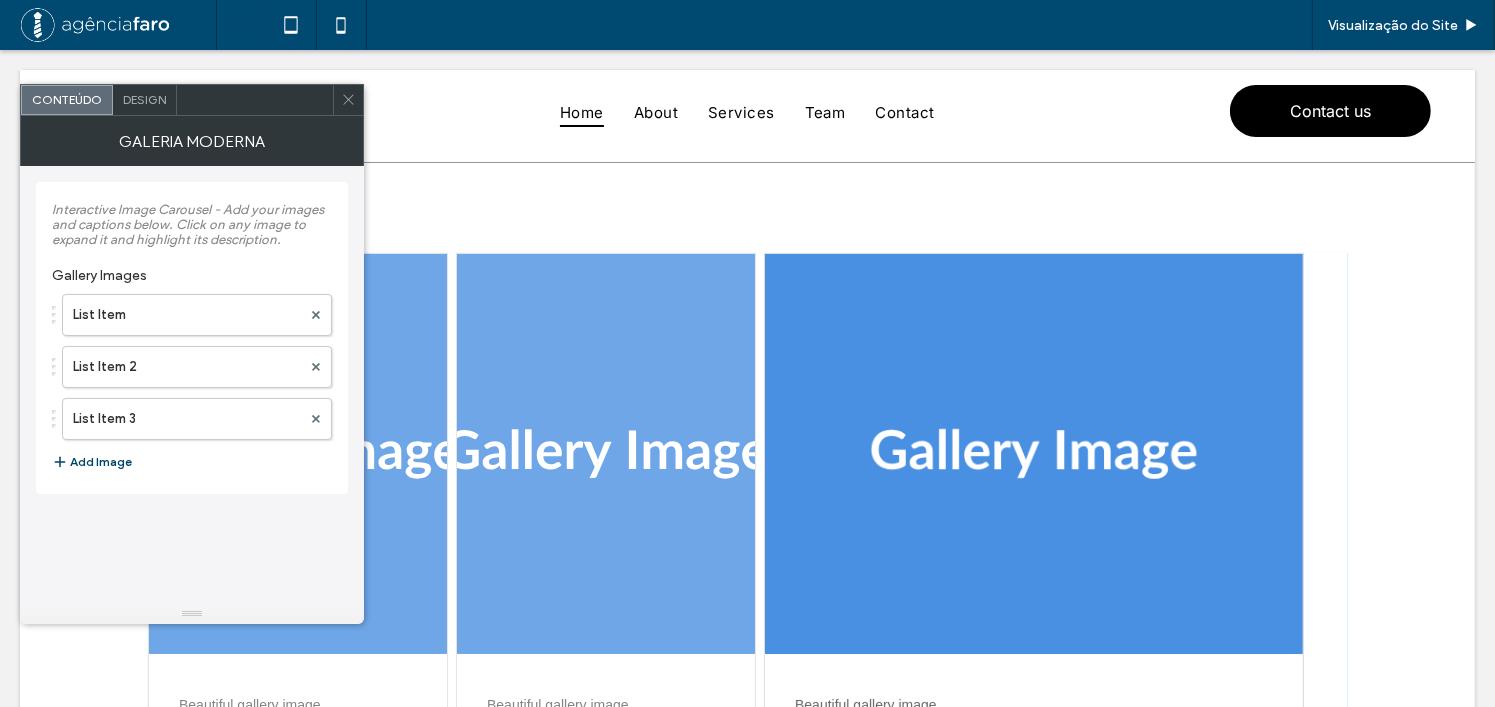 click on "List Item  List Item 2 List Item 3 Add Image" at bounding box center (192, 384) 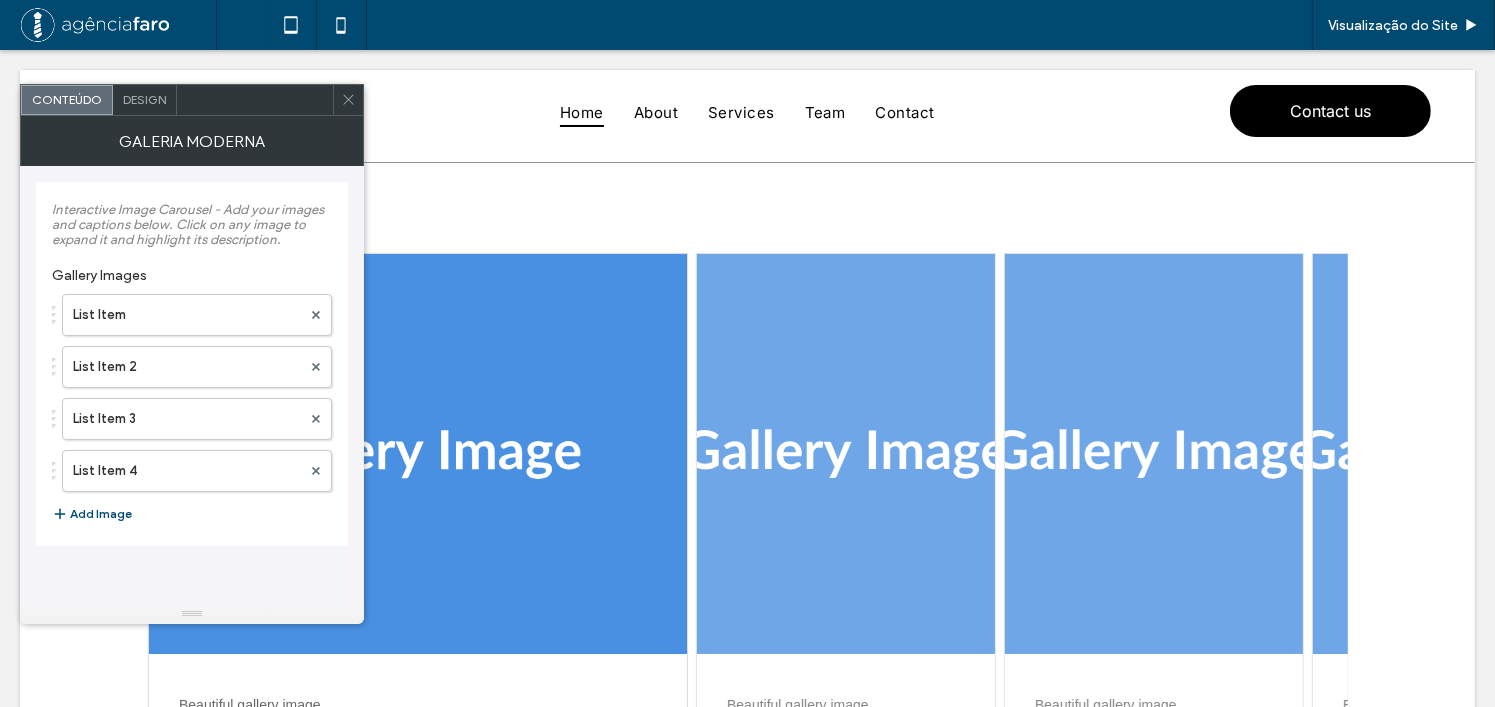 click 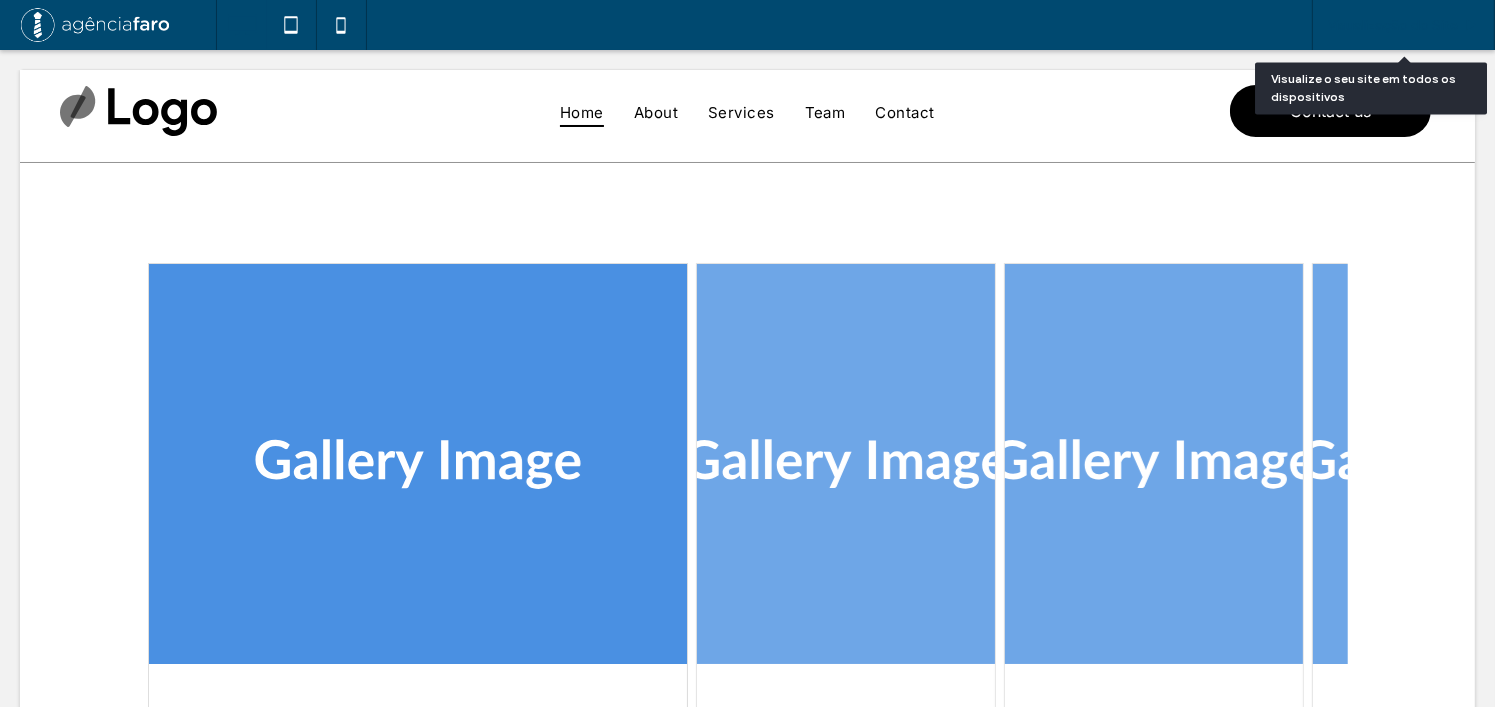 click on "Visualização do Site" at bounding box center [1393, 25] 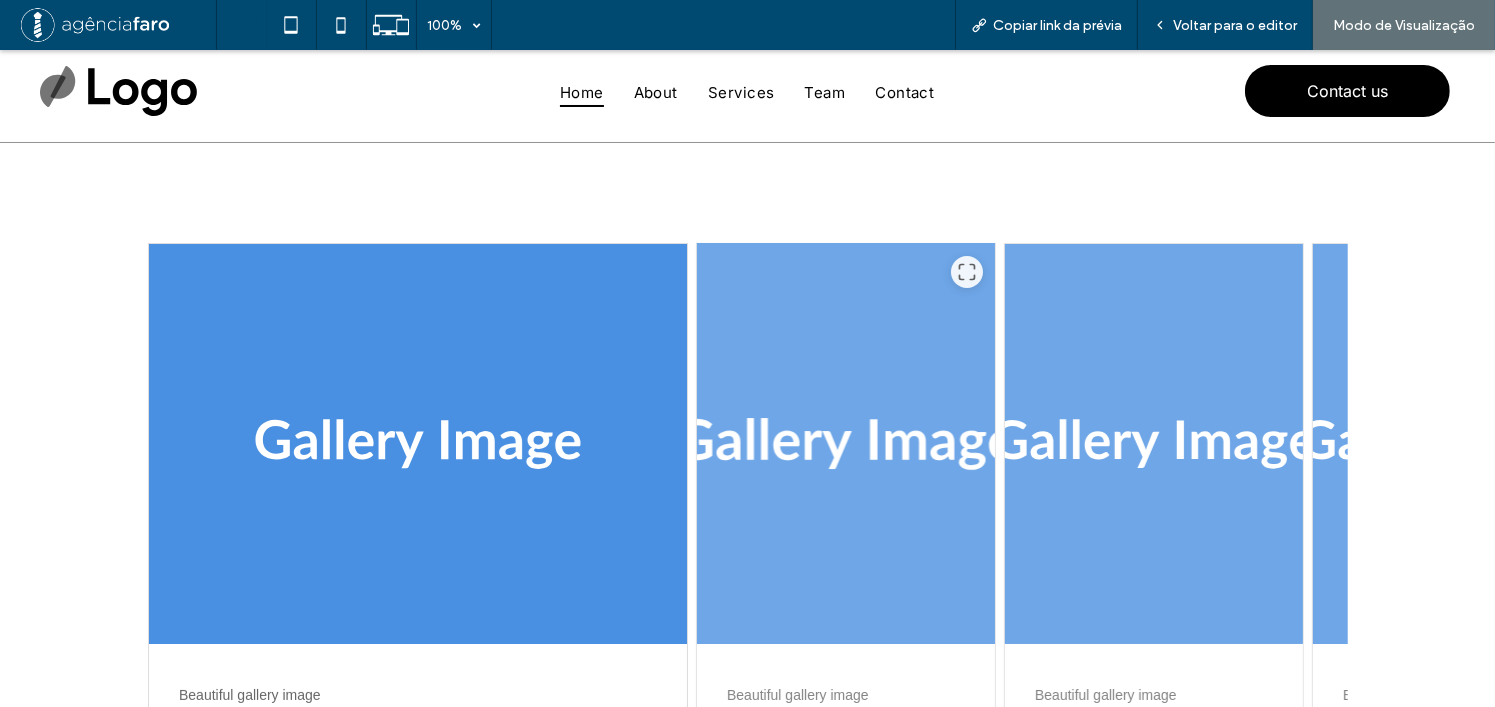 click at bounding box center (846, 444) 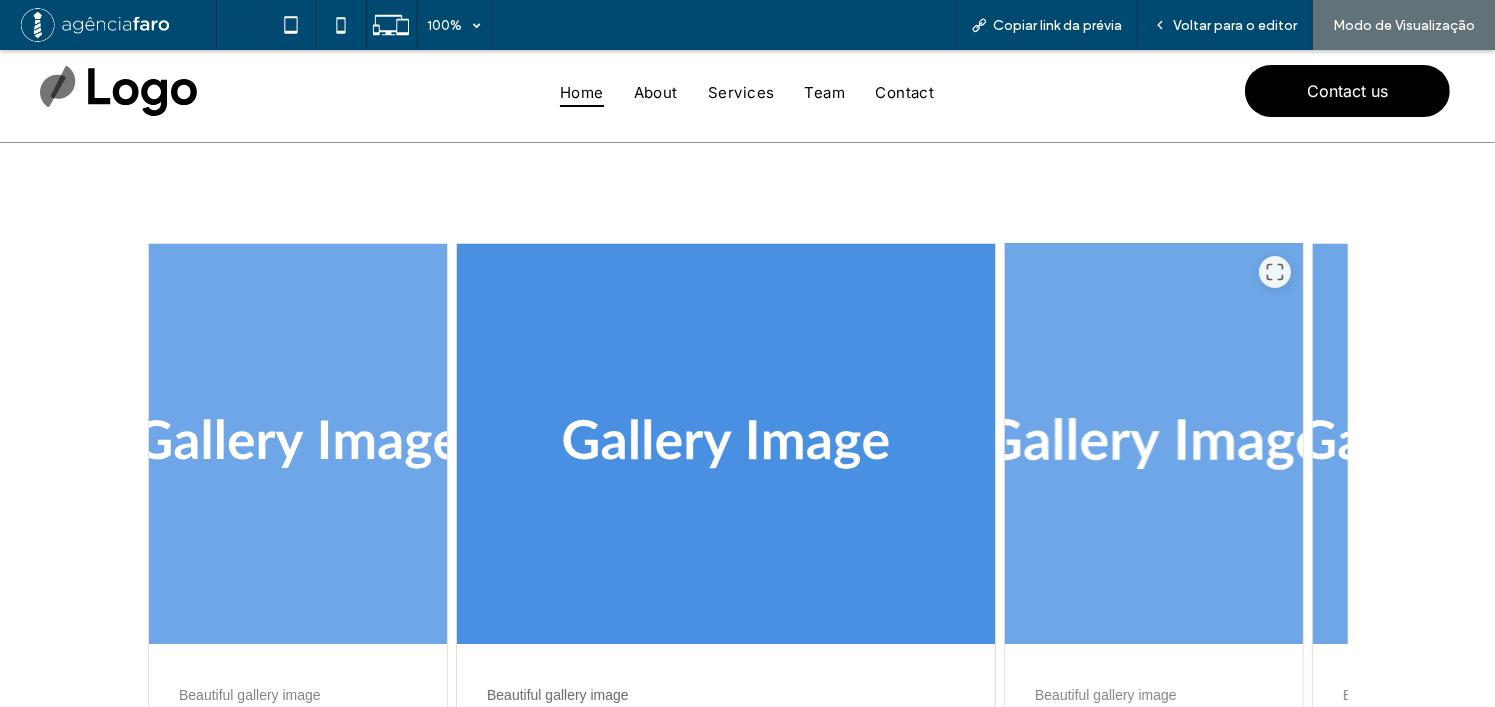 click at bounding box center (1154, 444) 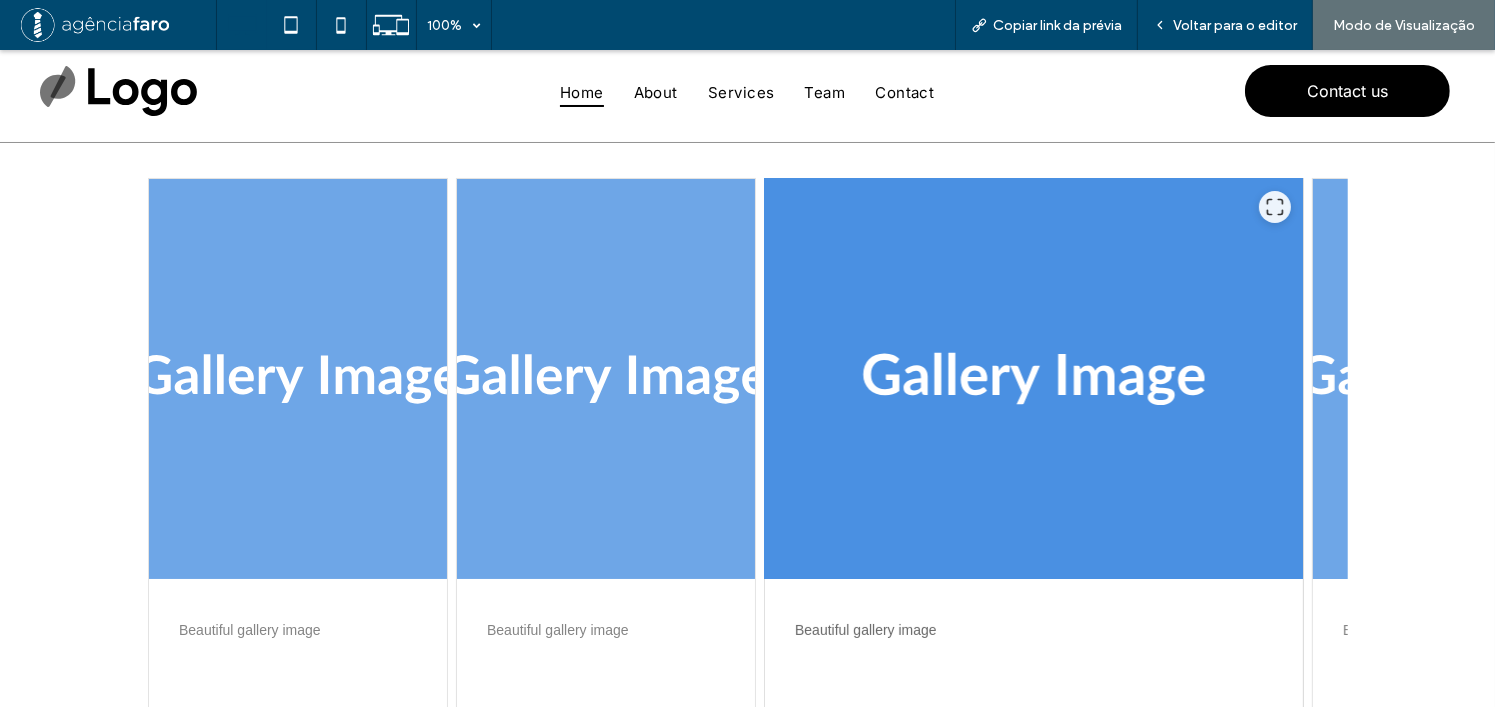 scroll, scrollTop: 100, scrollLeft: 0, axis: vertical 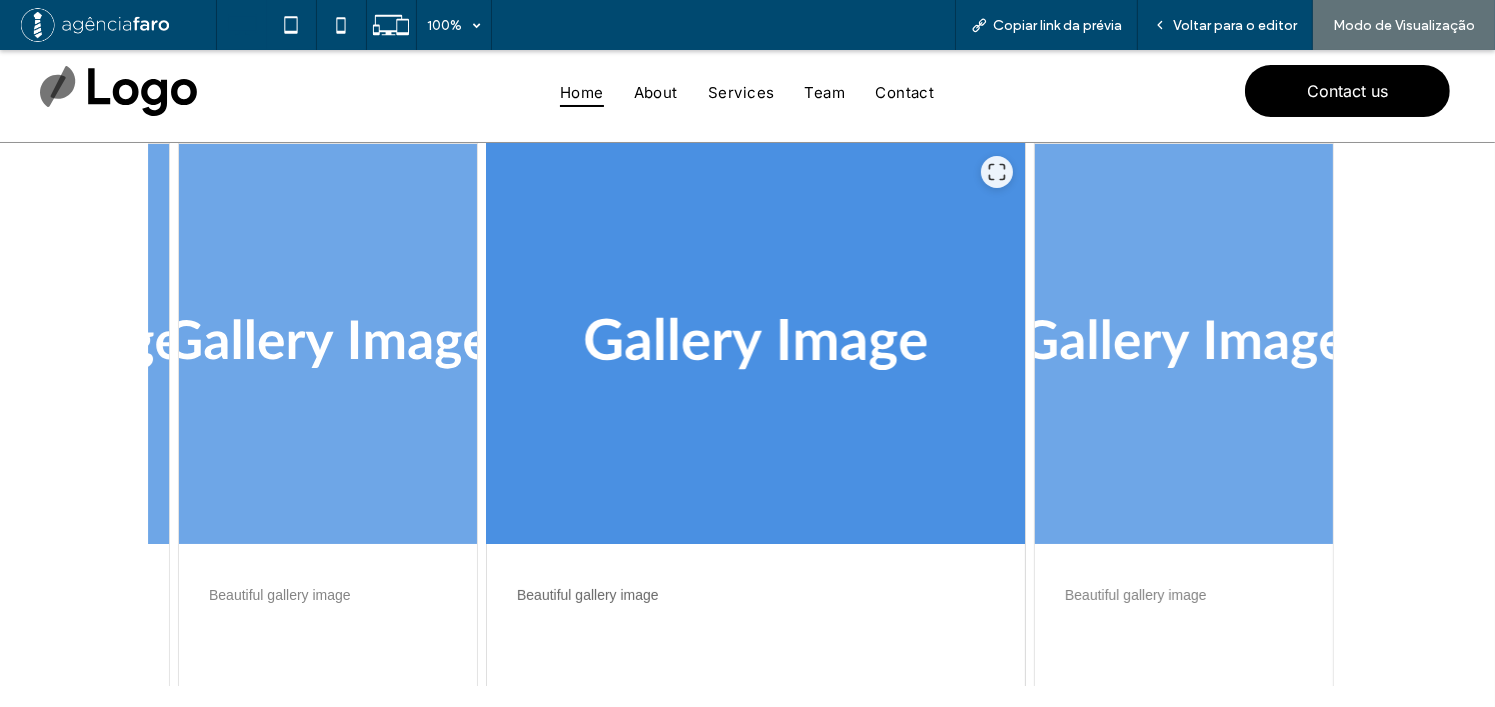 drag, startPoint x: 941, startPoint y: 384, endPoint x: 769, endPoint y: 382, distance: 172.01163 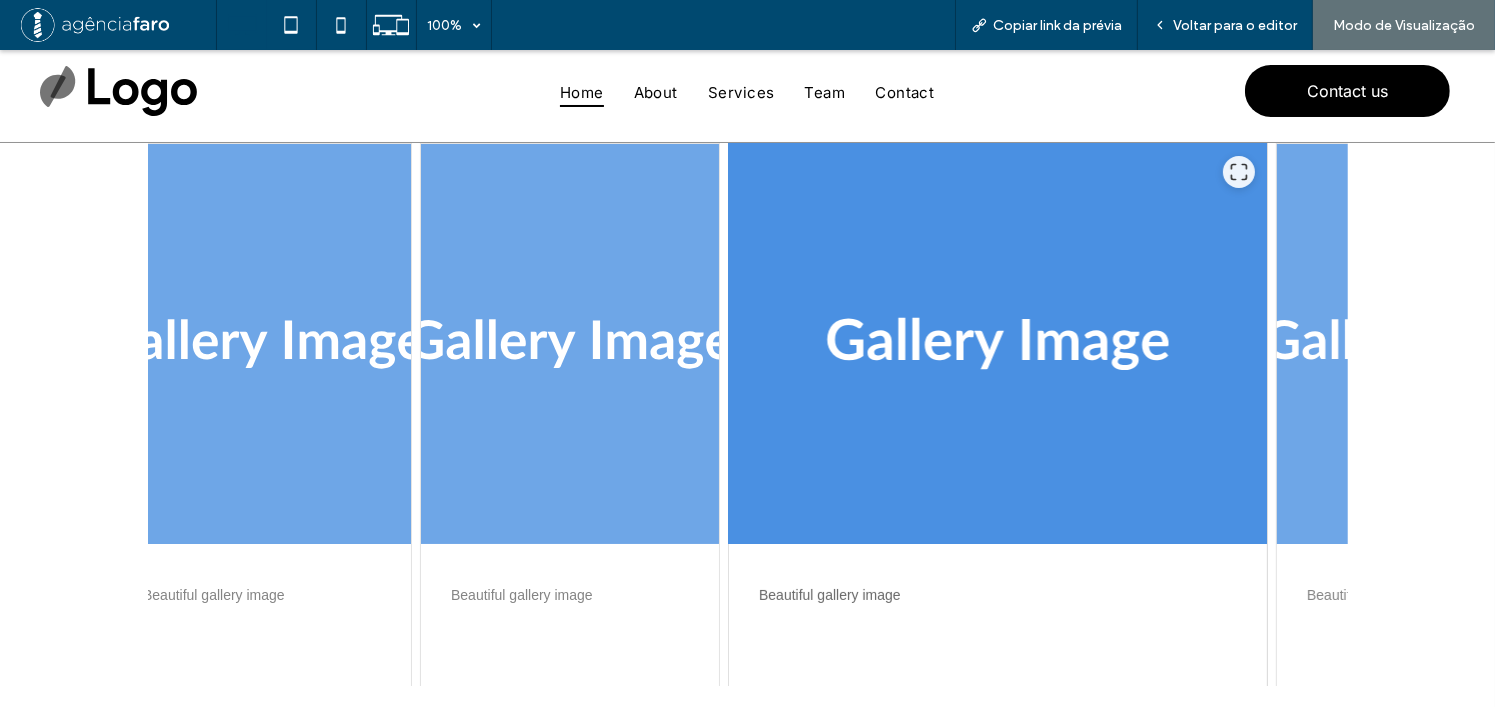drag, startPoint x: 1141, startPoint y: 392, endPoint x: 868, endPoint y: 391, distance: 273.00183 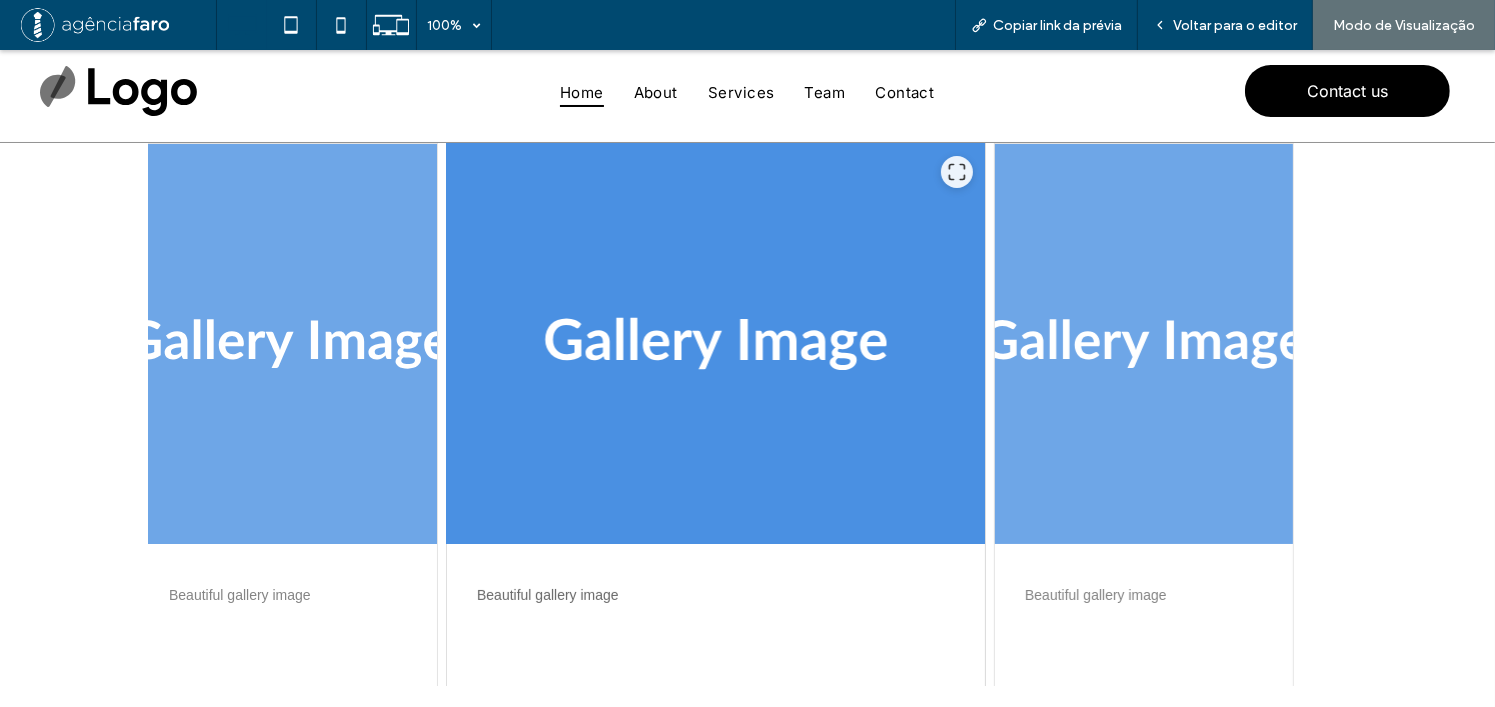 drag, startPoint x: 1007, startPoint y: 395, endPoint x: 642, endPoint y: 377, distance: 365.44357 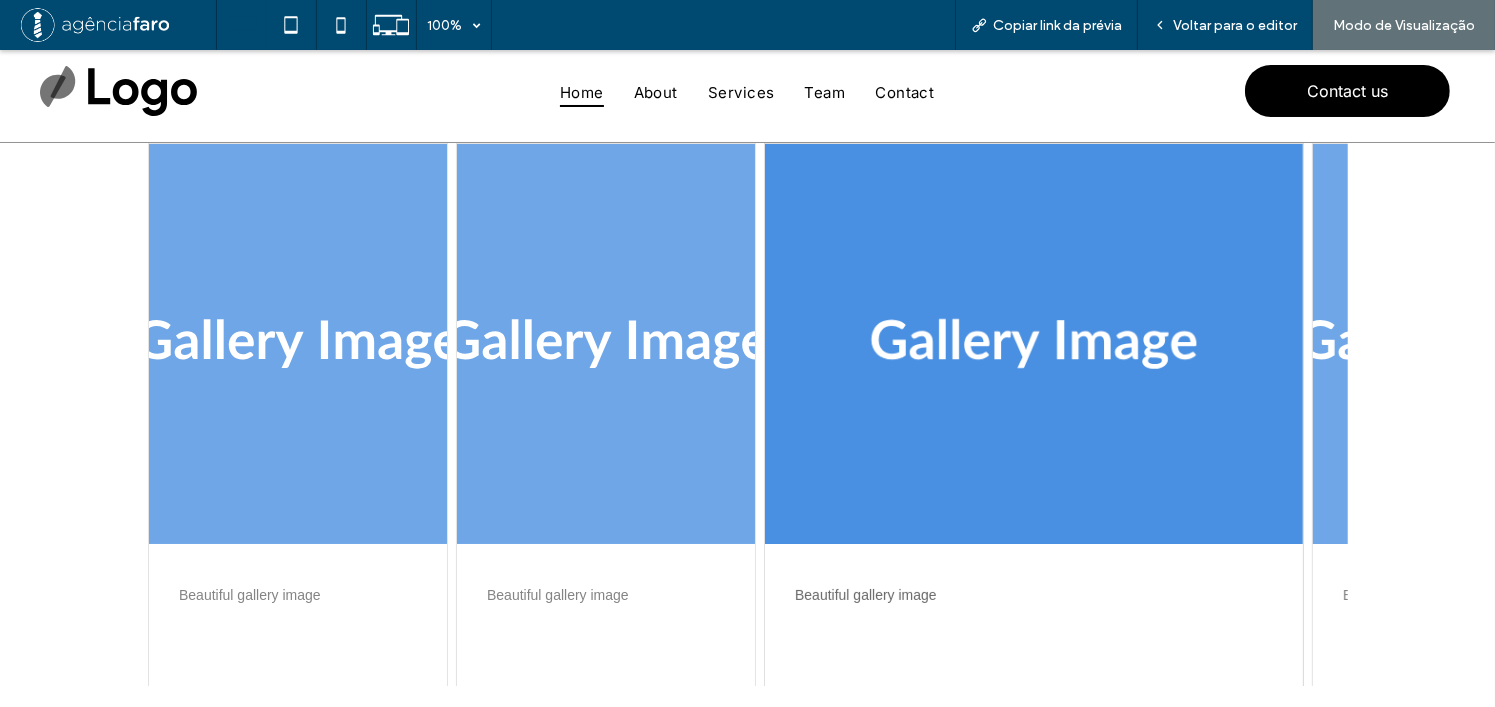 click on "Beautiful gallery image
Beautiful gallery image
Beautiful gallery image
Beautiful gallery image" at bounding box center (747, 471) 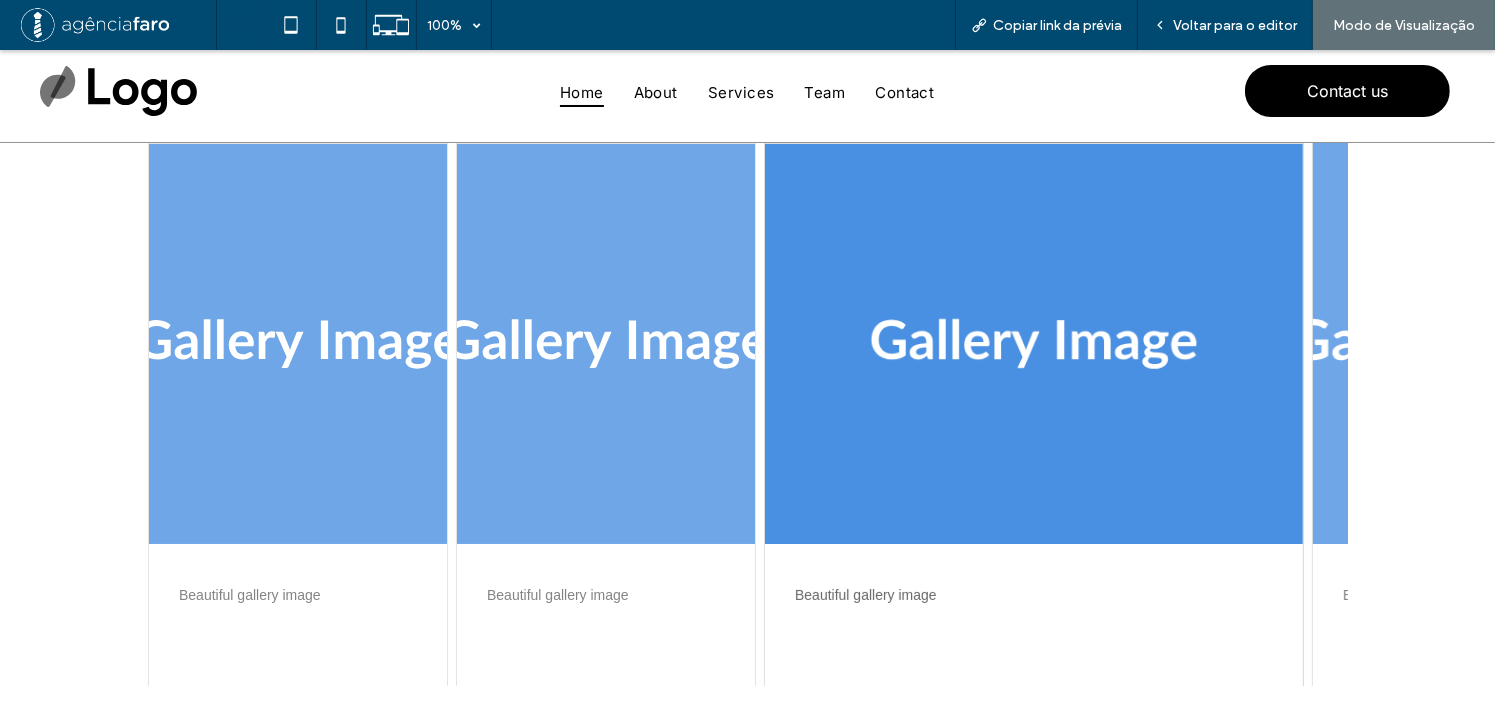 click at bounding box center [1462, 344] 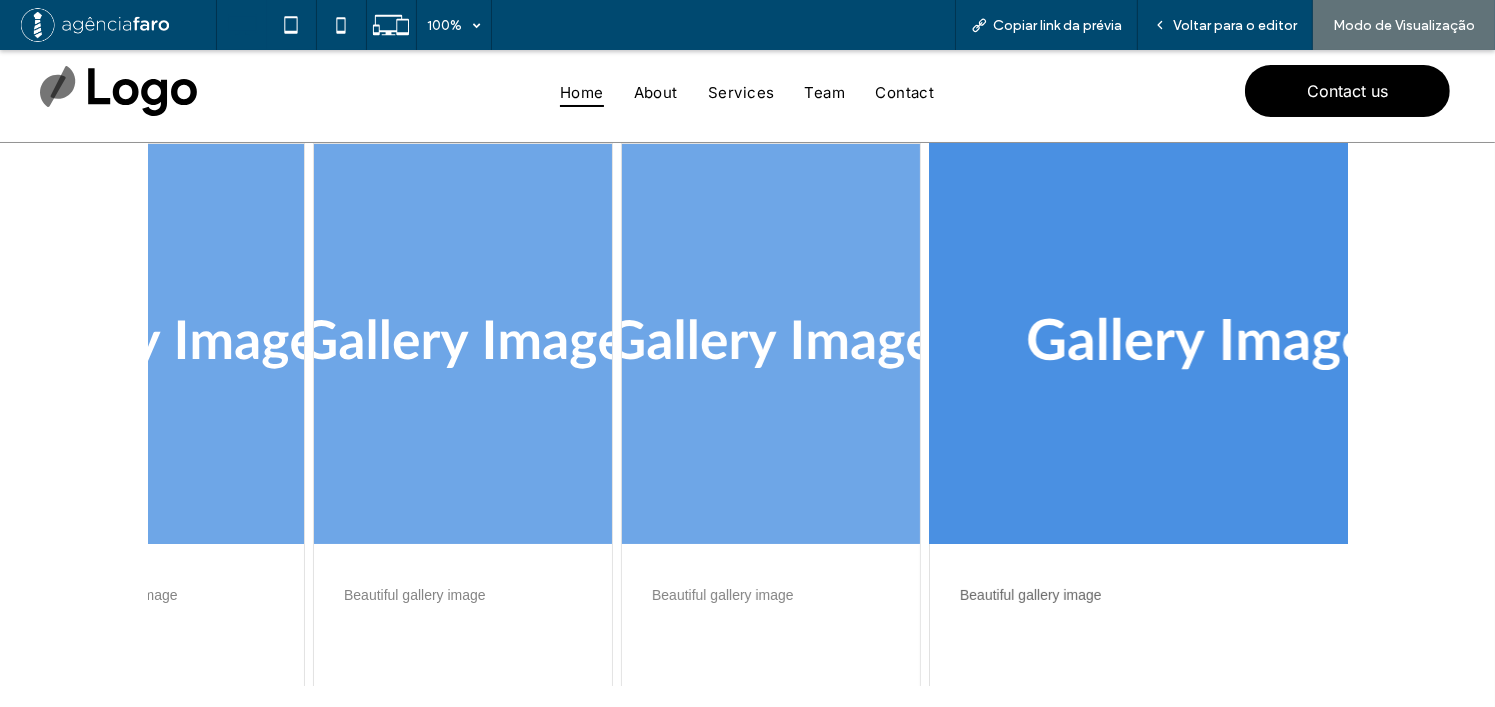drag, startPoint x: 1117, startPoint y: 327, endPoint x: 940, endPoint y: 322, distance: 177.0706 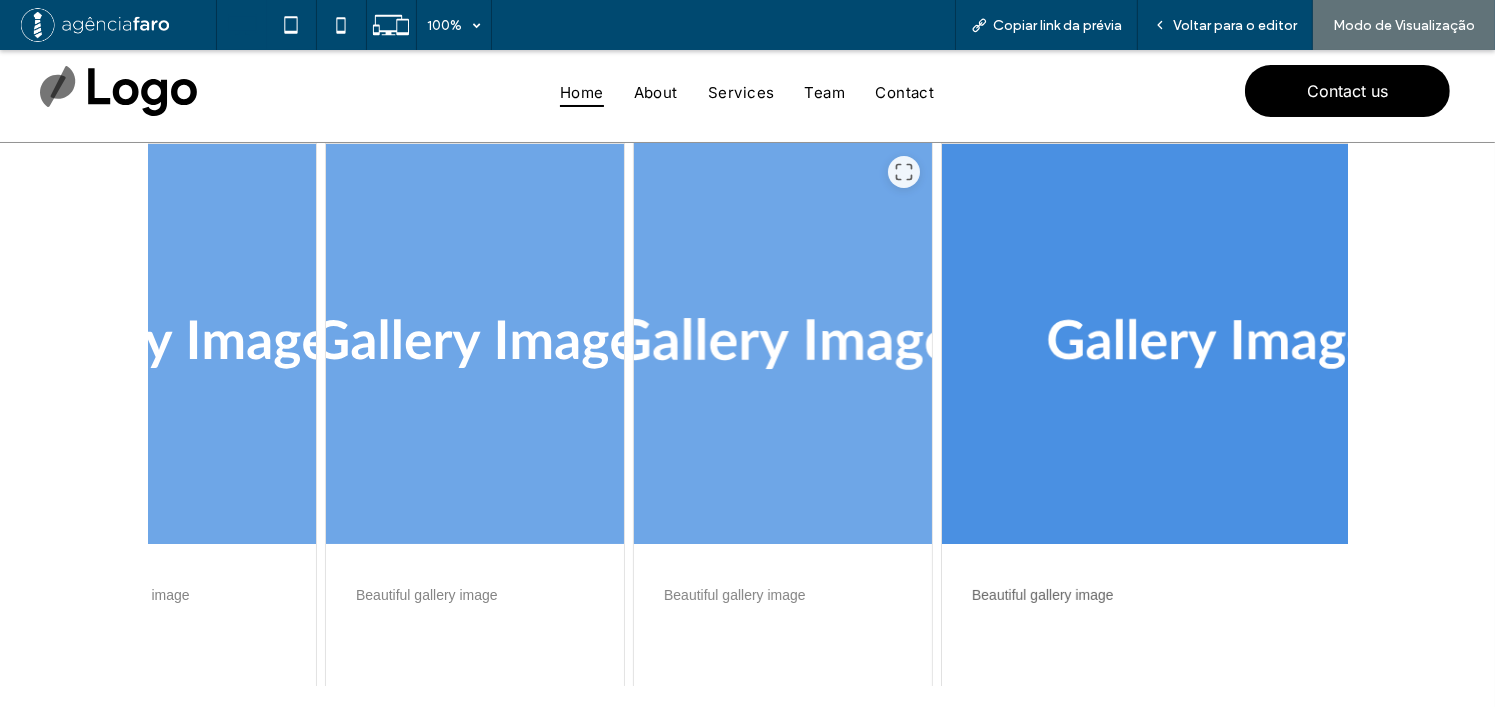 drag, startPoint x: 856, startPoint y: 327, endPoint x: 556, endPoint y: 315, distance: 300.2399 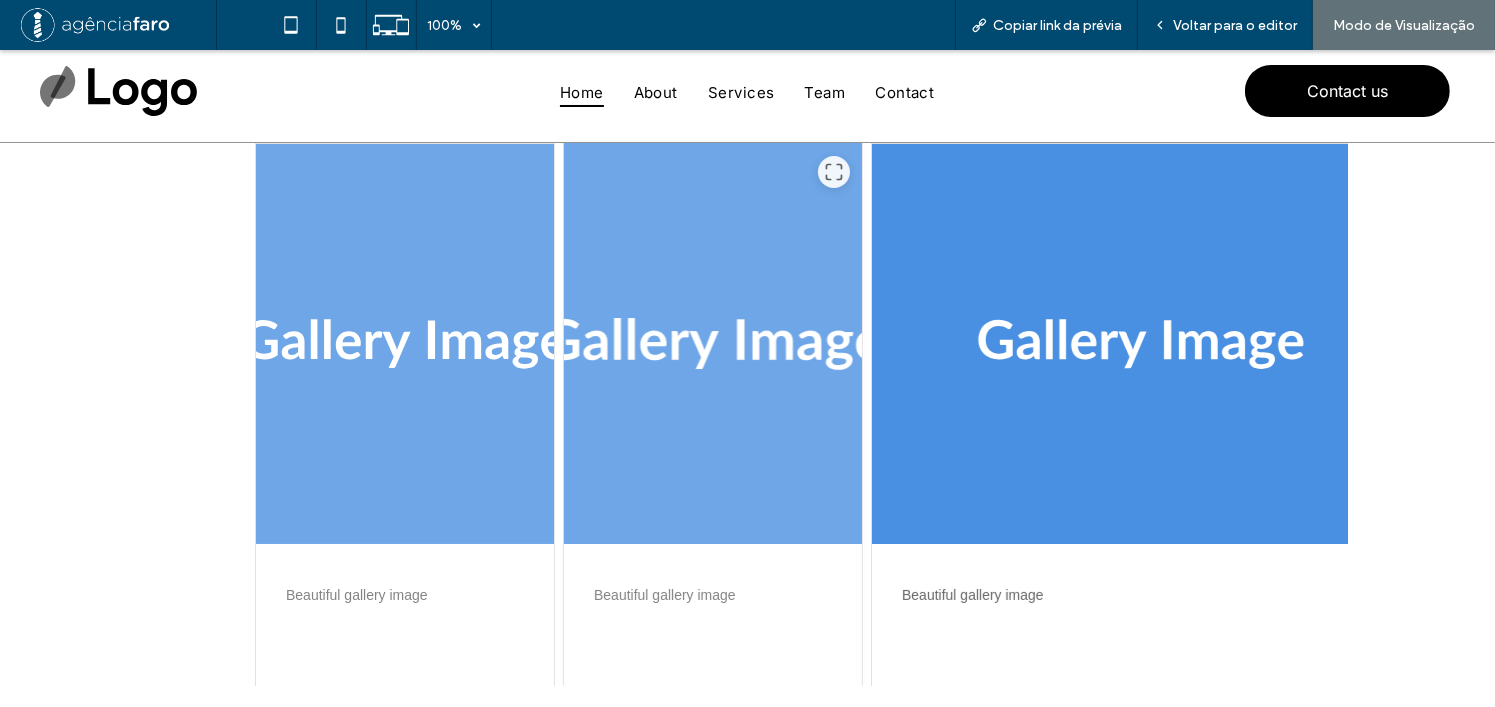 drag, startPoint x: 610, startPoint y: 324, endPoint x: 1051, endPoint y: 335, distance: 441.13718 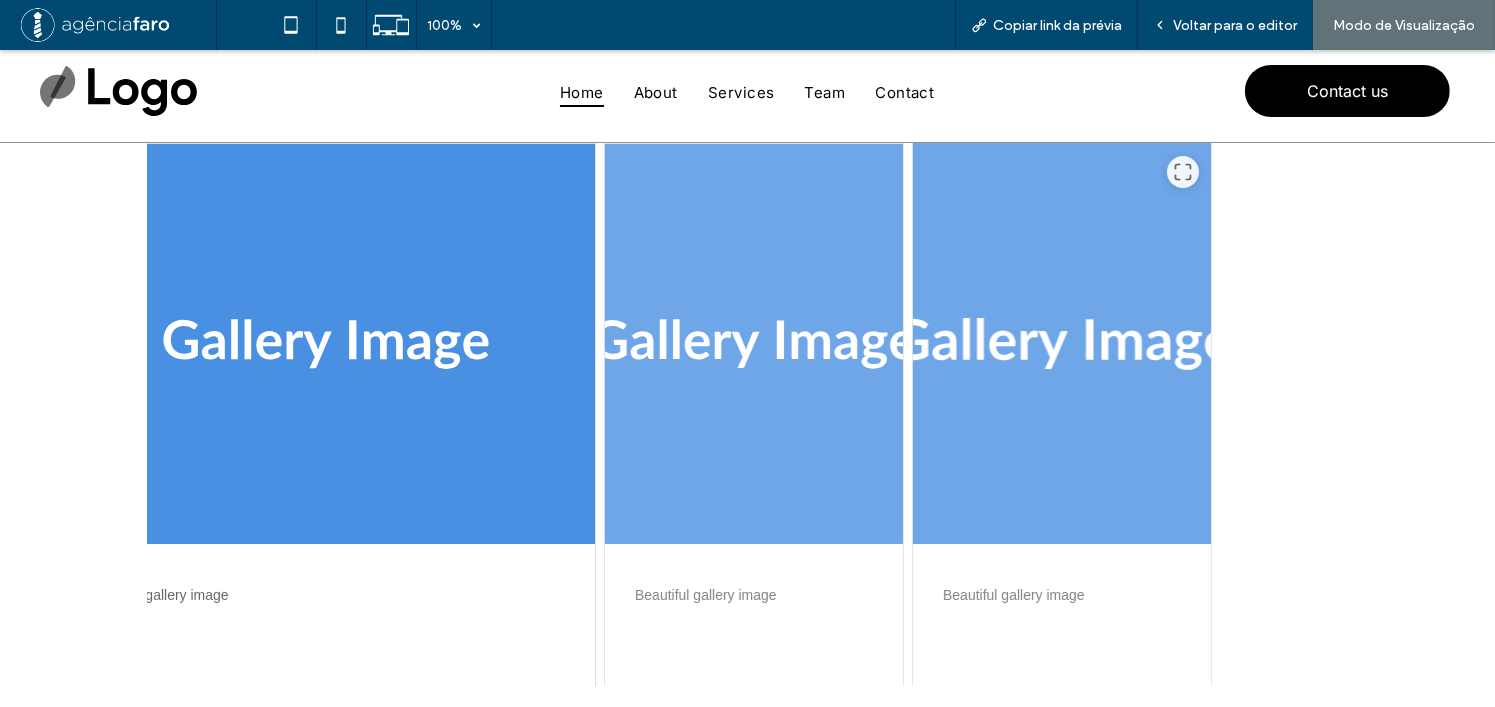 click at bounding box center [1062, 344] 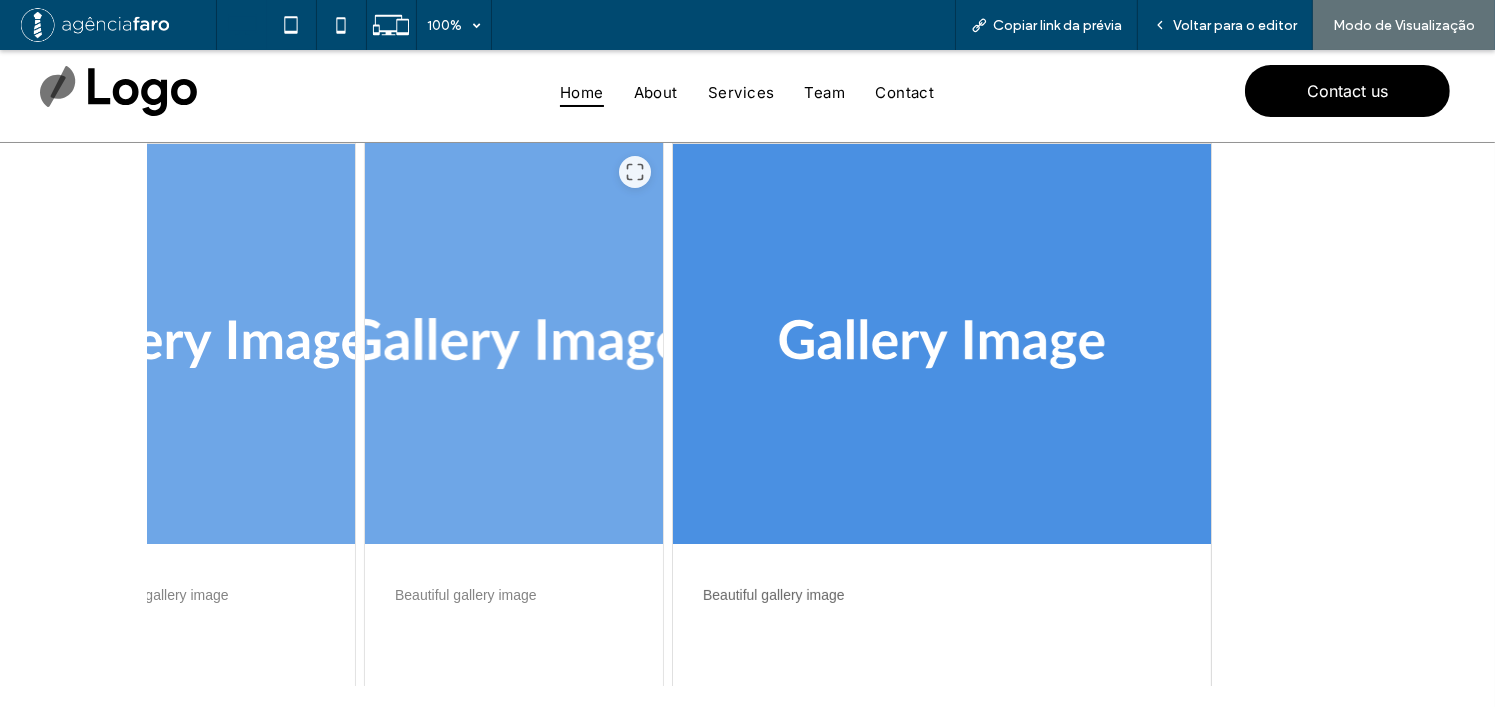 click at bounding box center [514, 344] 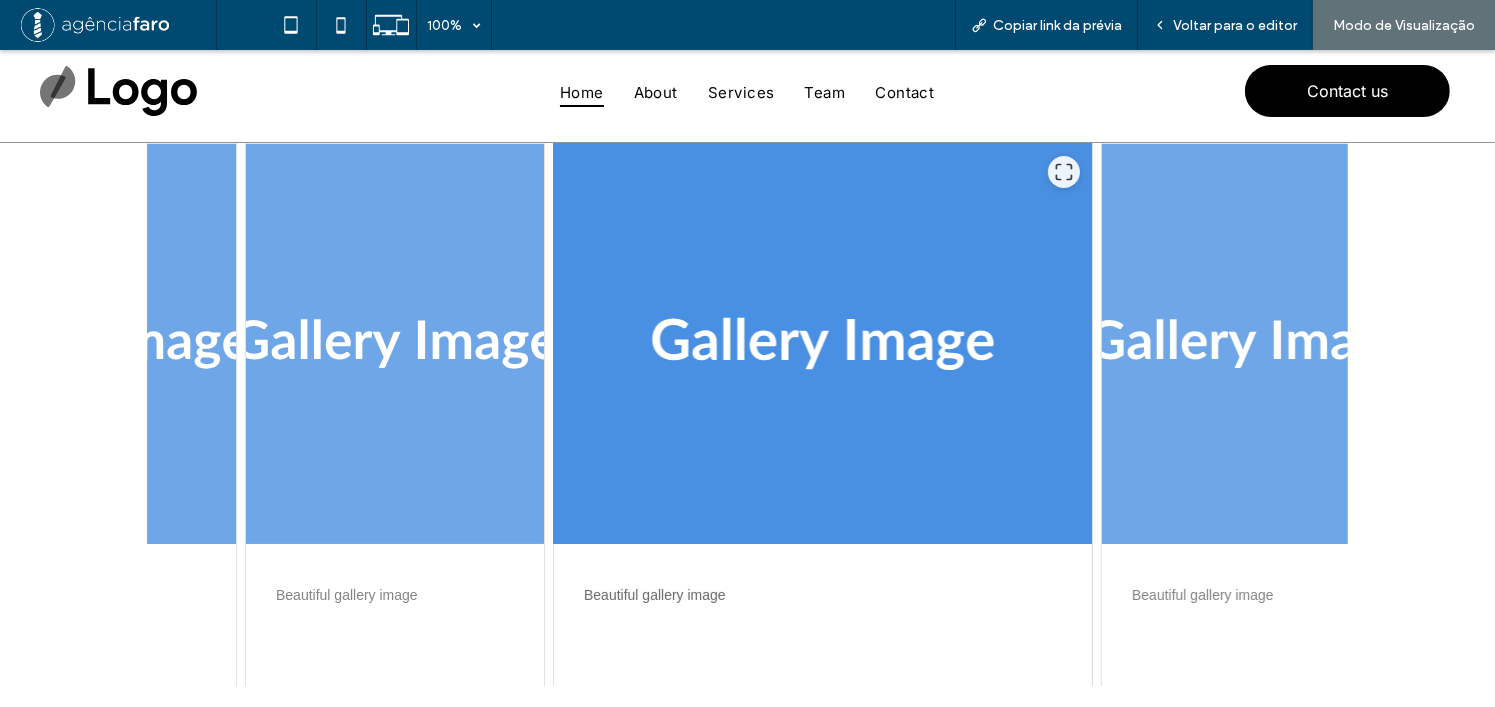 drag, startPoint x: 415, startPoint y: 328, endPoint x: 660, endPoint y: 326, distance: 245.00816 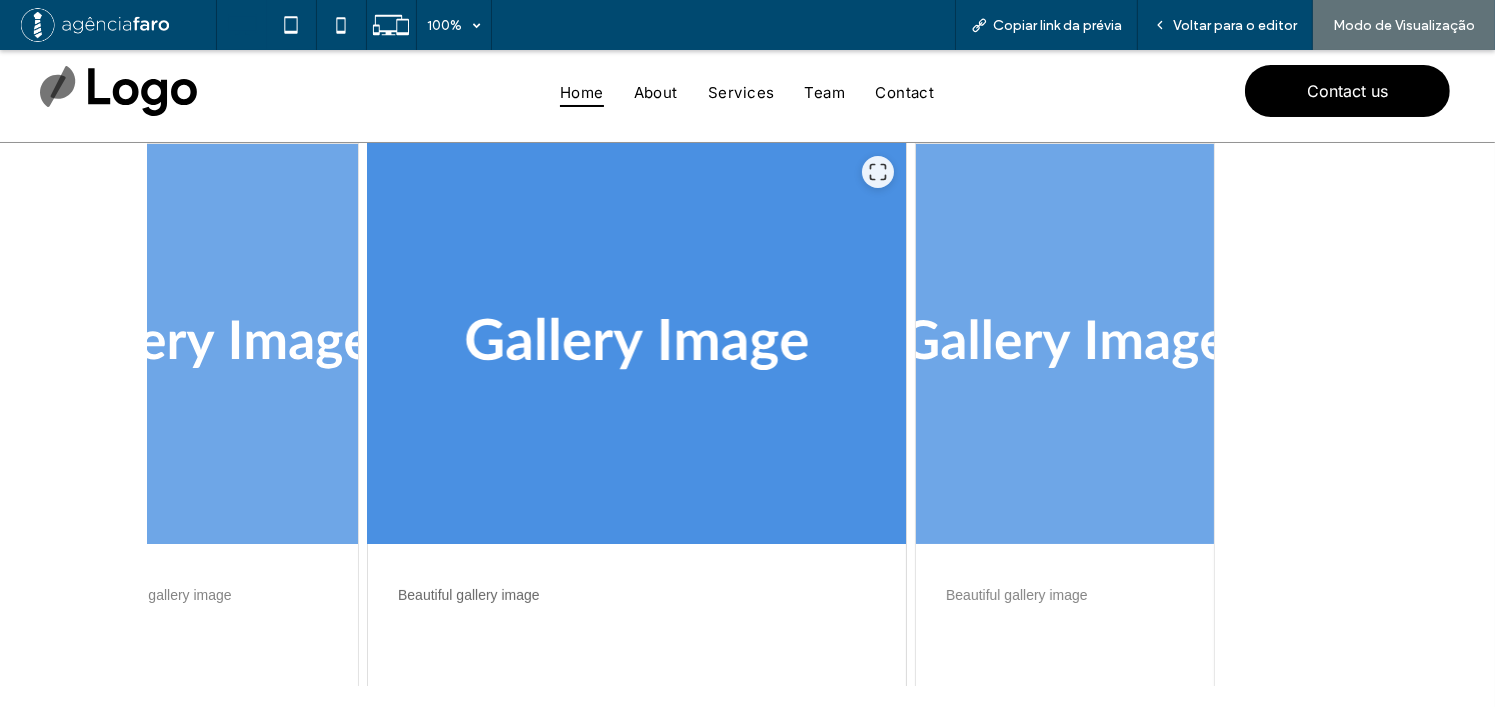 drag, startPoint x: 623, startPoint y: 328, endPoint x: 1144, endPoint y: 336, distance: 521.0614 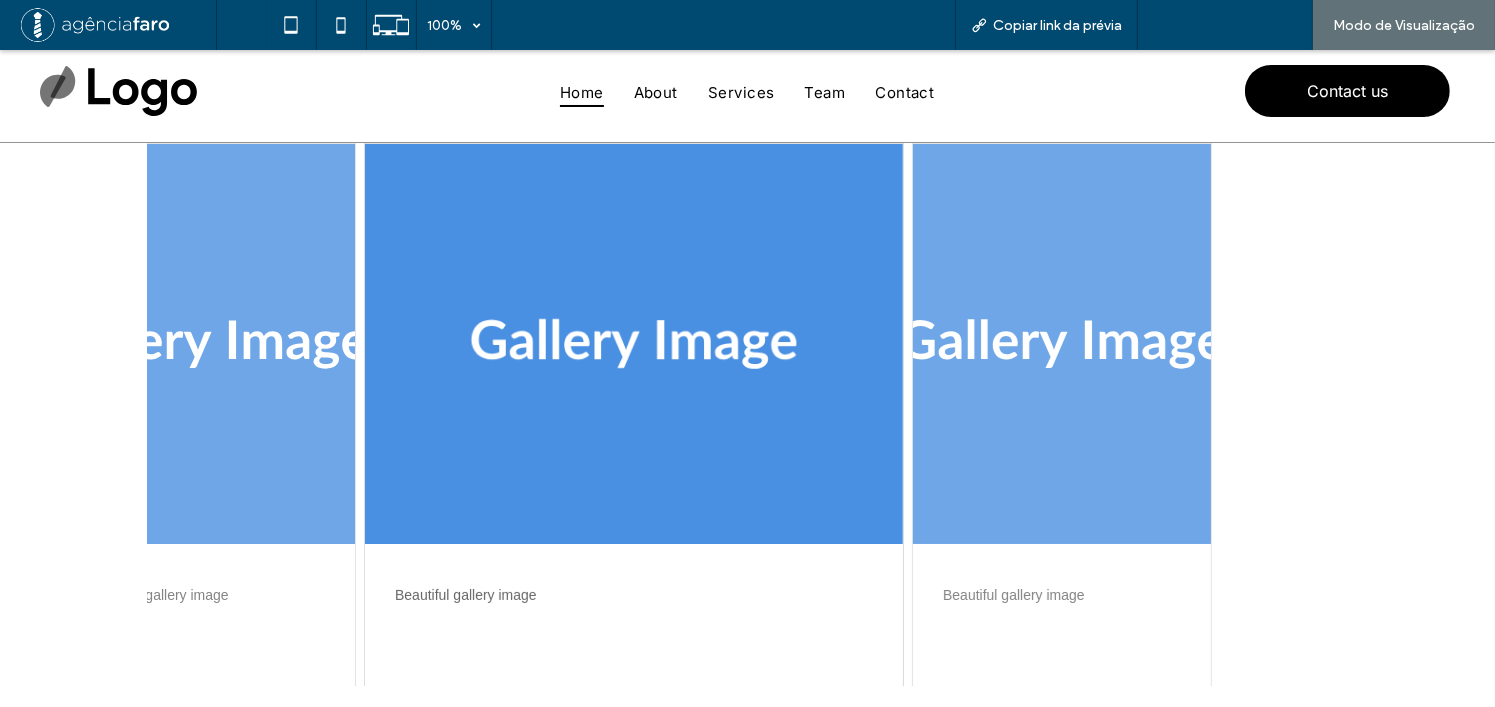 click on "Voltar para o editor" at bounding box center [1225, 25] 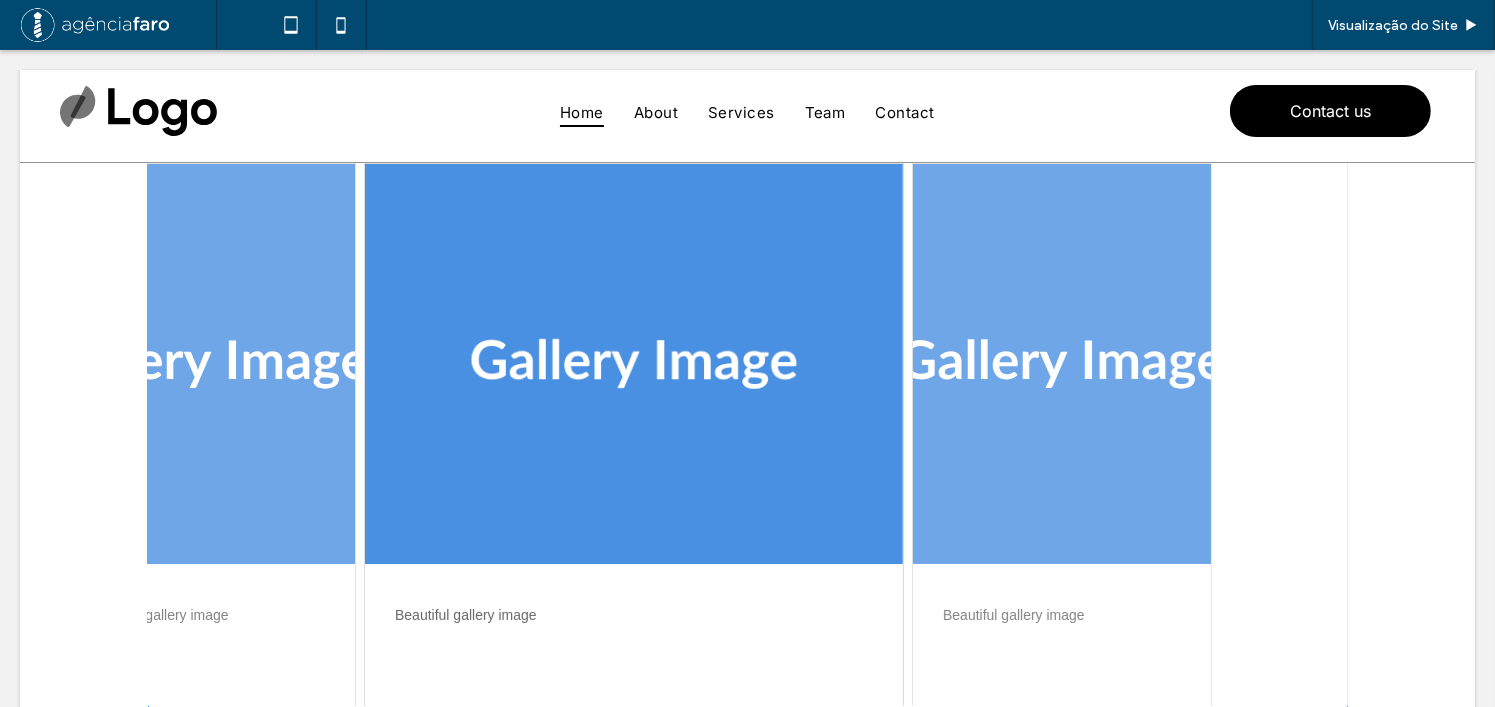 click at bounding box center [748, 491] 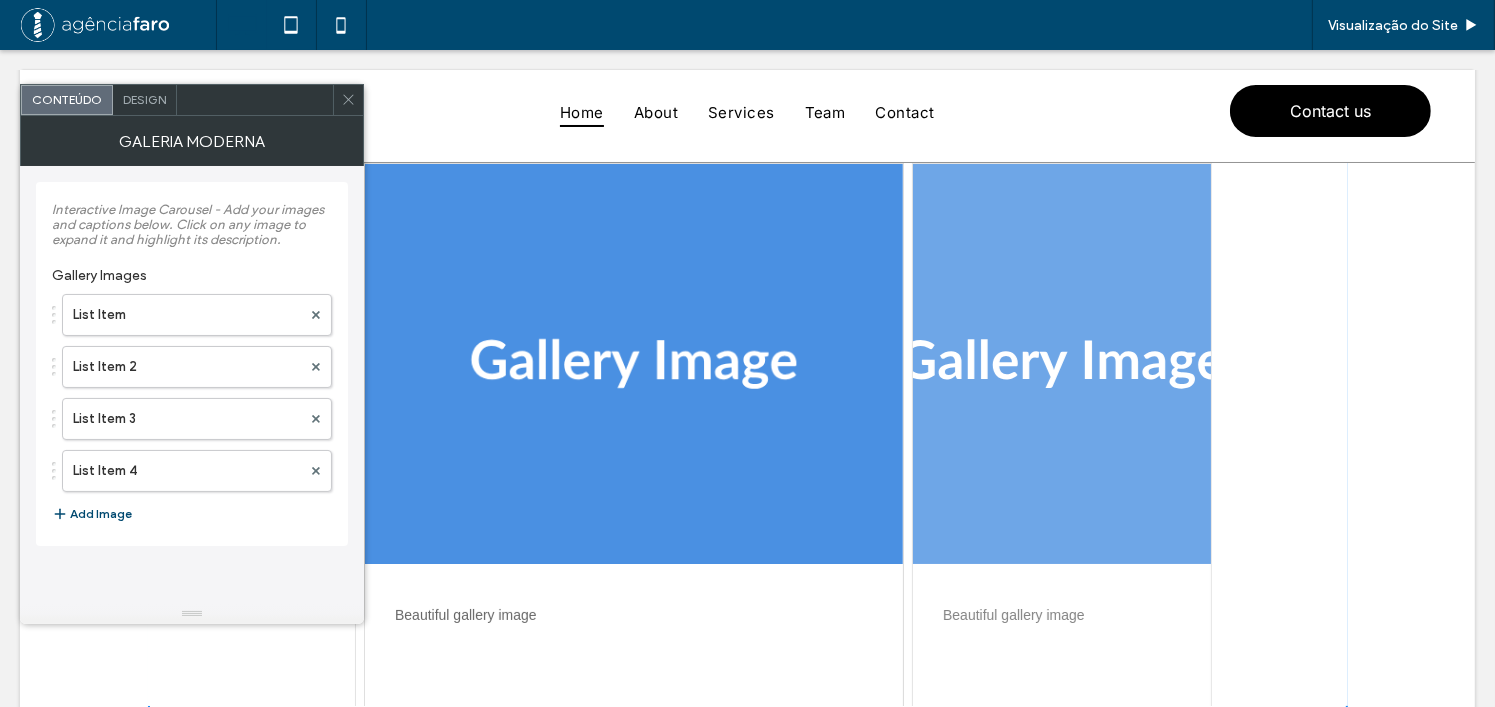 click on "Design" at bounding box center [145, 100] 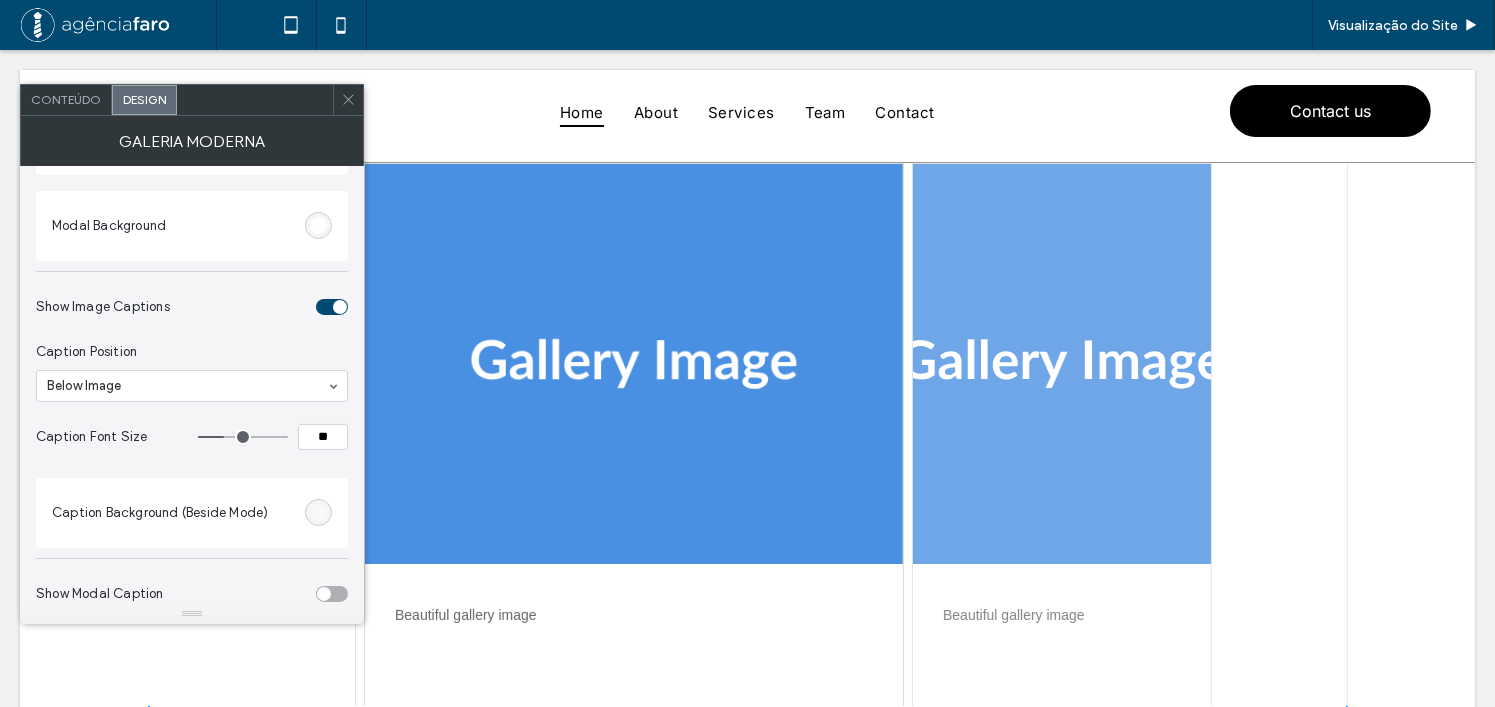 scroll, scrollTop: 500, scrollLeft: 0, axis: vertical 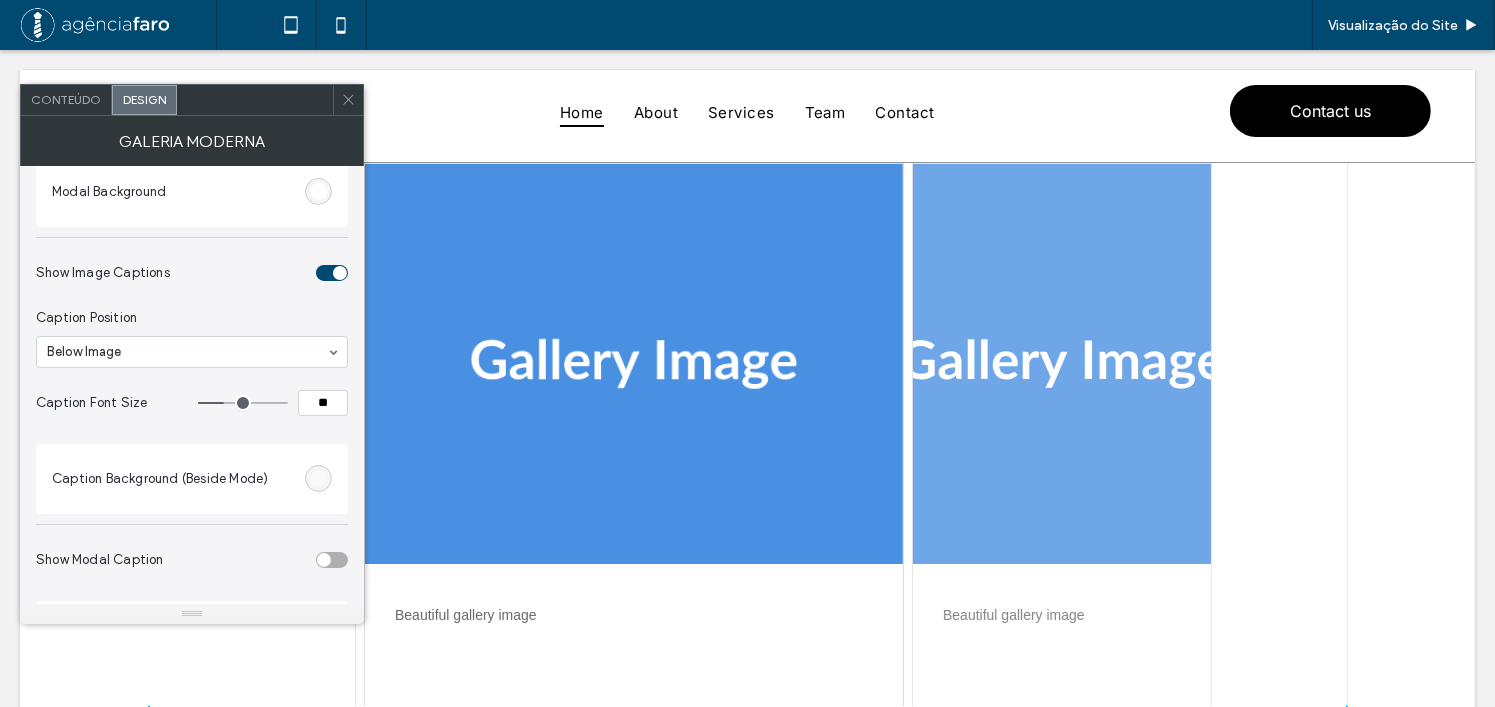 click on "Customize the appearance of your image carousel Full Width Image Height *** Carousel Max Width **** Carousel Background Image Border Color Caption Text Color Modal Background Show Image Captions Caption Position Below Image Caption Font Size ** Caption Background (Beside Mode) Show Modal Caption Modal Caption Background Modal Caption Text Color Show Expand Icon Always Show Icon (Fixed) Expand Icon Color Expand Icon Background Expand Icon Size ** Show Navigation Tools Arrow Color Arrow Hover Color Drag Bar Background Drag Bar Indicator Drag Bar Width *** Carousel Background Cor Imagem Cor de fundo Image Border Borda *** Carousel Corners Raio do canto * px Image Corners Raio do canto * px Caption Text Style Fonte Aboreto Espessura da Fonte Normal   Tamanho da Fonte 14 Cor da fonte Formato da fonte Alinhamento Sentido do texto" at bounding box center [192, 1151] 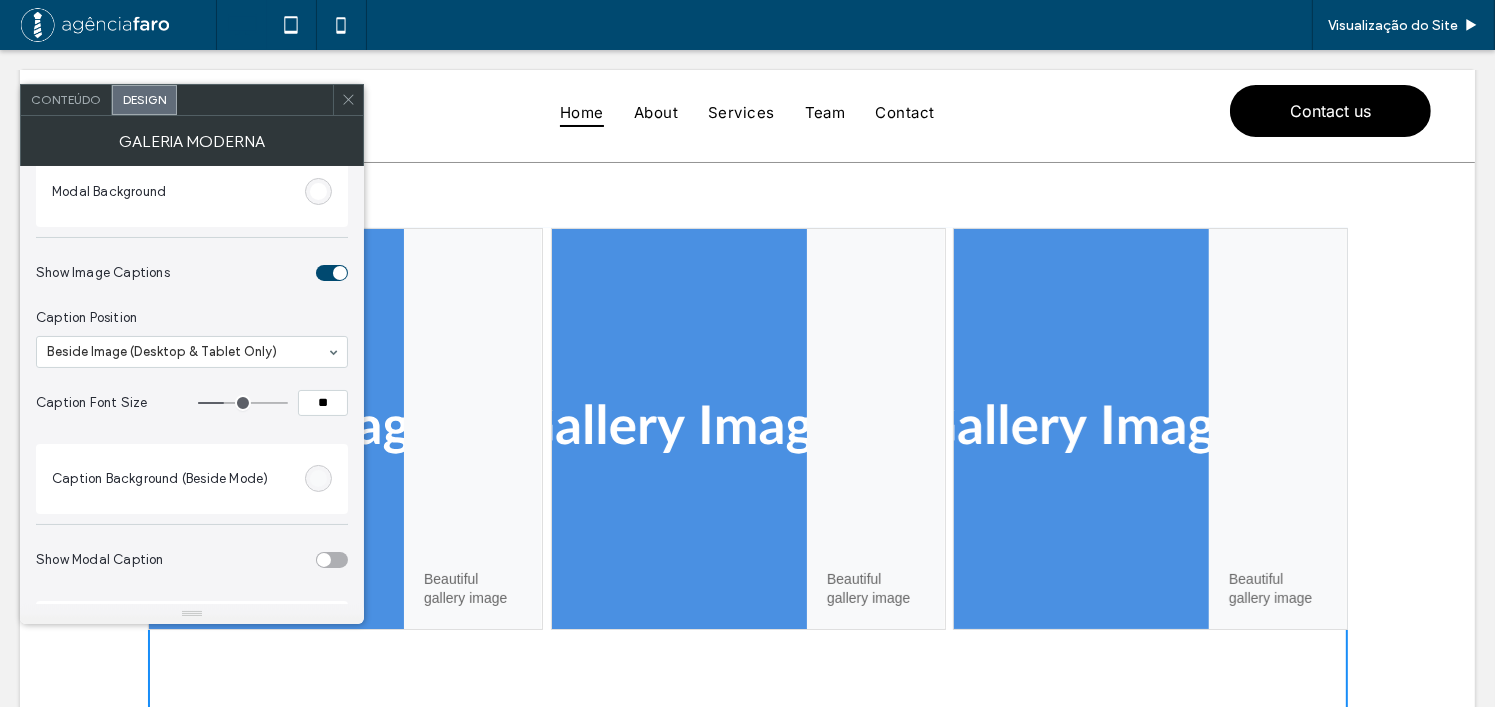 scroll, scrollTop: 0, scrollLeft: 0, axis: both 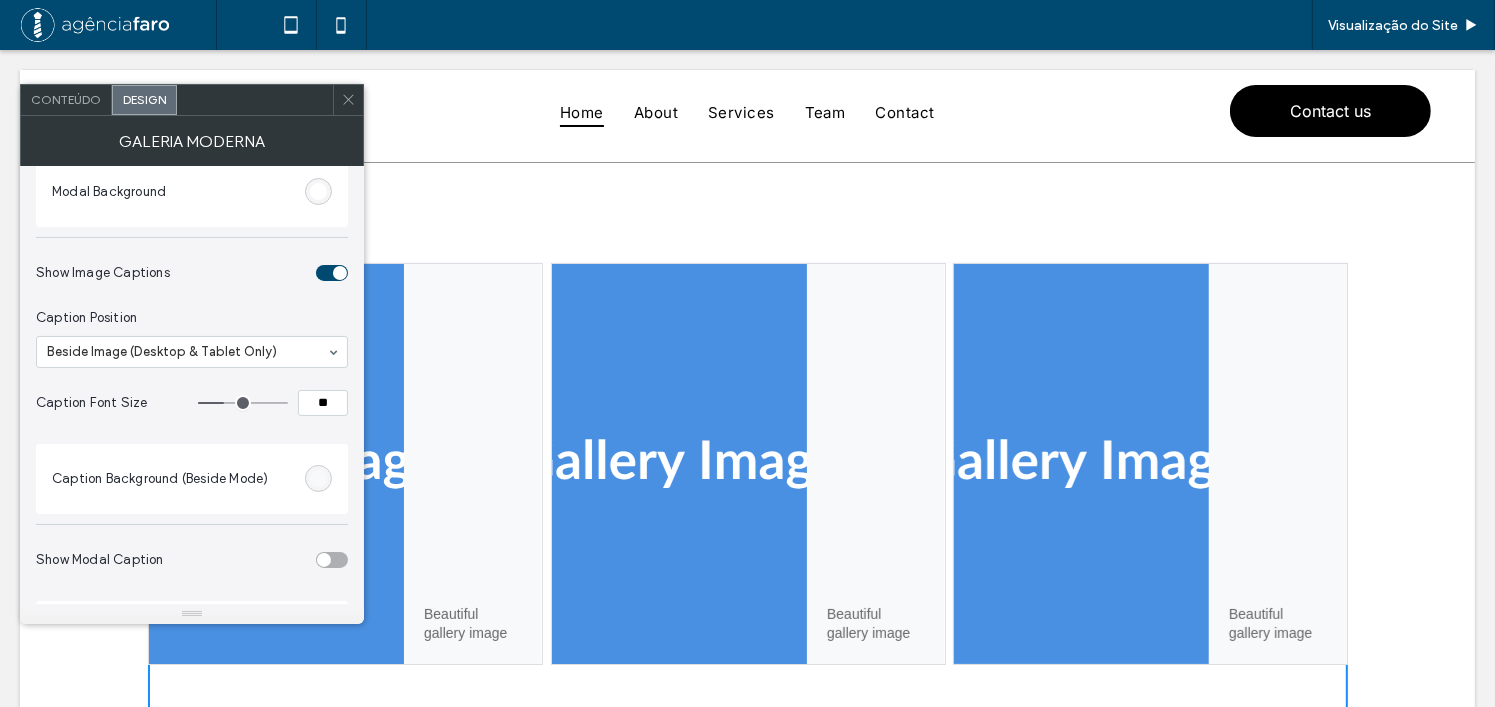 click 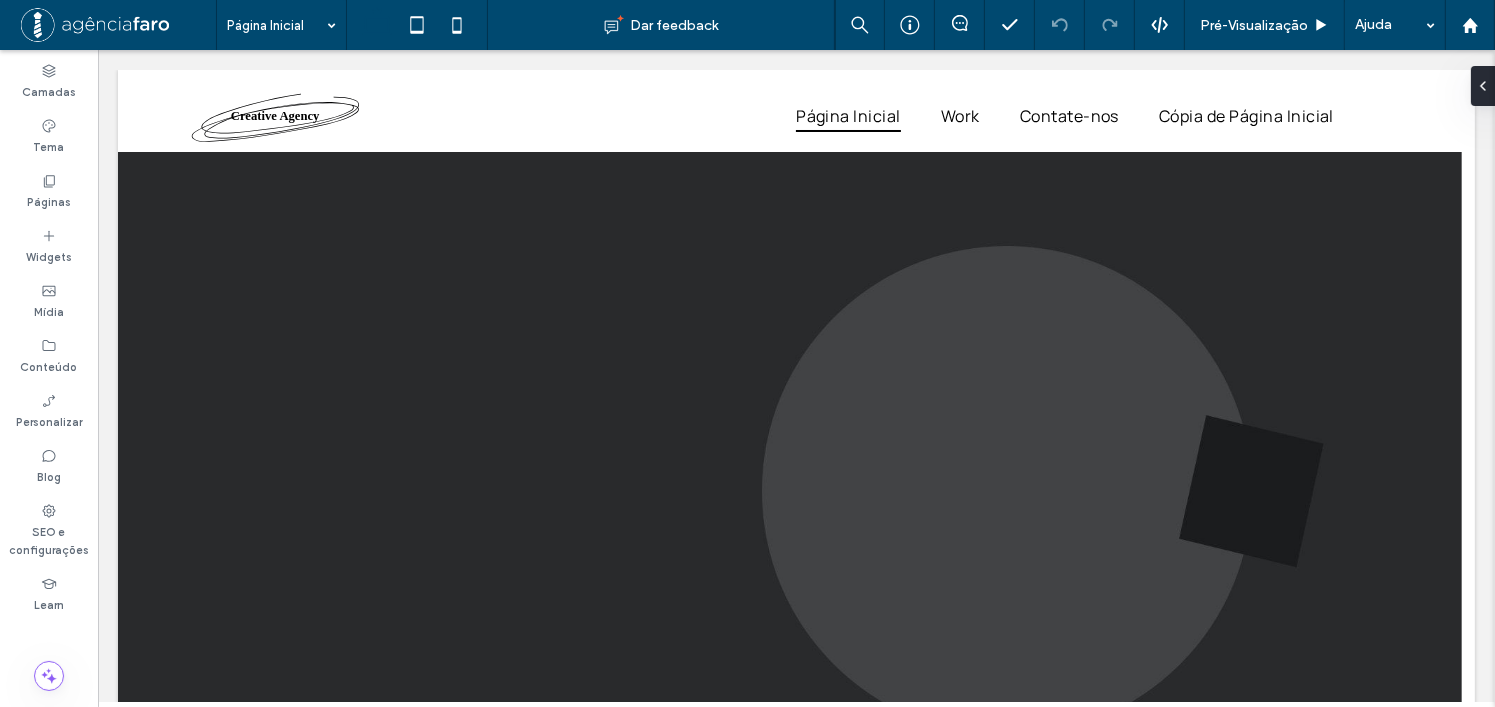 scroll, scrollTop: 4662, scrollLeft: 0, axis: vertical 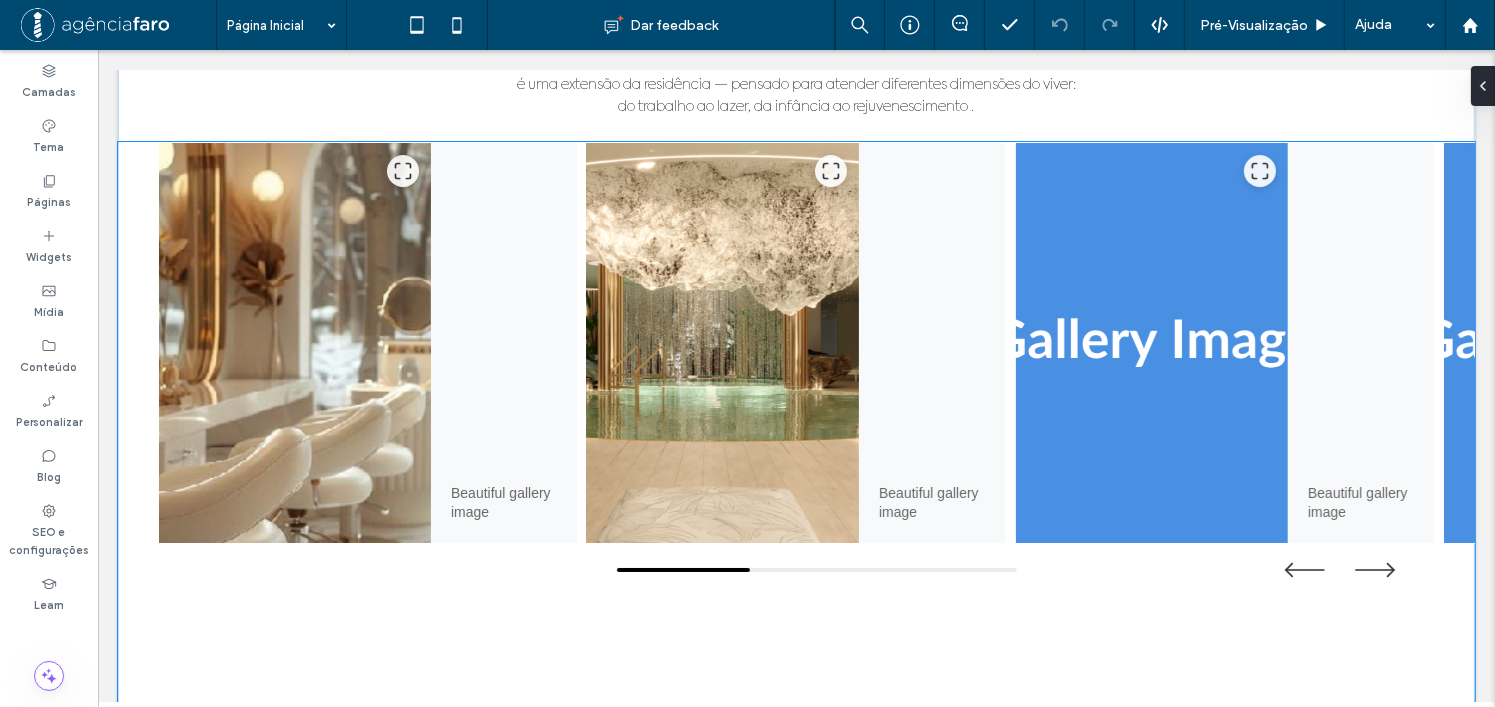 click at bounding box center [722, 343] 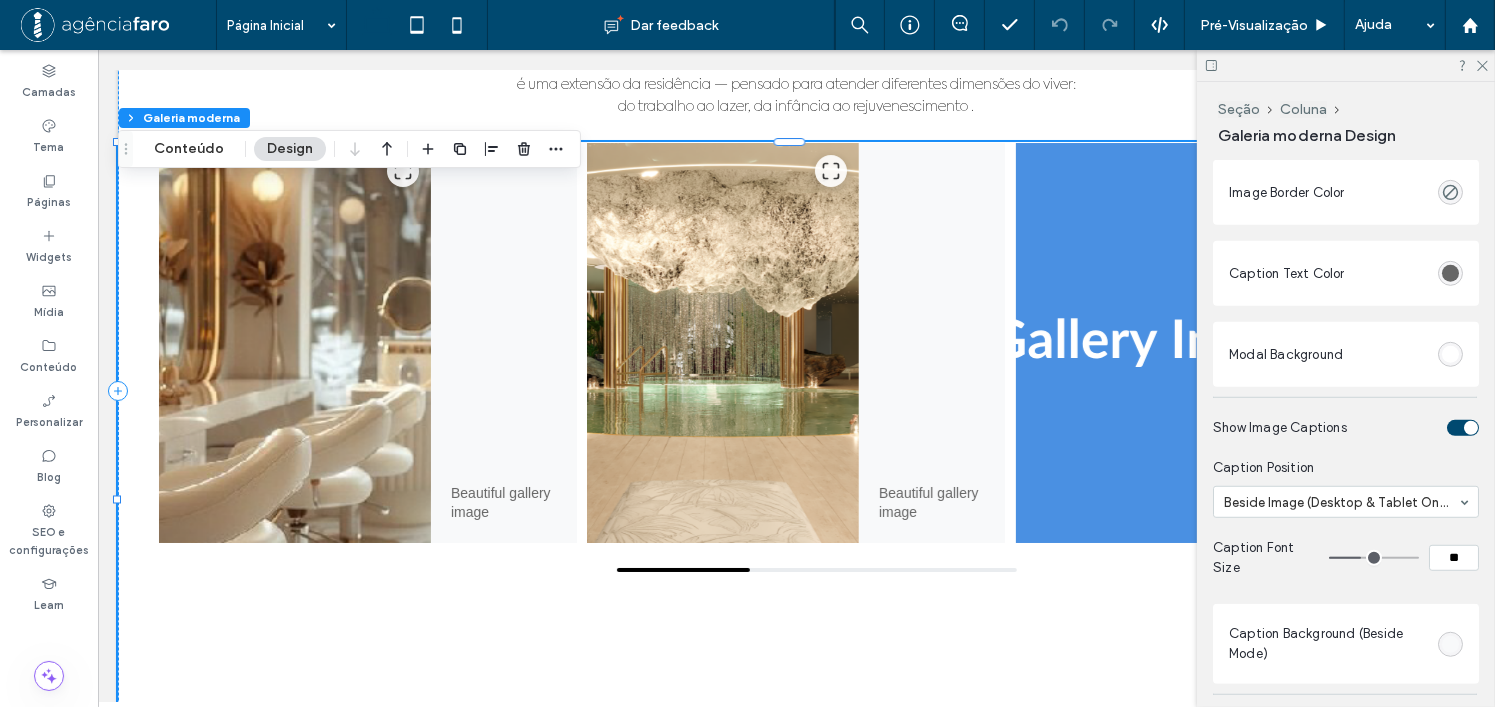 scroll, scrollTop: 1400, scrollLeft: 0, axis: vertical 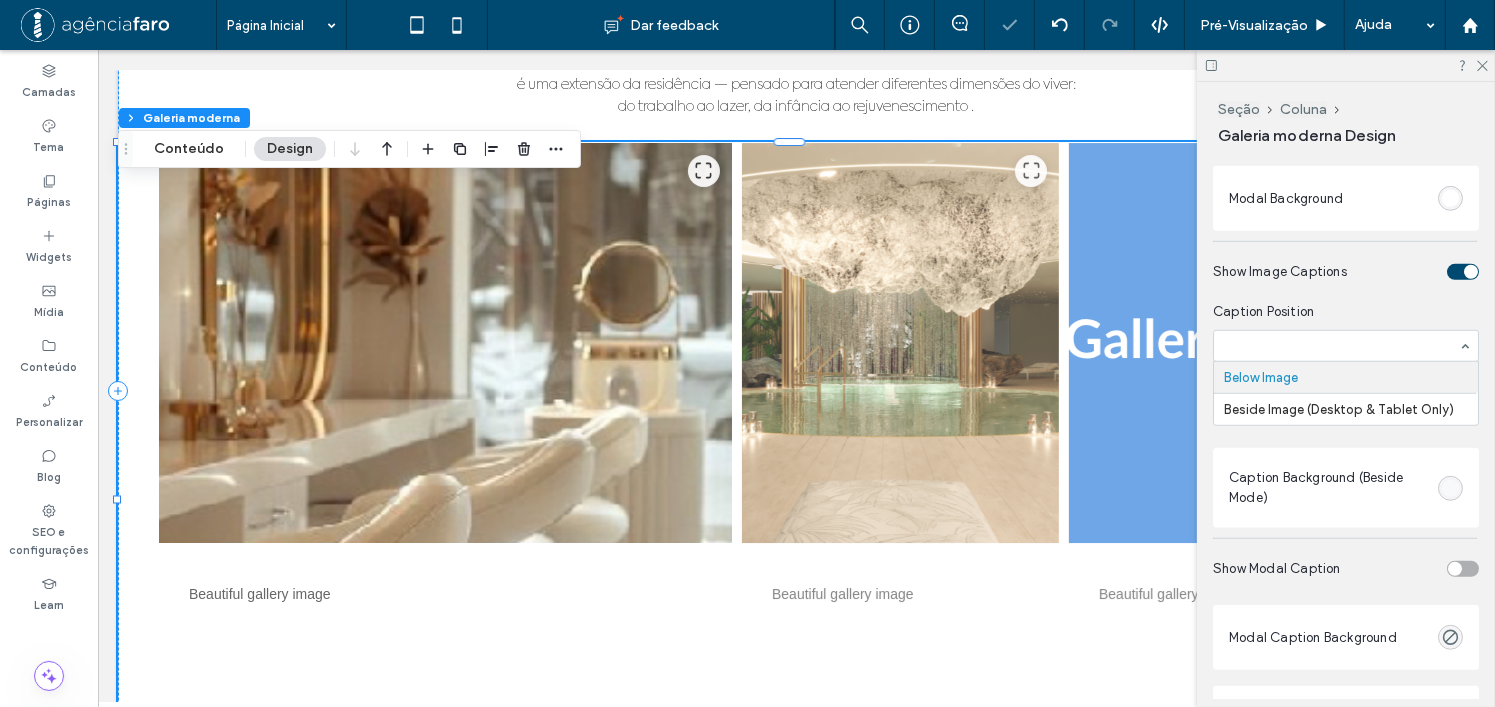 click at bounding box center [1341, 346] 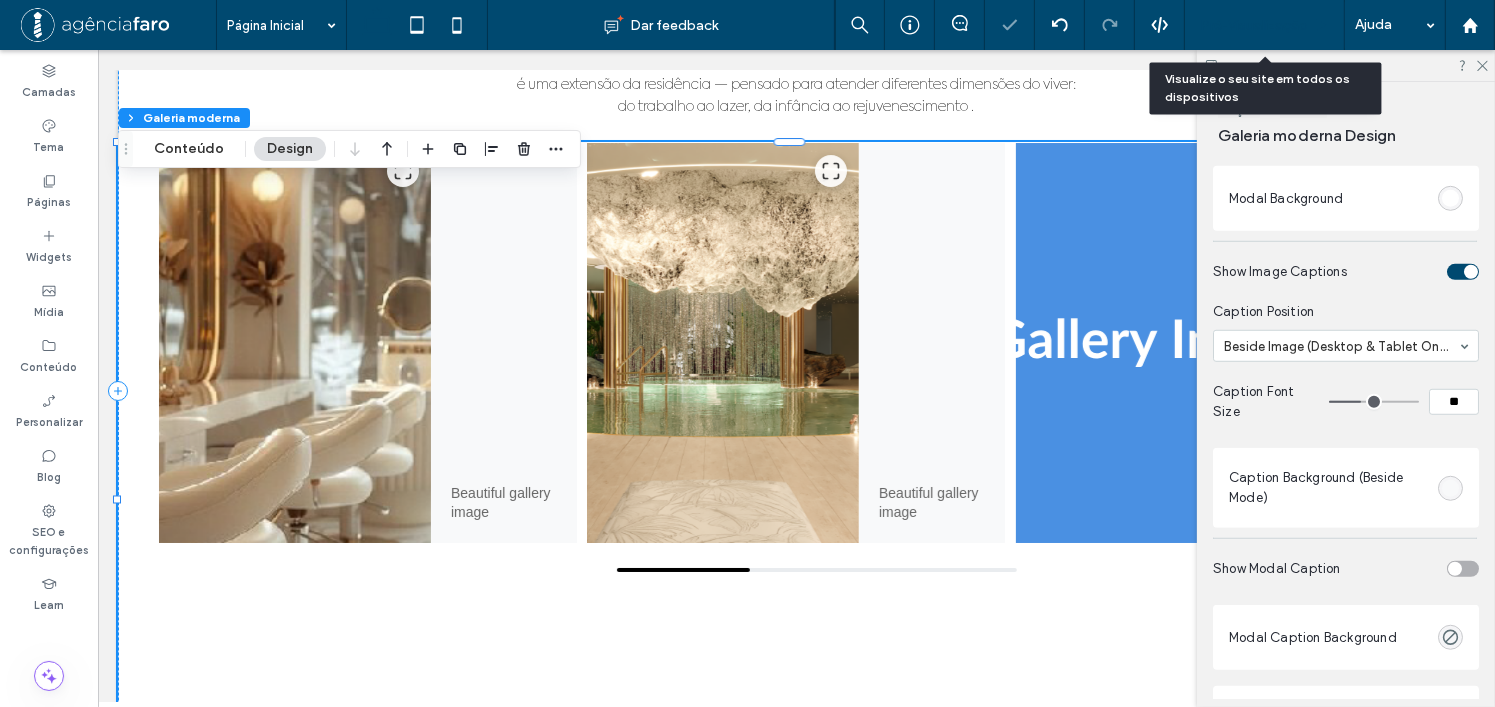 click on "Pré-Visualizaçāo" at bounding box center (1265, 25) 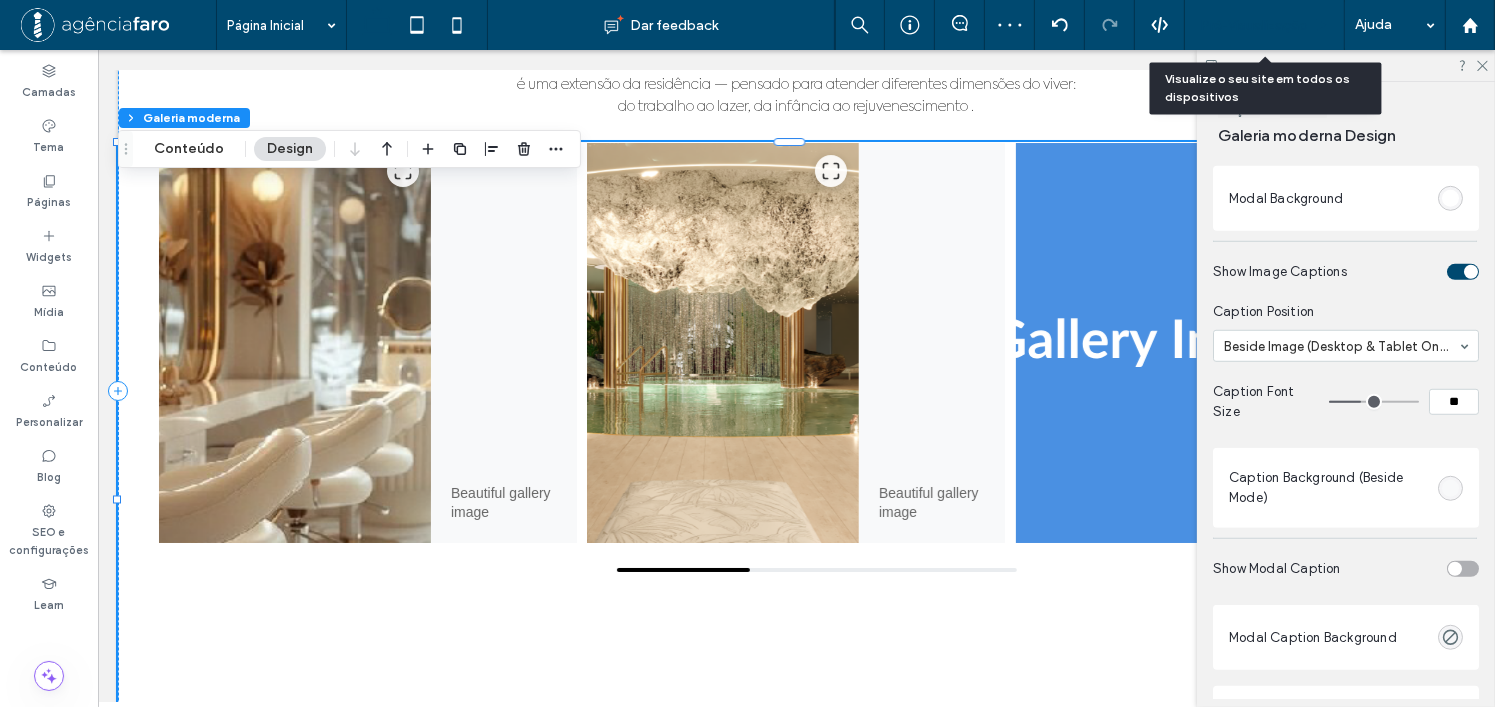 click on "Pré-Visualizaçāo" at bounding box center (1254, 25) 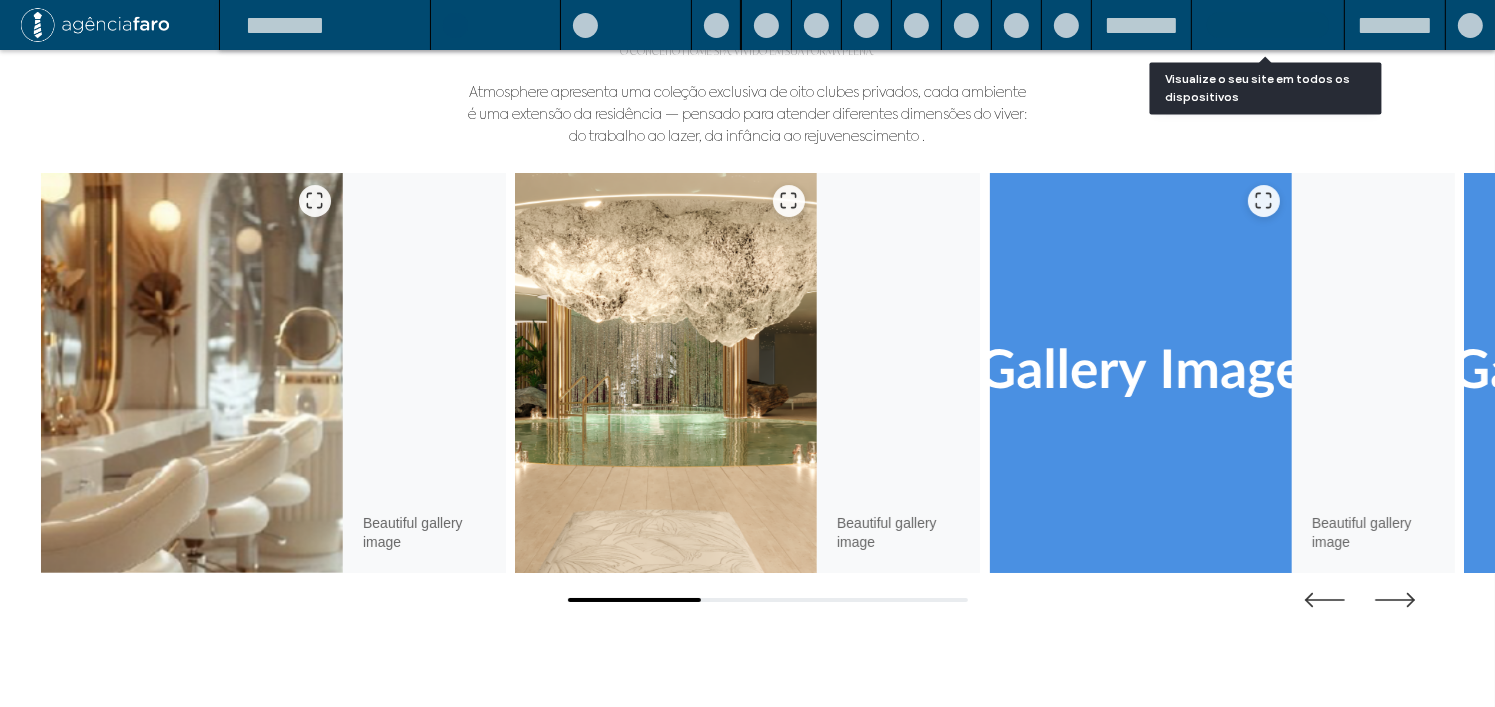 scroll, scrollTop: 7213, scrollLeft: 0, axis: vertical 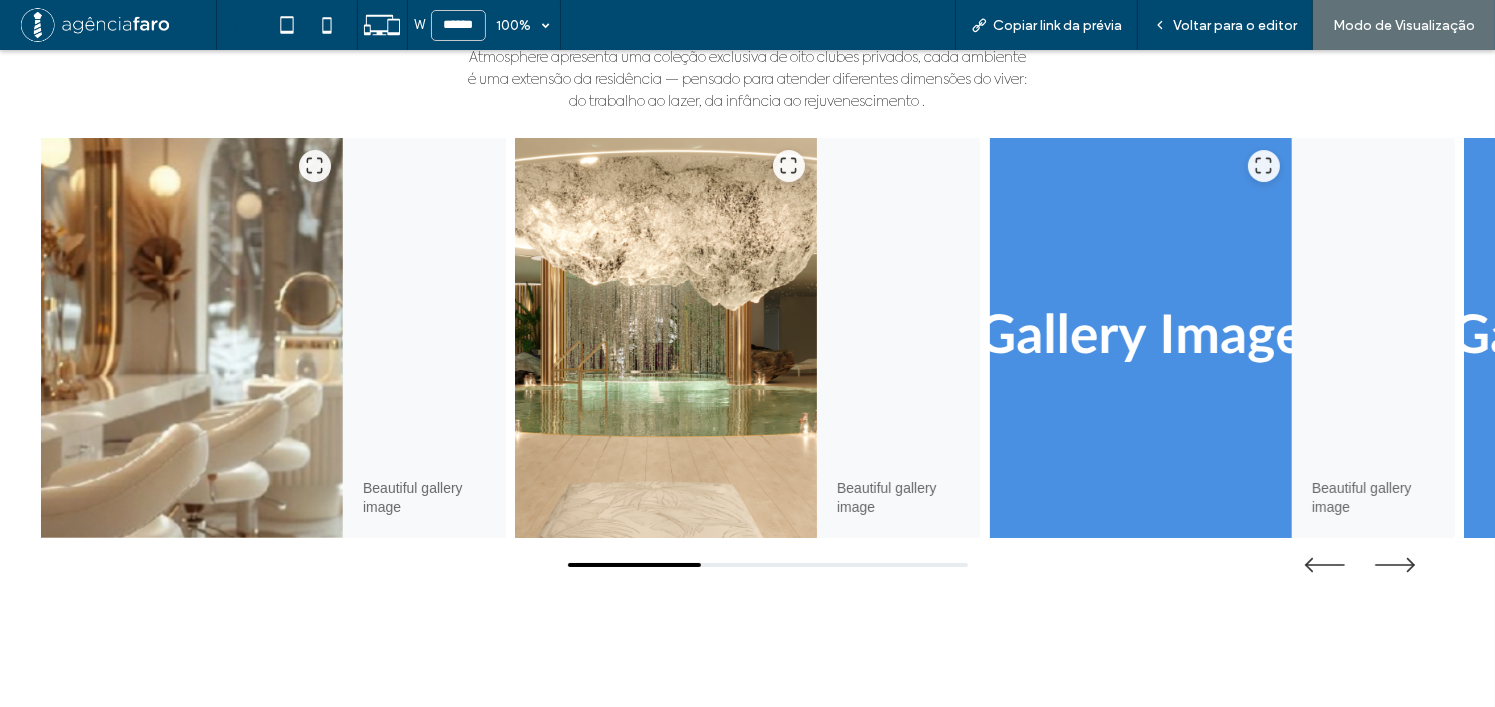 click at bounding box center [666, 338] 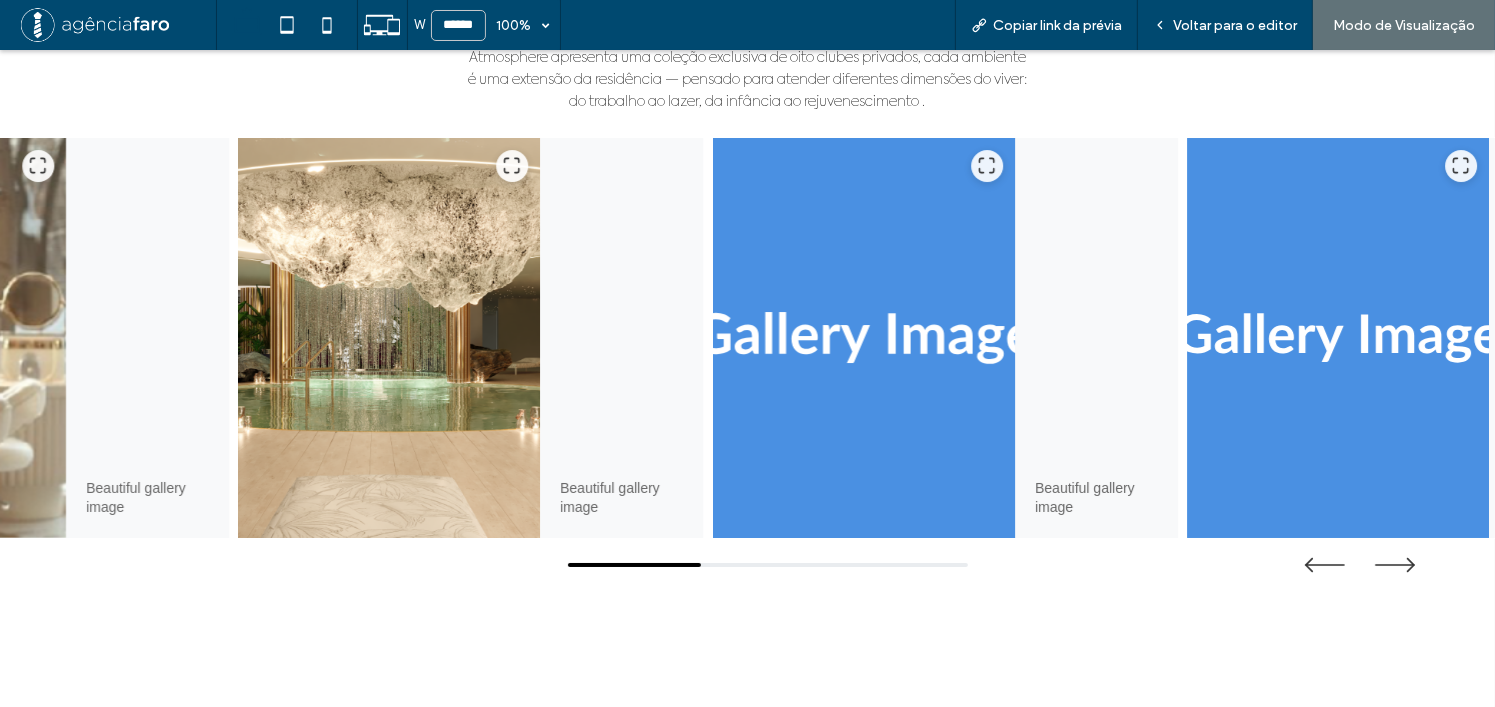 drag, startPoint x: 1087, startPoint y: 344, endPoint x: 783, endPoint y: 363, distance: 304.59317 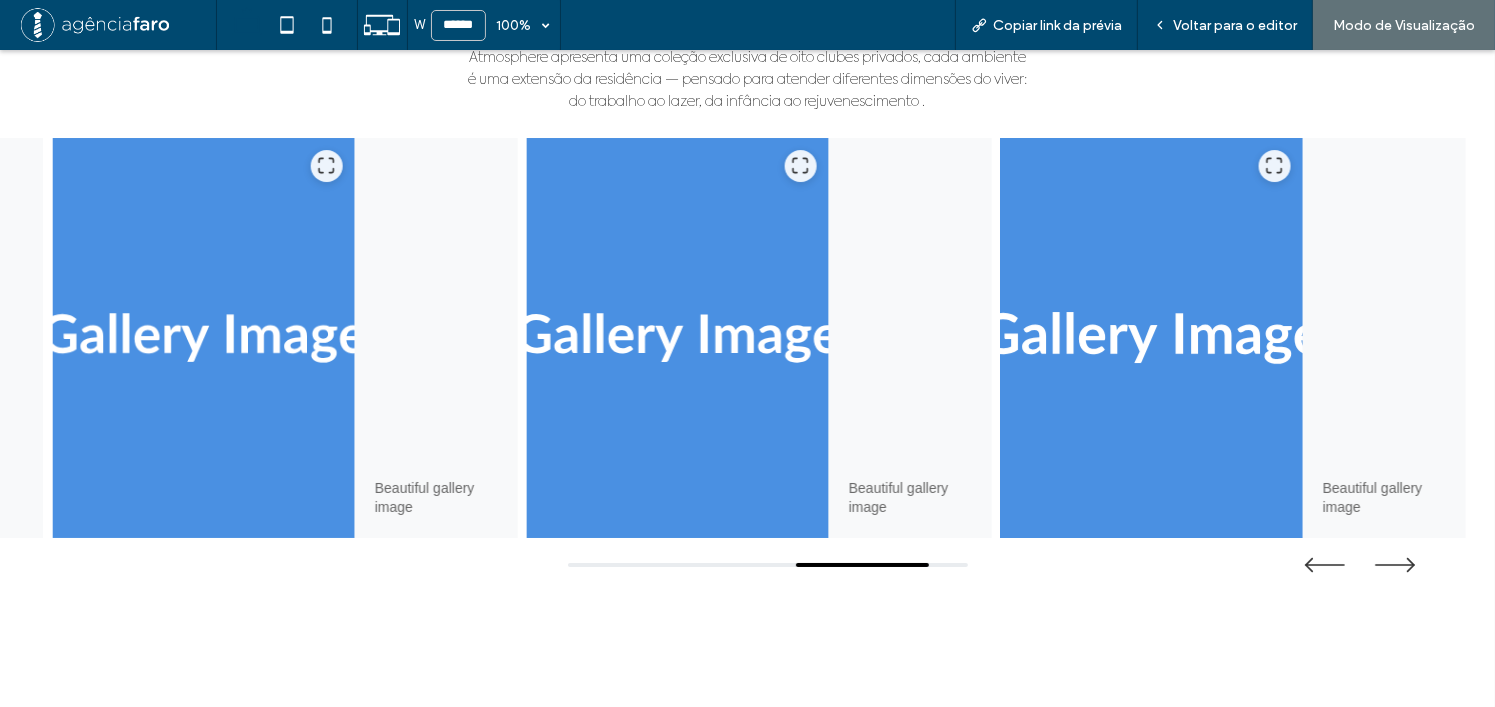 drag, startPoint x: 1143, startPoint y: 375, endPoint x: 955, endPoint y: 389, distance: 188.52055 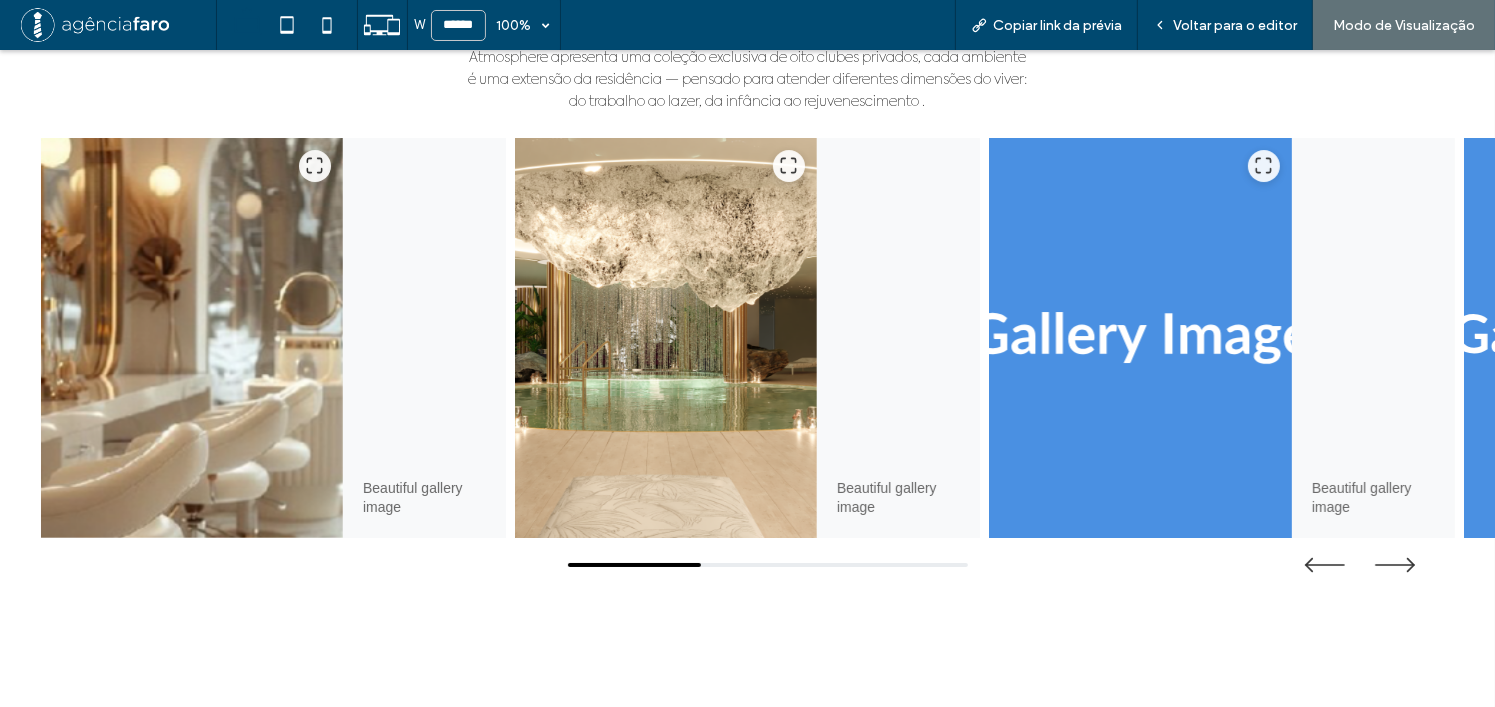drag, startPoint x: 767, startPoint y: 400, endPoint x: 672, endPoint y: 396, distance: 95.084175 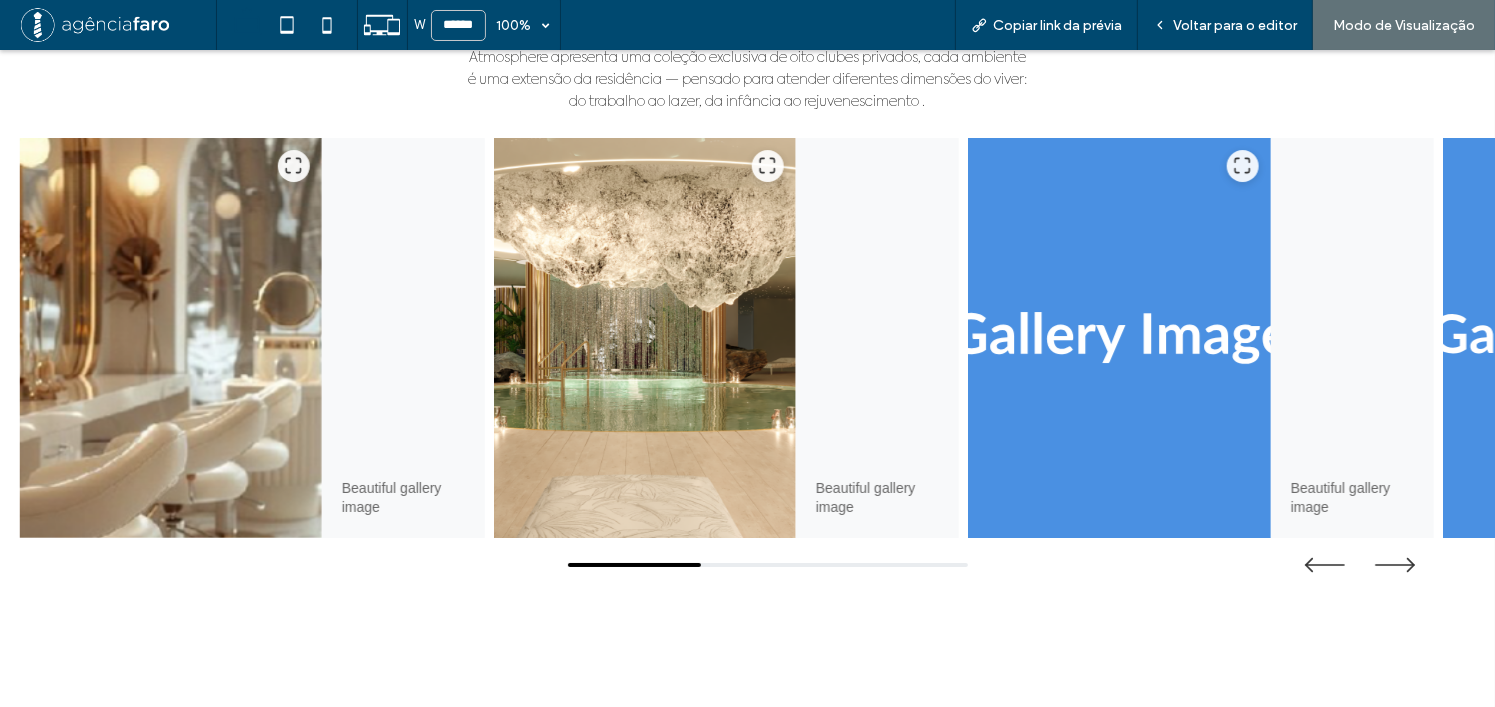 drag, startPoint x: 1011, startPoint y: 409, endPoint x: 369, endPoint y: 393, distance: 642.19934 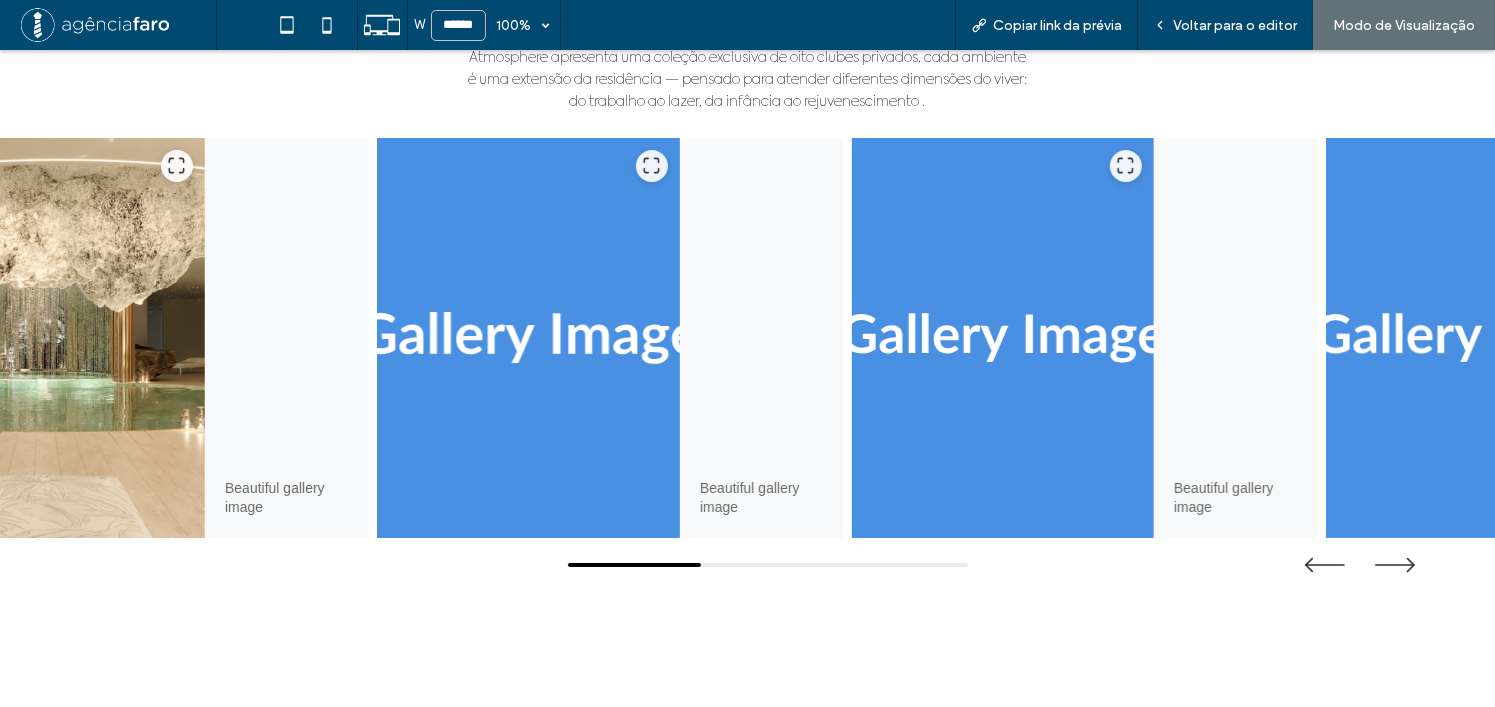 drag, startPoint x: 974, startPoint y: 422, endPoint x: 312, endPoint y: 410, distance: 662.10876 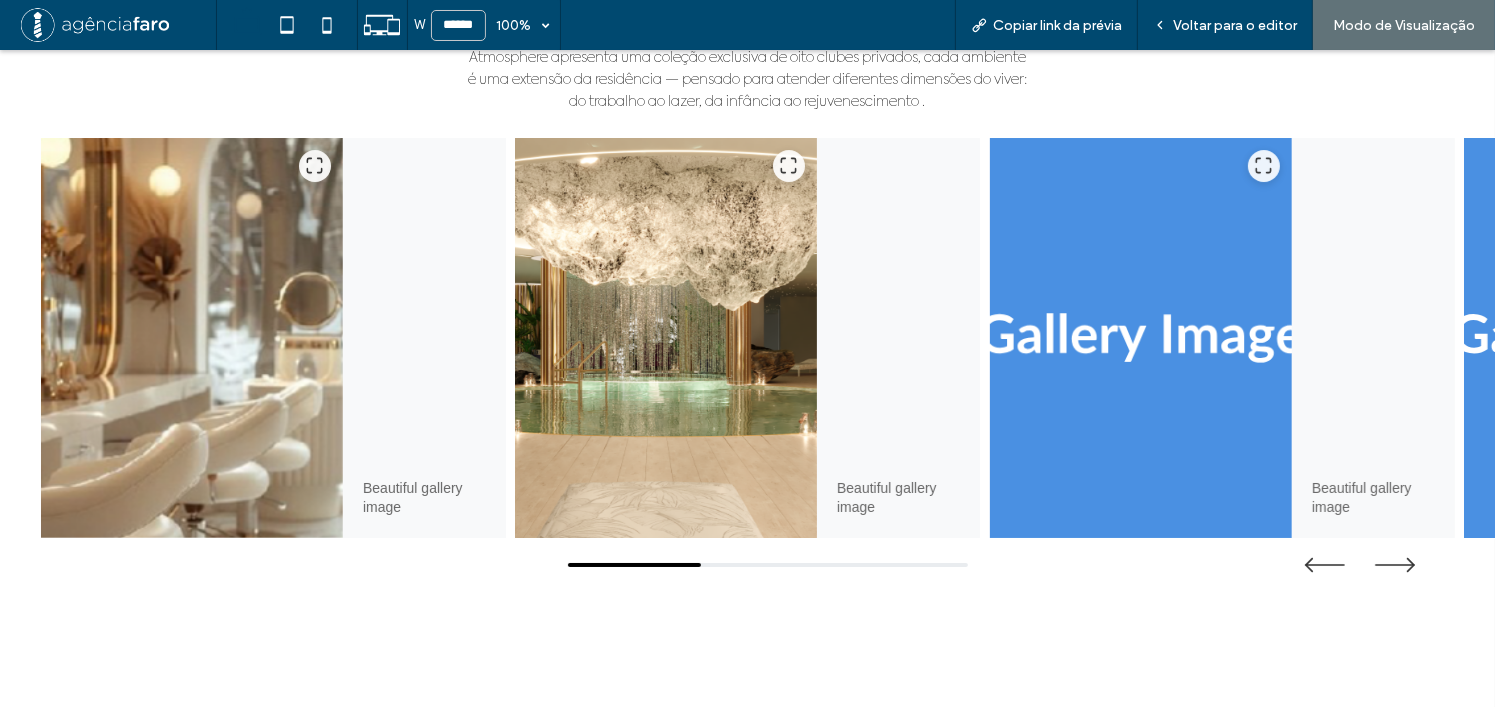 drag, startPoint x: 645, startPoint y: 472, endPoint x: 283, endPoint y: 467, distance: 362.03452 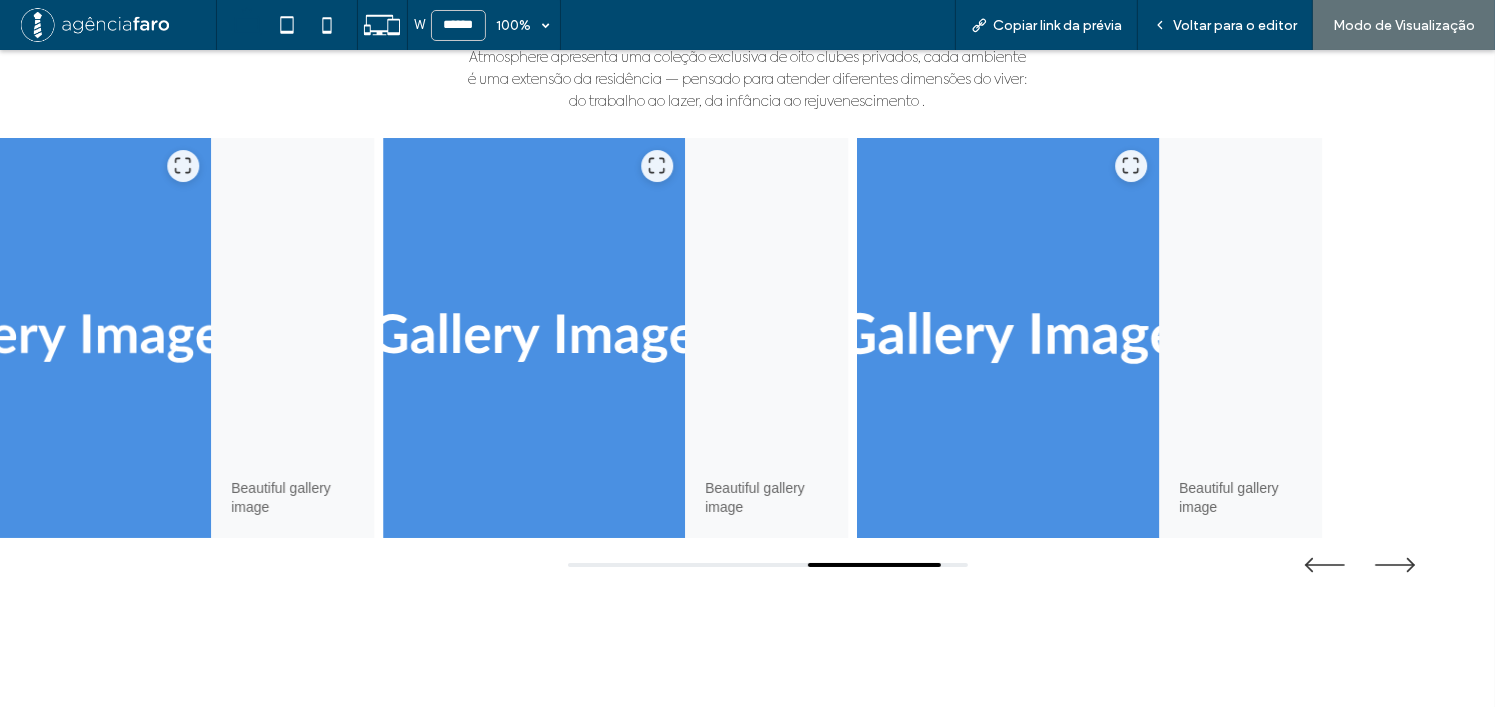drag, startPoint x: 1249, startPoint y: 435, endPoint x: 1021, endPoint y: 455, distance: 228.87552 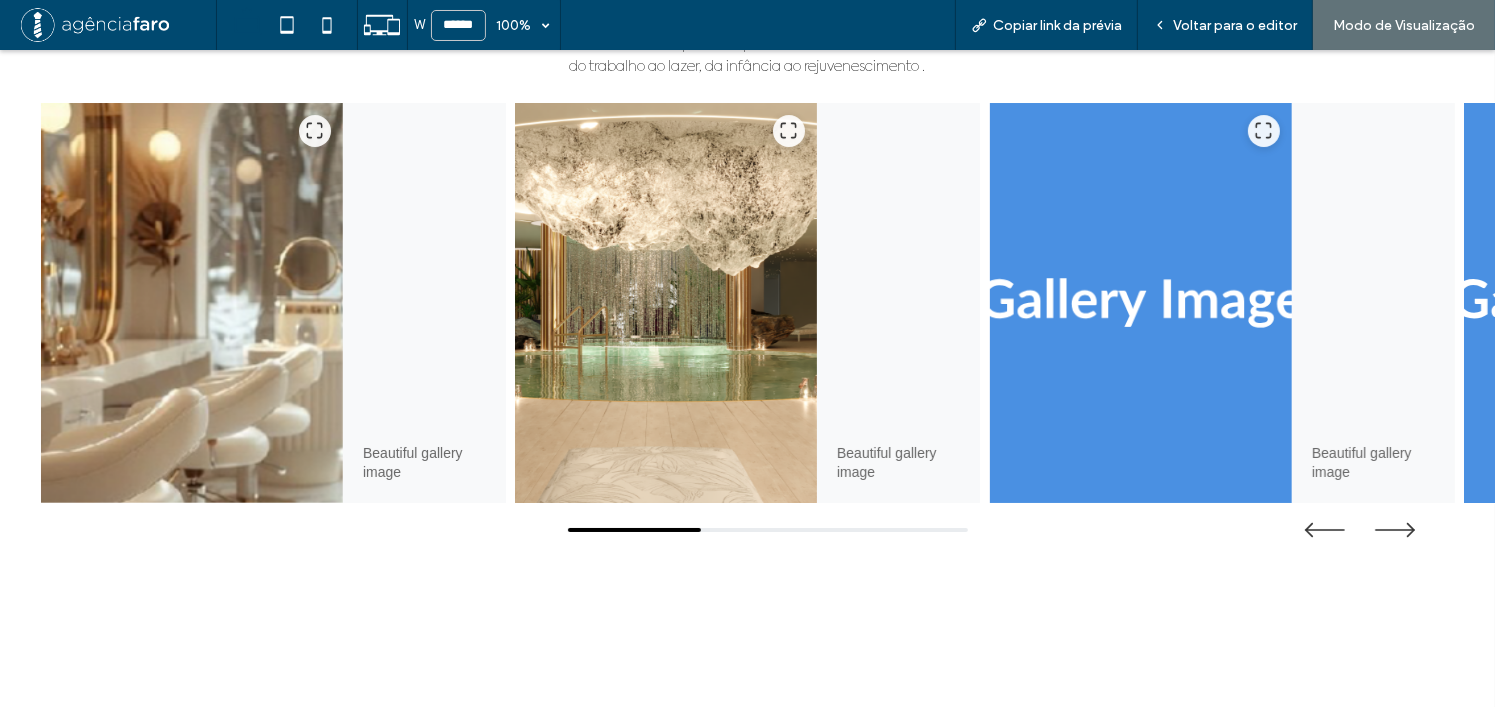 scroll, scrollTop: 7213, scrollLeft: 0, axis: vertical 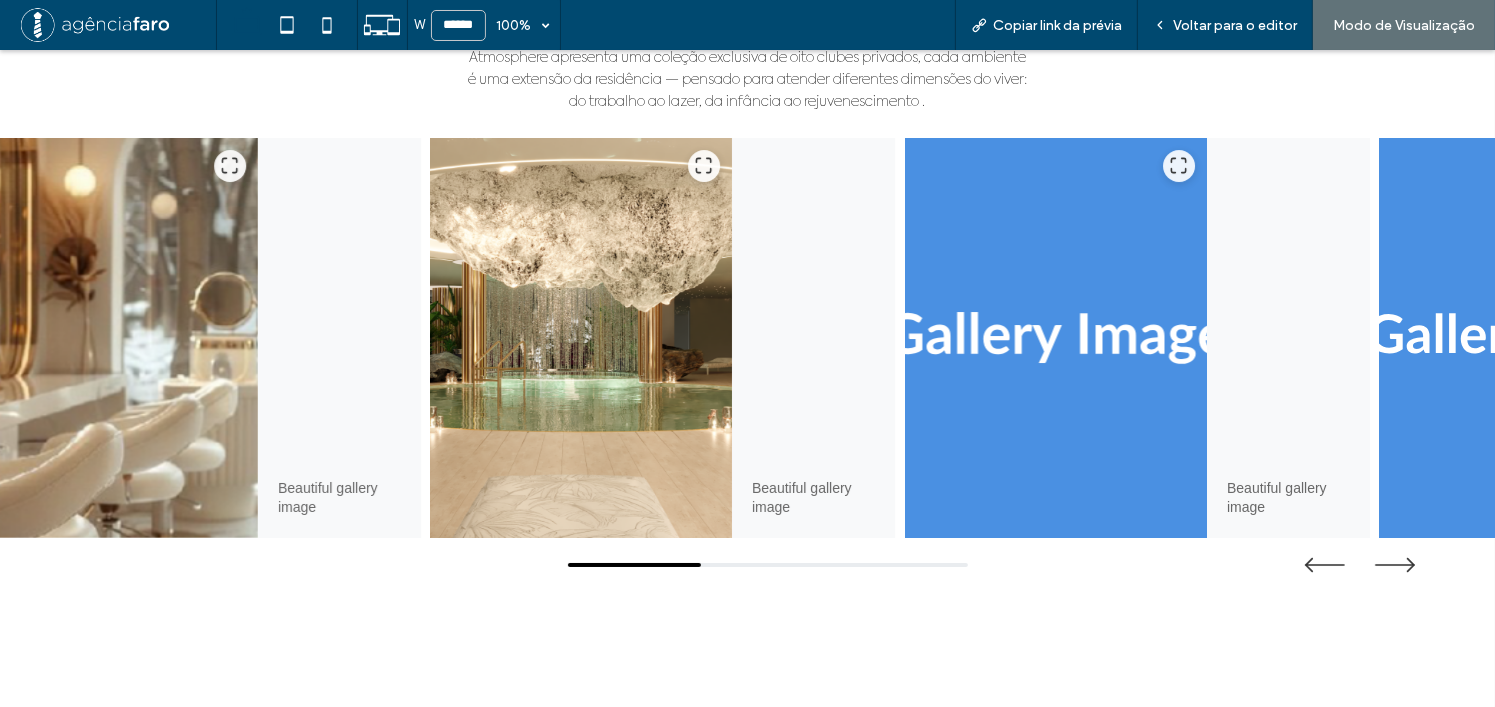 drag, startPoint x: 1215, startPoint y: 311, endPoint x: 875, endPoint y: 324, distance: 340.24844 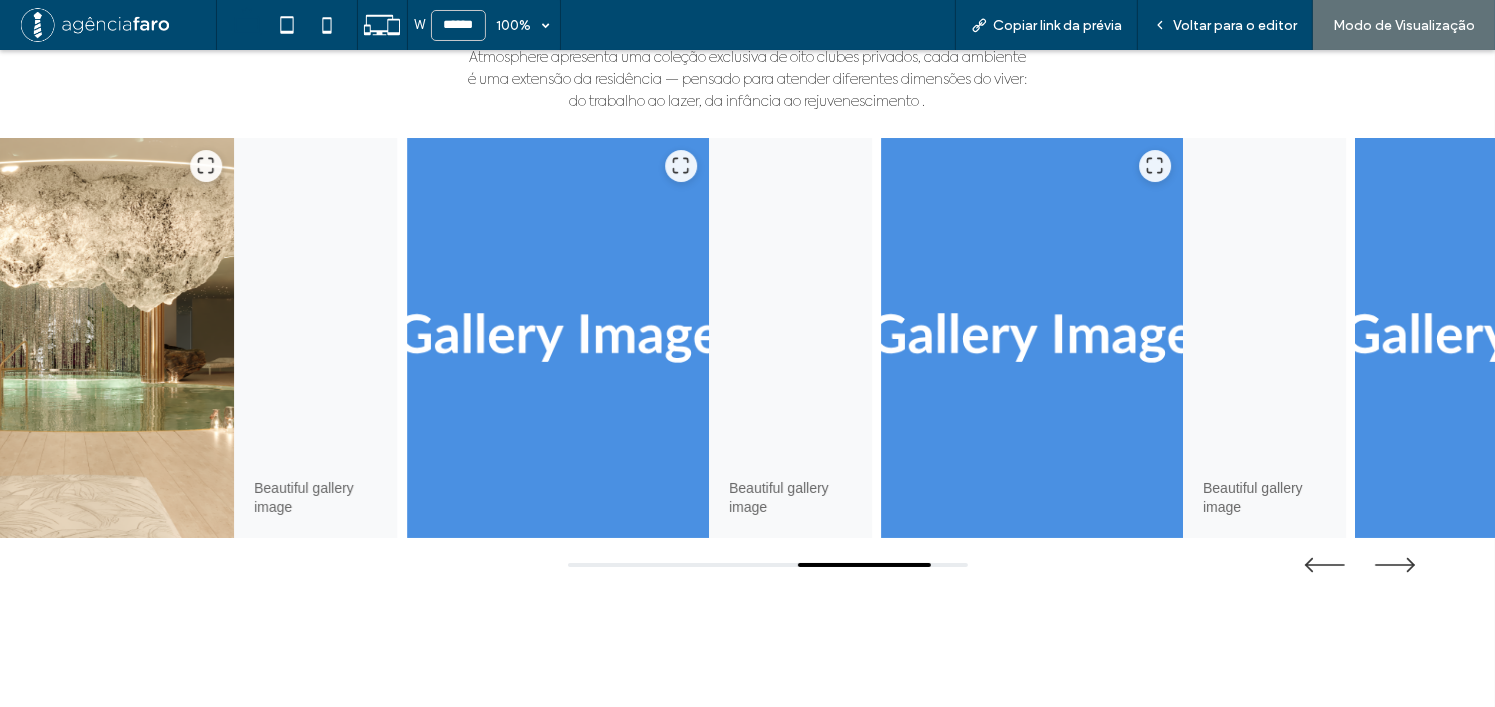 drag, startPoint x: 723, startPoint y: 329, endPoint x: 1135, endPoint y: 329, distance: 412 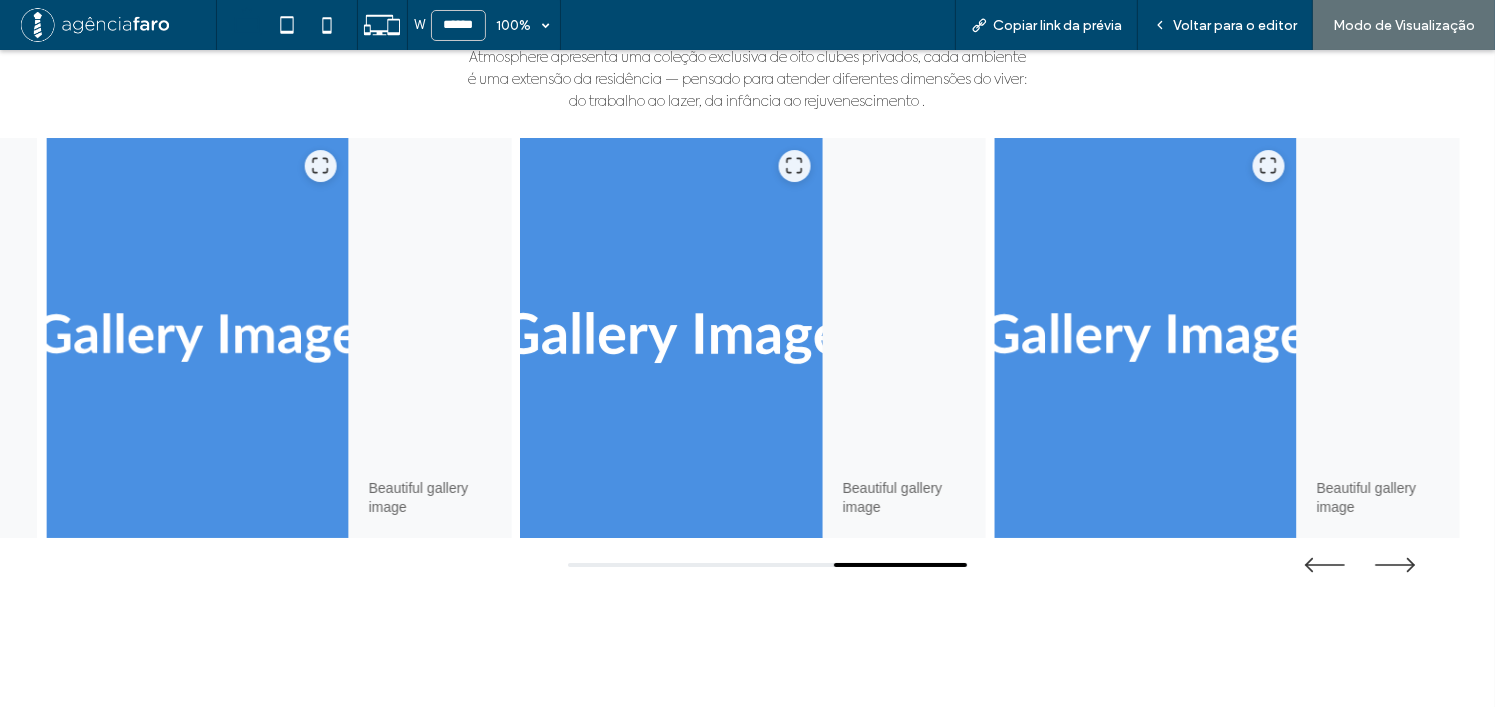 drag, startPoint x: 692, startPoint y: 367, endPoint x: 706, endPoint y: 361, distance: 15.231546 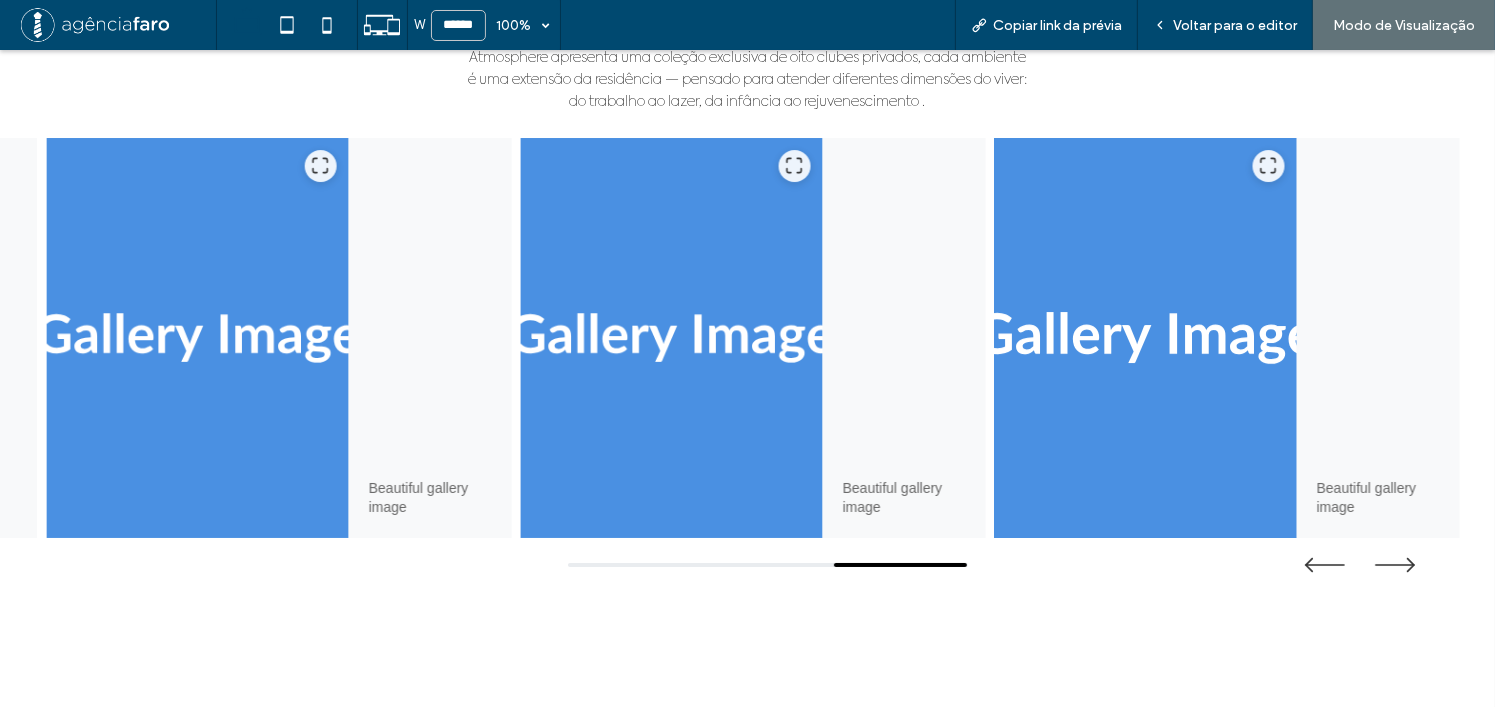 drag, startPoint x: 802, startPoint y: 329, endPoint x: 743, endPoint y: 335, distance: 59.3043 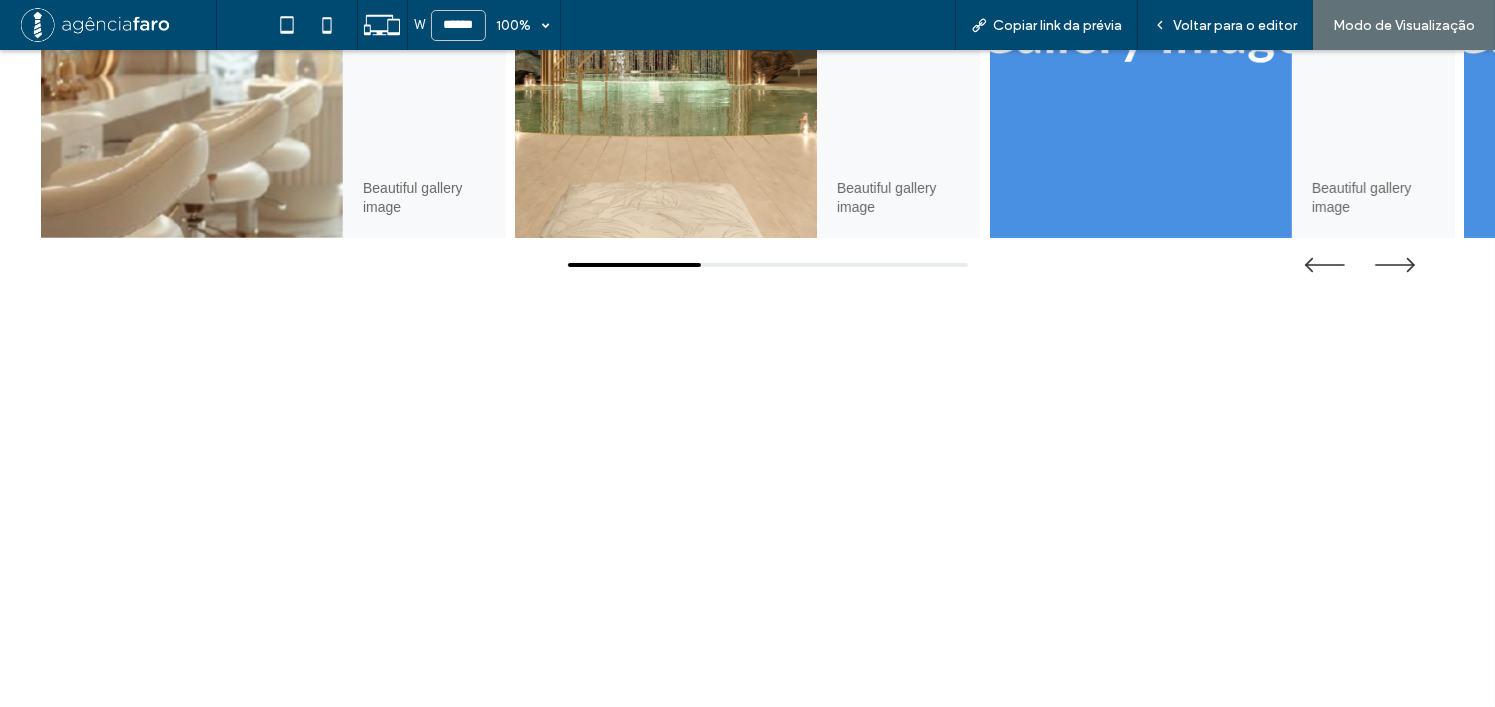 scroll, scrollTop: 7213, scrollLeft: 0, axis: vertical 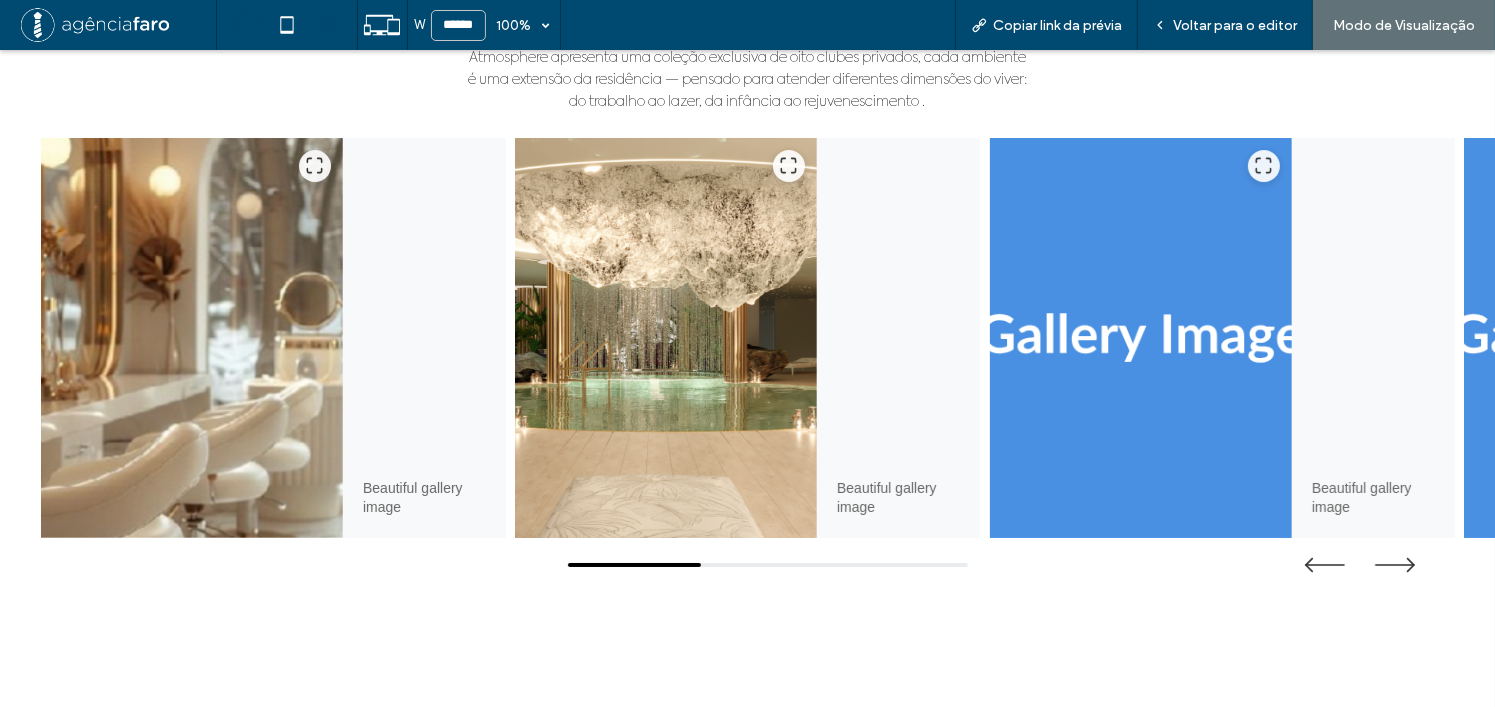 click 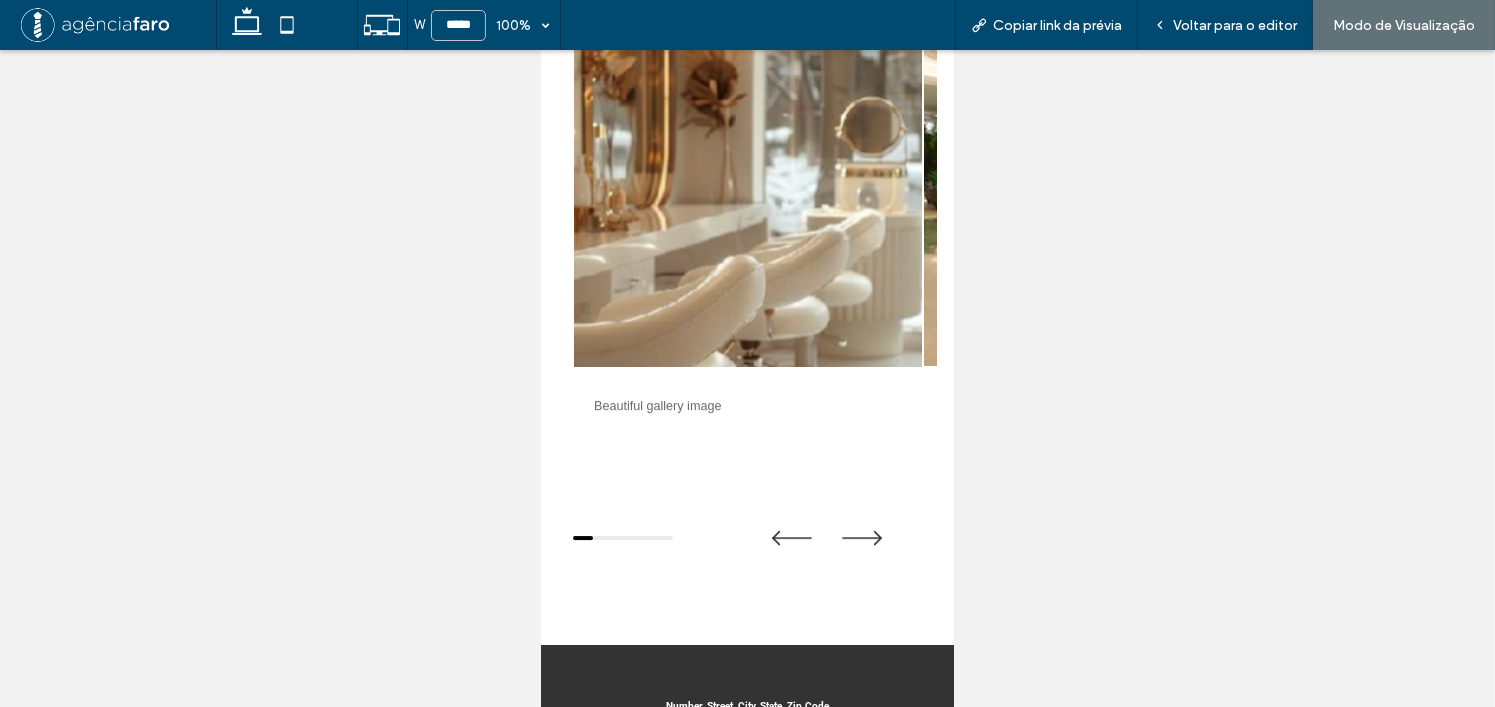 scroll, scrollTop: 6444, scrollLeft: 0, axis: vertical 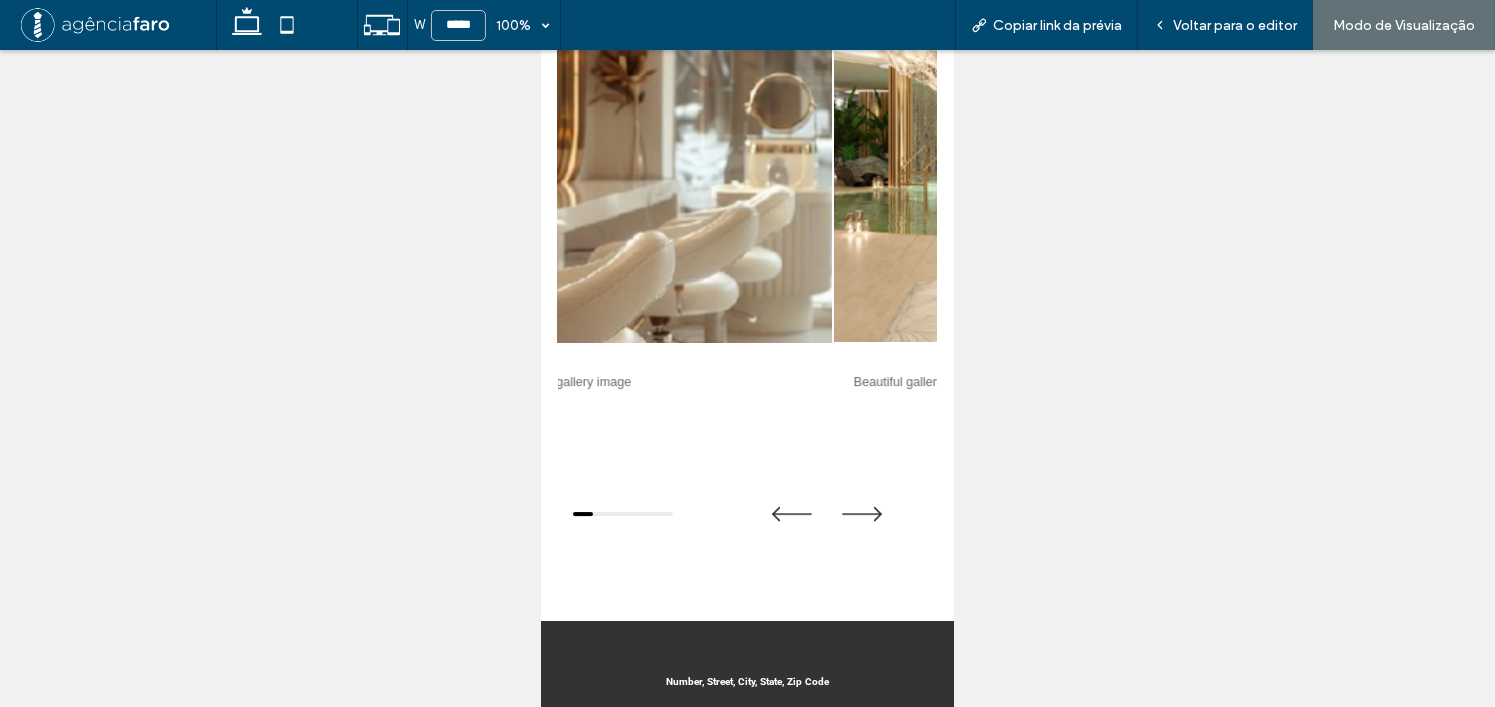 drag, startPoint x: 744, startPoint y: 284, endPoint x: 605, endPoint y: 283, distance: 139.0036 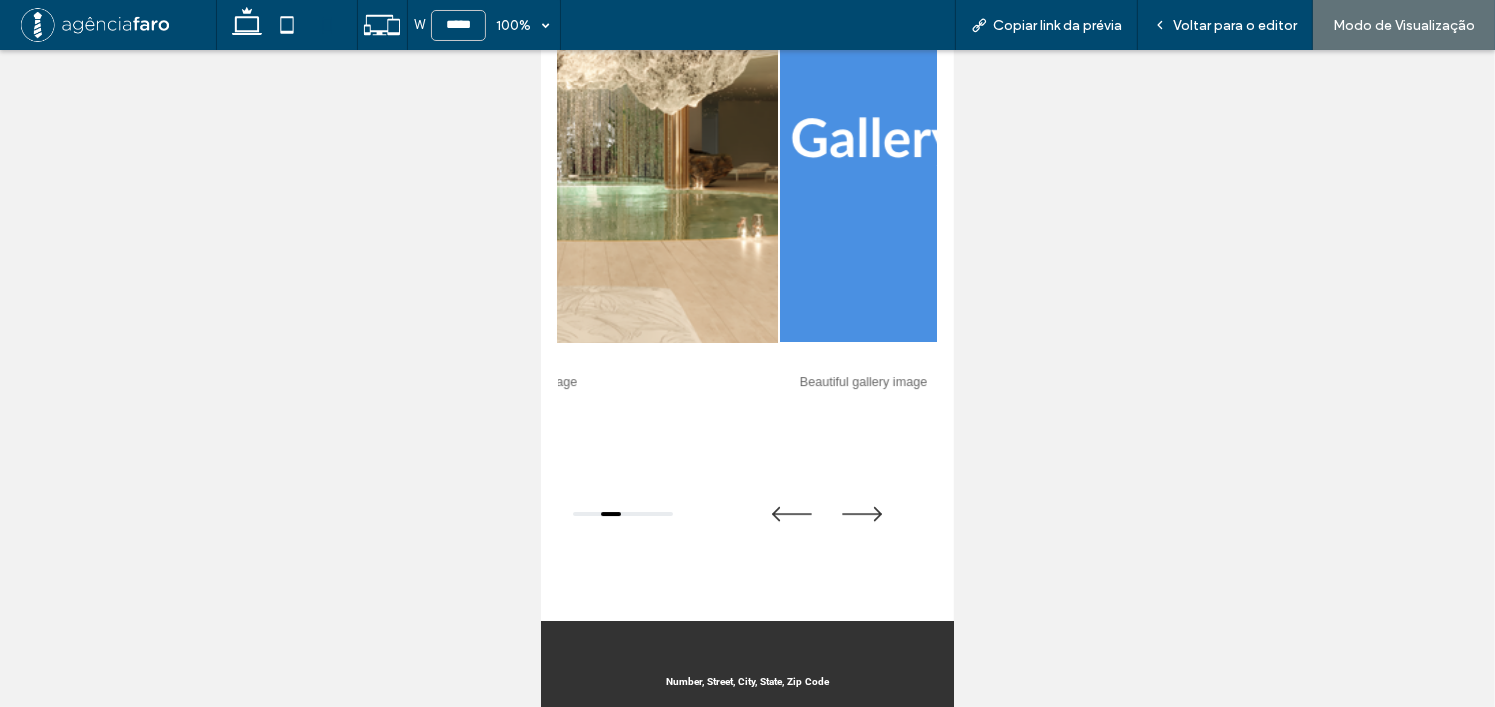 drag, startPoint x: 653, startPoint y: 283, endPoint x: 775, endPoint y: 284, distance: 122.0041 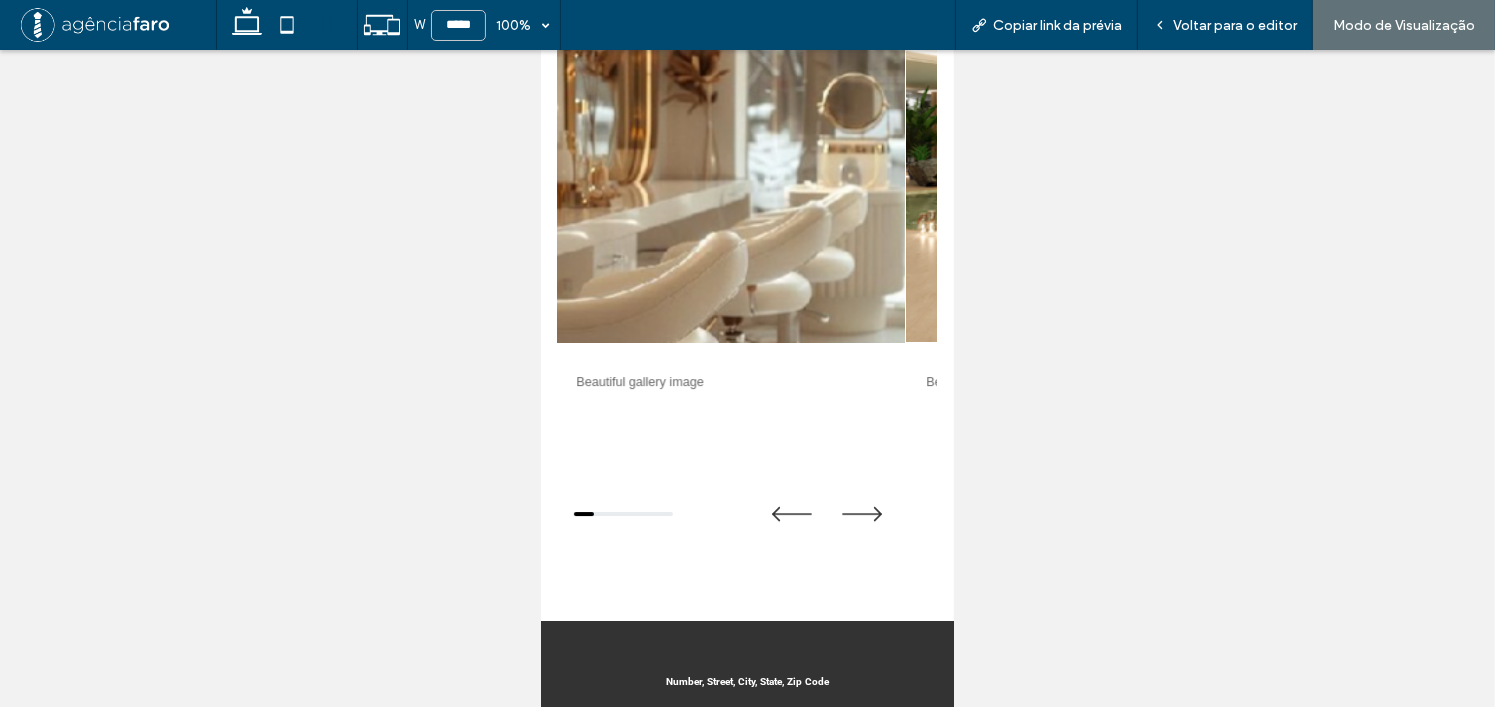 drag, startPoint x: 779, startPoint y: 281, endPoint x: 681, endPoint y: 279, distance: 98.02041 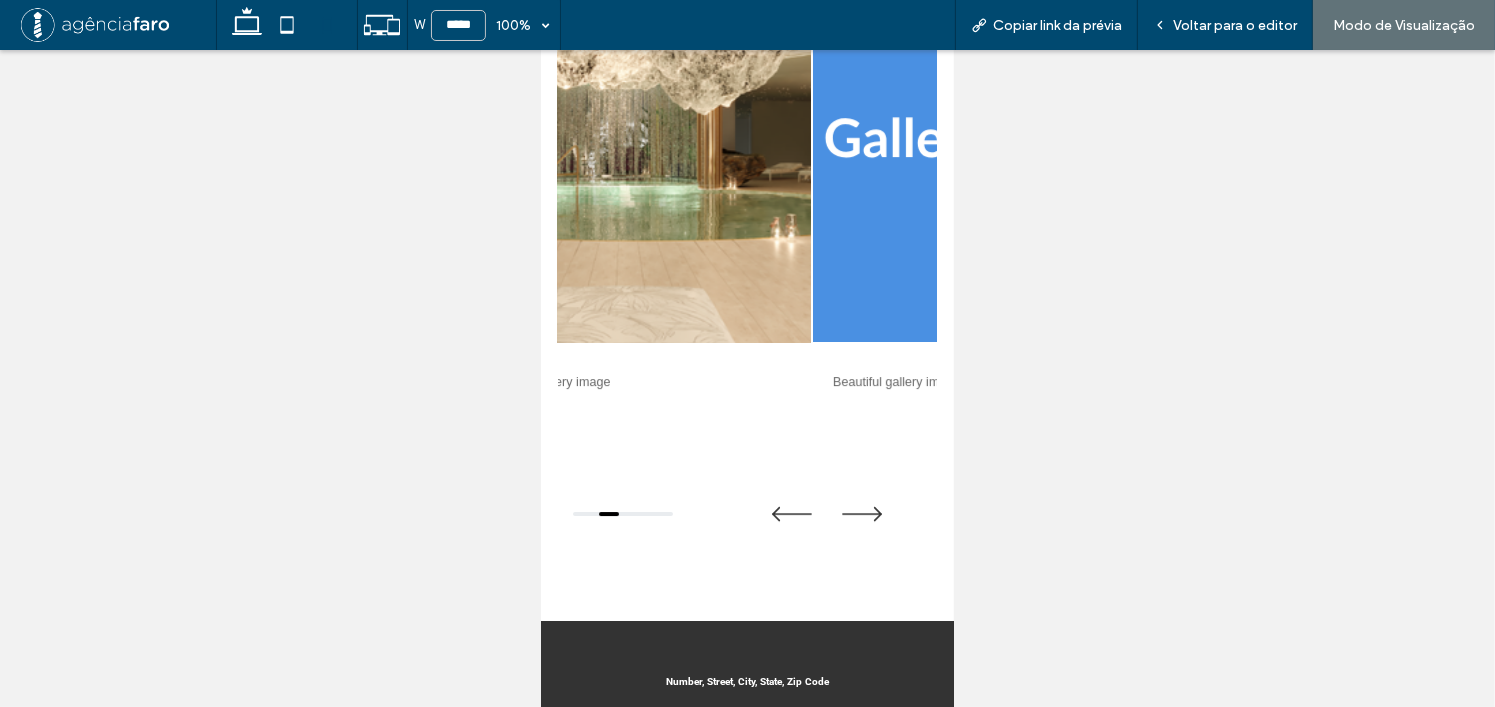 drag, startPoint x: 745, startPoint y: 279, endPoint x: 759, endPoint y: 279, distance: 14 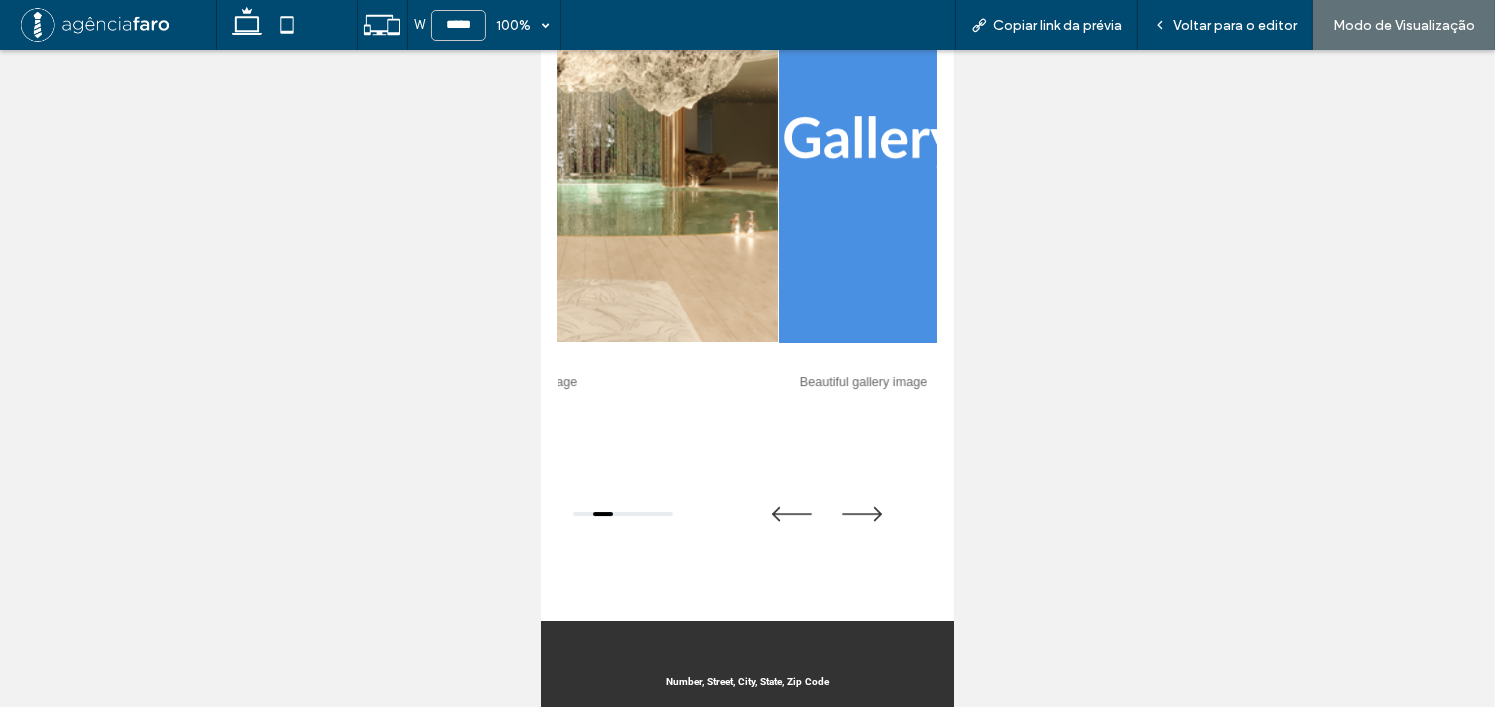drag, startPoint x: 787, startPoint y: 275, endPoint x: 661, endPoint y: 252, distance: 128.082 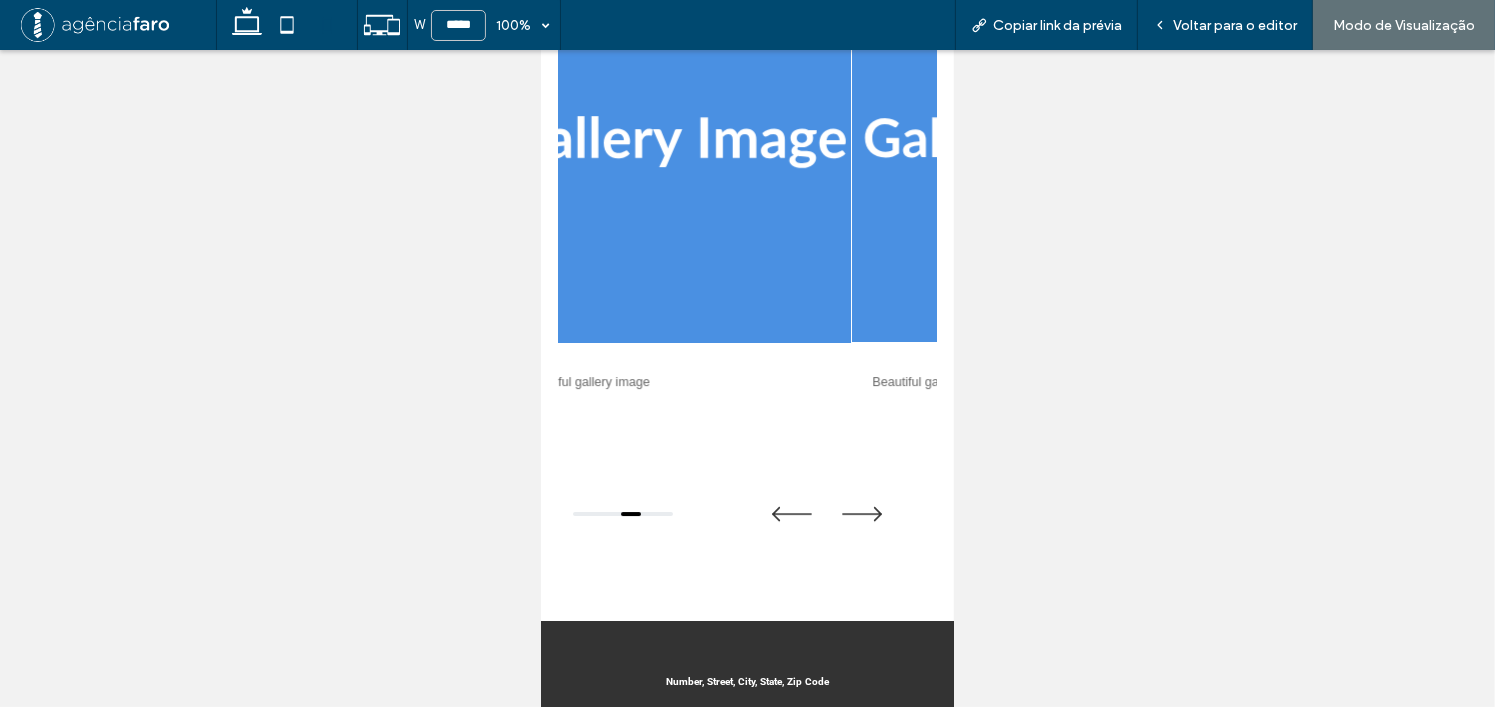drag, startPoint x: 713, startPoint y: 251, endPoint x: 838, endPoint y: 259, distance: 125.25574 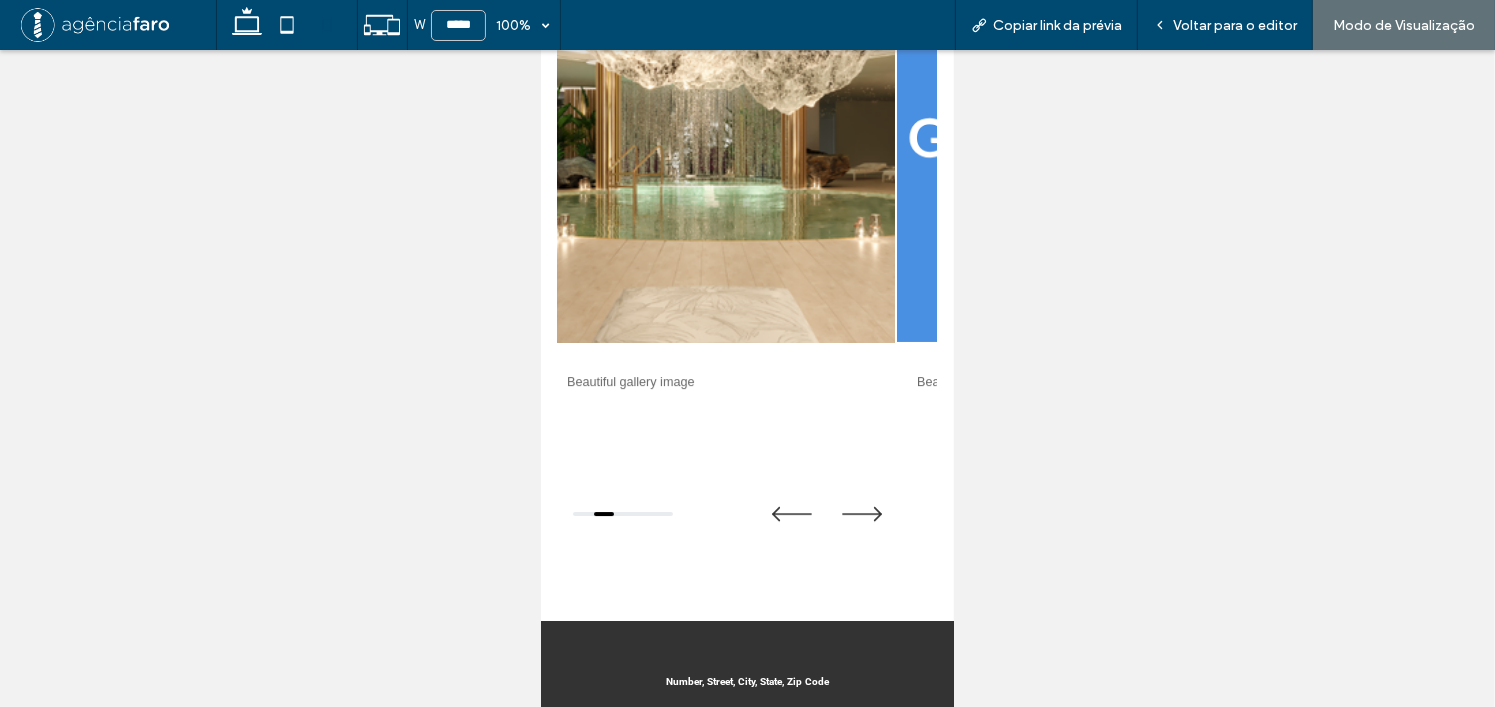 drag, startPoint x: 780, startPoint y: 260, endPoint x: 745, endPoint y: 261, distance: 35.014282 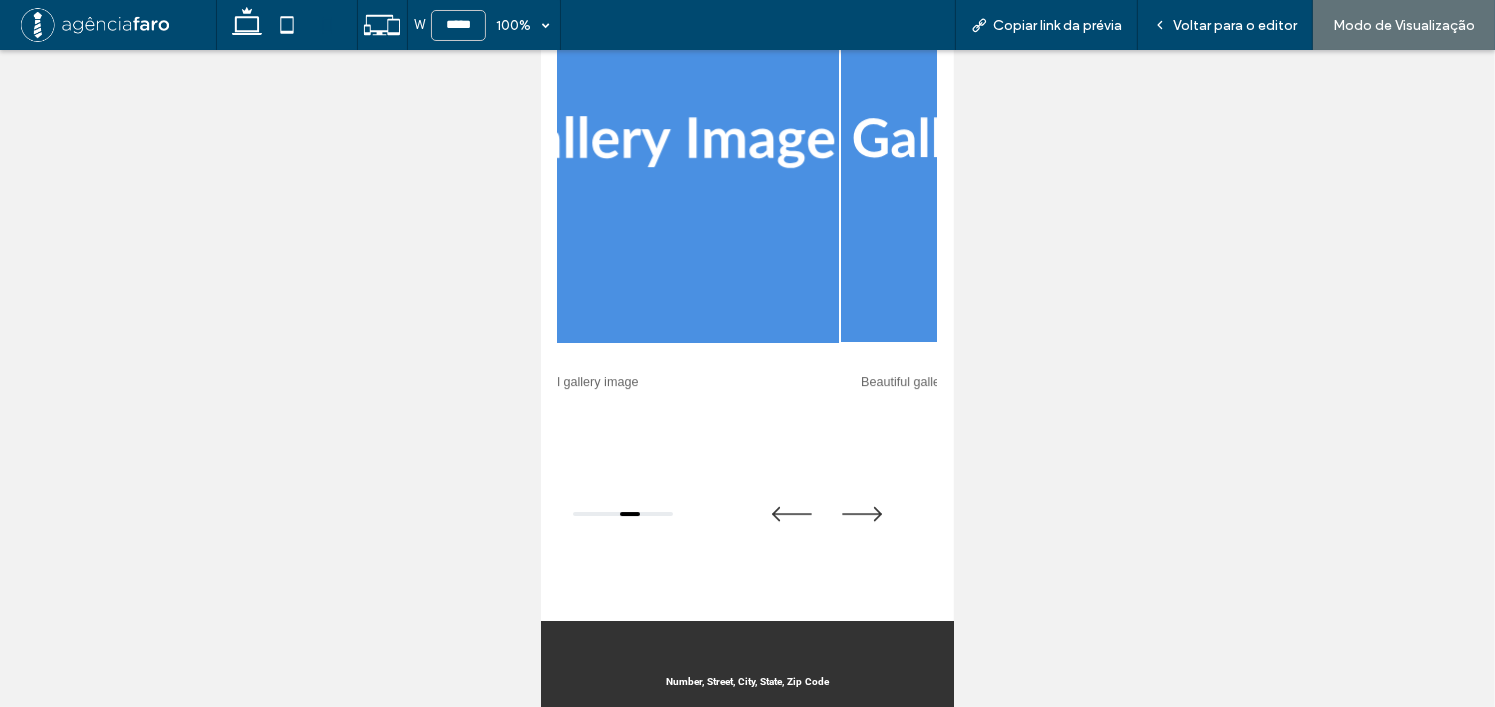 drag, startPoint x: 785, startPoint y: 263, endPoint x: 808, endPoint y: 263, distance: 23 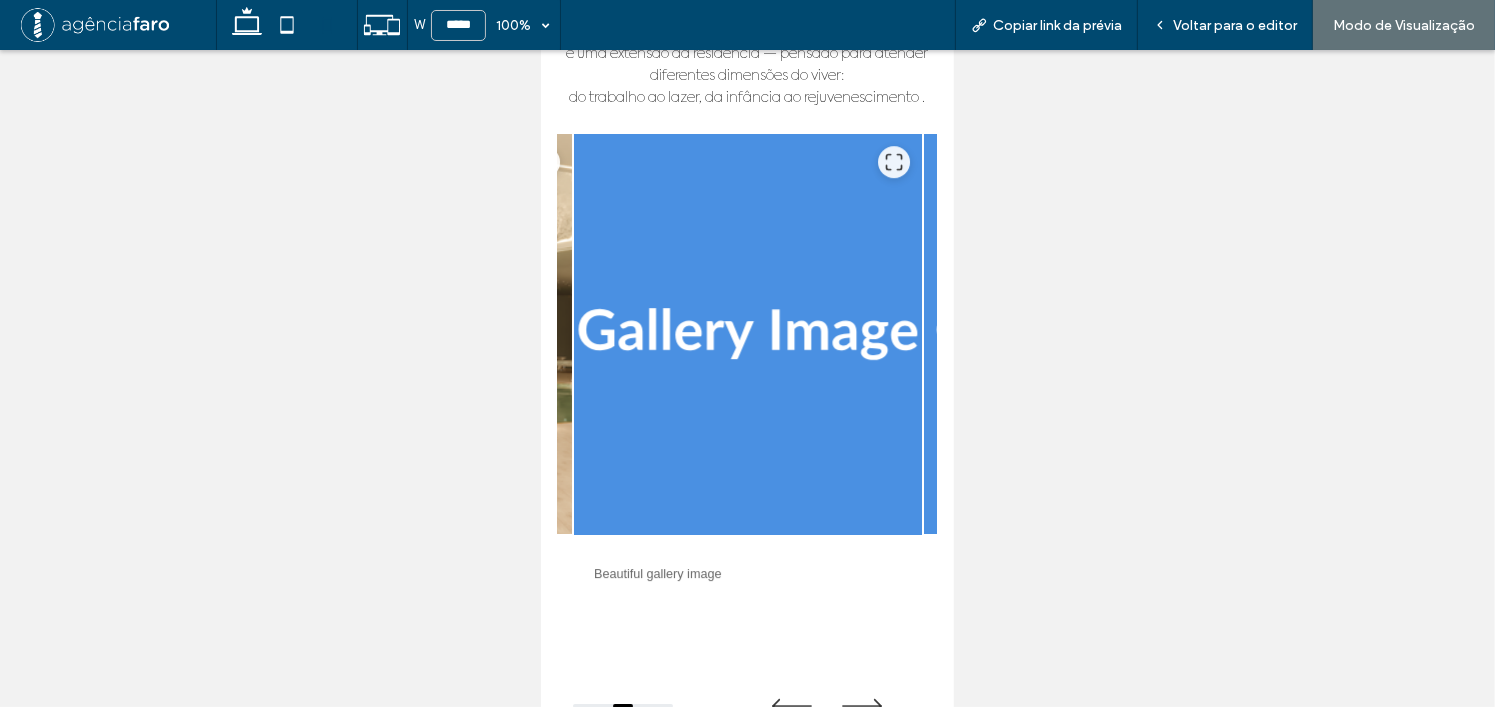 scroll, scrollTop: 6244, scrollLeft: 0, axis: vertical 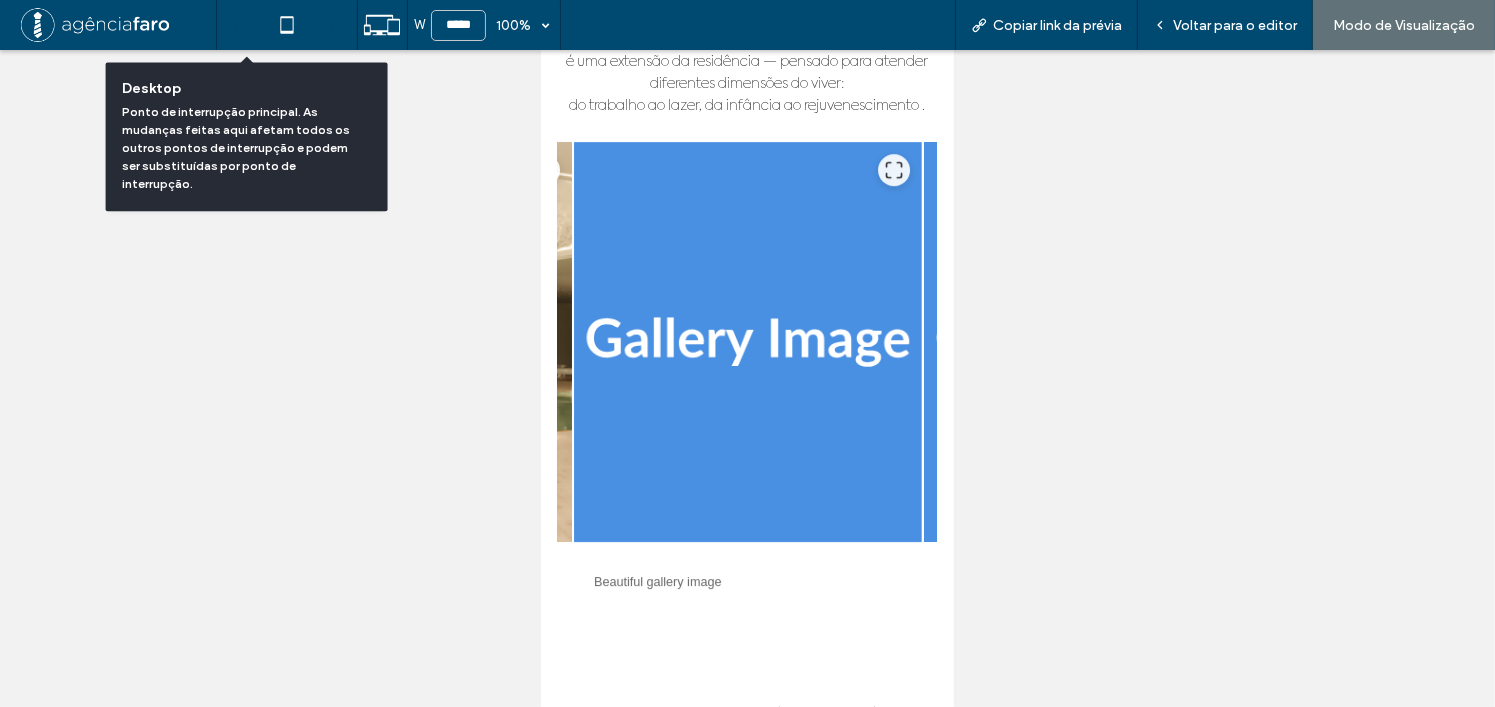 click 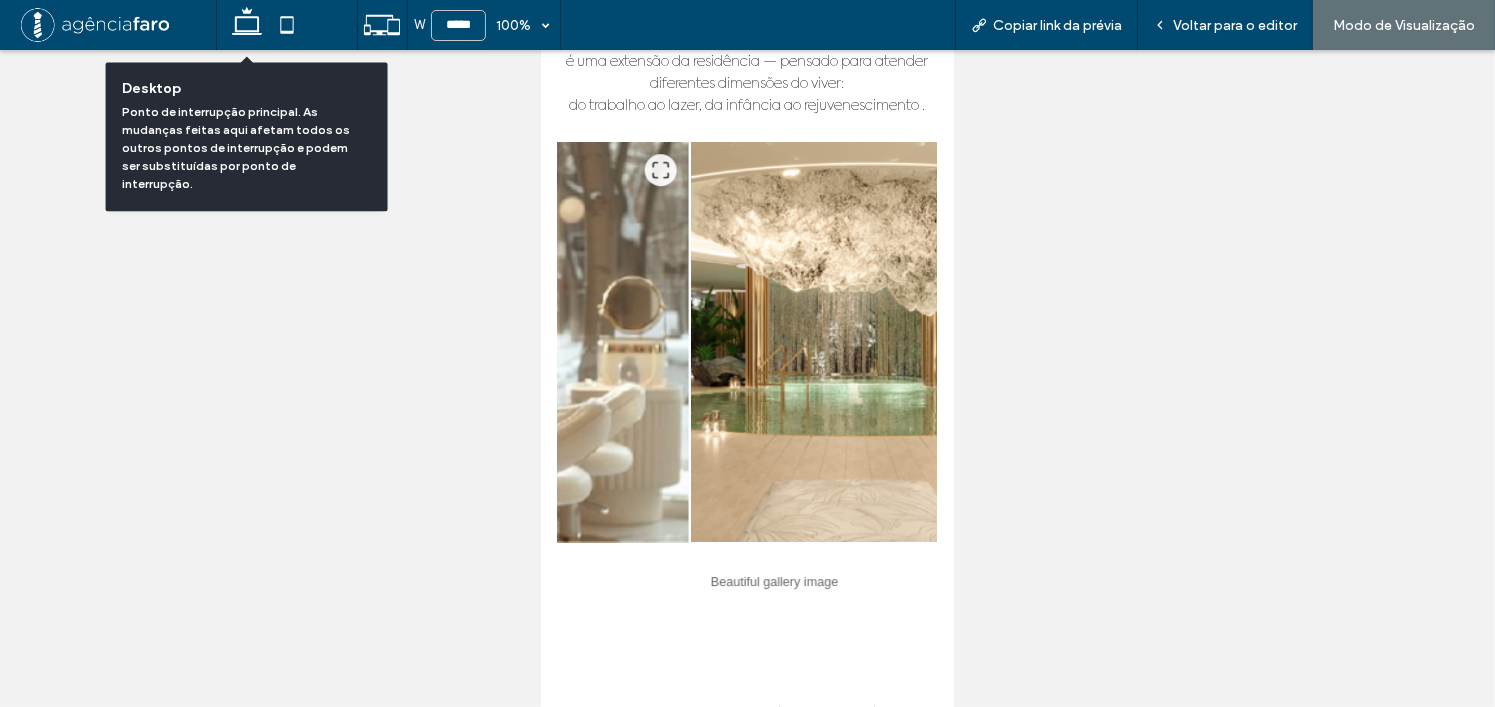 type on "******" 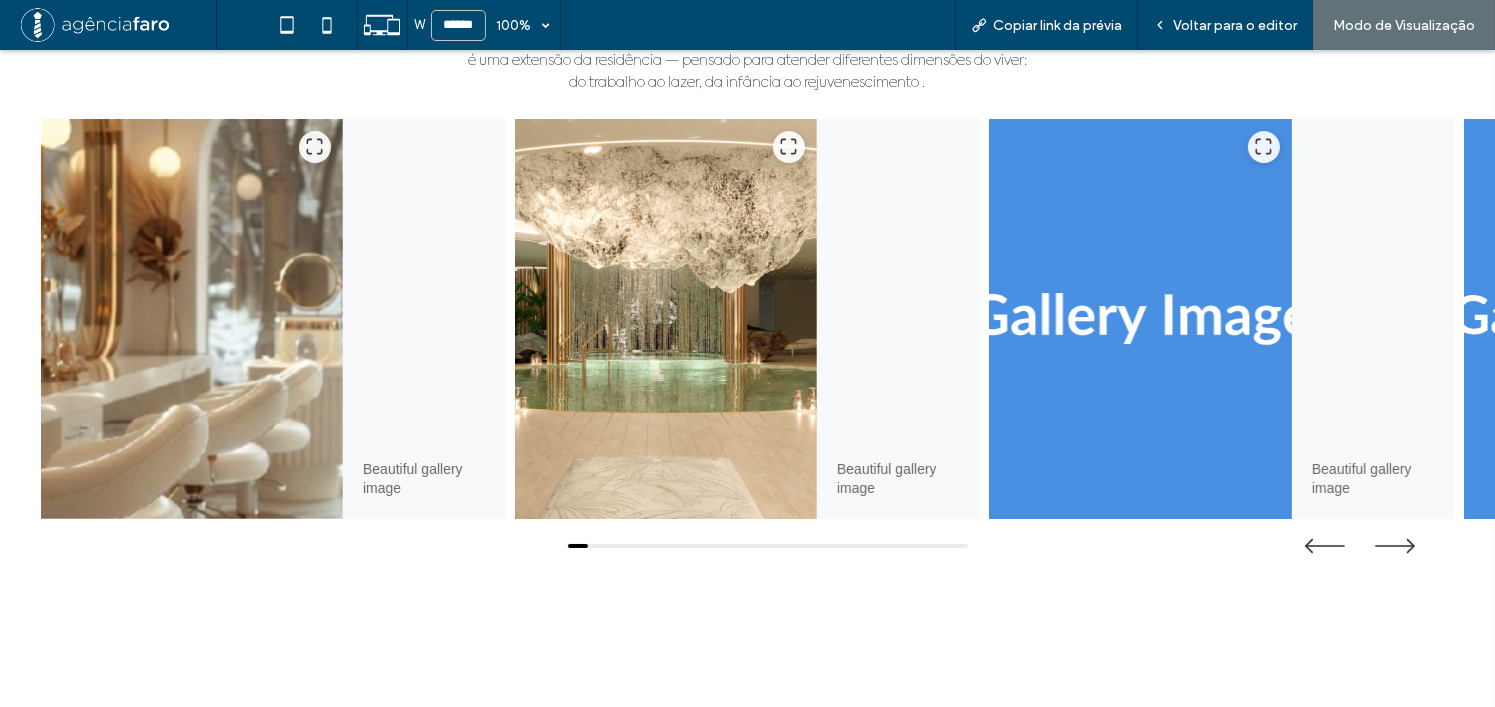 scroll, scrollTop: 7284, scrollLeft: 0, axis: vertical 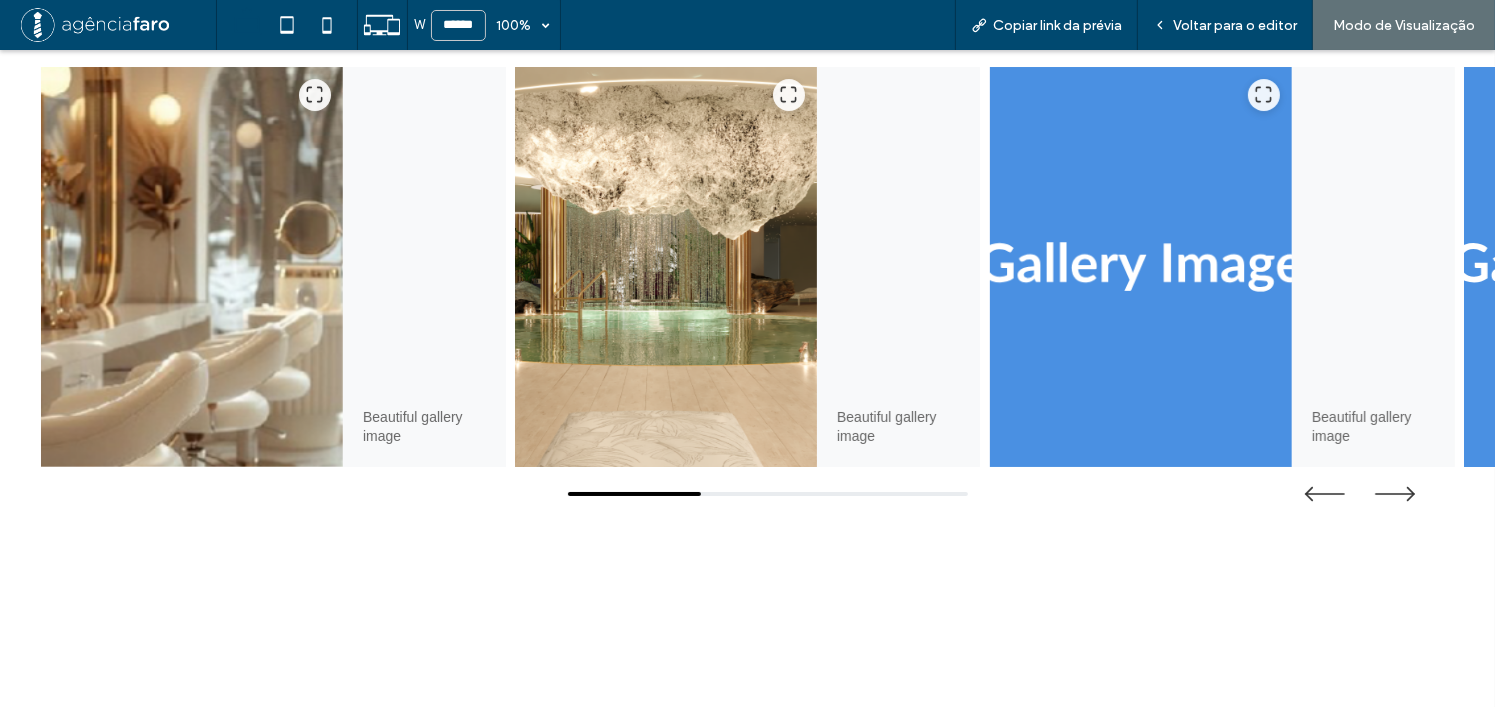 click at bounding box center [666, 267] 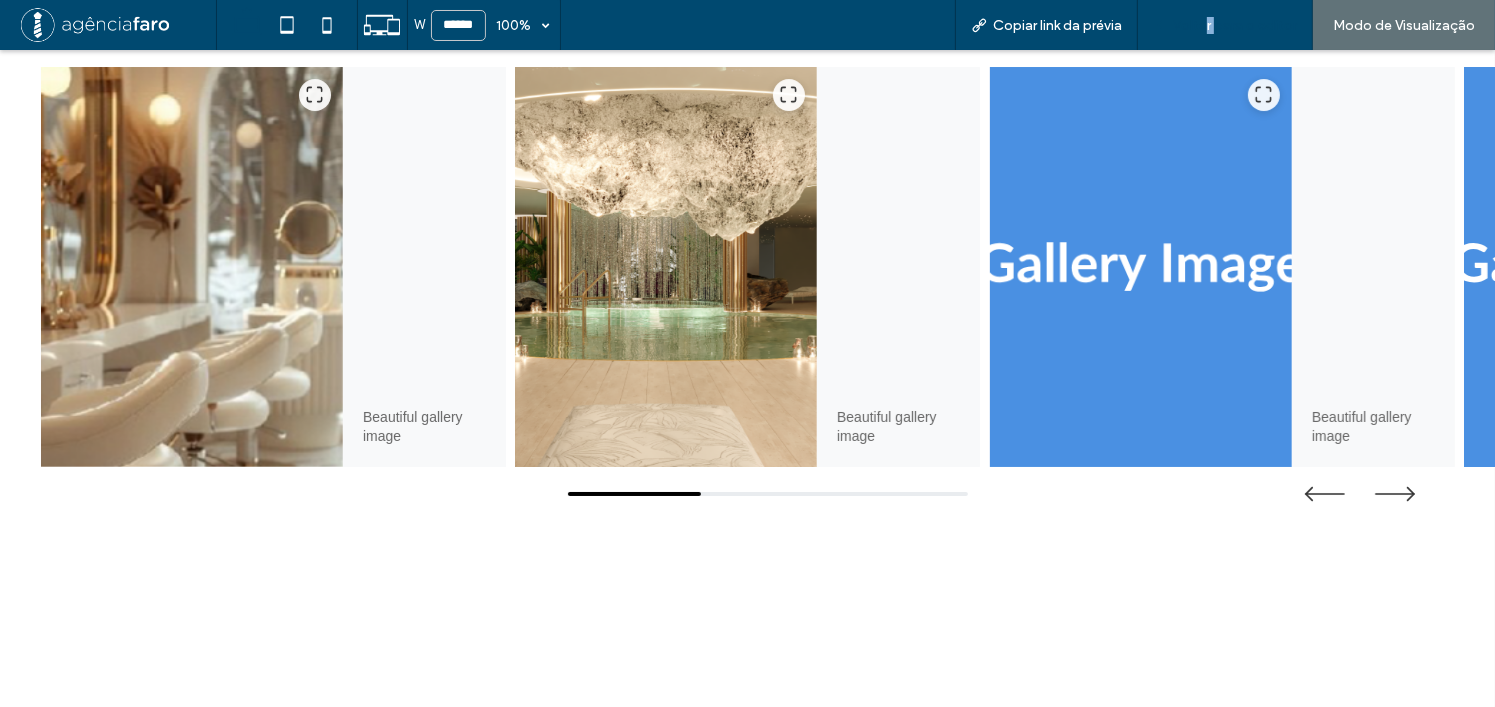 click on "Voltar para o editor" at bounding box center [1235, 25] 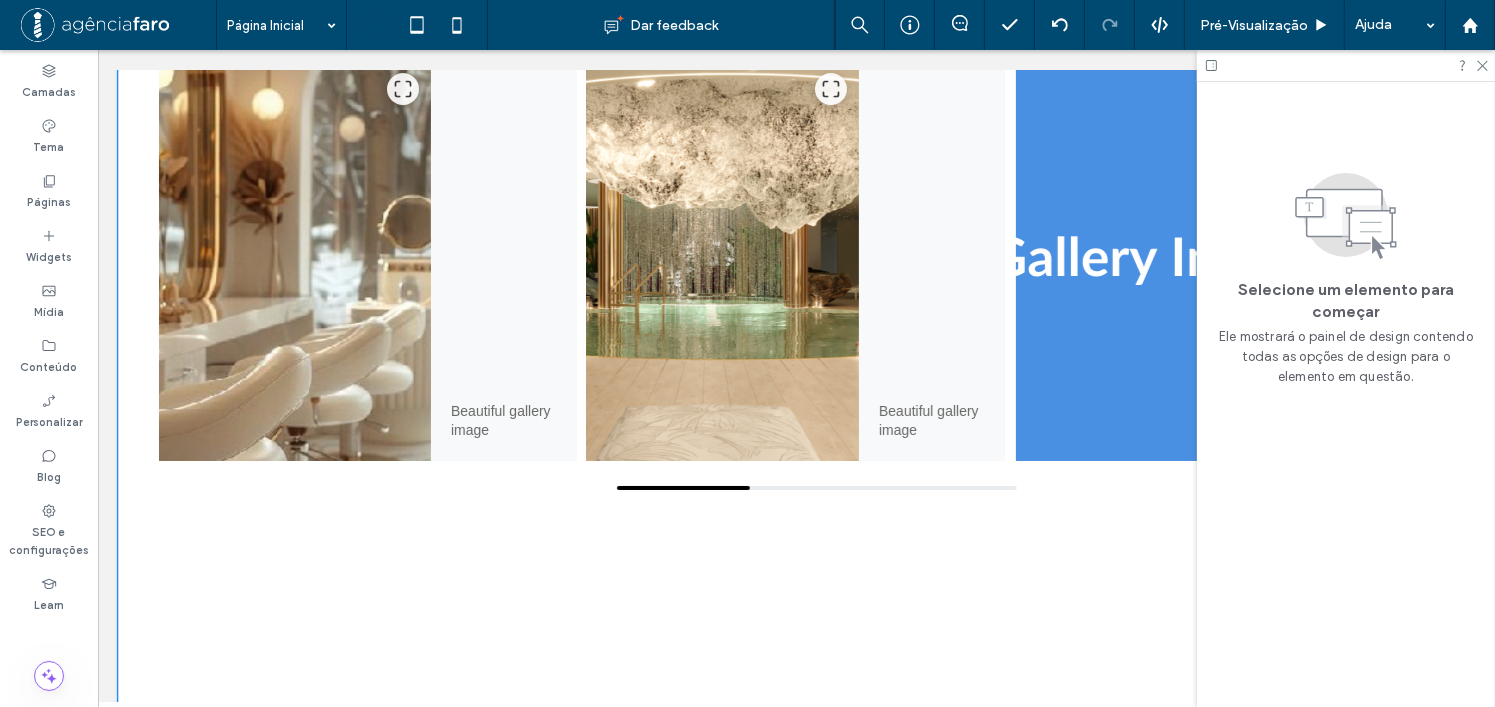 scroll, scrollTop: 7248, scrollLeft: 0, axis: vertical 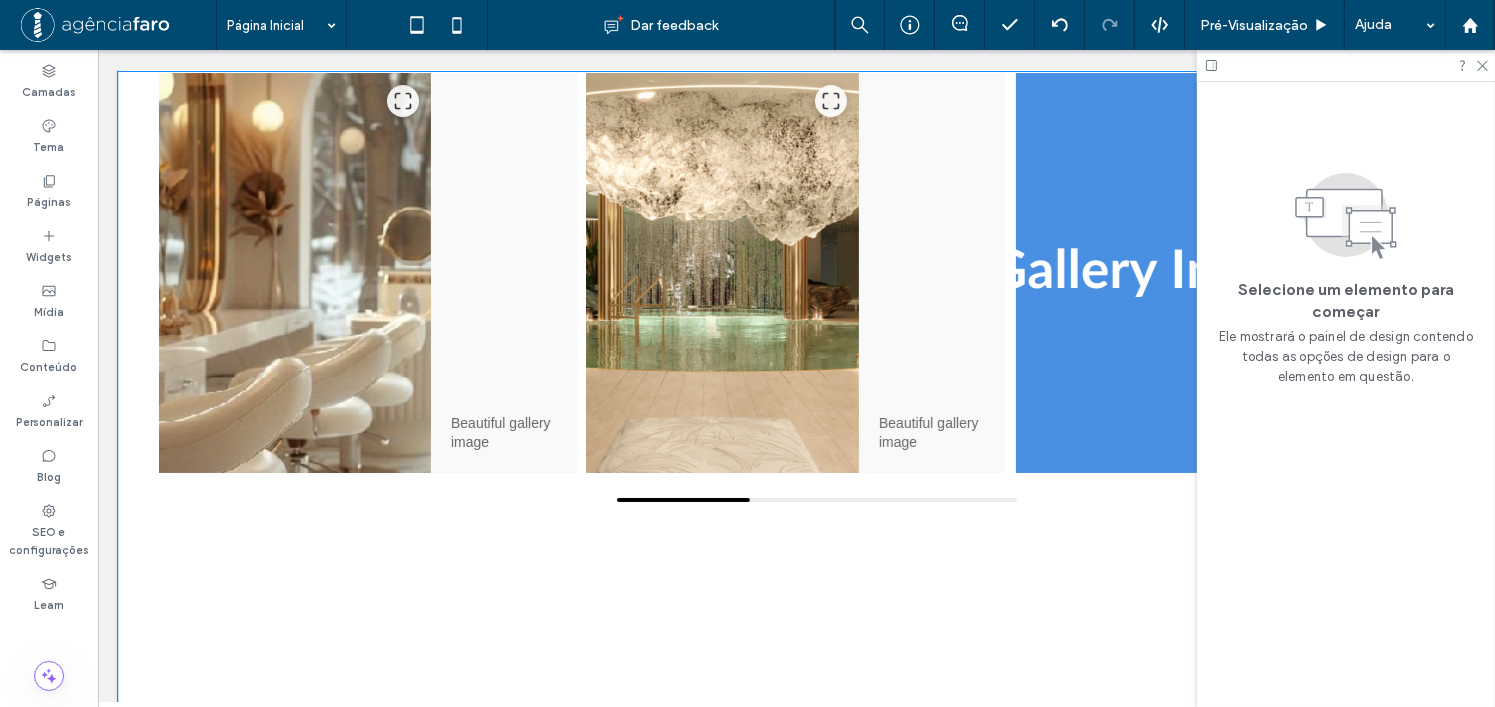 click at bounding box center (722, 273) 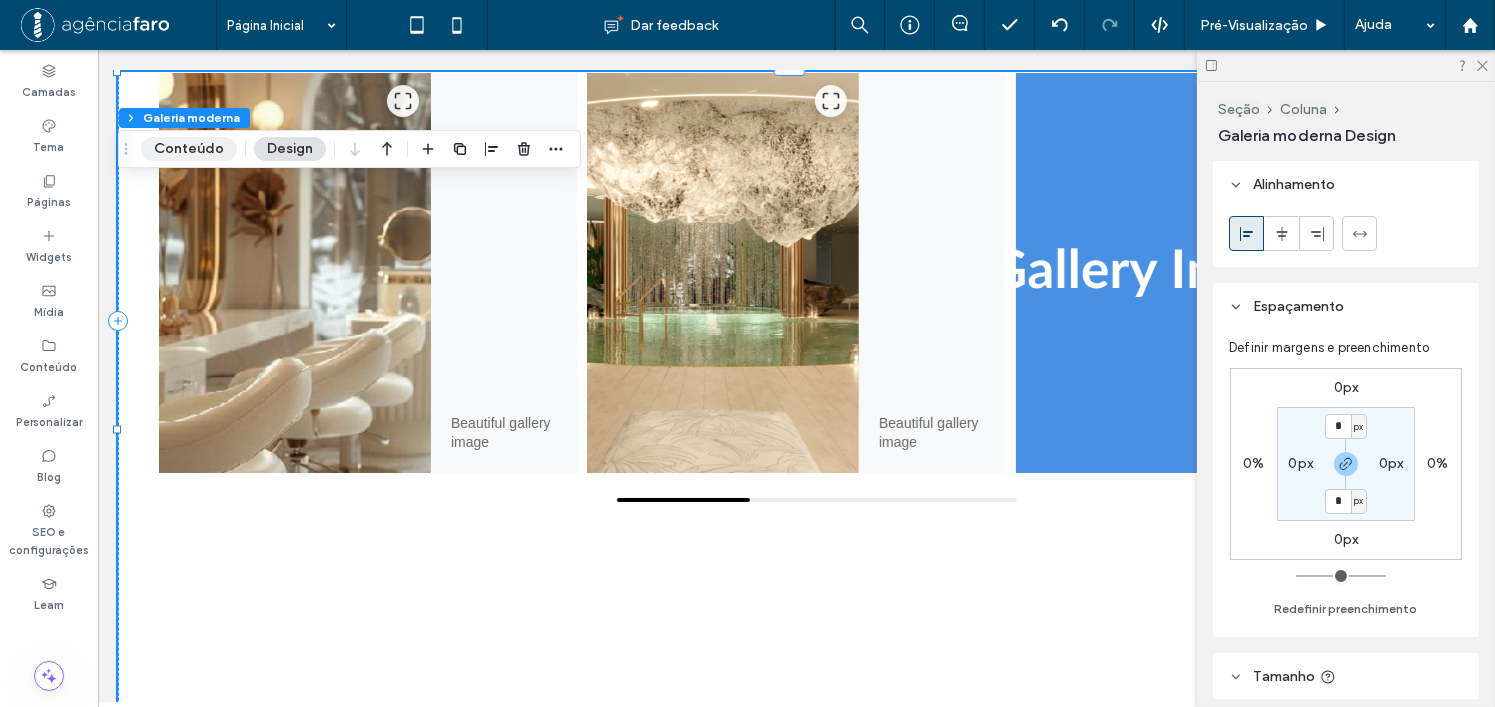 click on "Conteúdo" at bounding box center [189, 149] 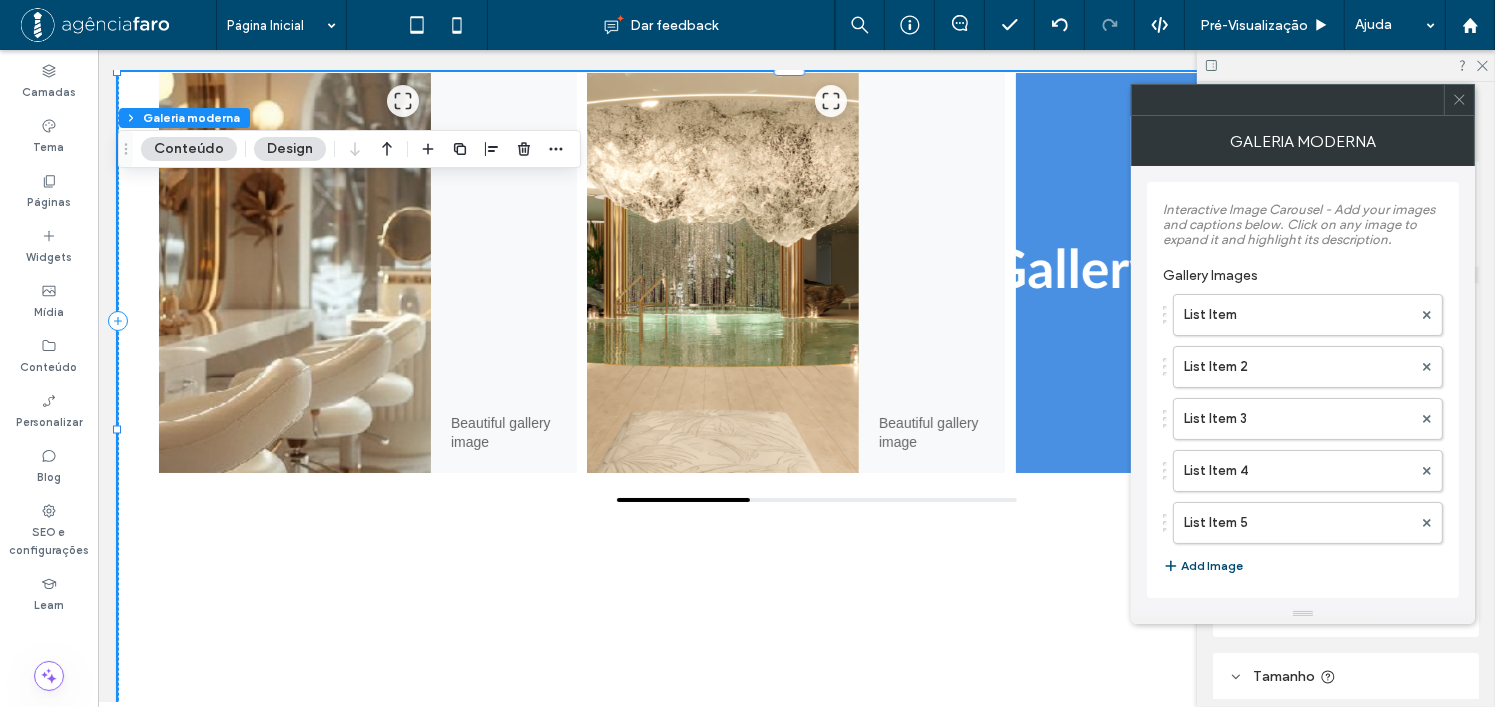 click on "Design" at bounding box center (290, 149) 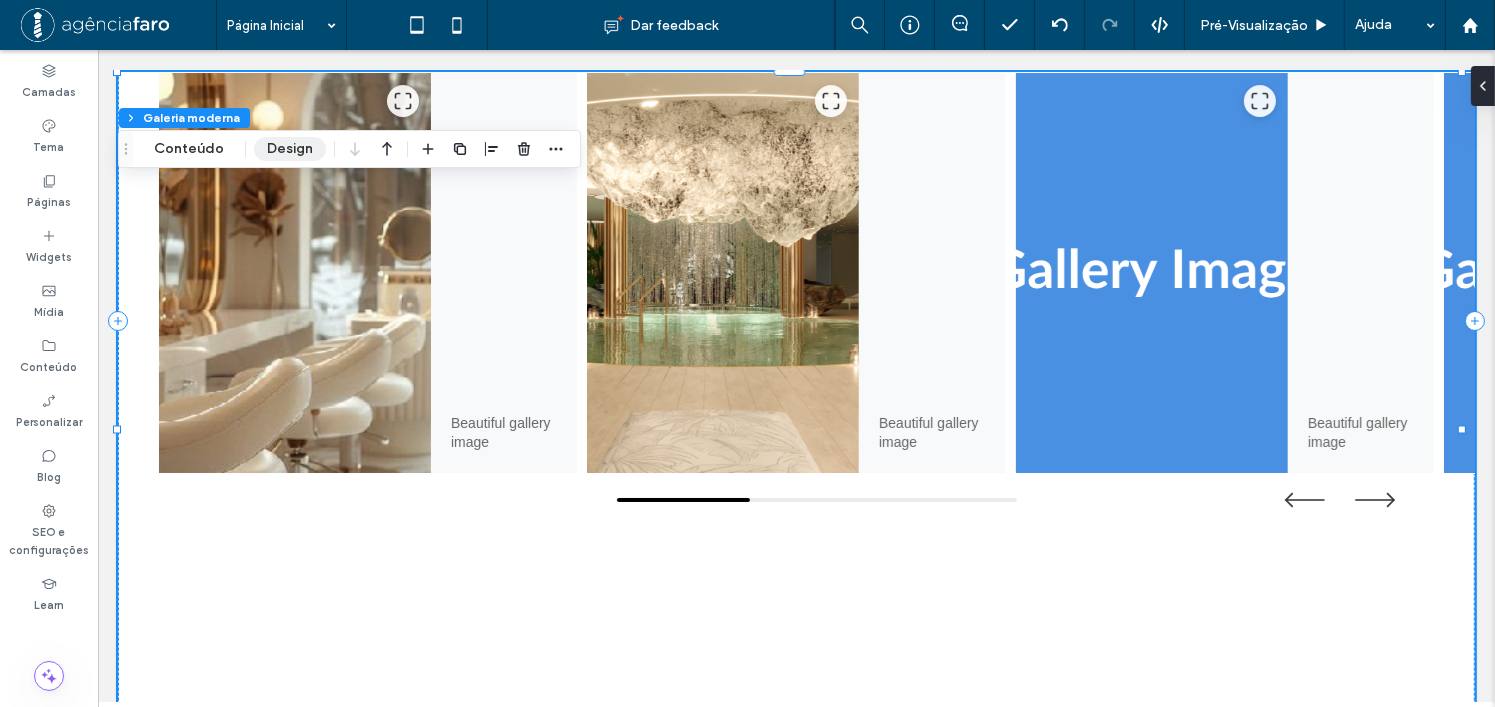 click on "Design" at bounding box center [290, 149] 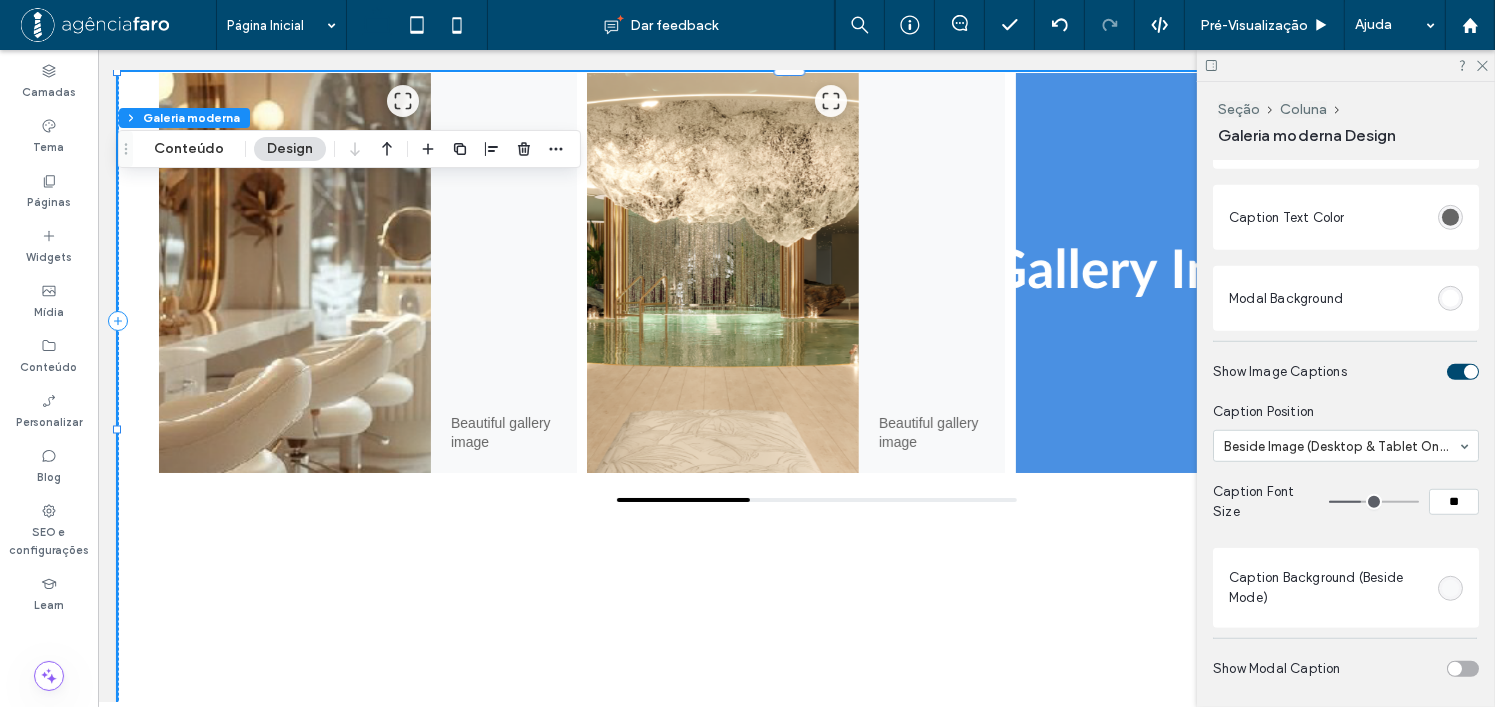 scroll, scrollTop: 1500, scrollLeft: 0, axis: vertical 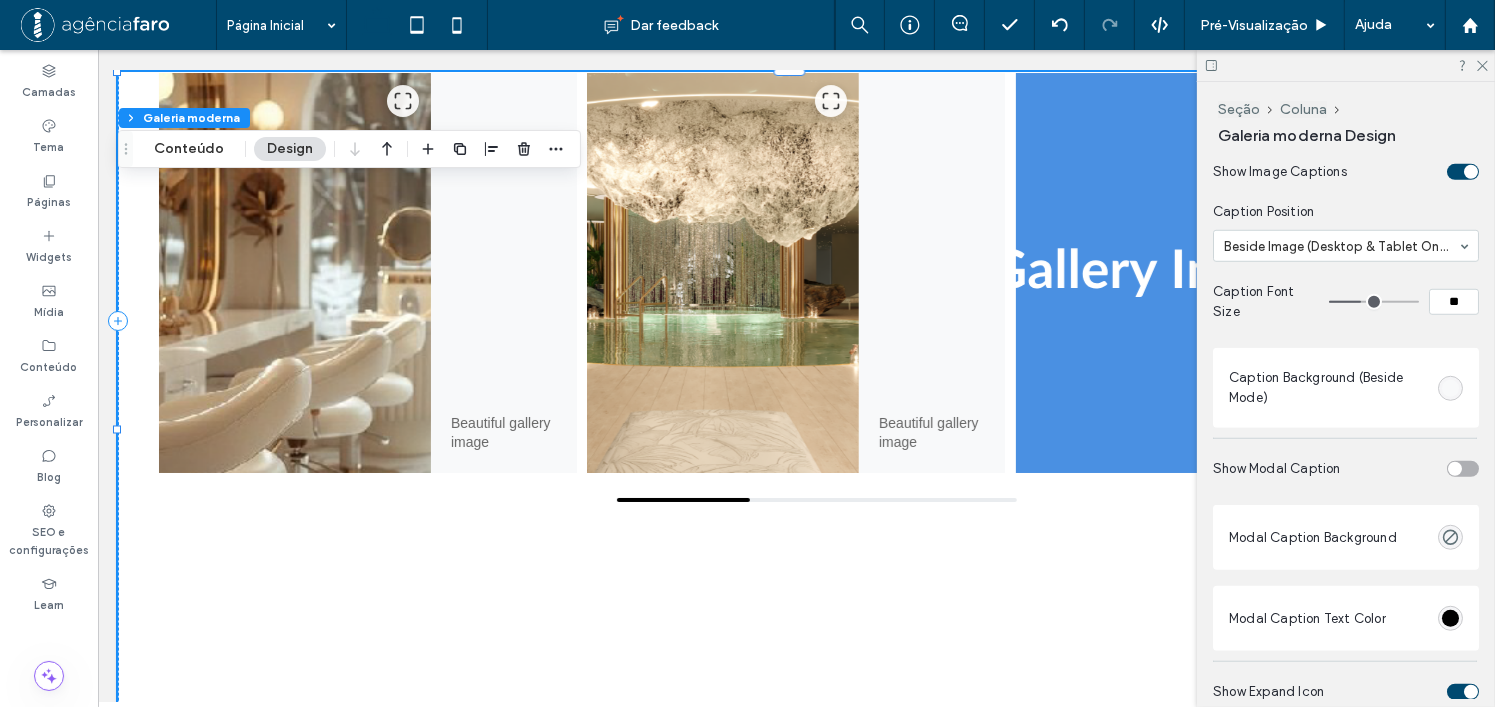 click at bounding box center [1471, 172] 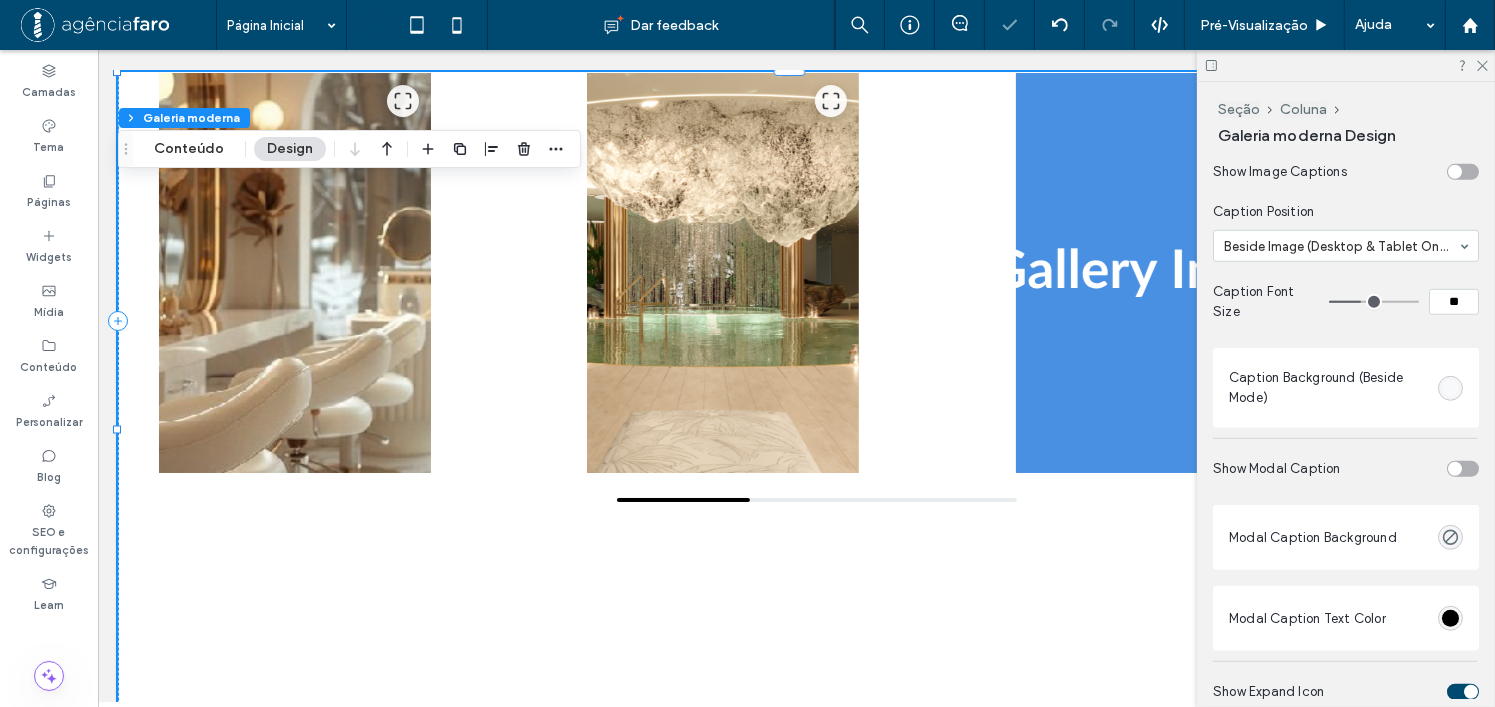 click at bounding box center [1463, 172] 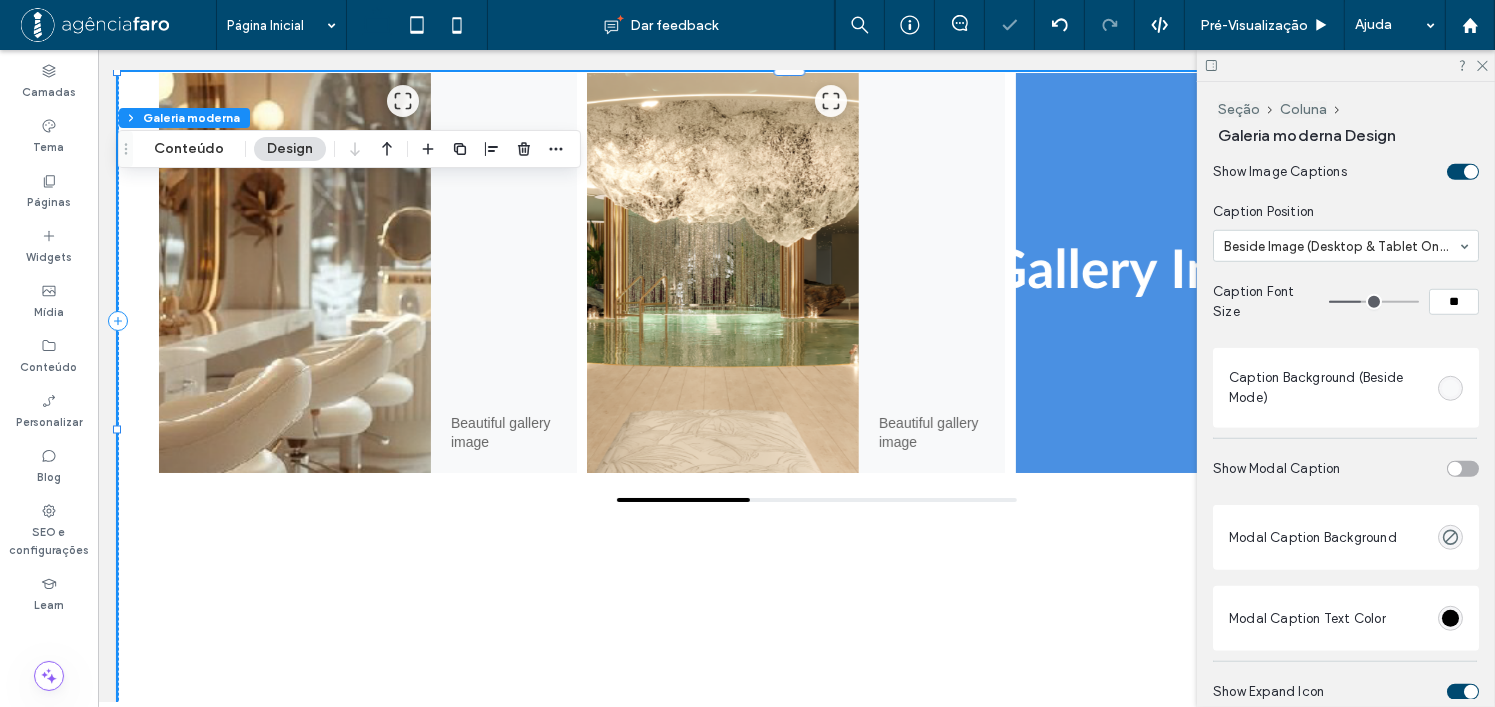 click at bounding box center [1471, 172] 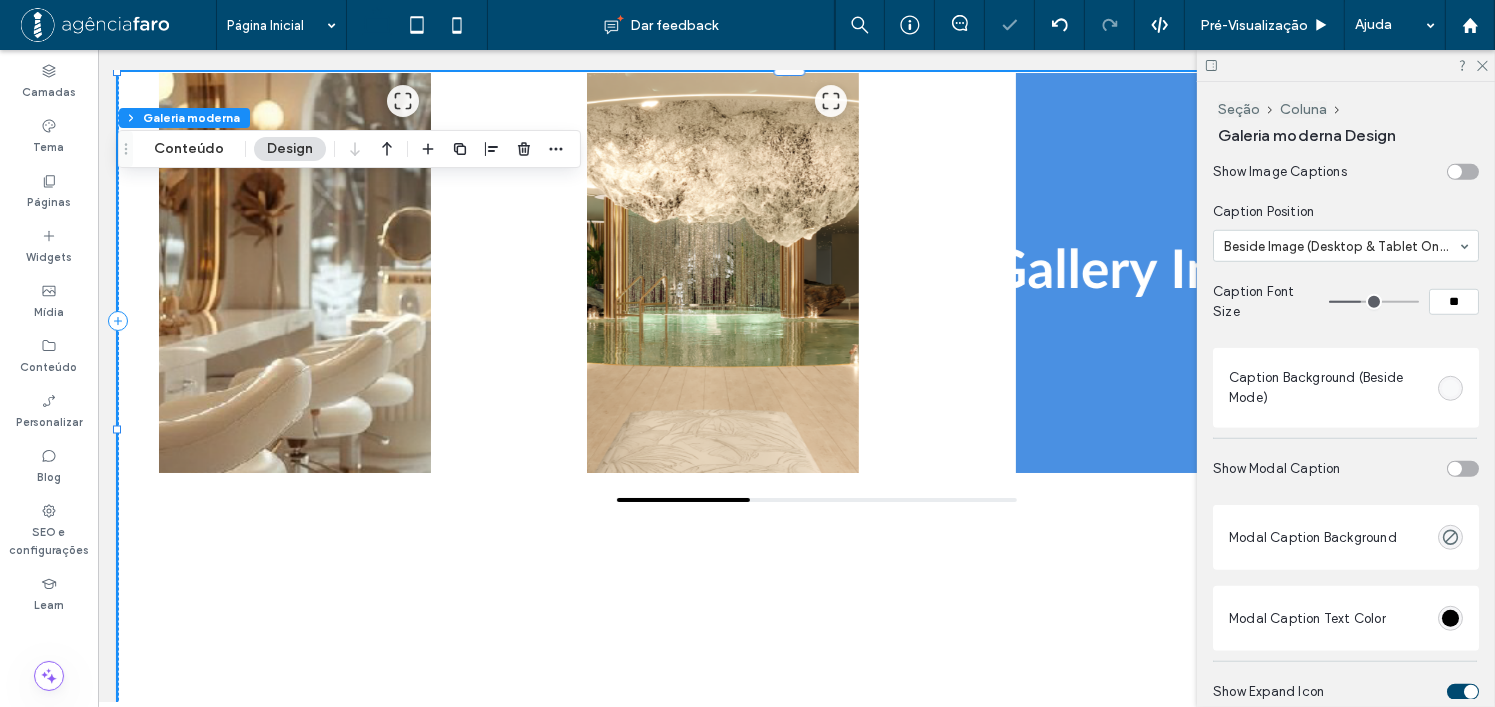 click at bounding box center (1463, 172) 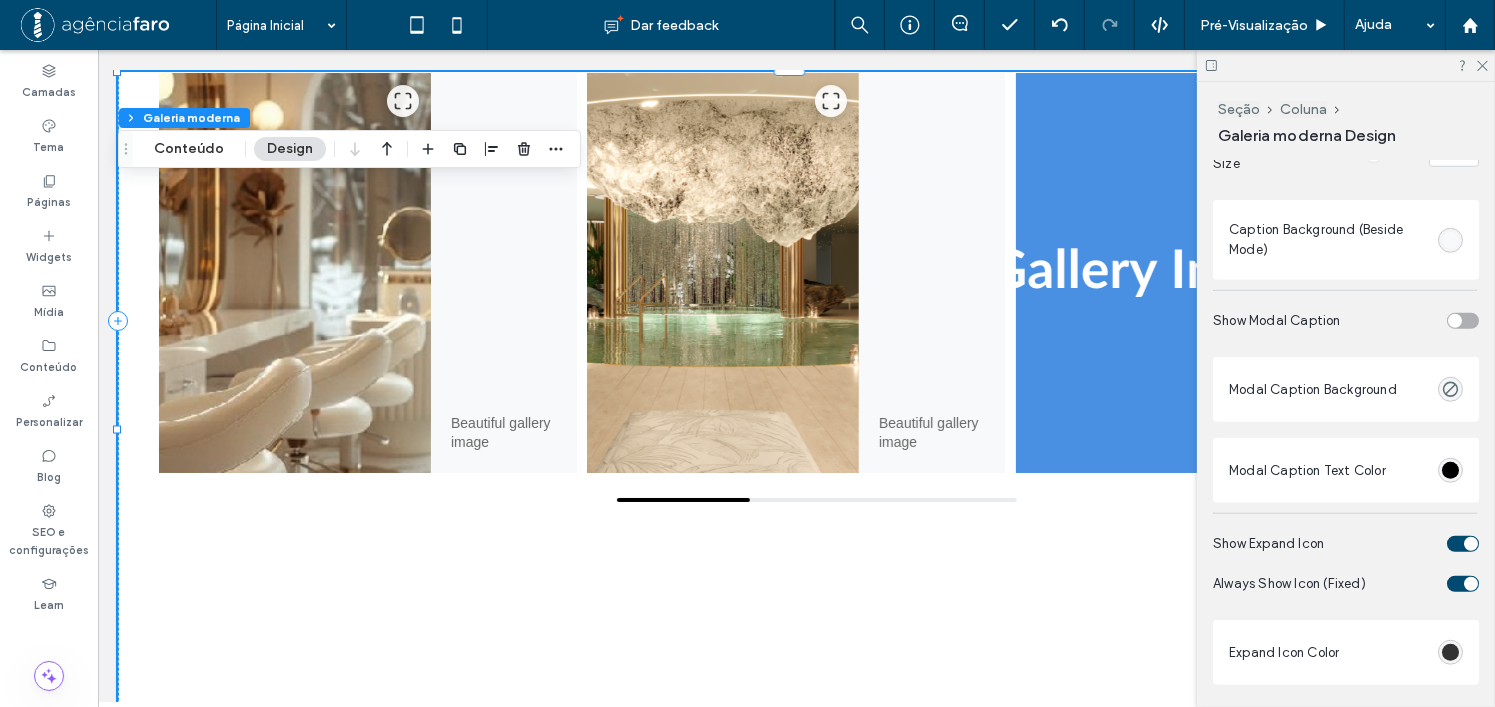 scroll, scrollTop: 1700, scrollLeft: 0, axis: vertical 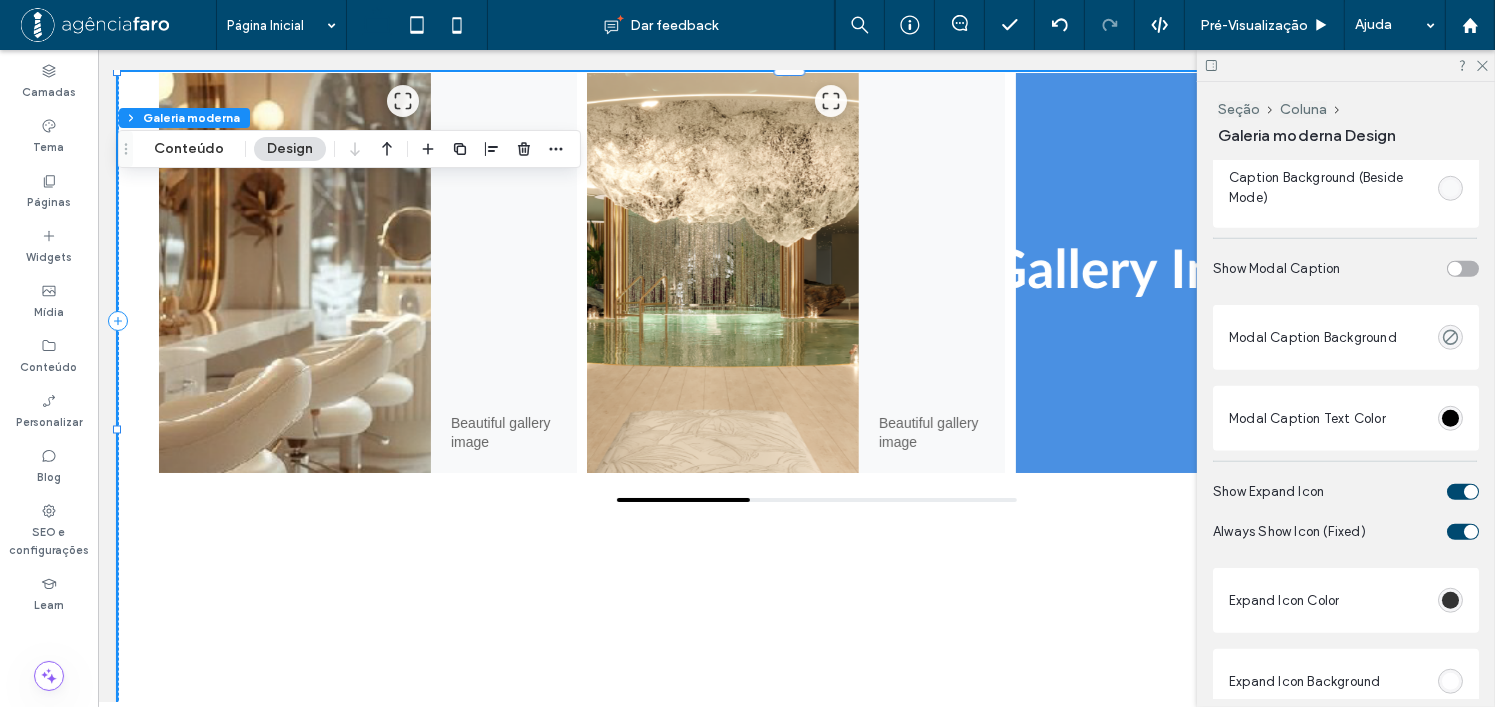 click at bounding box center [1450, 337] 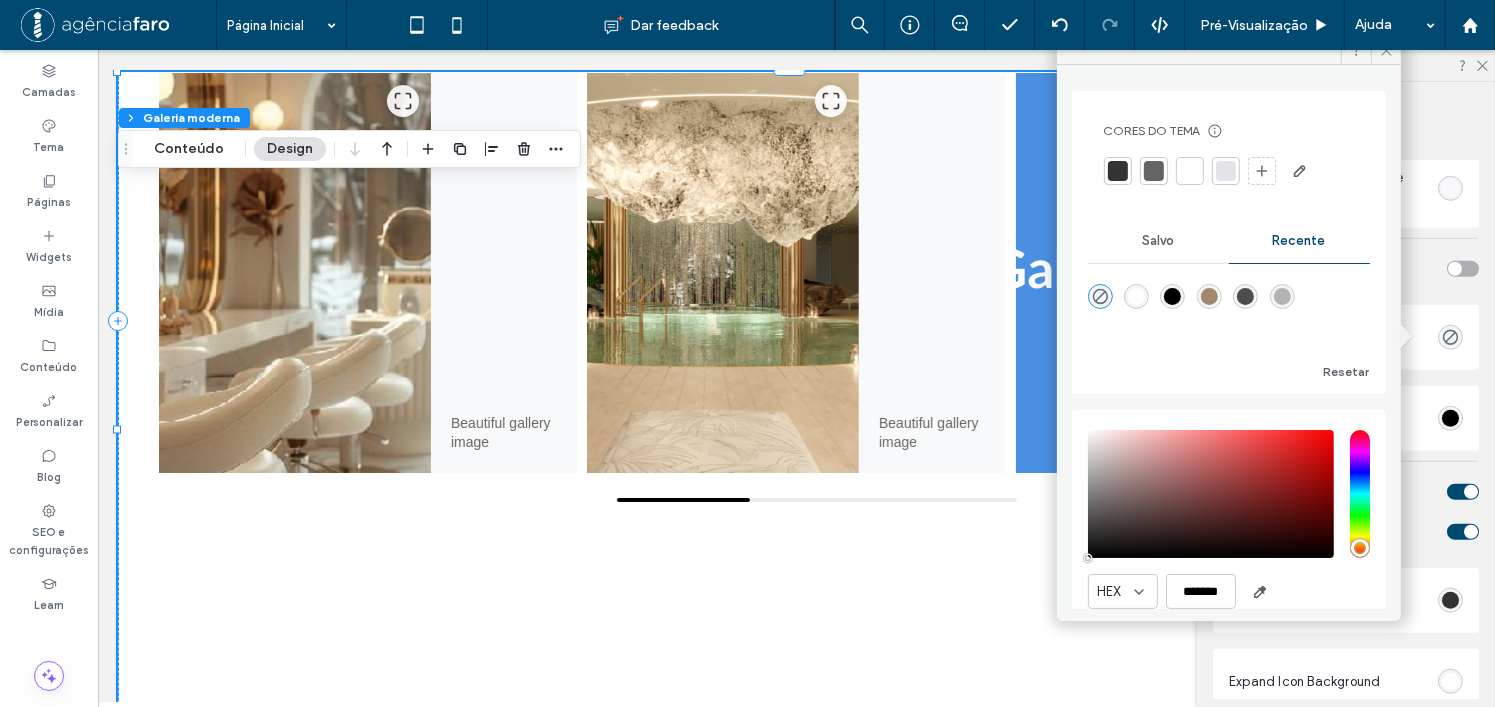 click at bounding box center (1172, 296) 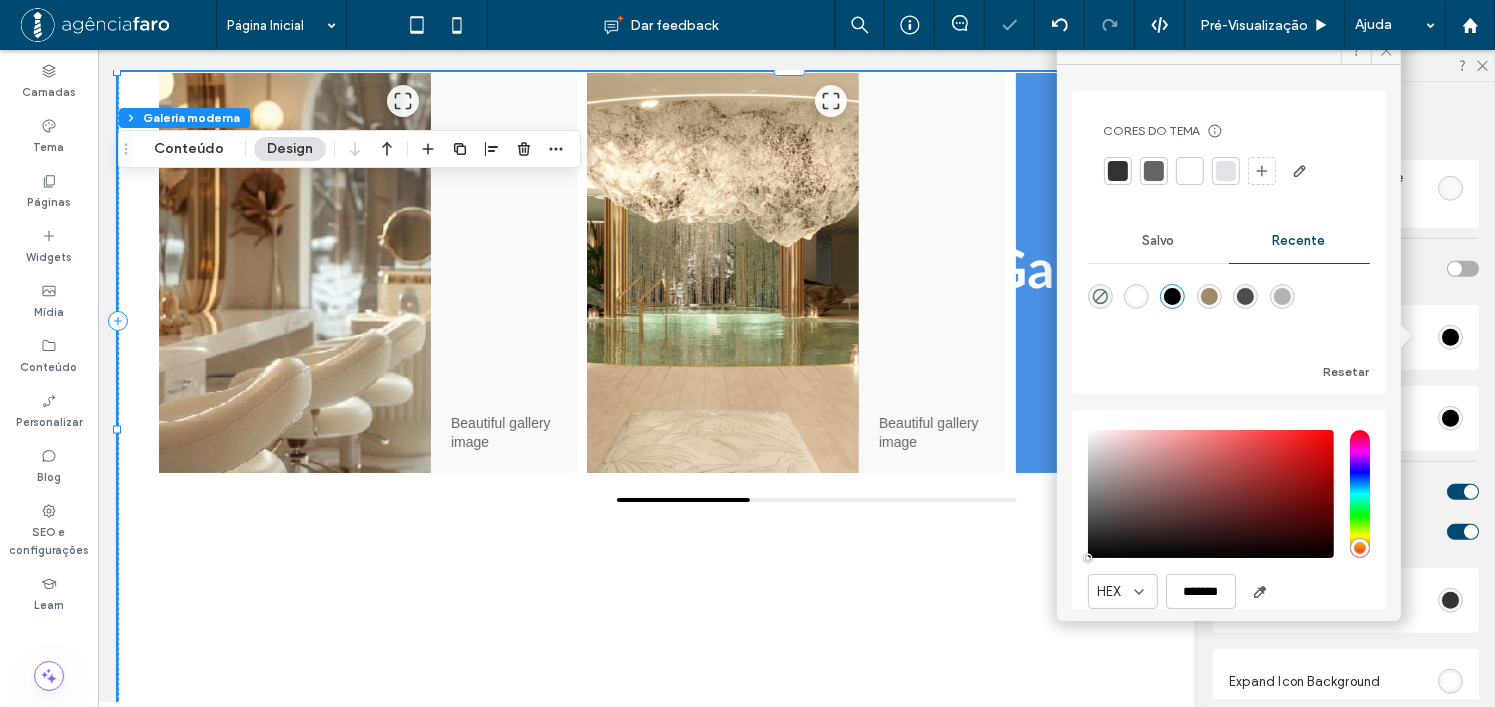 click at bounding box center (1172, 296) 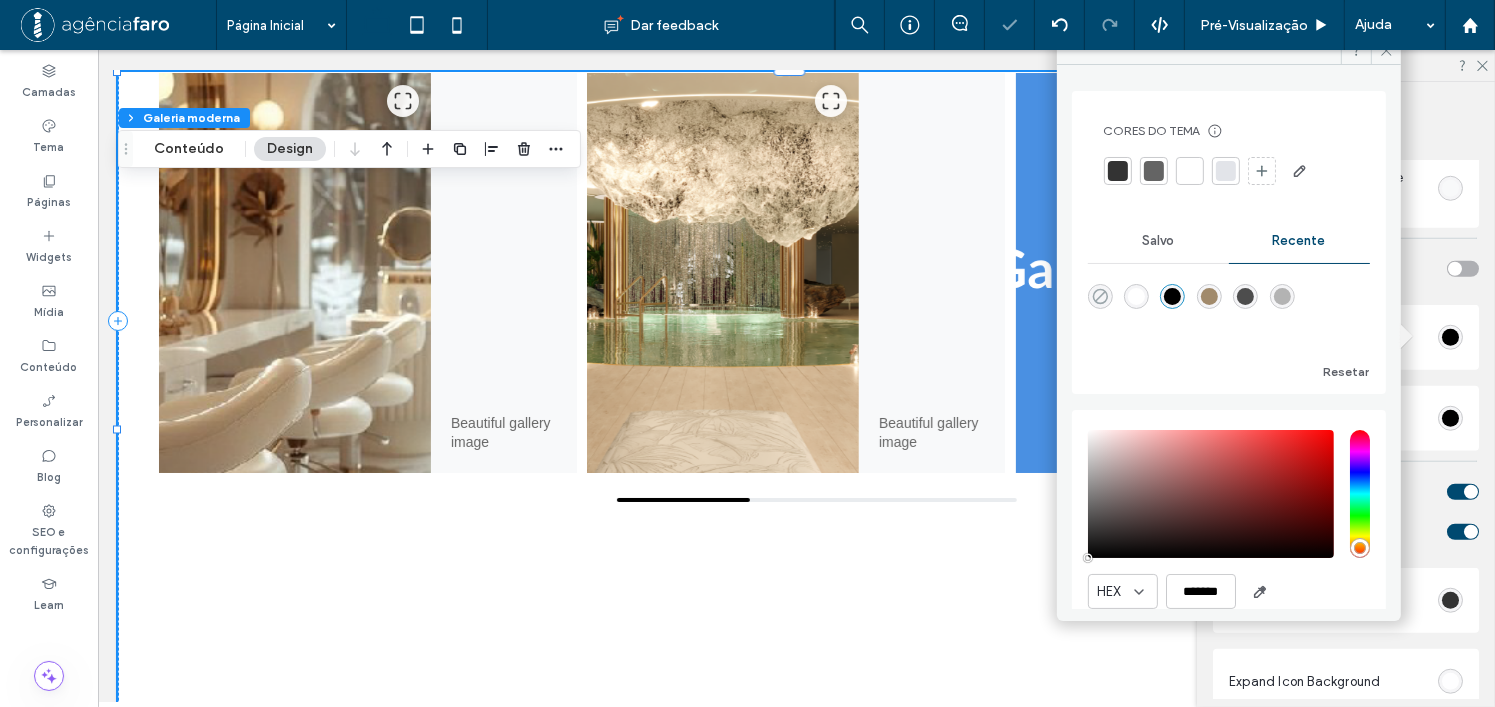 click 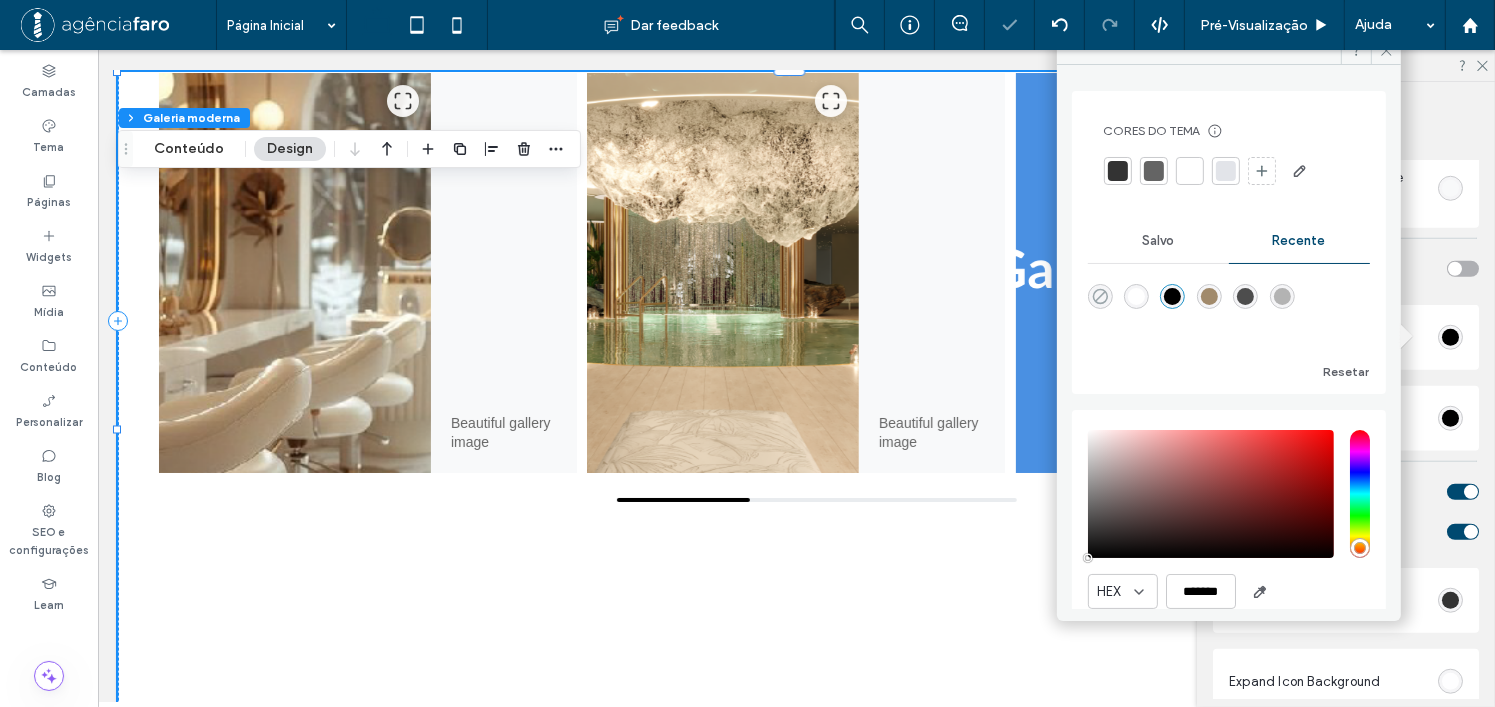 type on "*" 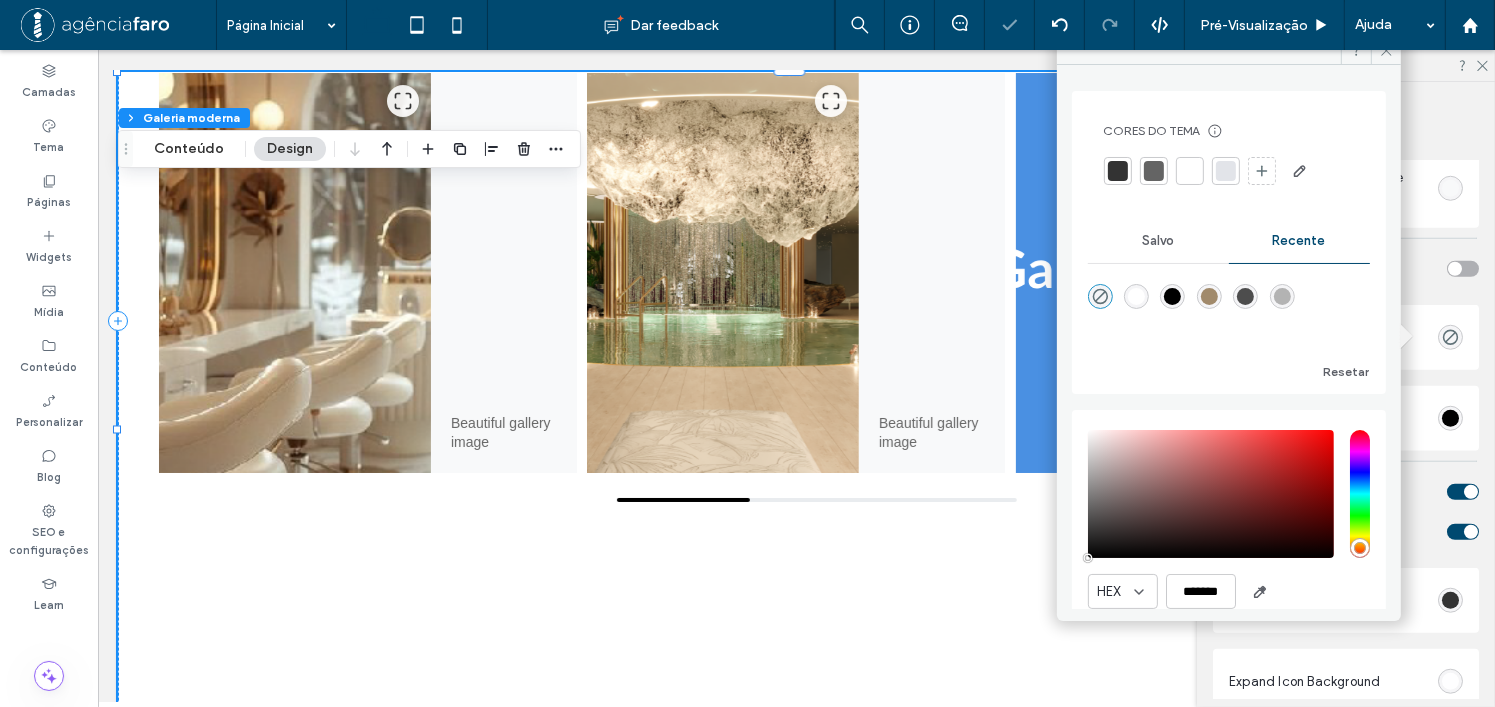 click on "Customize the appearance of your image carousel Full Width Image Height *** Carousel Max Width **** Carousel Background Image Border Color Caption Text Color Modal Background Show Image Captions Caption Position Beside Image (Desktop & Tablet Only) Caption Font Size ** Caption Background (Beside Mode) Show Modal Caption Modal Caption Background Modal Caption Text Color Show Expand Icon Always Show Icon (Fixed) Expand Icon Color Expand Icon Background Expand Icon Size ** Show Navigation Tools Arrow Color Arrow Hover Color Drag Bar Background Drag Bar Indicator Drag Bar Width *** Carousel Background Cor Imagem Cor de fundo Image Border Borda *** Carousel Corners Raio do canto * px Image Corners Raio do canto * px Caption Text Style Fonte Aboreto Espessura da Fonte normal Tamanho da Fonte 14 Cor da fonte Formato da fonte Alinhamento Sentido do texto" at bounding box center (1346, 818) 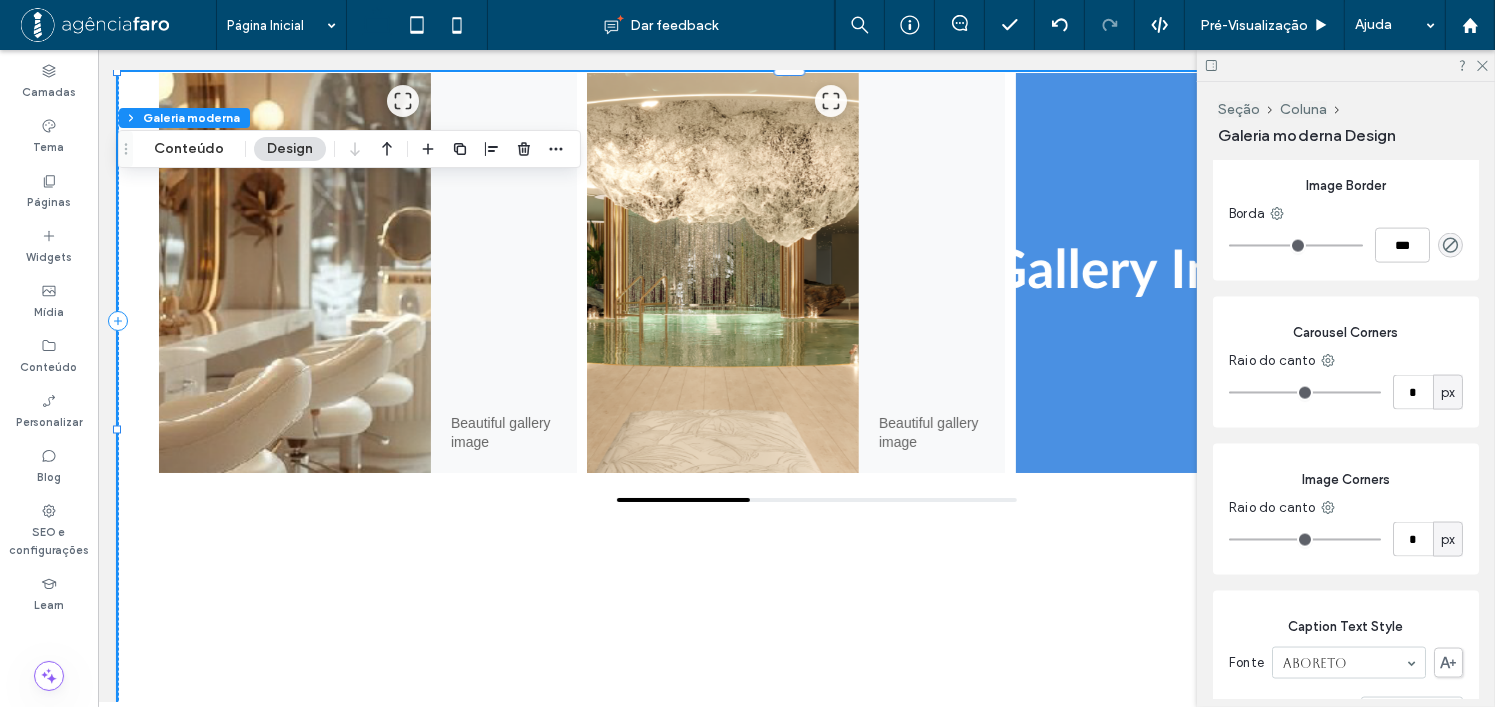 scroll, scrollTop: 2900, scrollLeft: 0, axis: vertical 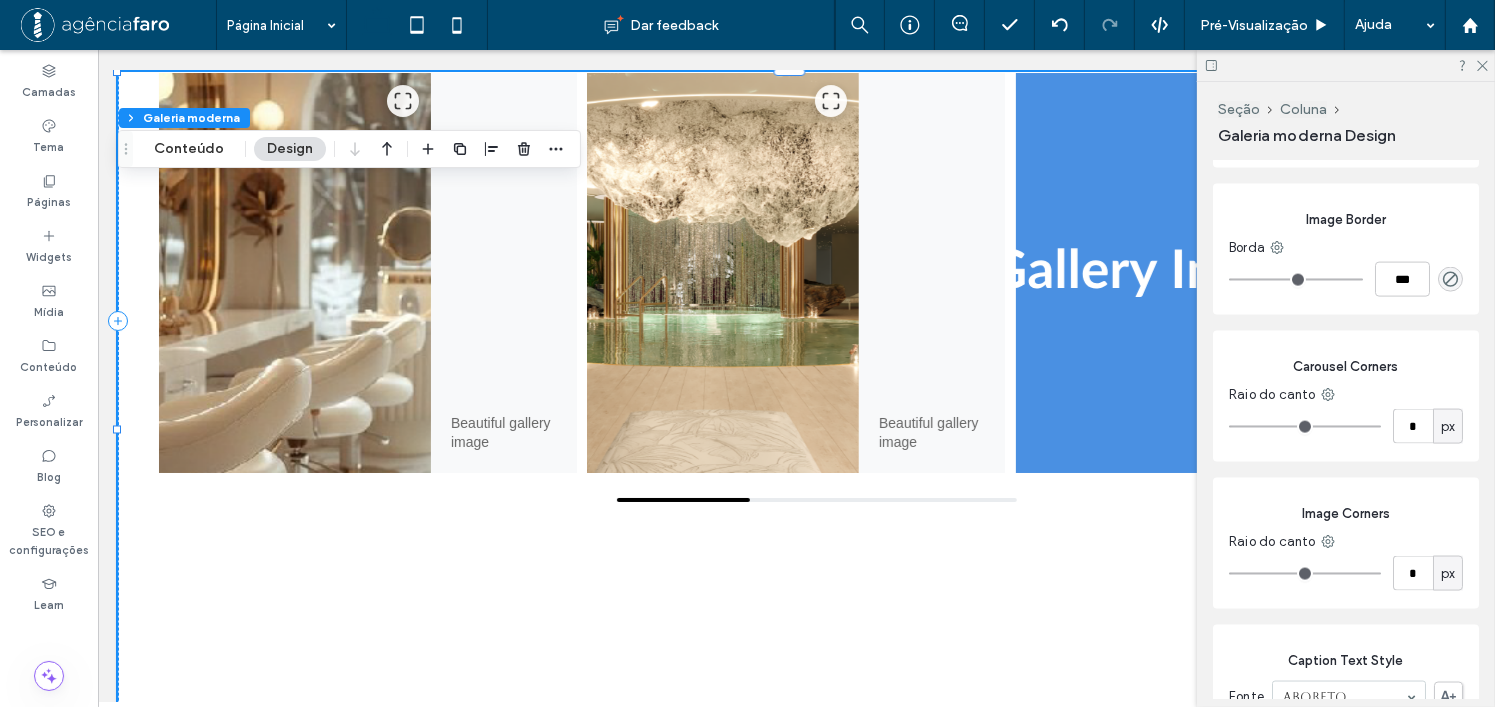 type on "*" 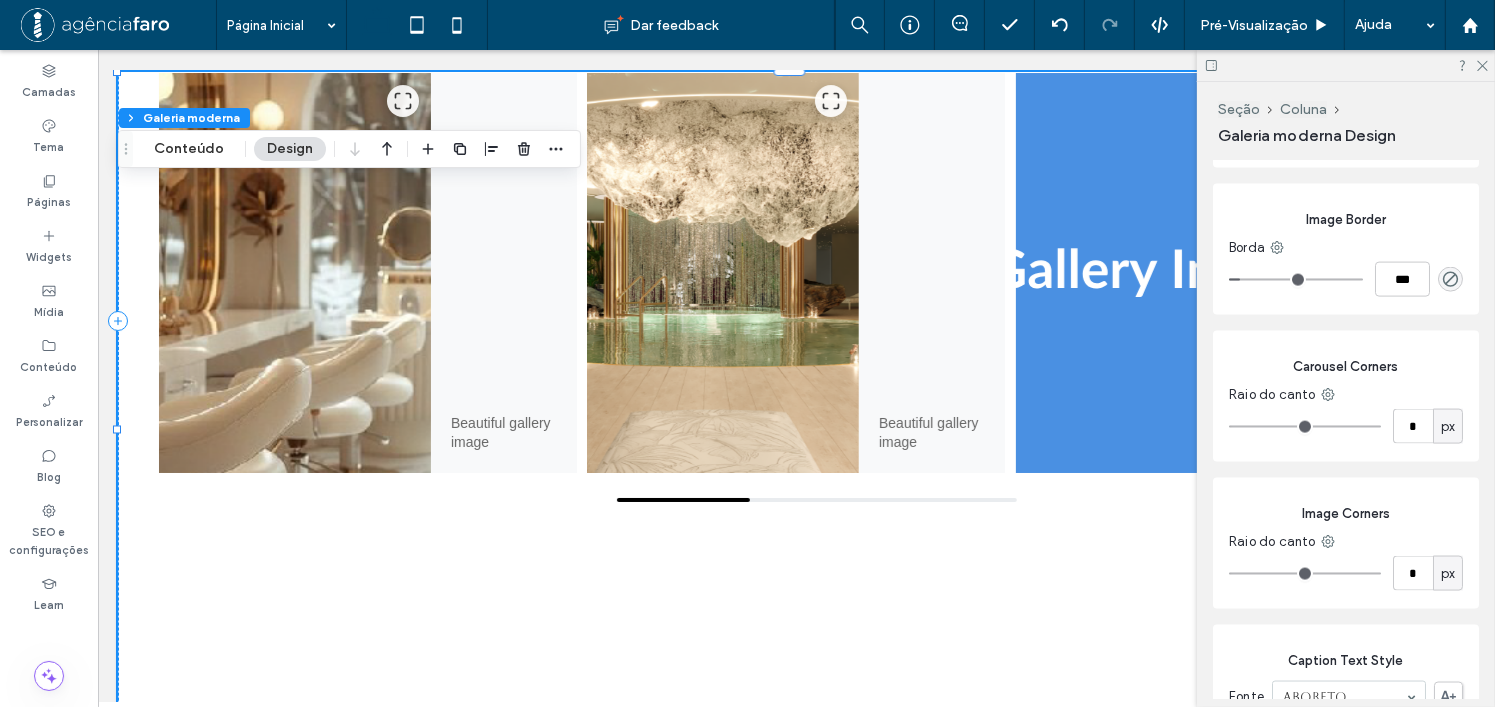 click at bounding box center (1296, 280) 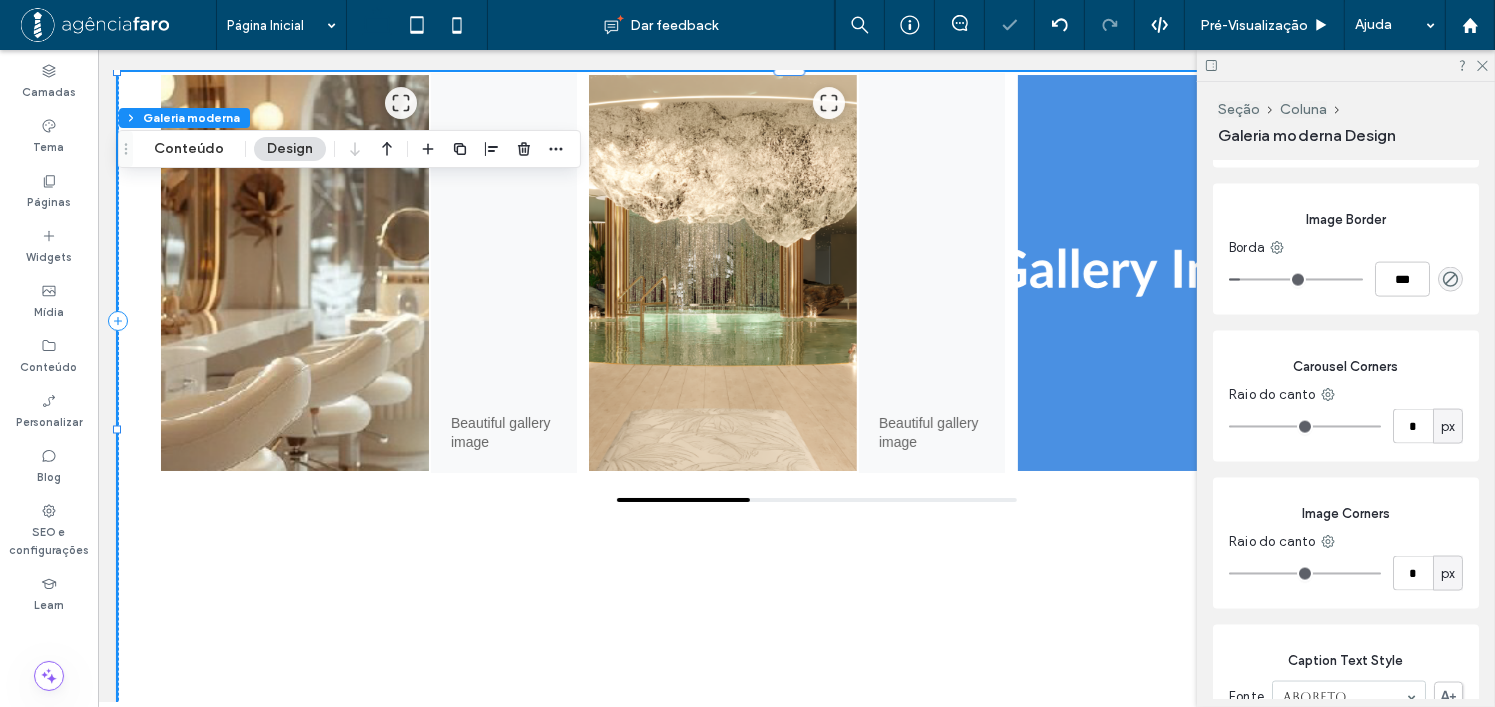 type on "*" 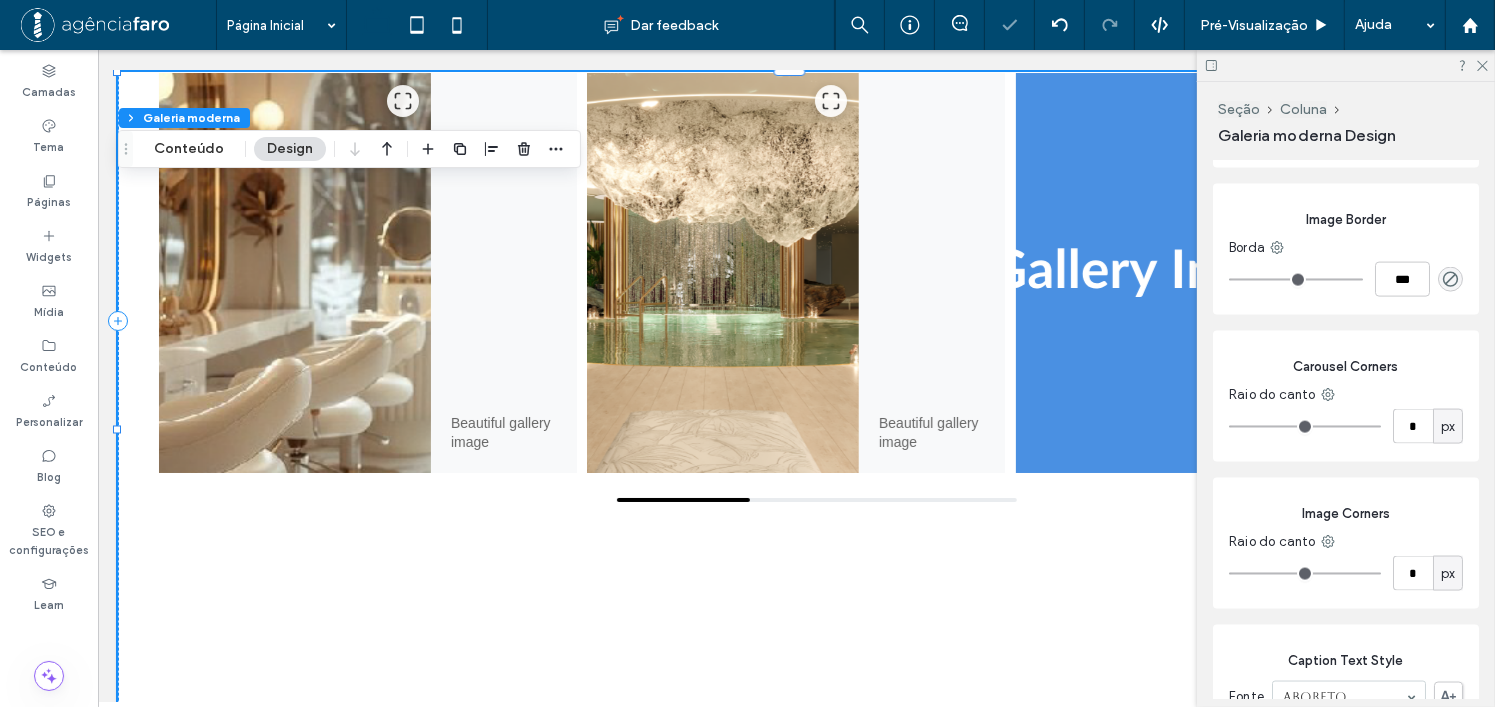 click at bounding box center [1450, 279] 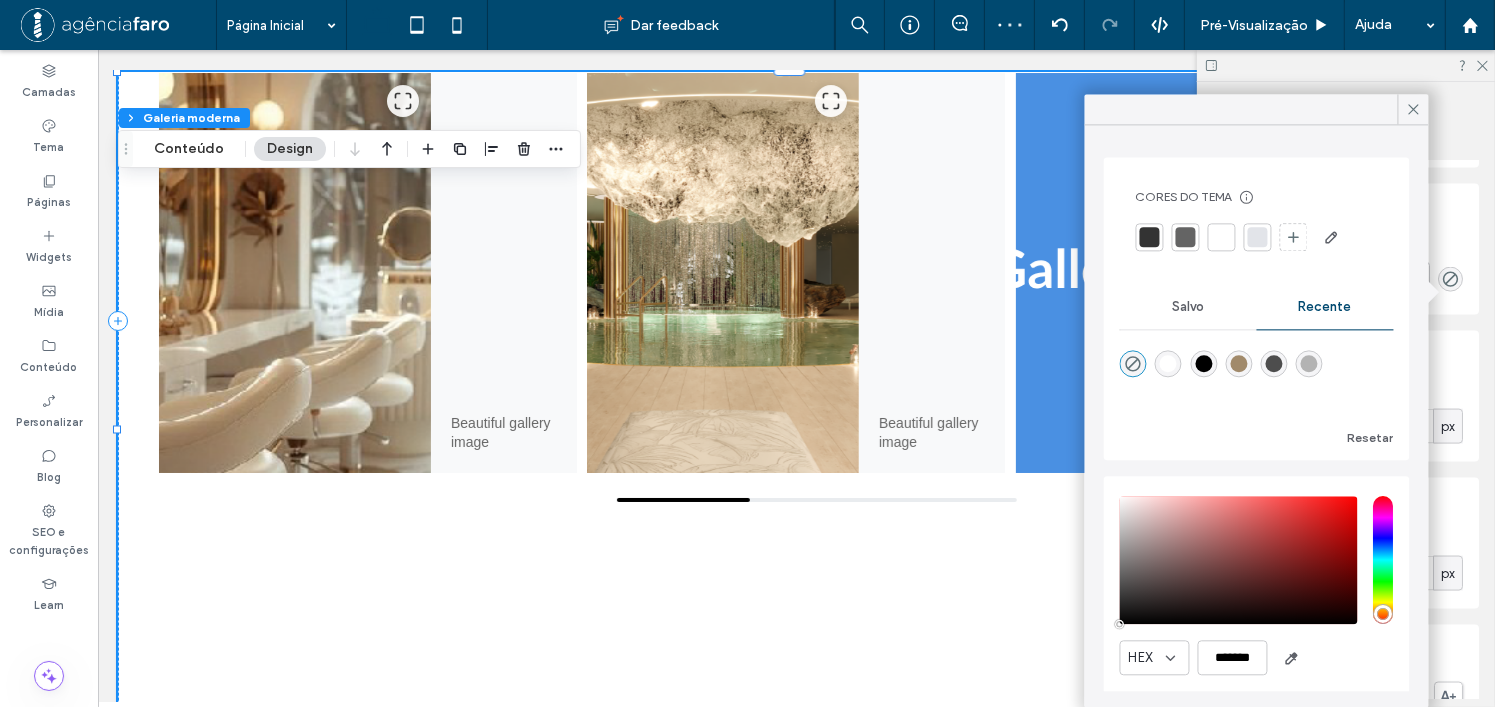 click at bounding box center [1186, 237] 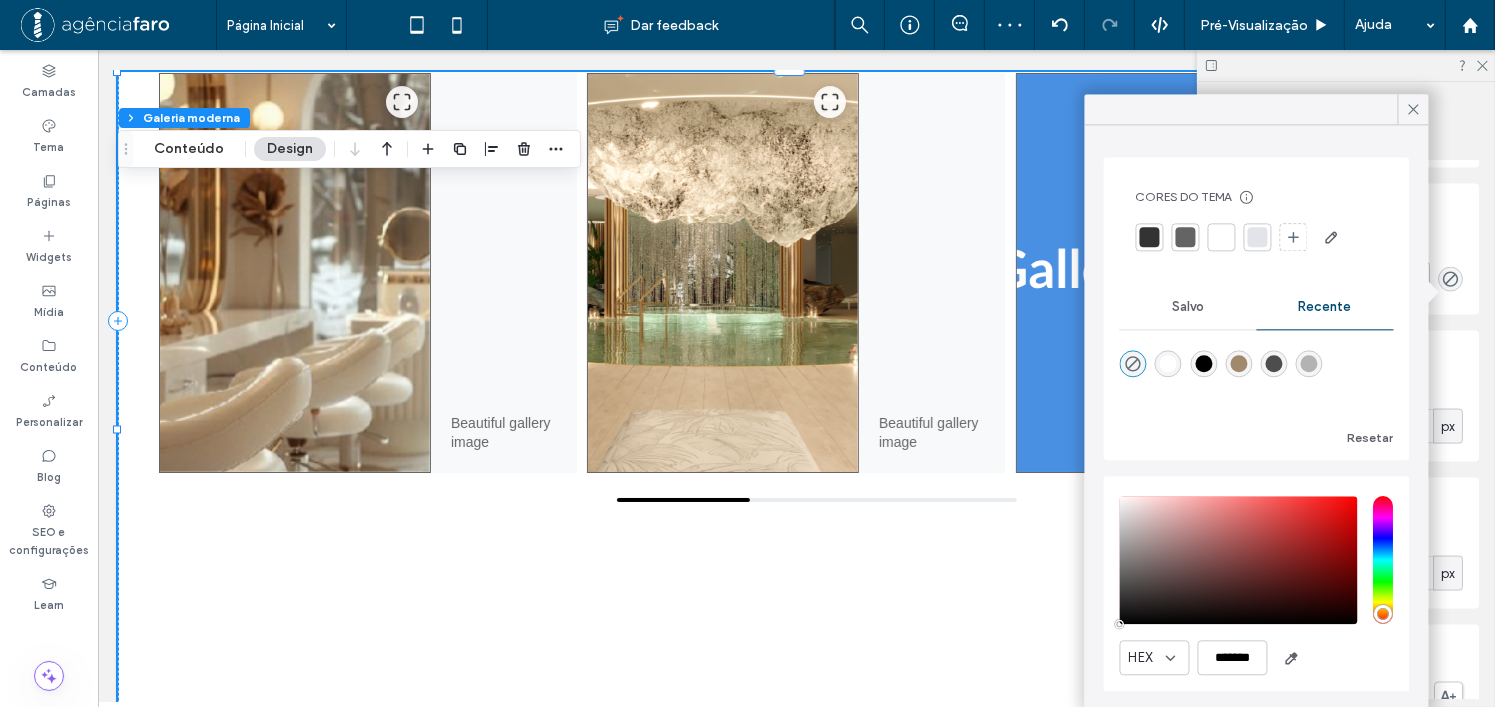 type on "*" 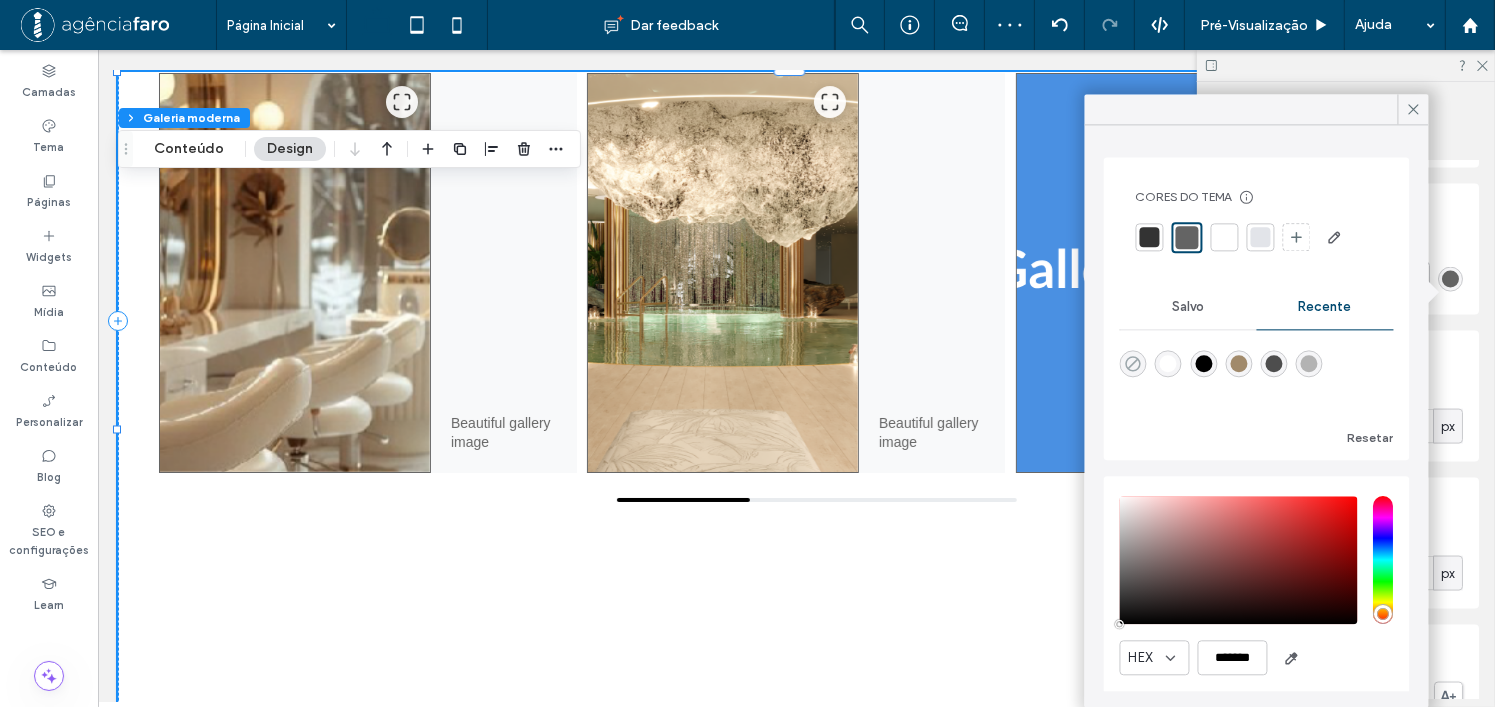 click 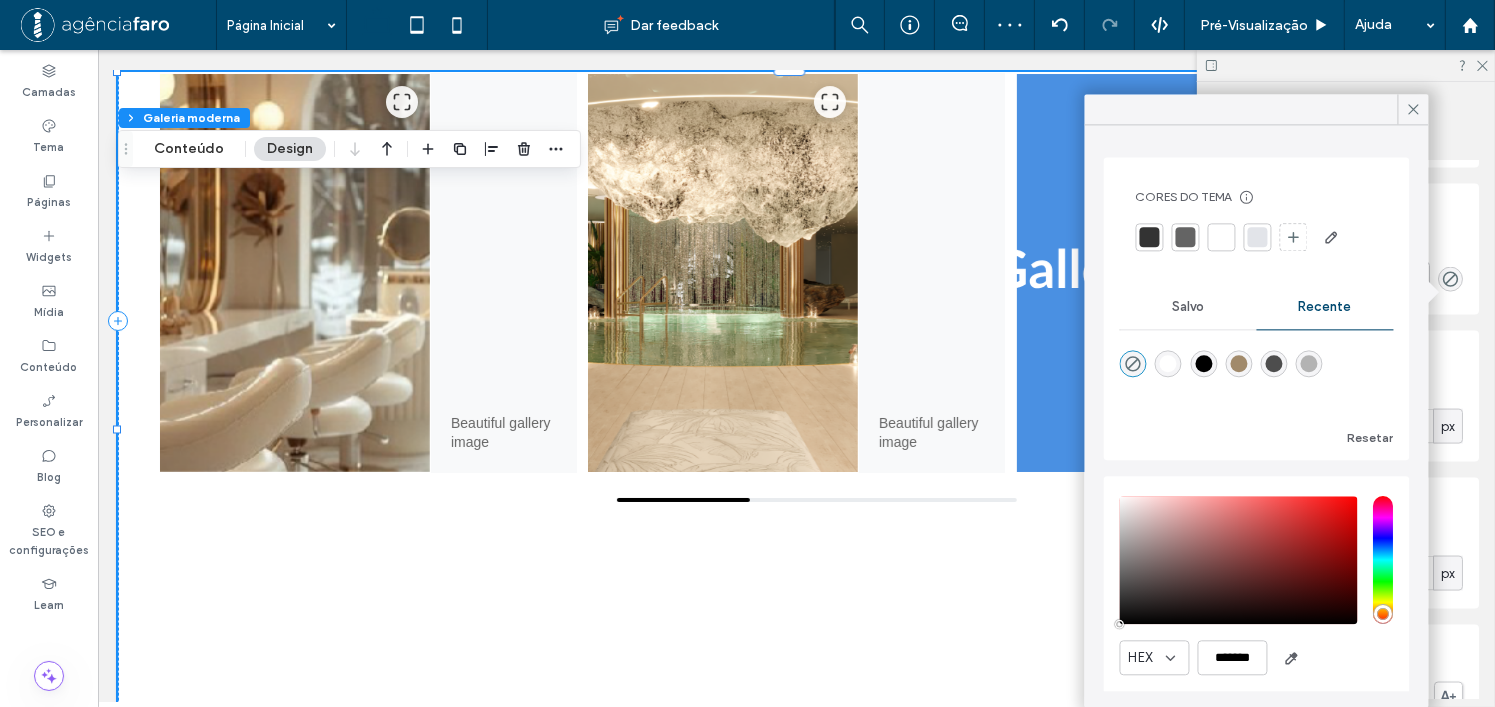 click on "Customize the appearance of your image carousel Full Width Image Height *** Carousel Max Width **** Carousel Background Image Border Color Caption Text Color Modal Background Show Image Captions Caption Position Beside Image (Desktop & Tablet Only) Caption Font Size ** Caption Background (Beside Mode) Show Modal Caption Modal Caption Background Modal Caption Text Color Show Expand Icon Always Show Icon (Fixed) Expand Icon Color Expand Icon Background Expand Icon Size ** Show Navigation Tools Arrow Color Arrow Hover Color Drag Bar Background Drag Bar Indicator Drag Bar Width *** Carousel Background Cor Imagem Cor de fundo Image Border Borda *** Carousel Corners Raio do canto * px Image Corners Raio do canto * px Caption Text Style Fonte Aboreto Espessura da Fonte normal Tamanho da Fonte 14 Cor da fonte Formato da fonte Alinhamento Sentido do texto" at bounding box center [1346, -382] 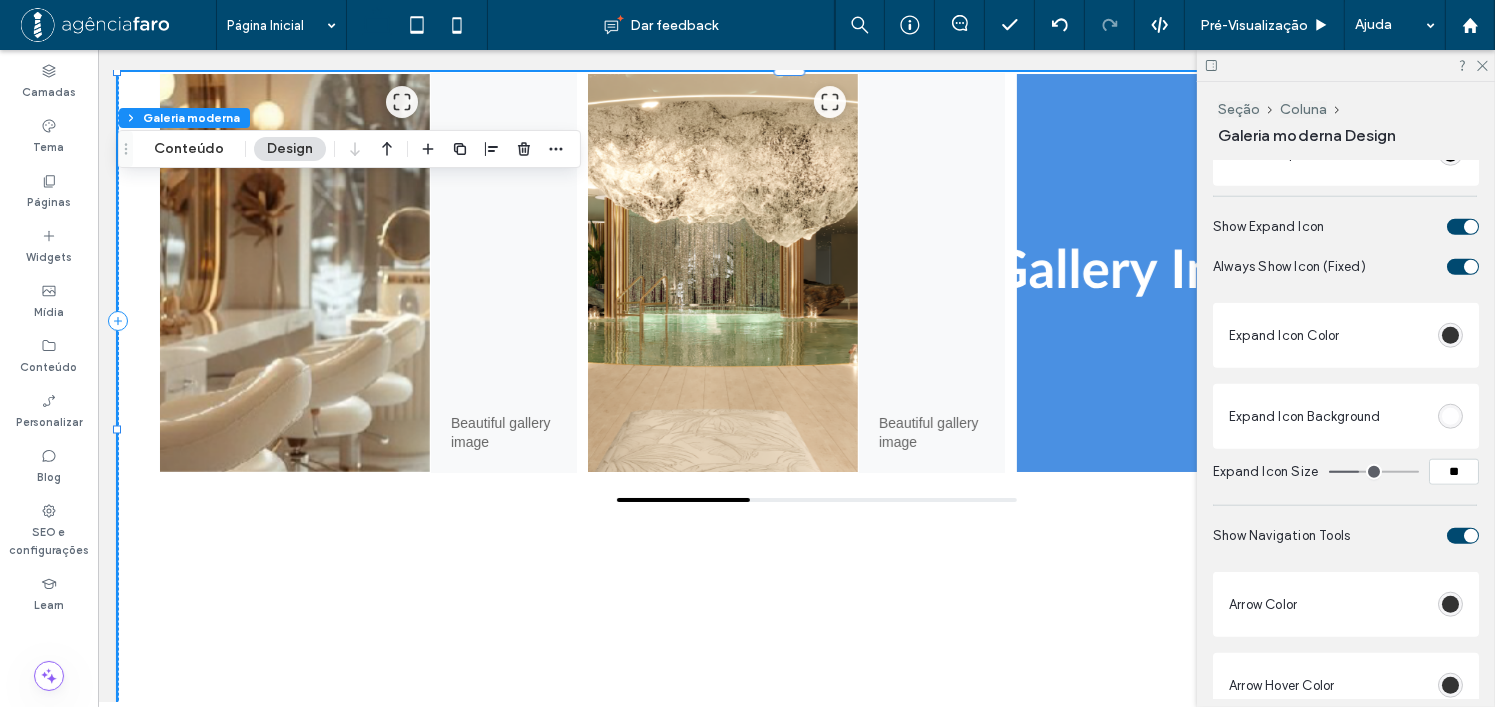 scroll, scrollTop: 1859, scrollLeft: 0, axis: vertical 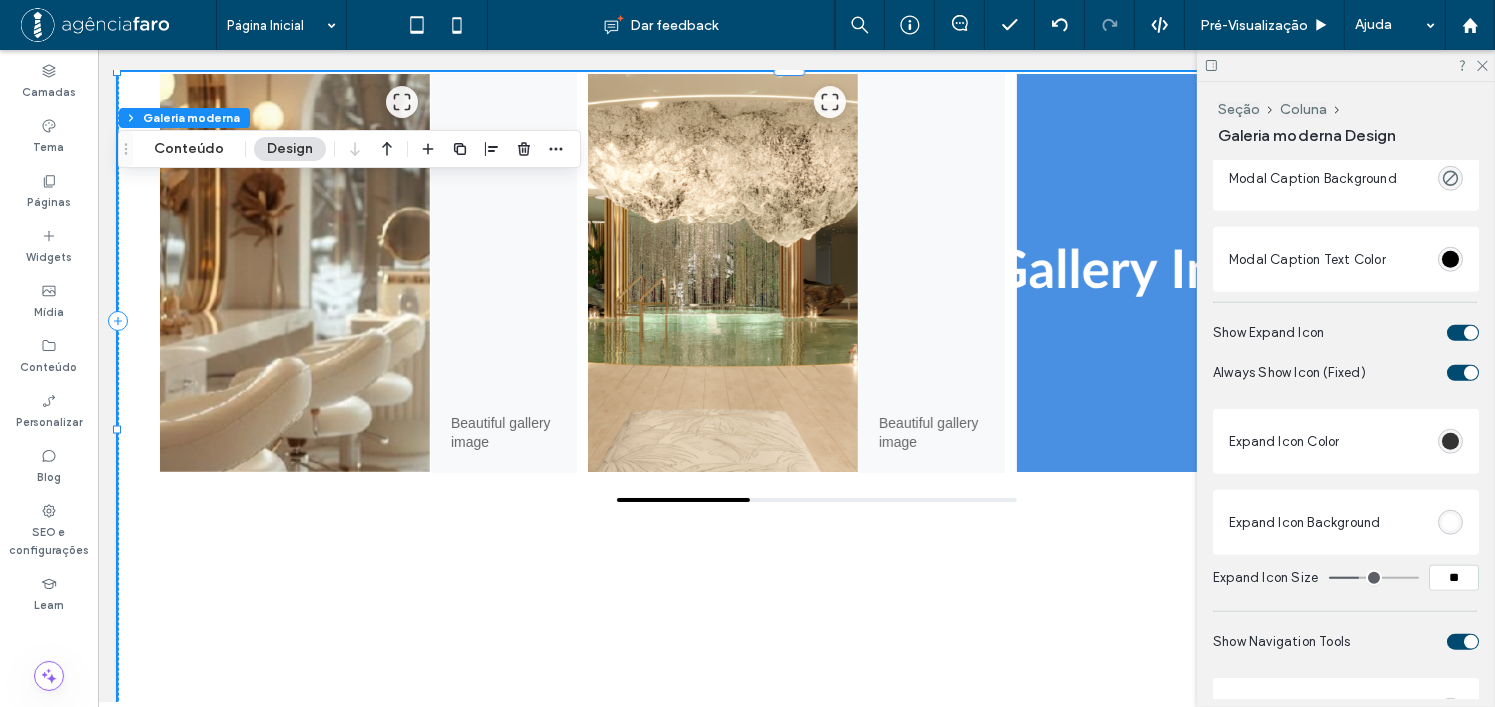 click at bounding box center (1463, 373) 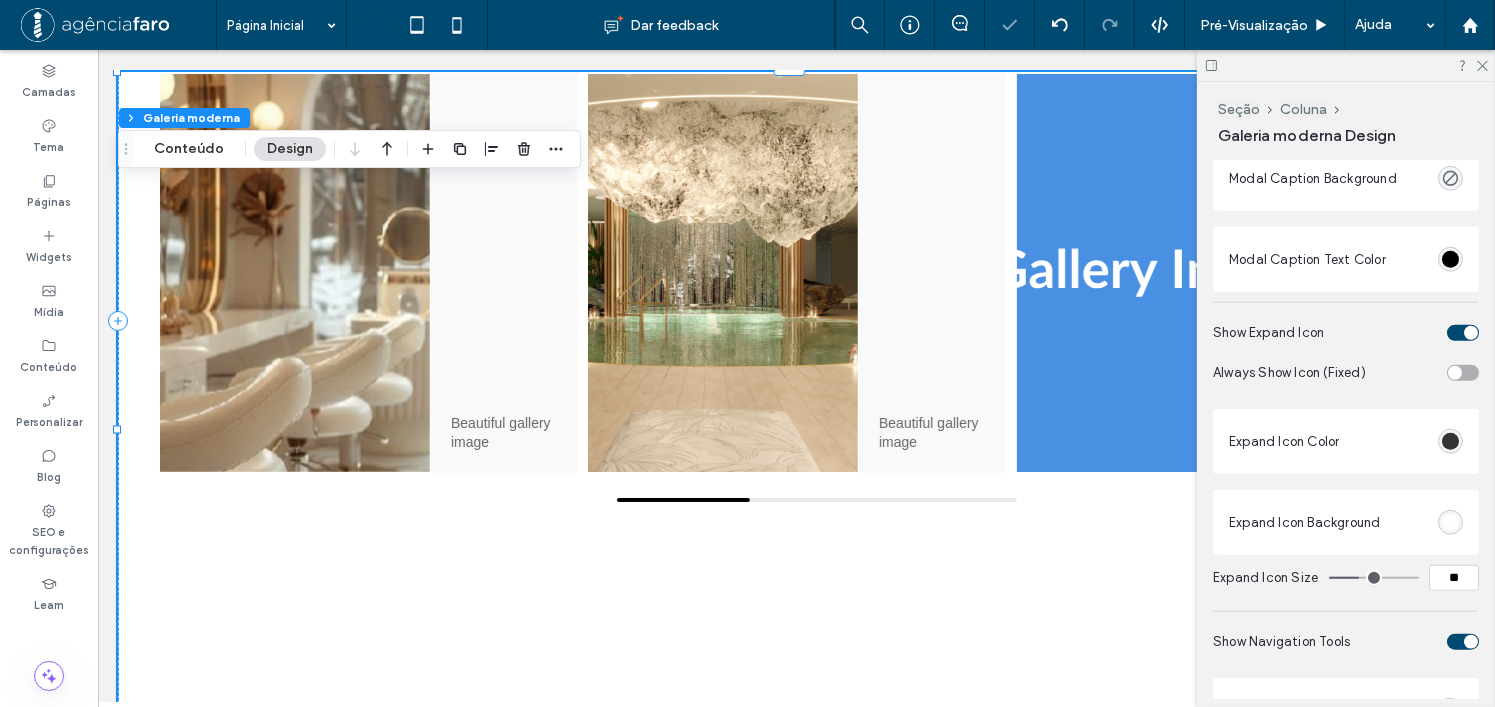 click at bounding box center (1463, 333) 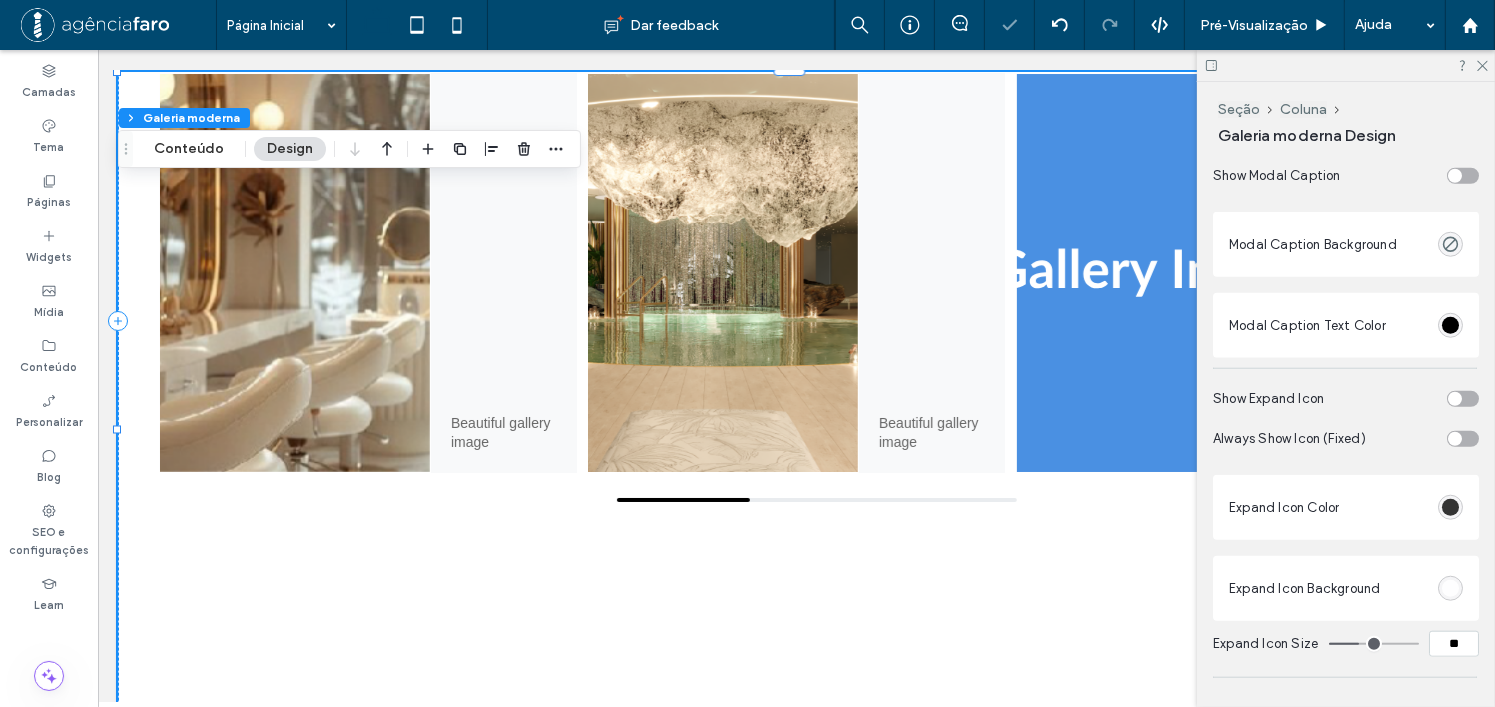 scroll, scrollTop: 1759, scrollLeft: 0, axis: vertical 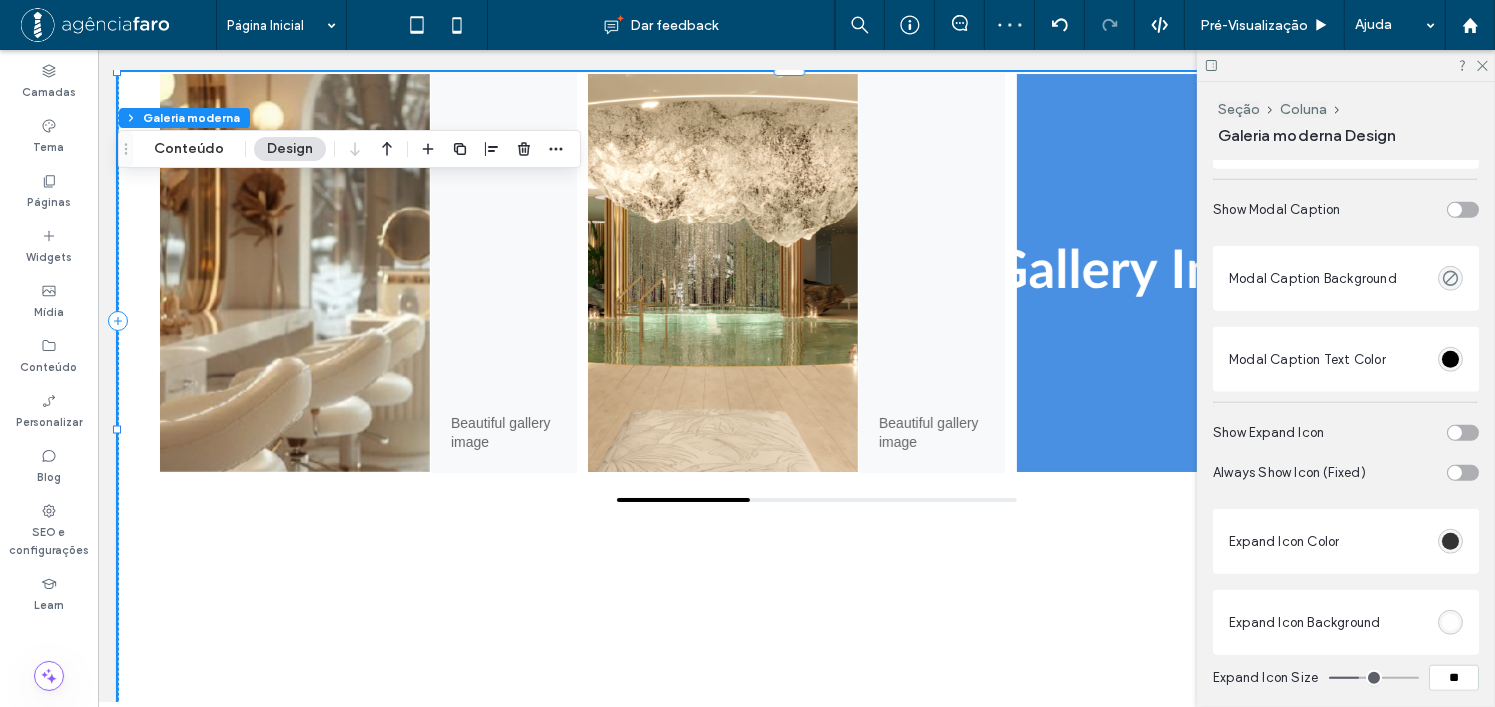 click at bounding box center (1450, 278) 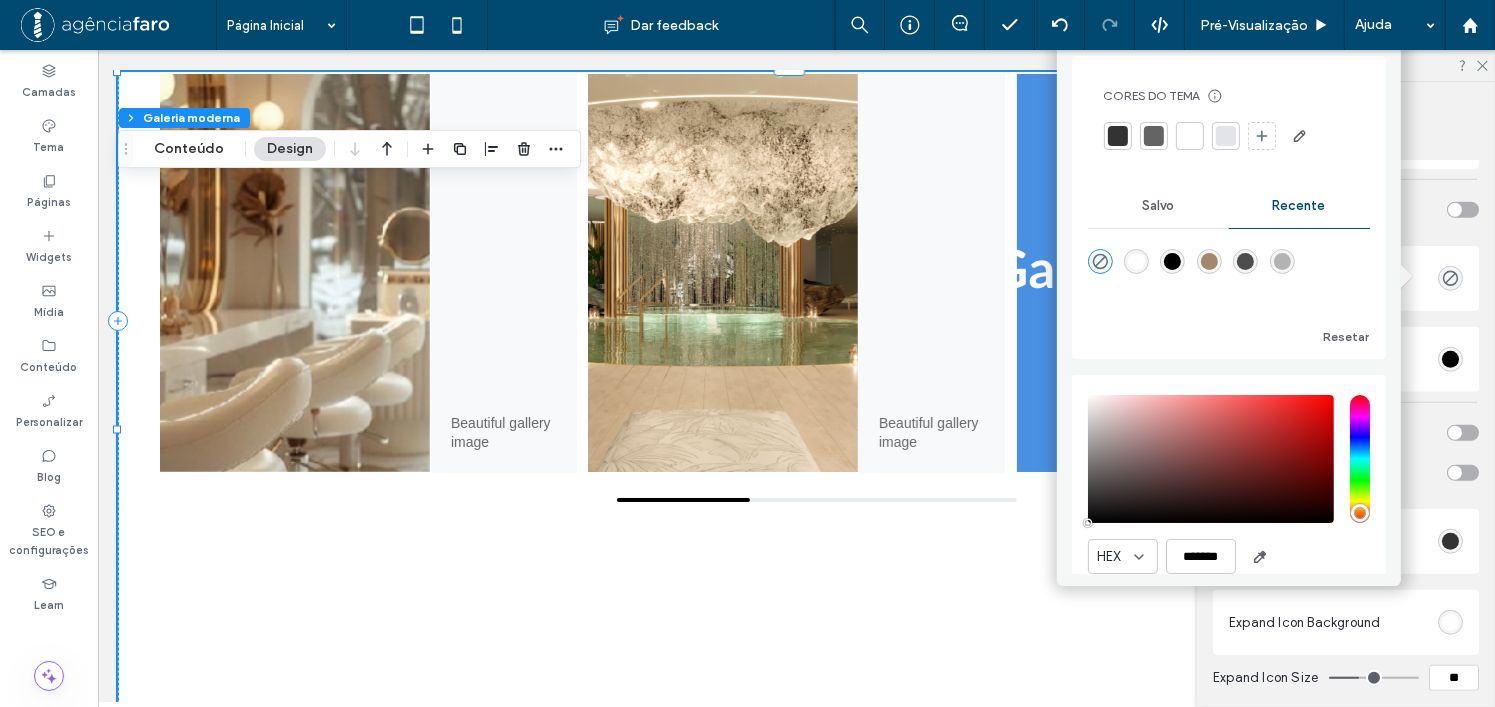 click at bounding box center [1172, 261] 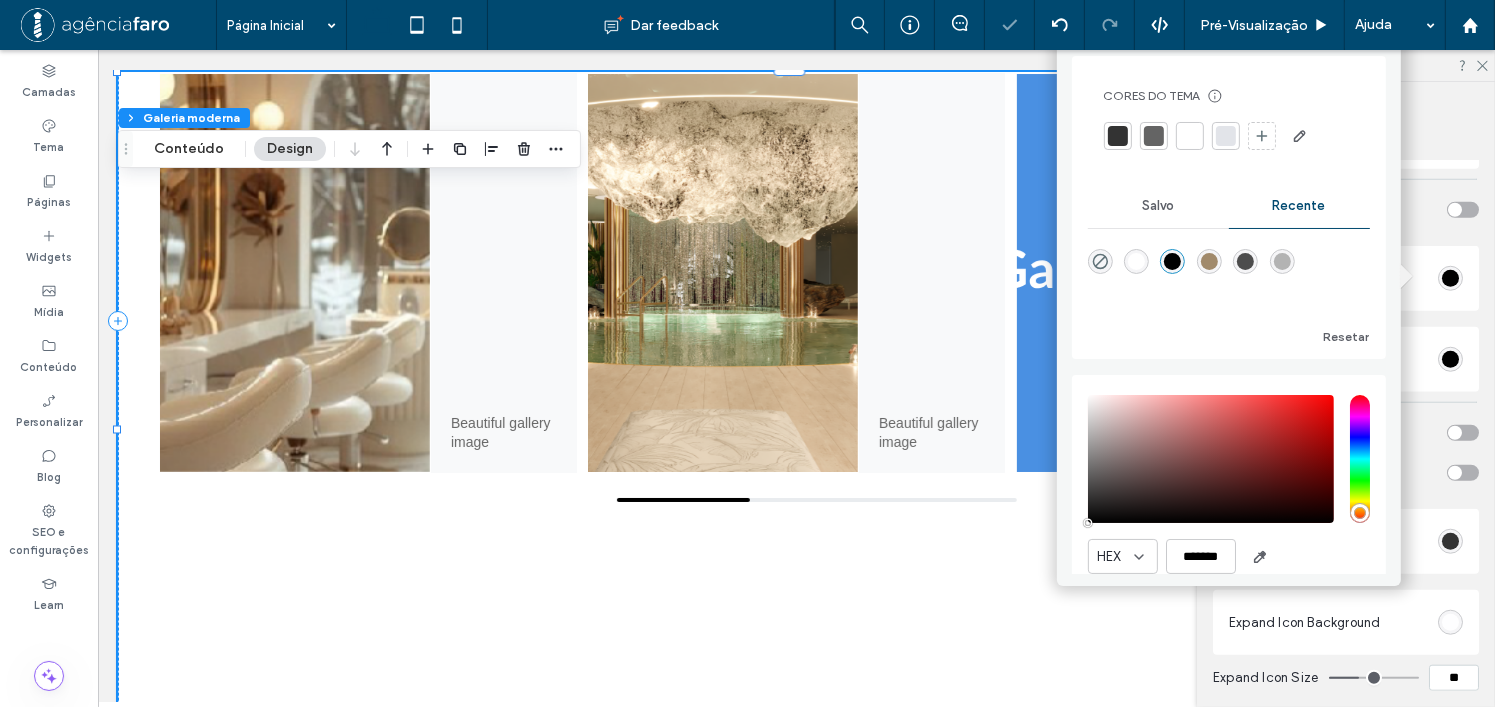 click at bounding box center [1136, 261] 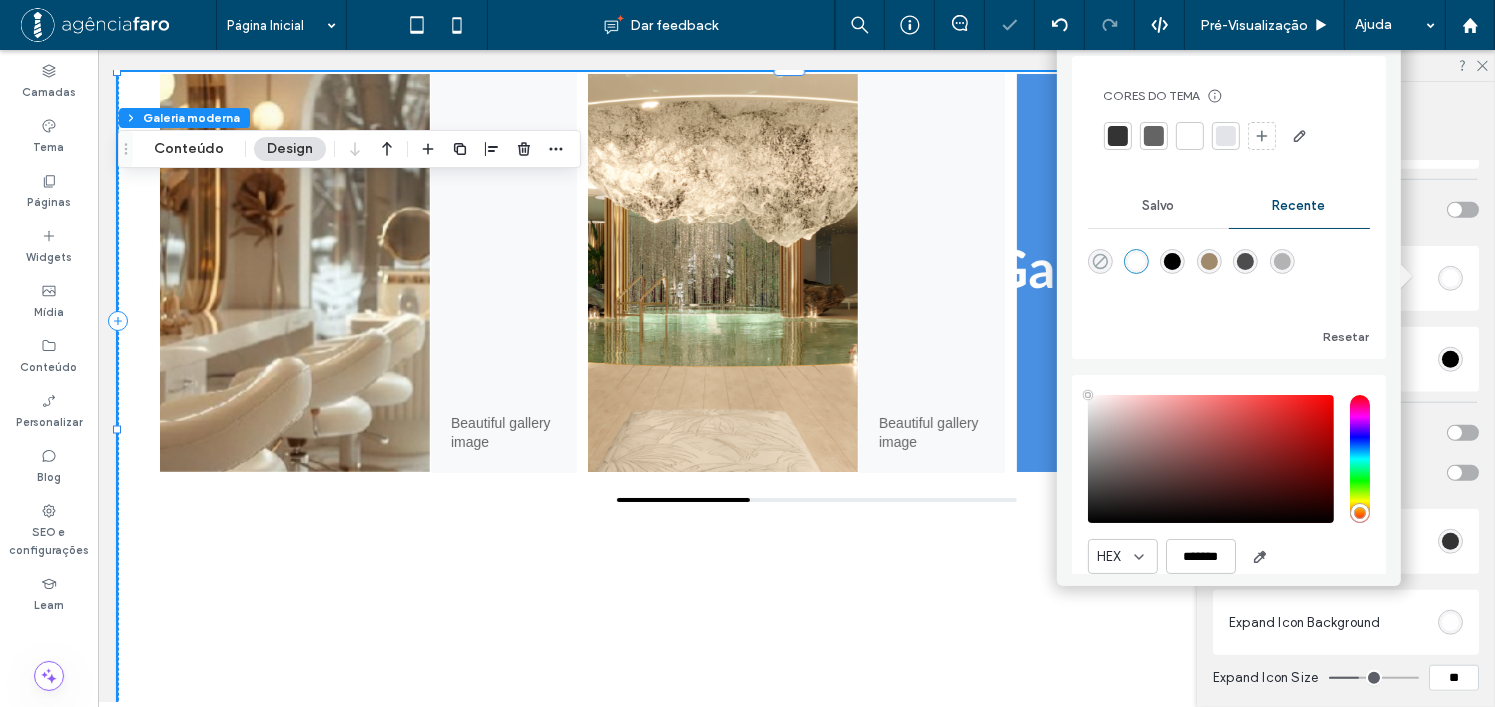 click 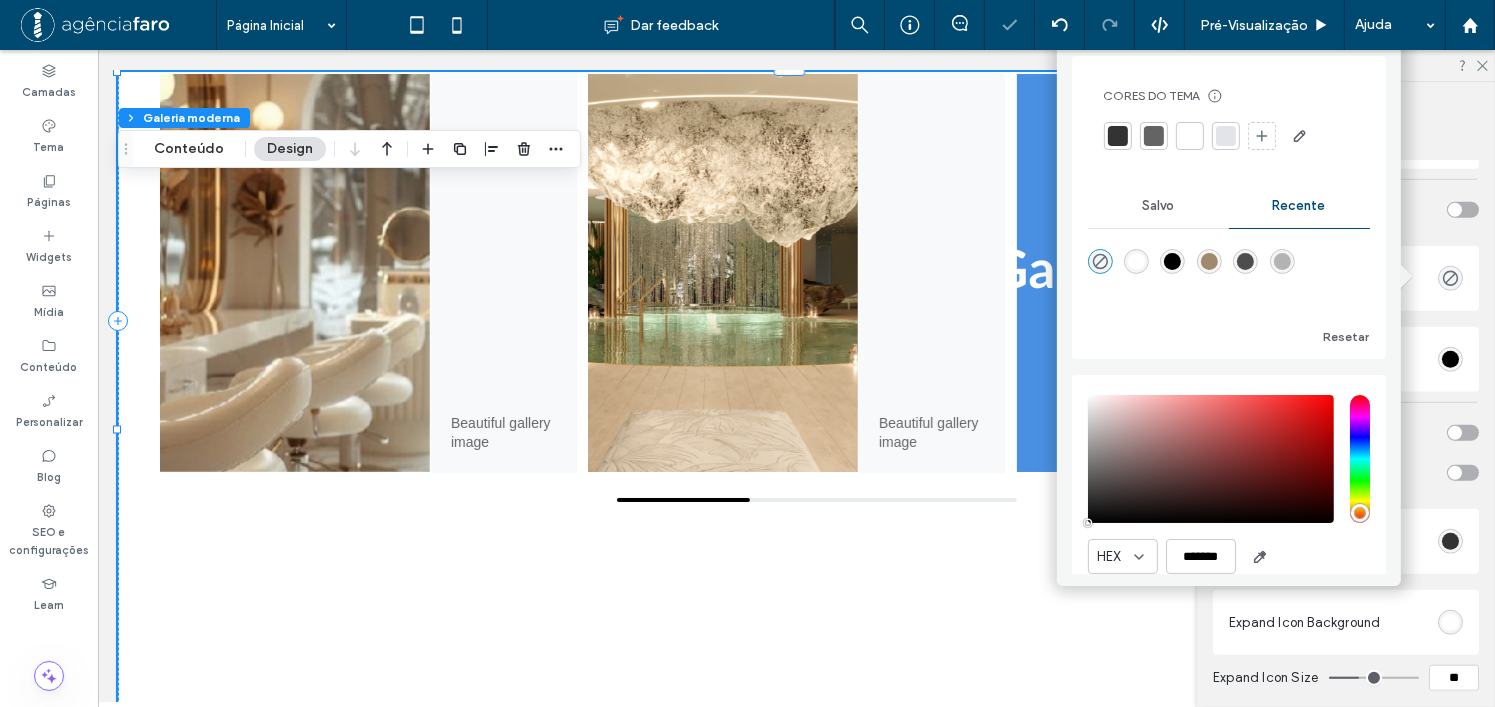click on "Modal Caption Background" at bounding box center [1346, 278] 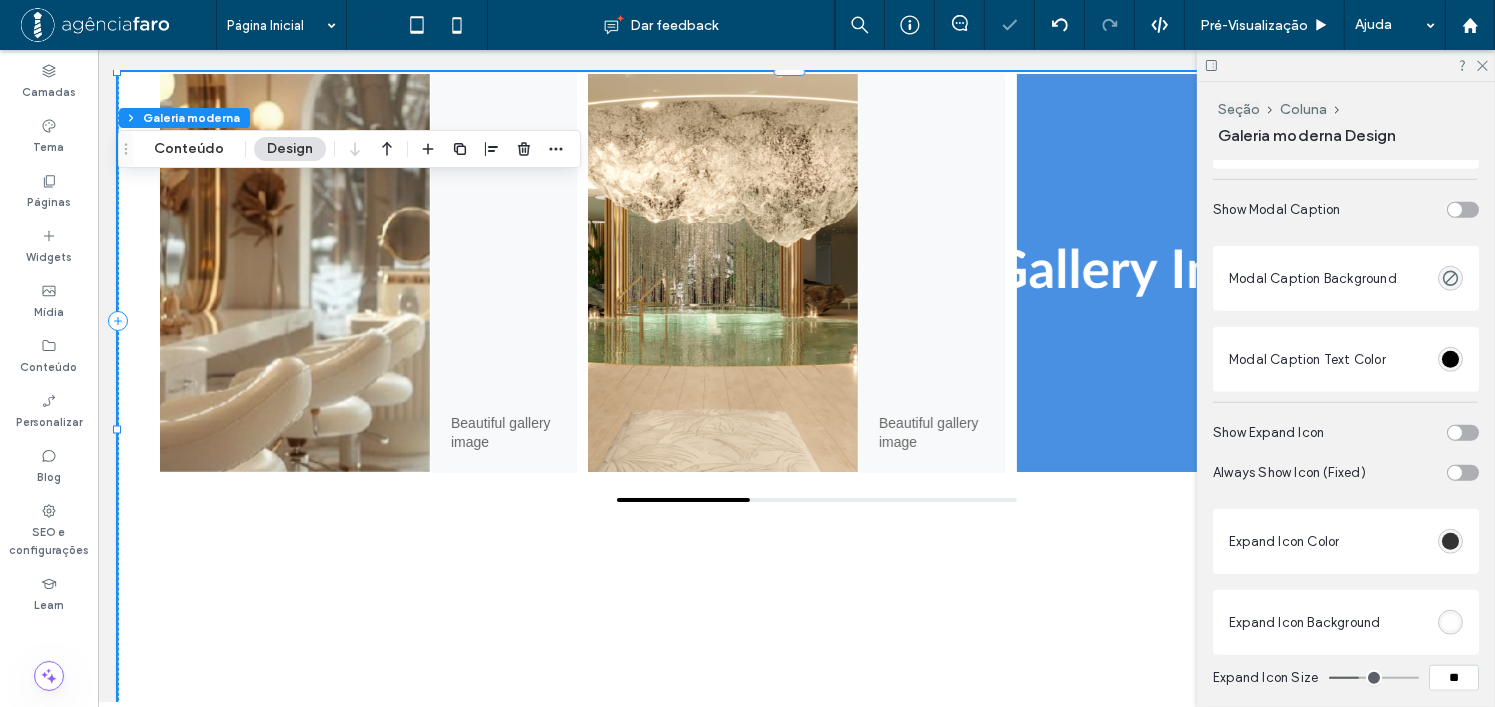 click at bounding box center [1463, 210] 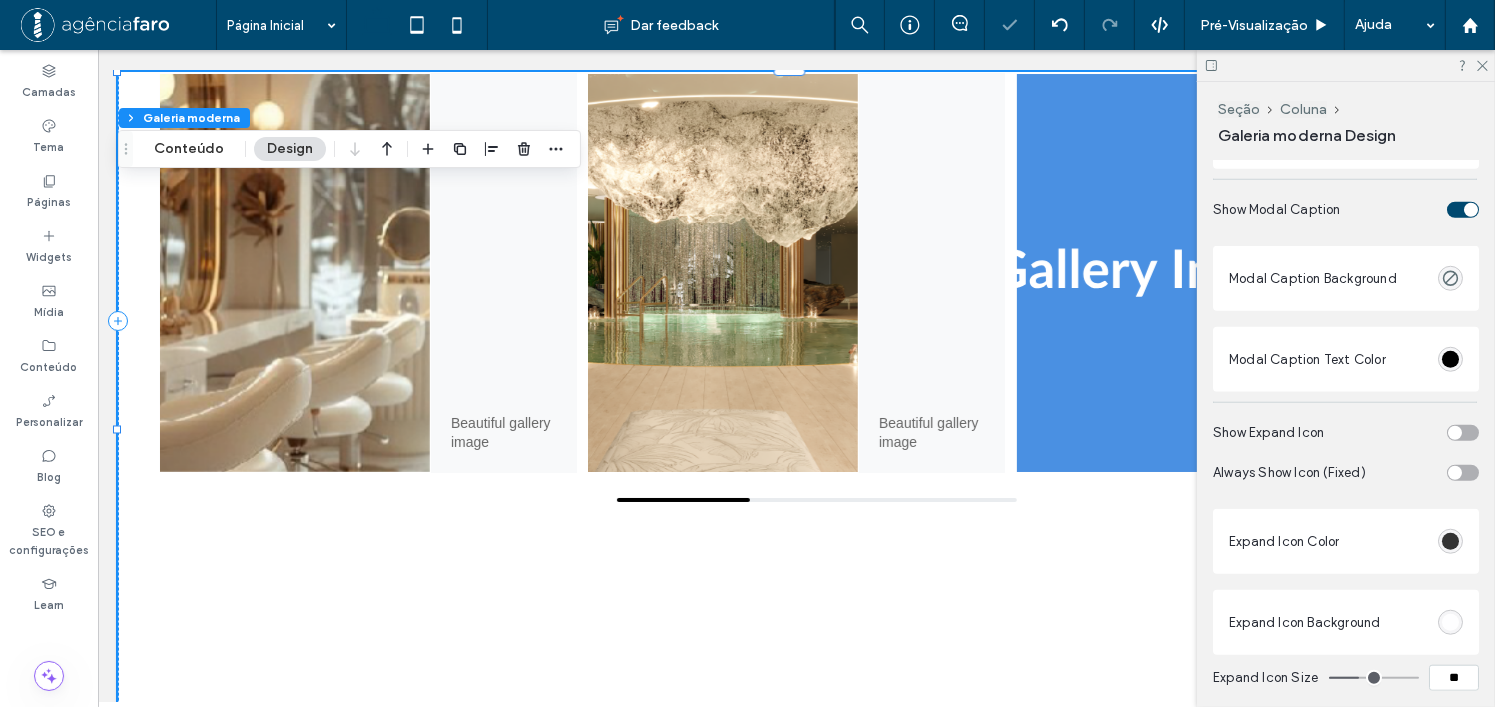 click at bounding box center [1463, 210] 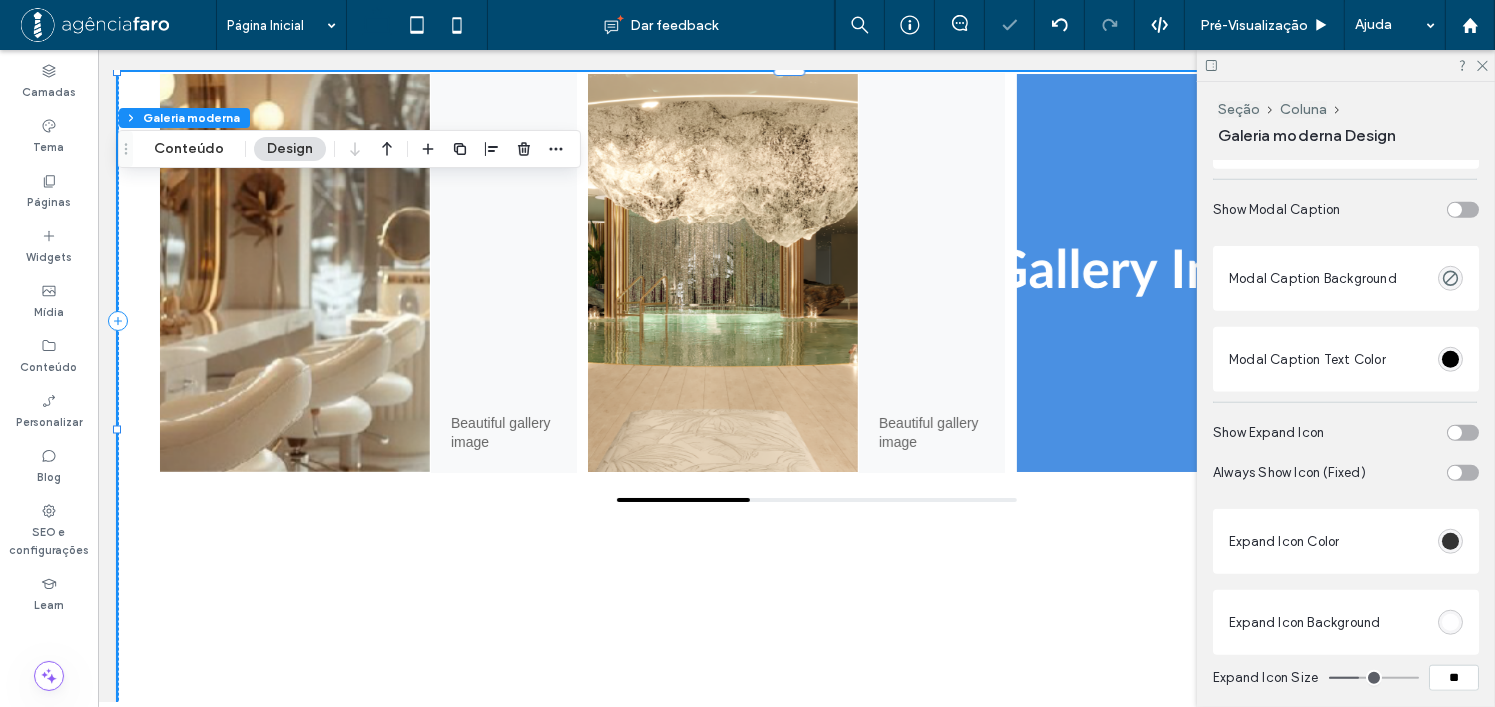 click at bounding box center [1463, 210] 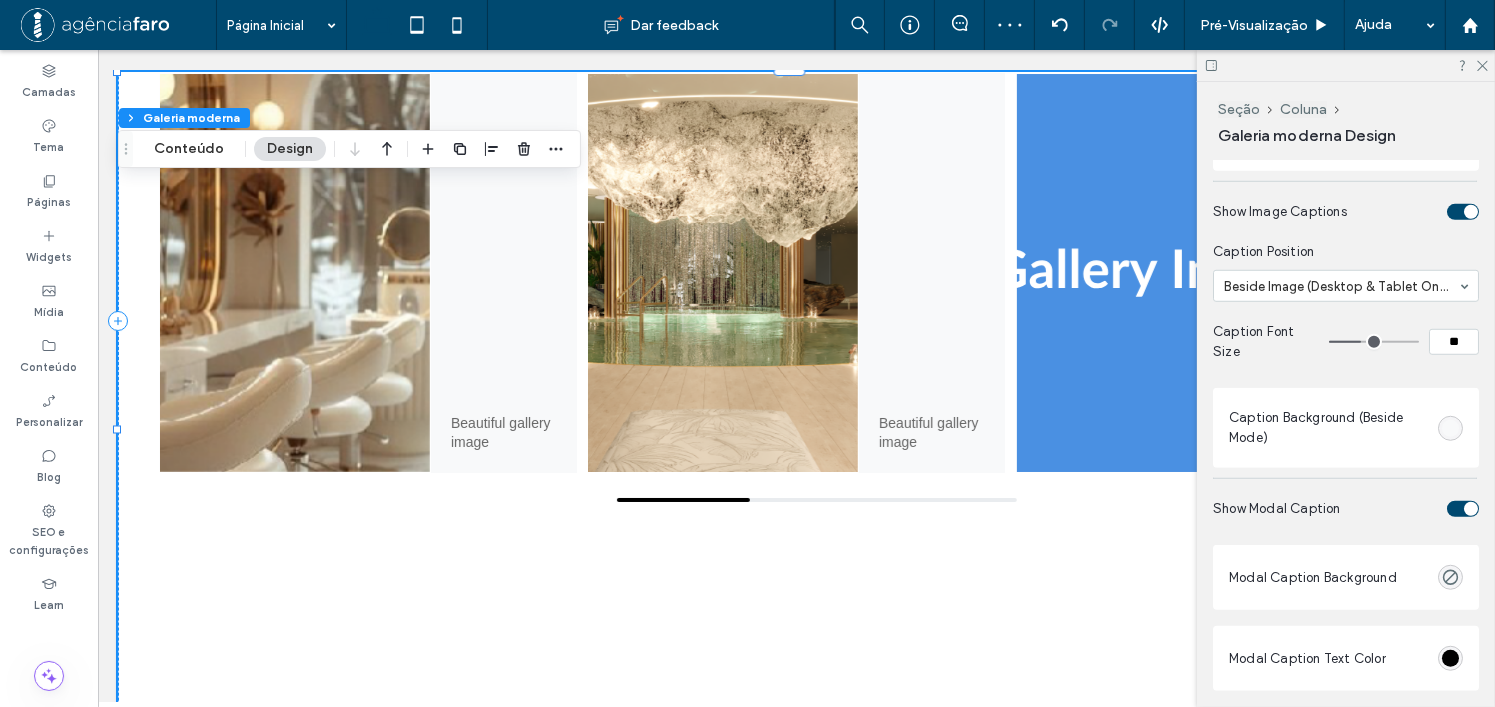 scroll, scrollTop: 1459, scrollLeft: 0, axis: vertical 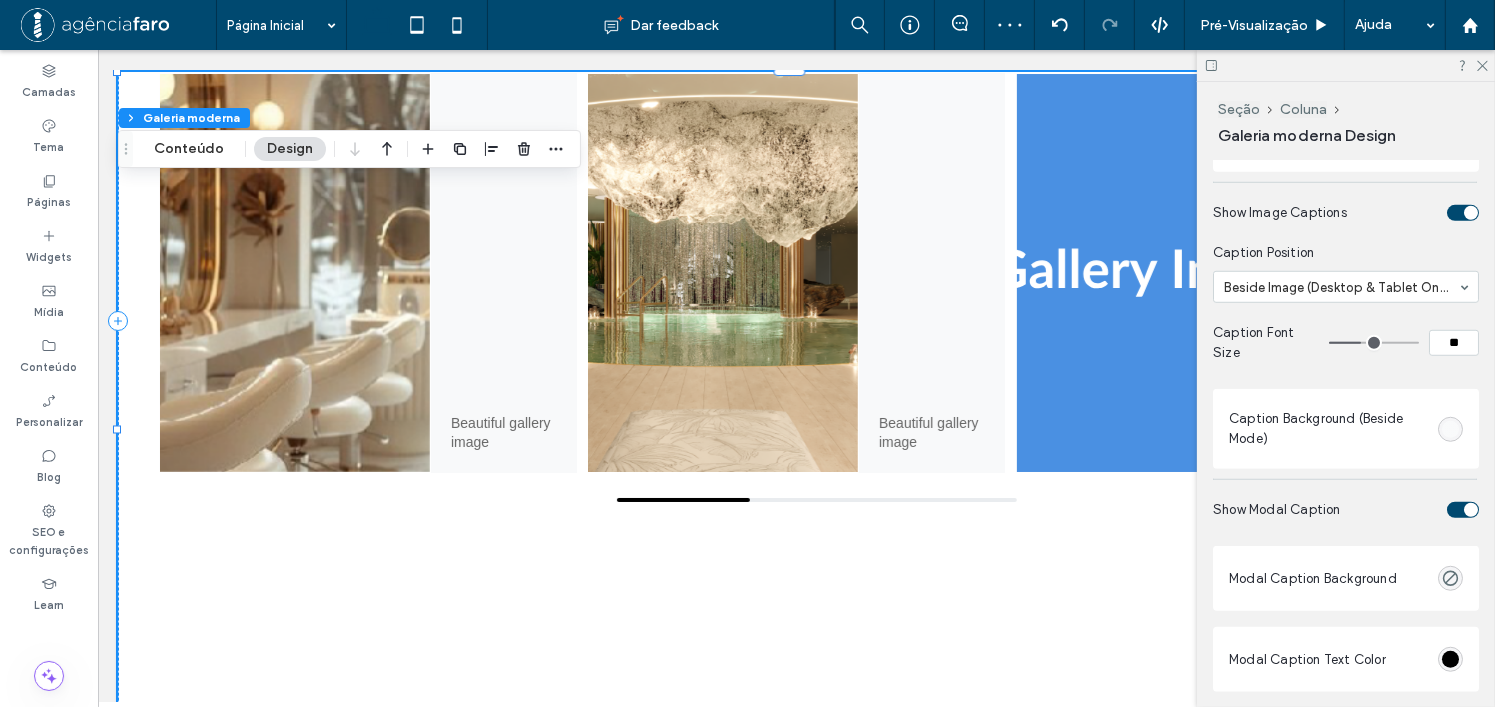 click at bounding box center (1450, 429) 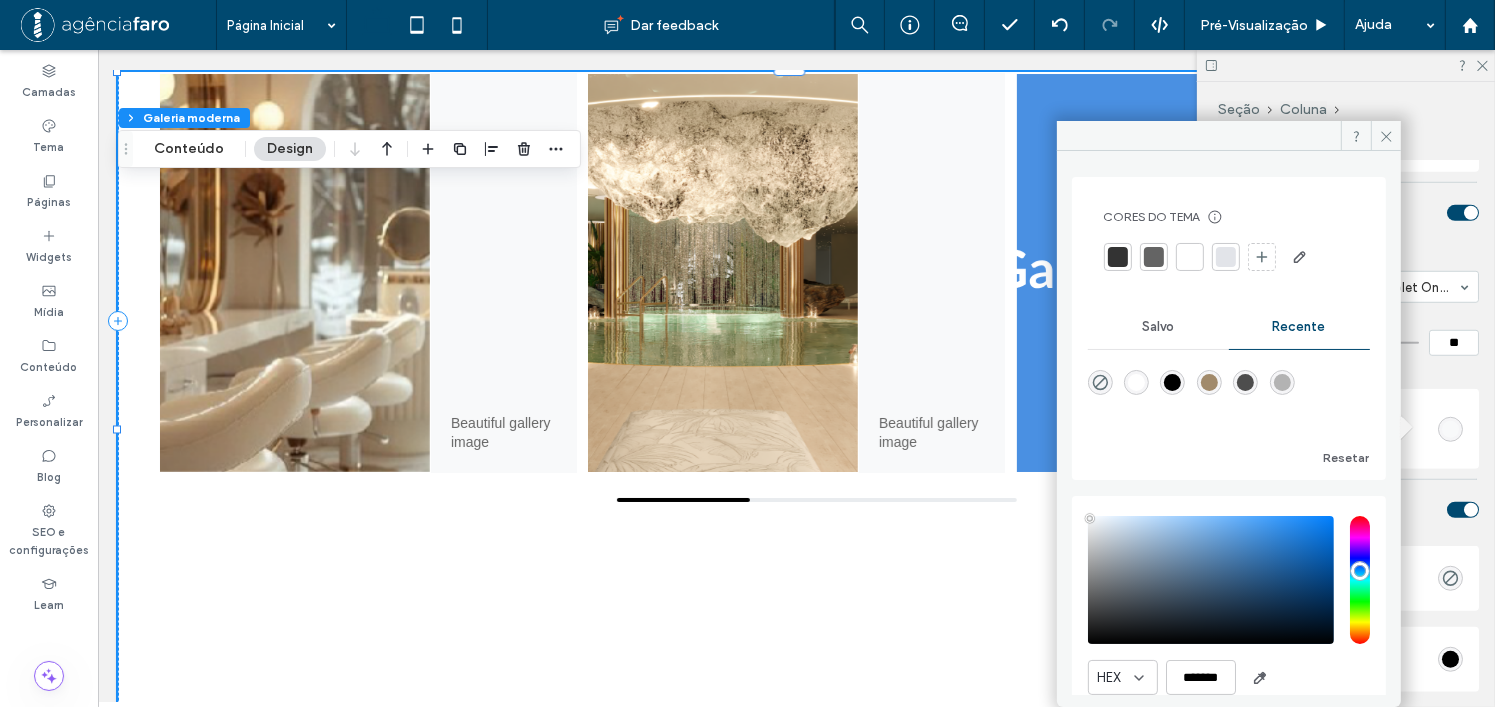 click at bounding box center (1172, 382) 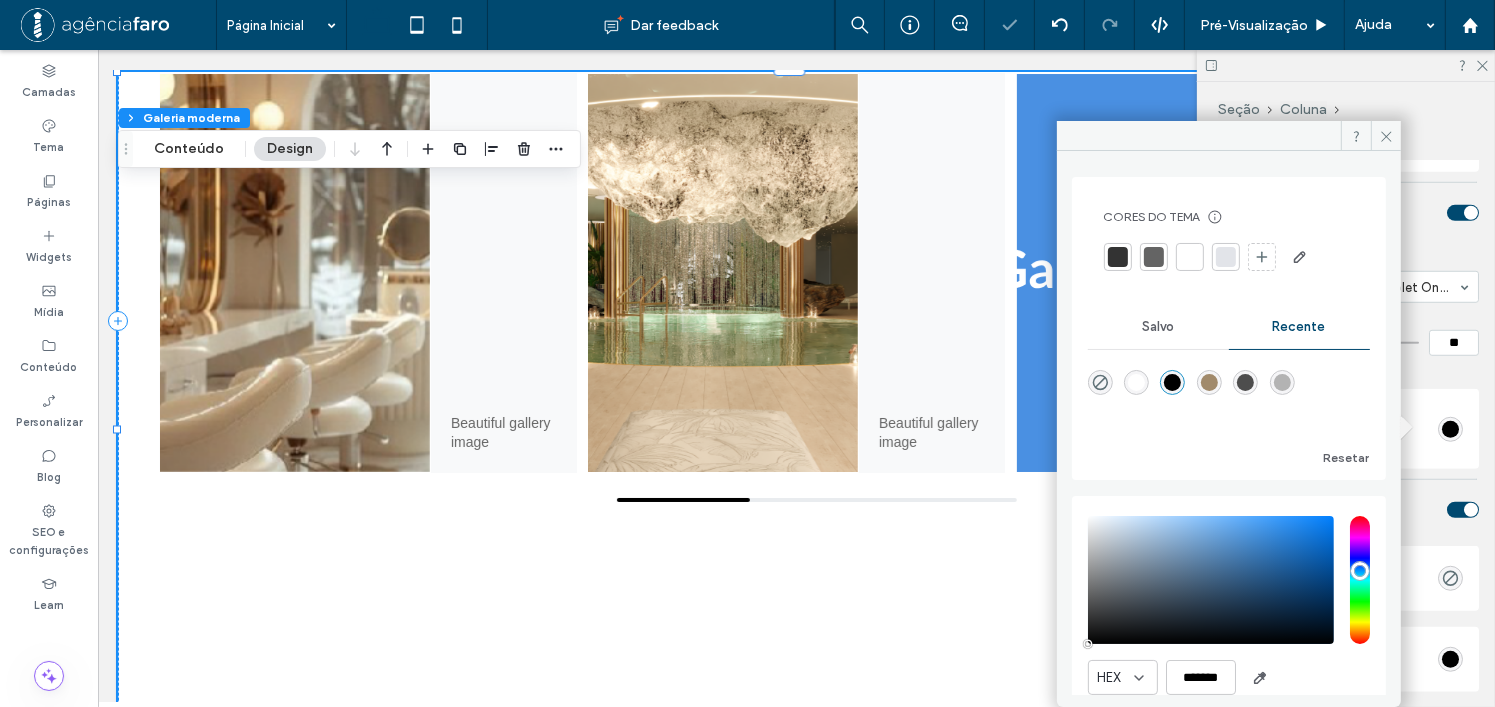 click at bounding box center [1100, 382] 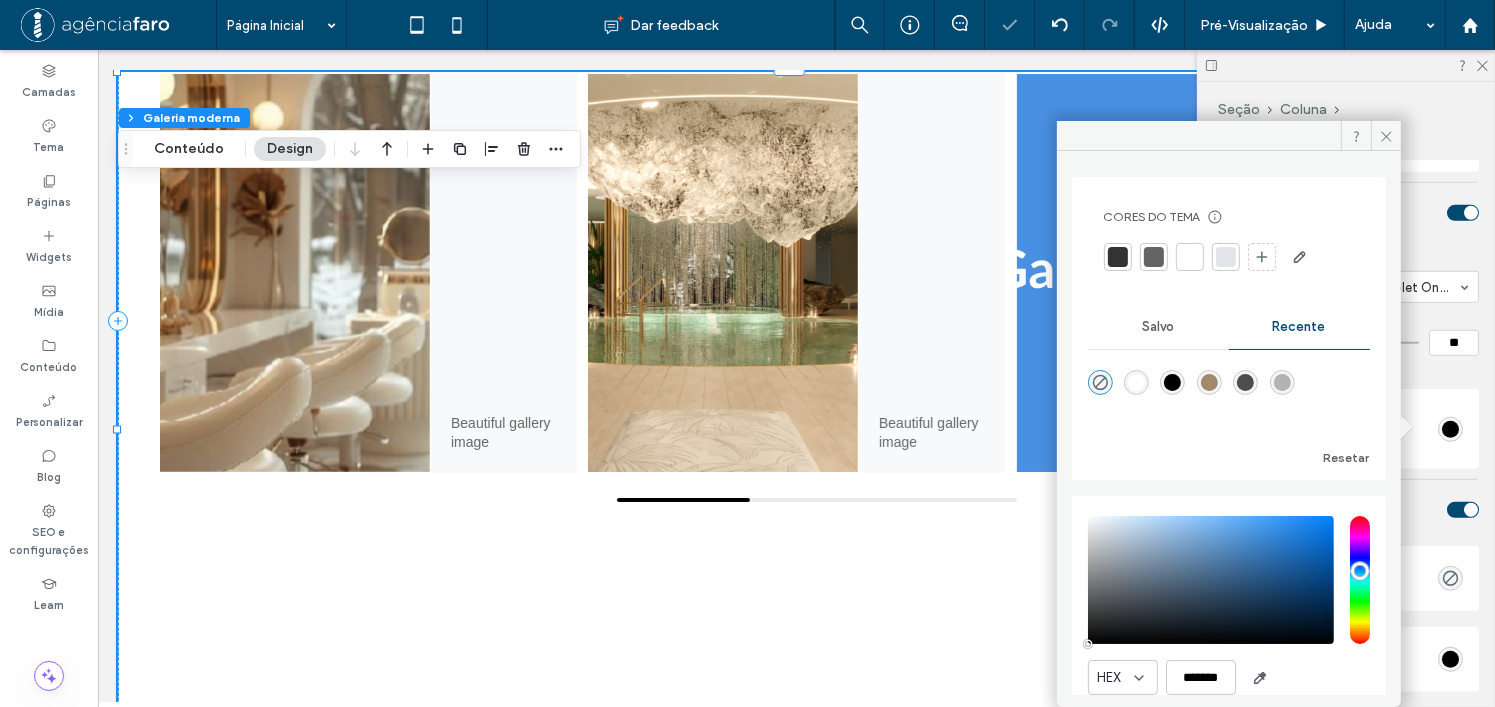 drag, startPoint x: 1111, startPoint y: 379, endPoint x: 1297, endPoint y: 369, distance: 186.26862 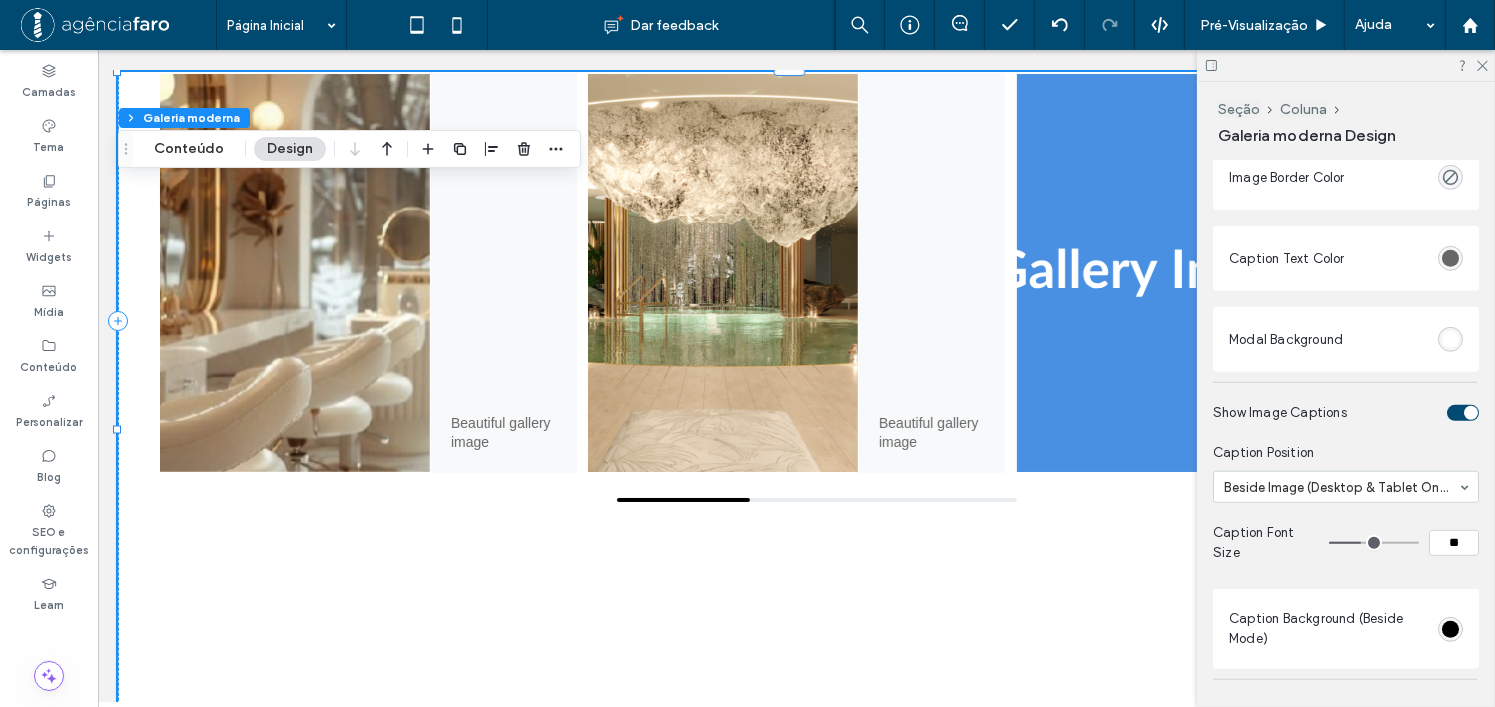 scroll, scrollTop: 1159, scrollLeft: 0, axis: vertical 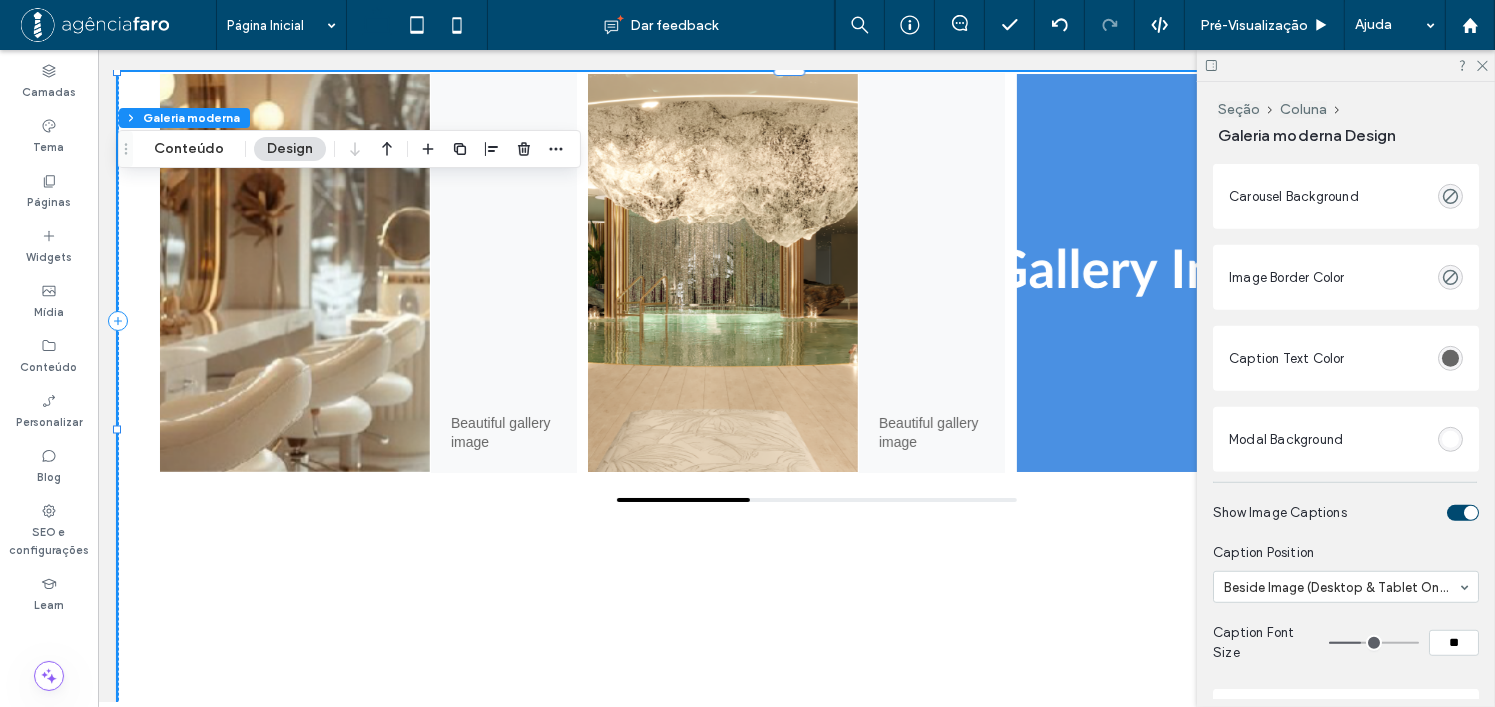 click at bounding box center [1450, 439] 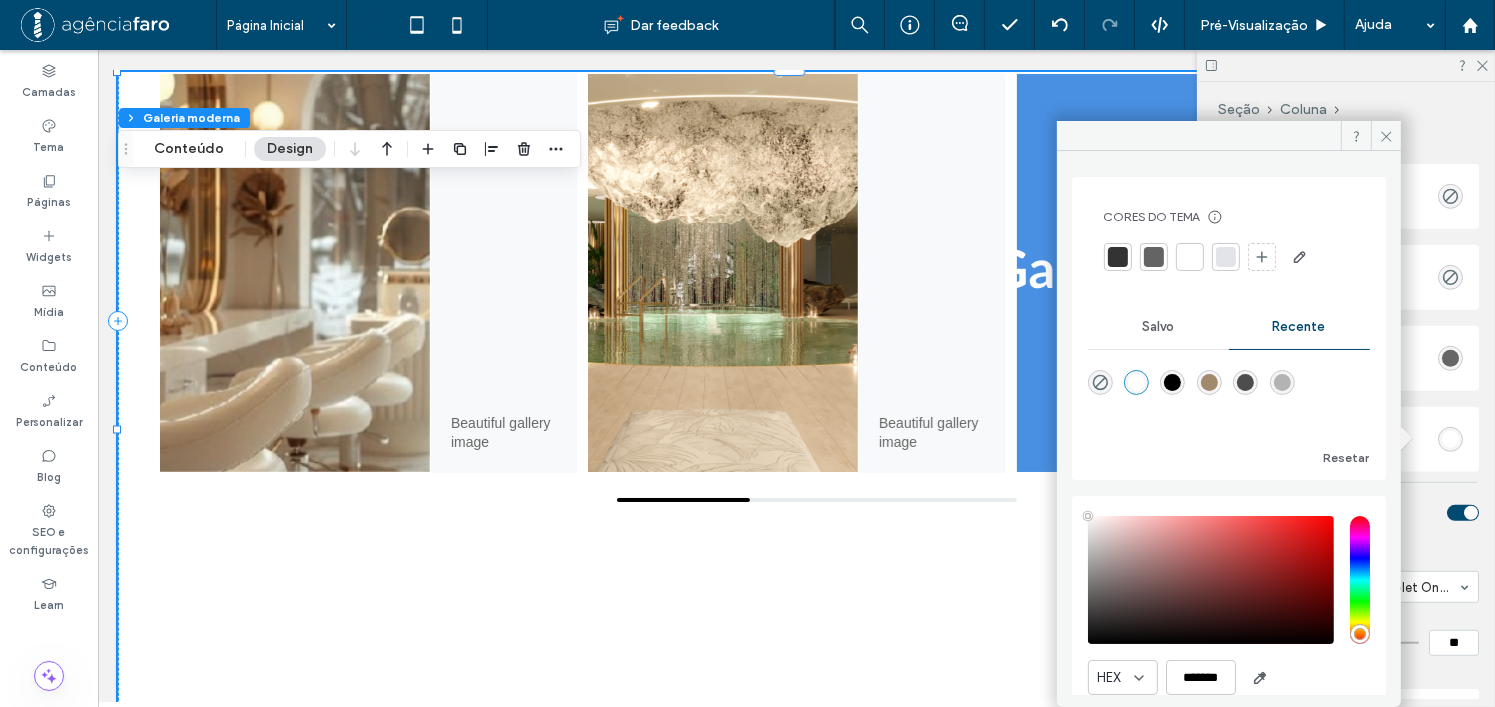 click at bounding box center [1173, 383] 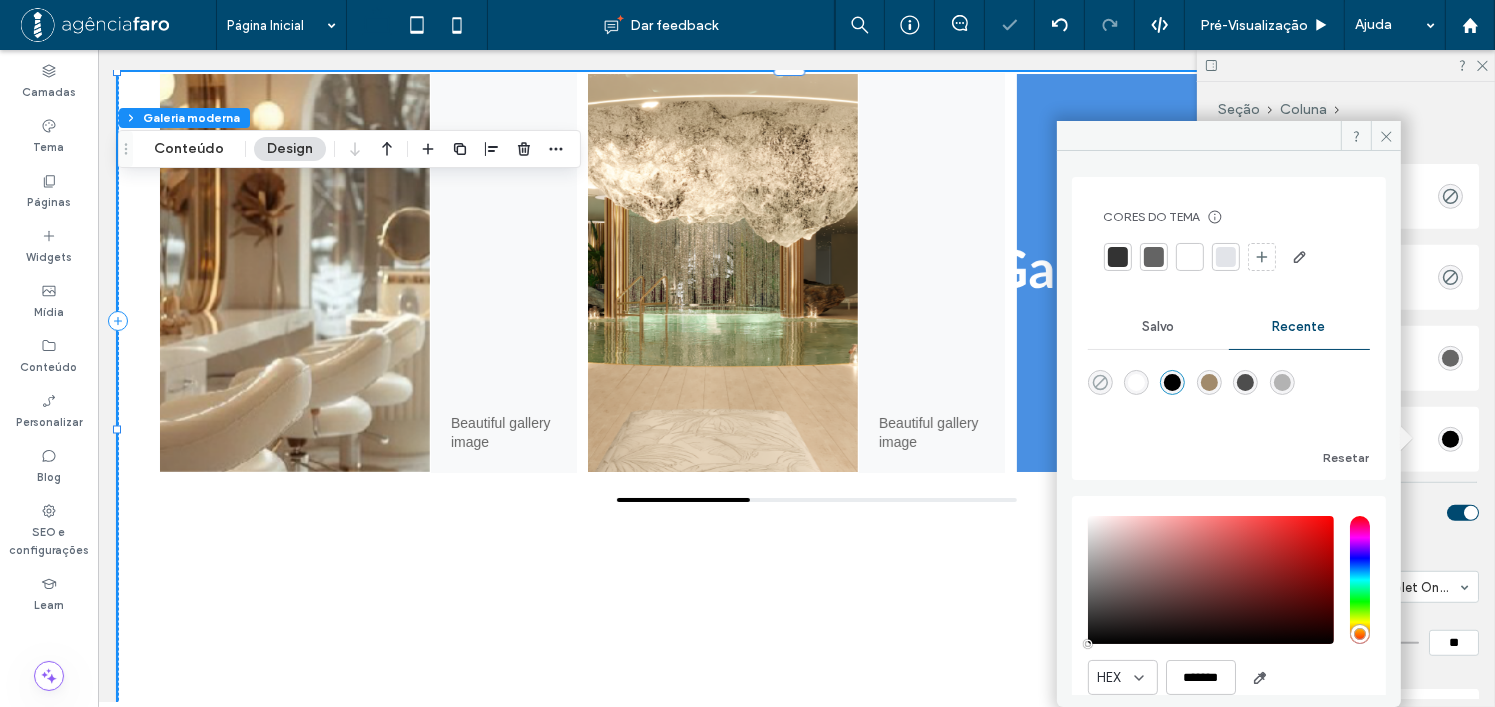 click 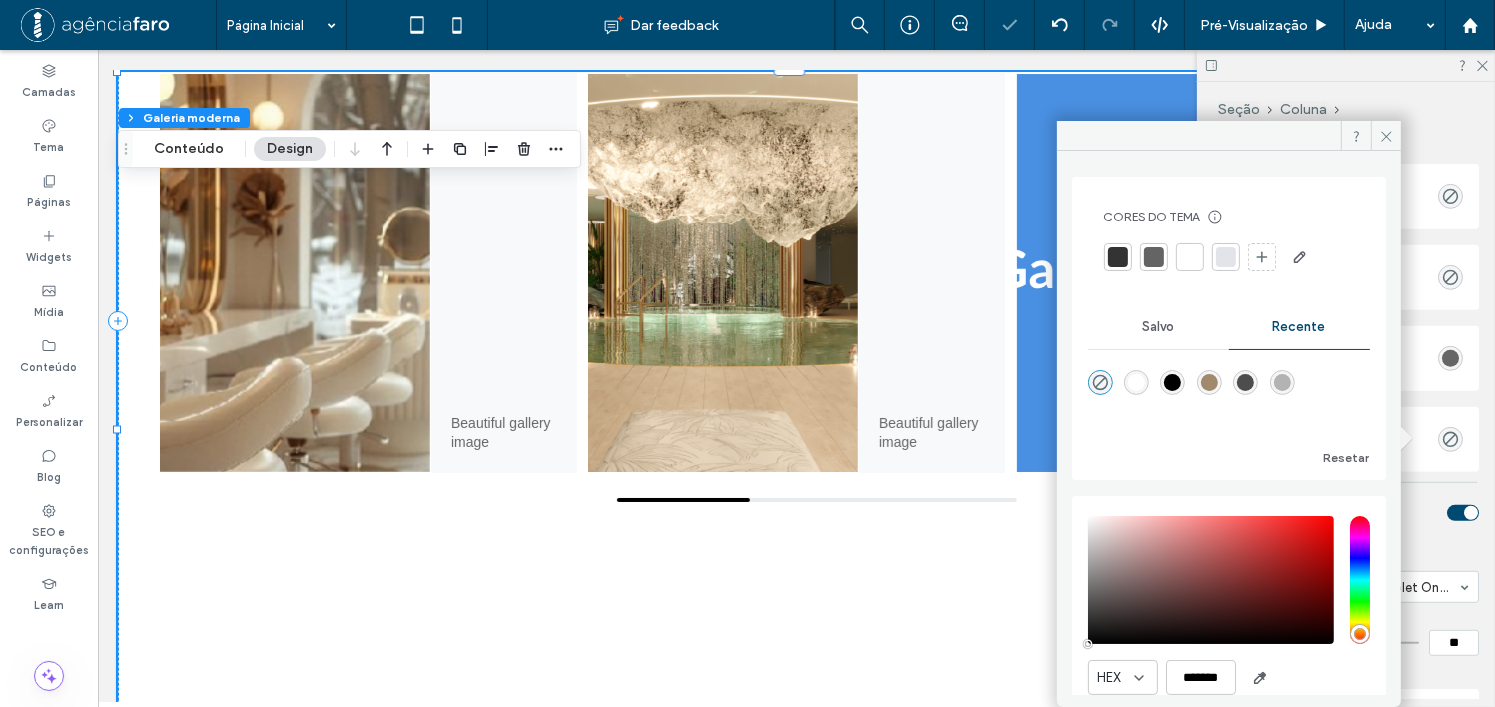 click on "Modal Background" at bounding box center [1346, 439] 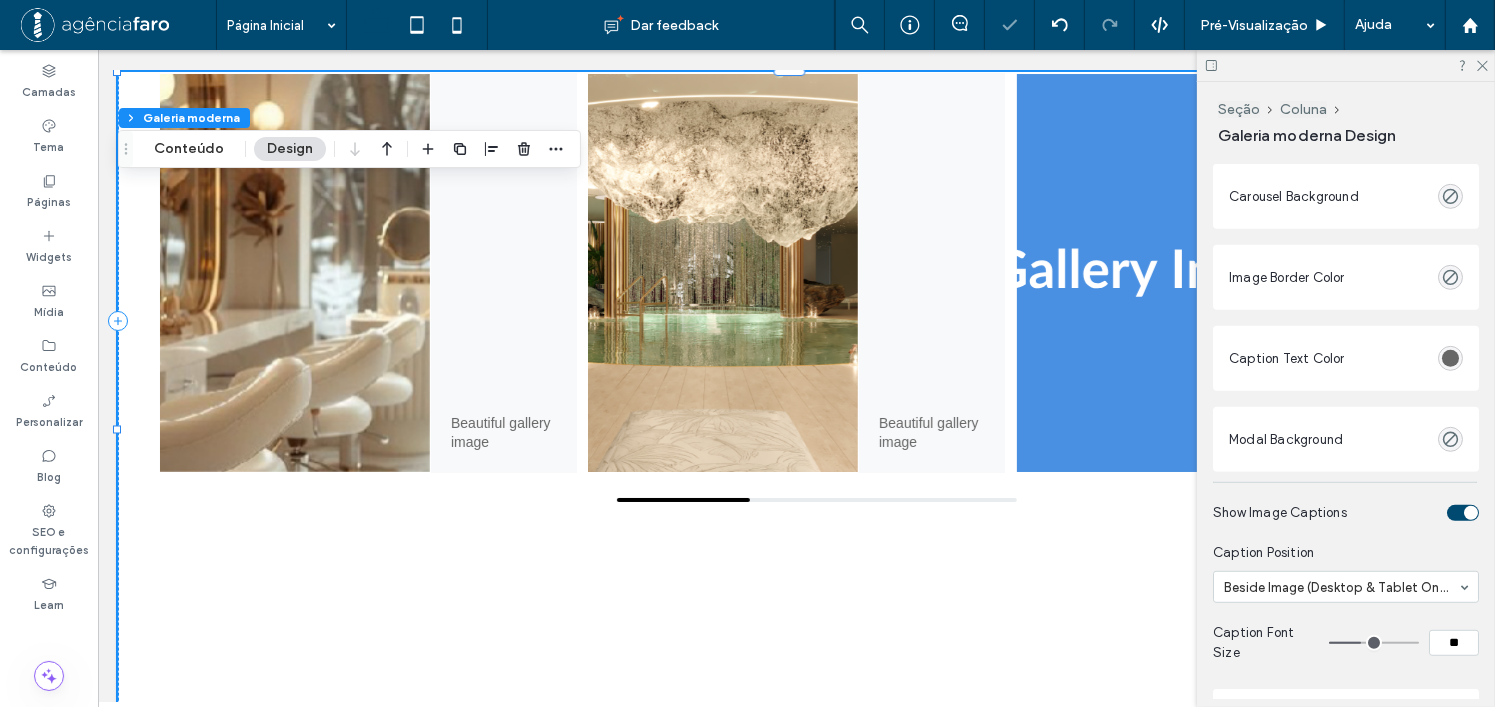 scroll, scrollTop: 1059, scrollLeft: 0, axis: vertical 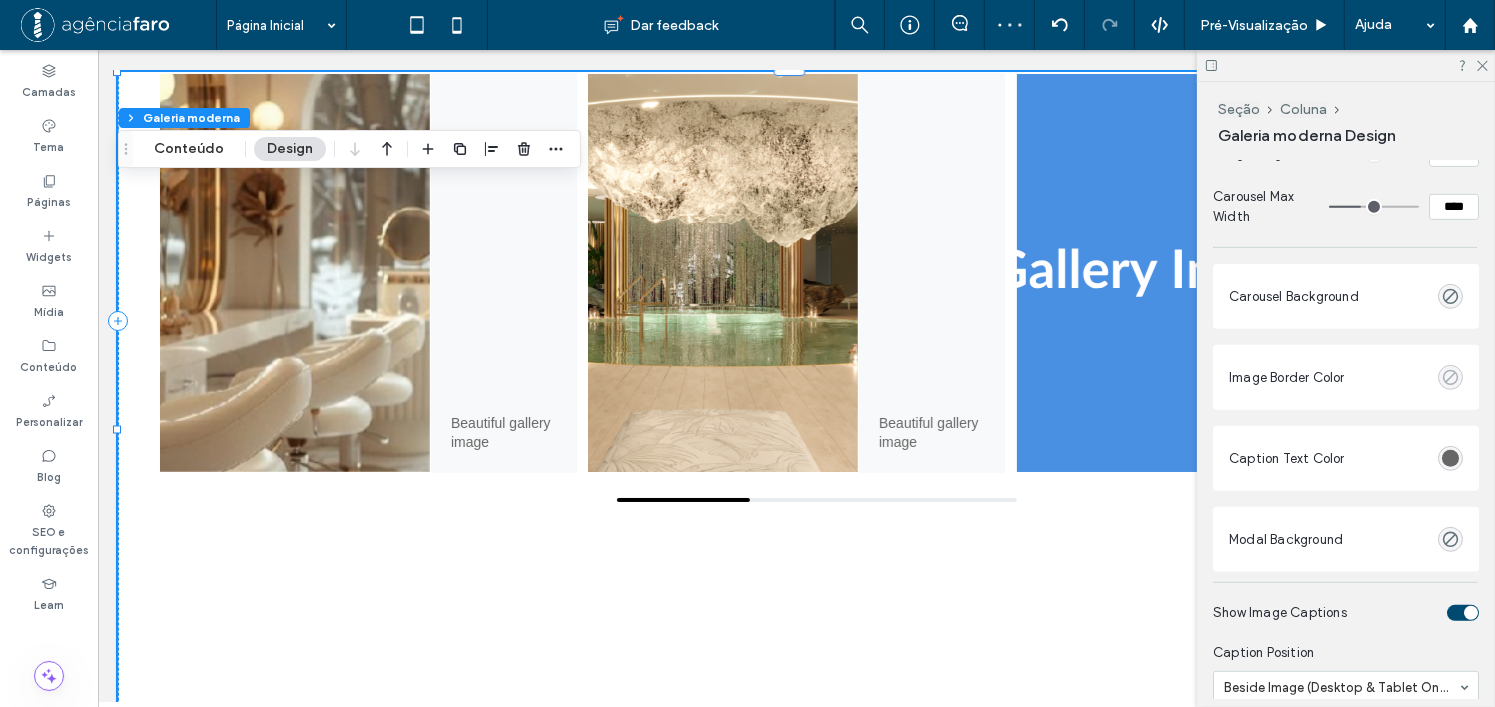 click at bounding box center [1450, 377] 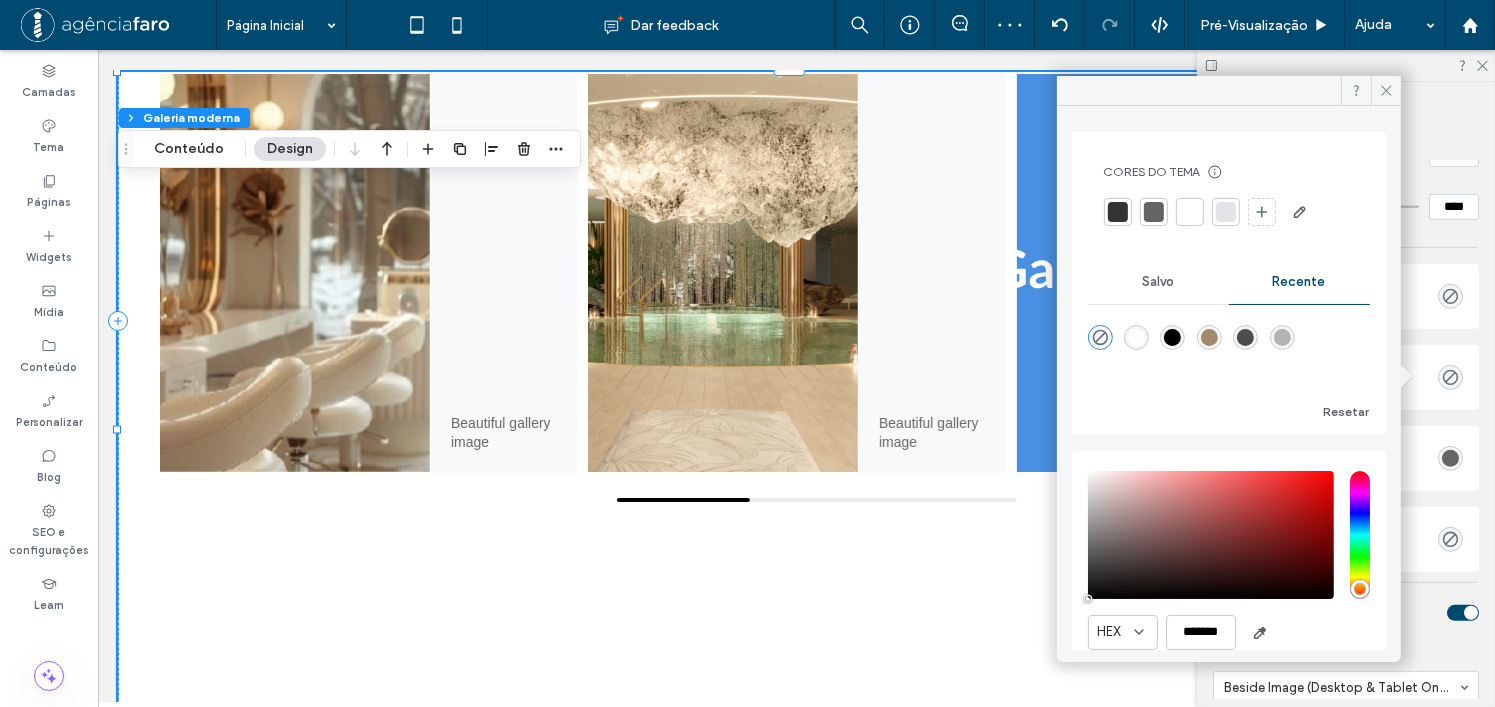 click at bounding box center (1172, 337) 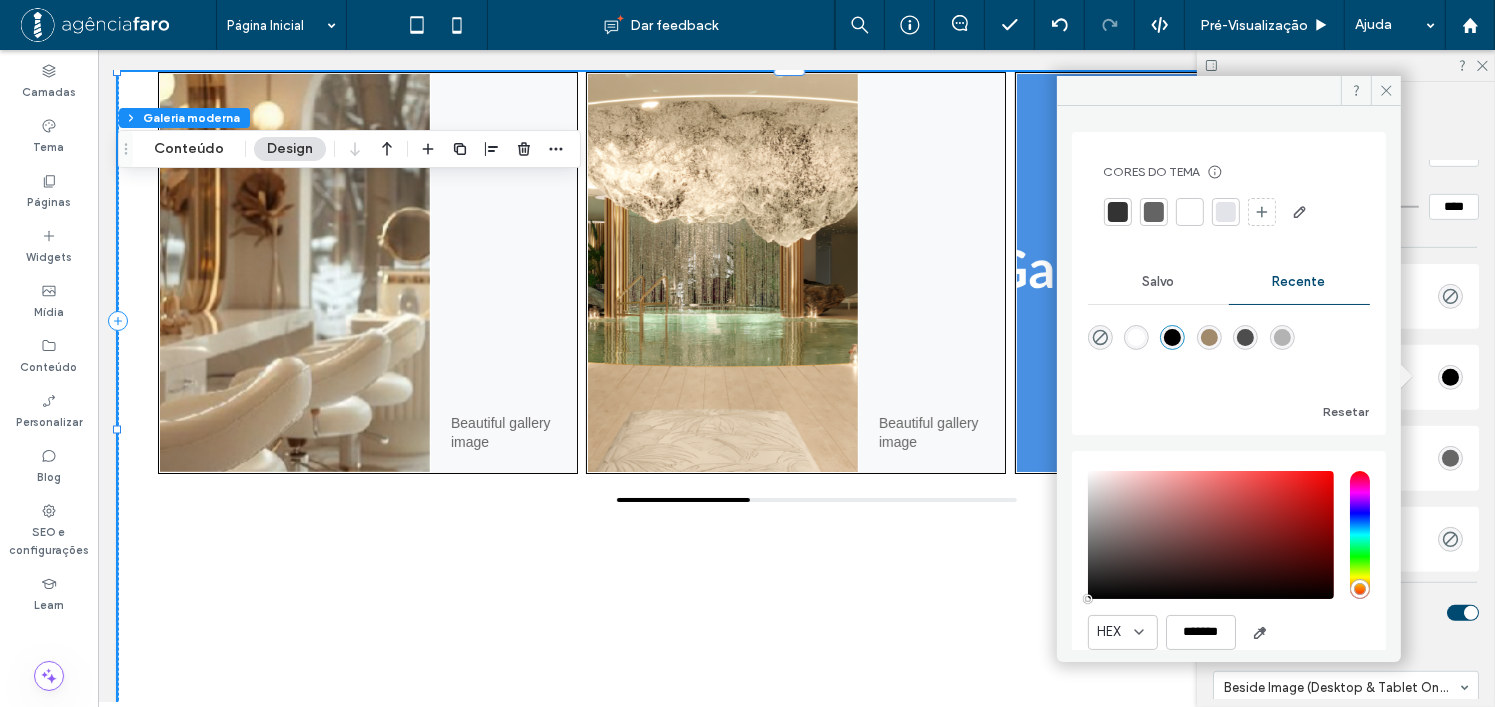 click on "Carousel Background" at bounding box center [1346, 296] 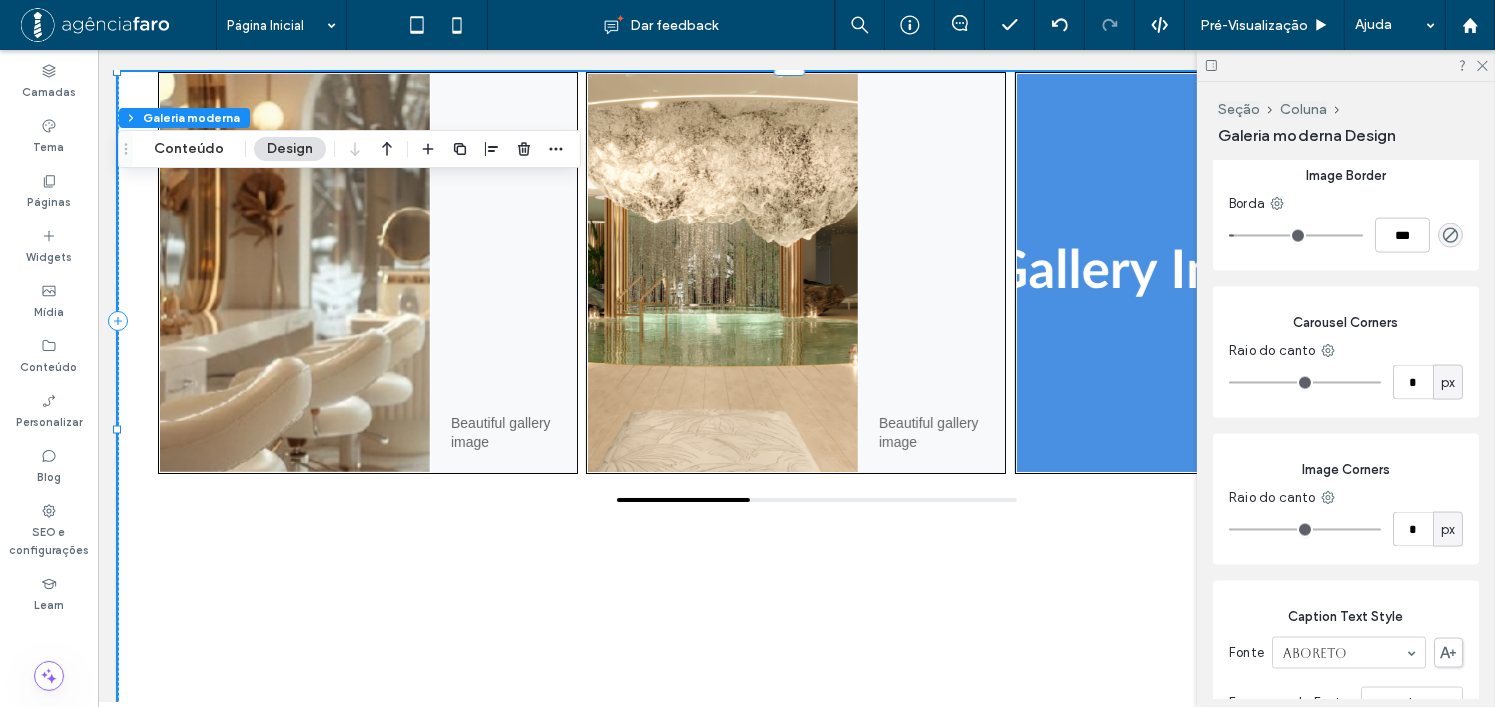 scroll, scrollTop: 2859, scrollLeft: 0, axis: vertical 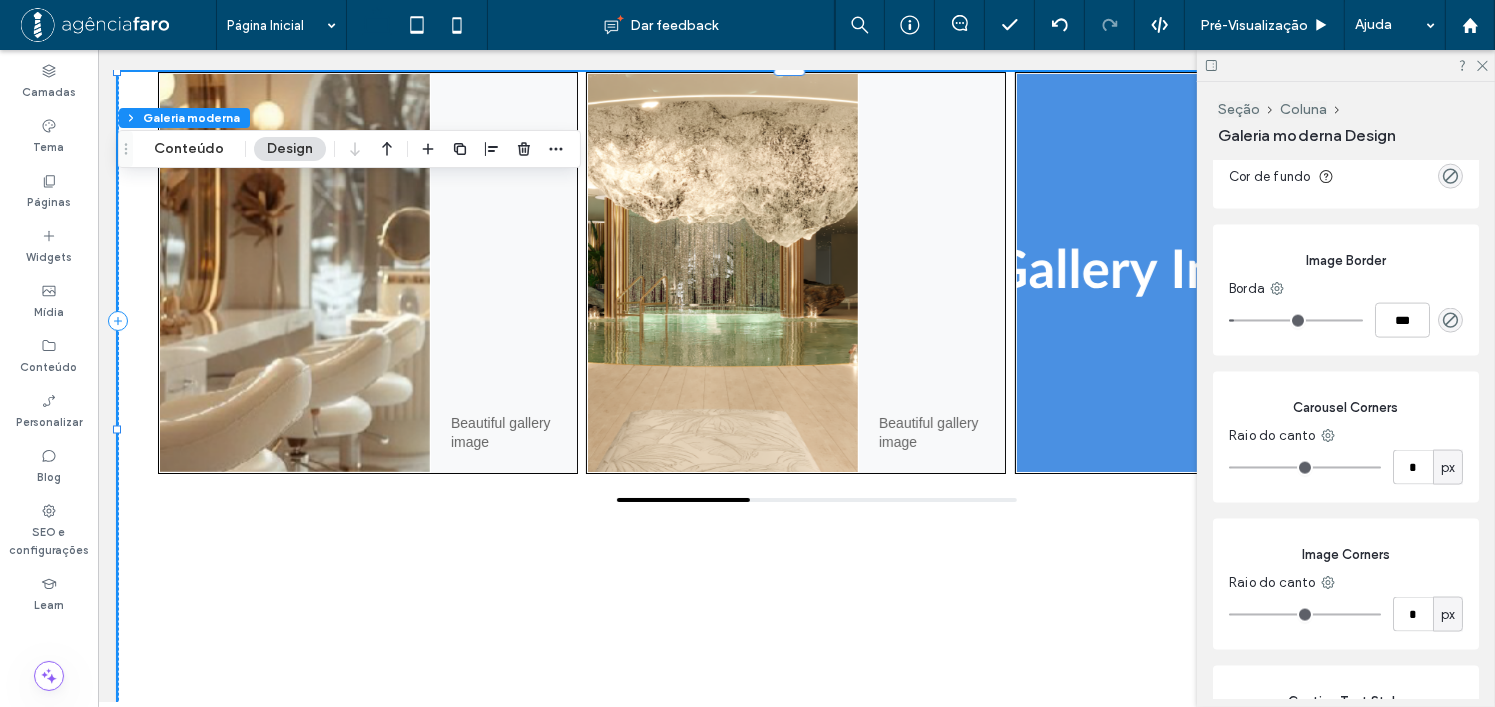 type on "*" 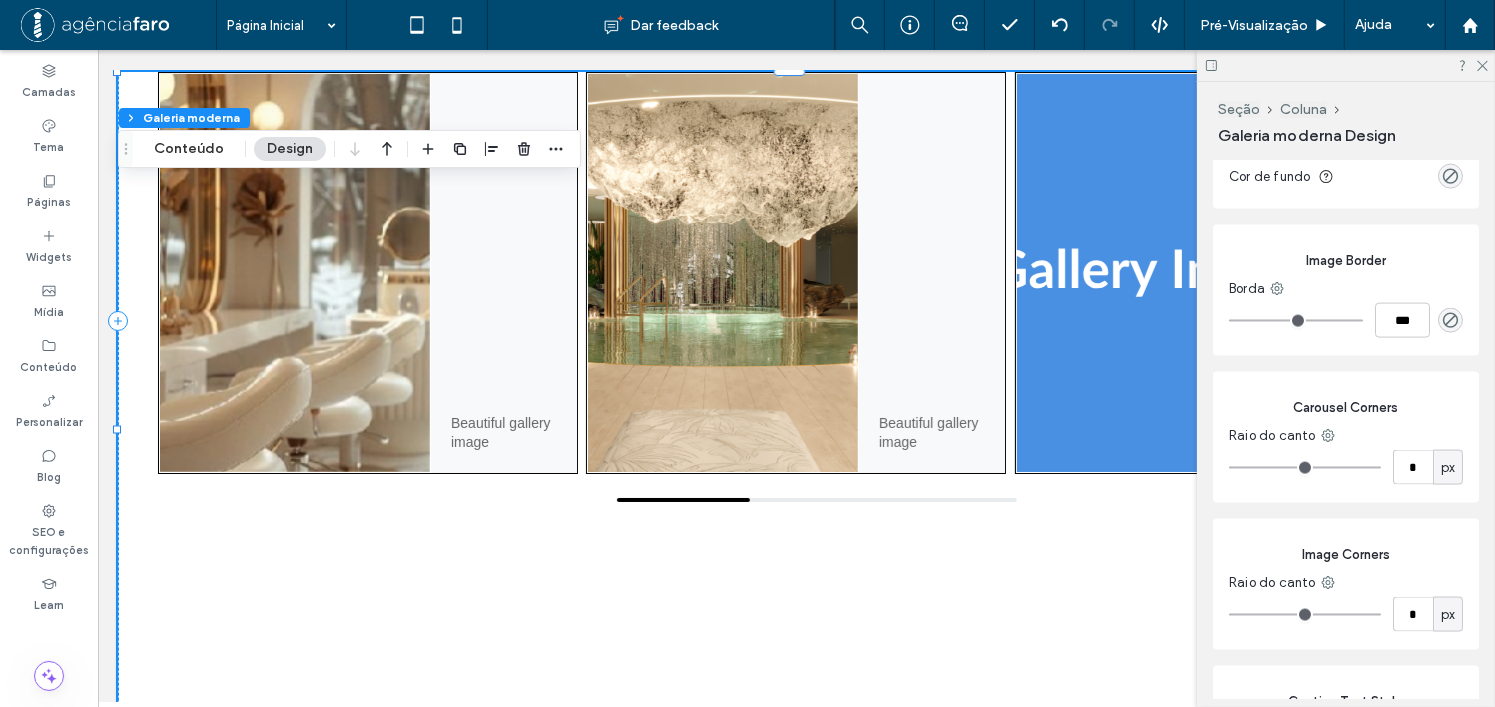drag, startPoint x: 1243, startPoint y: 332, endPoint x: 1219, endPoint y: 331, distance: 24.020824 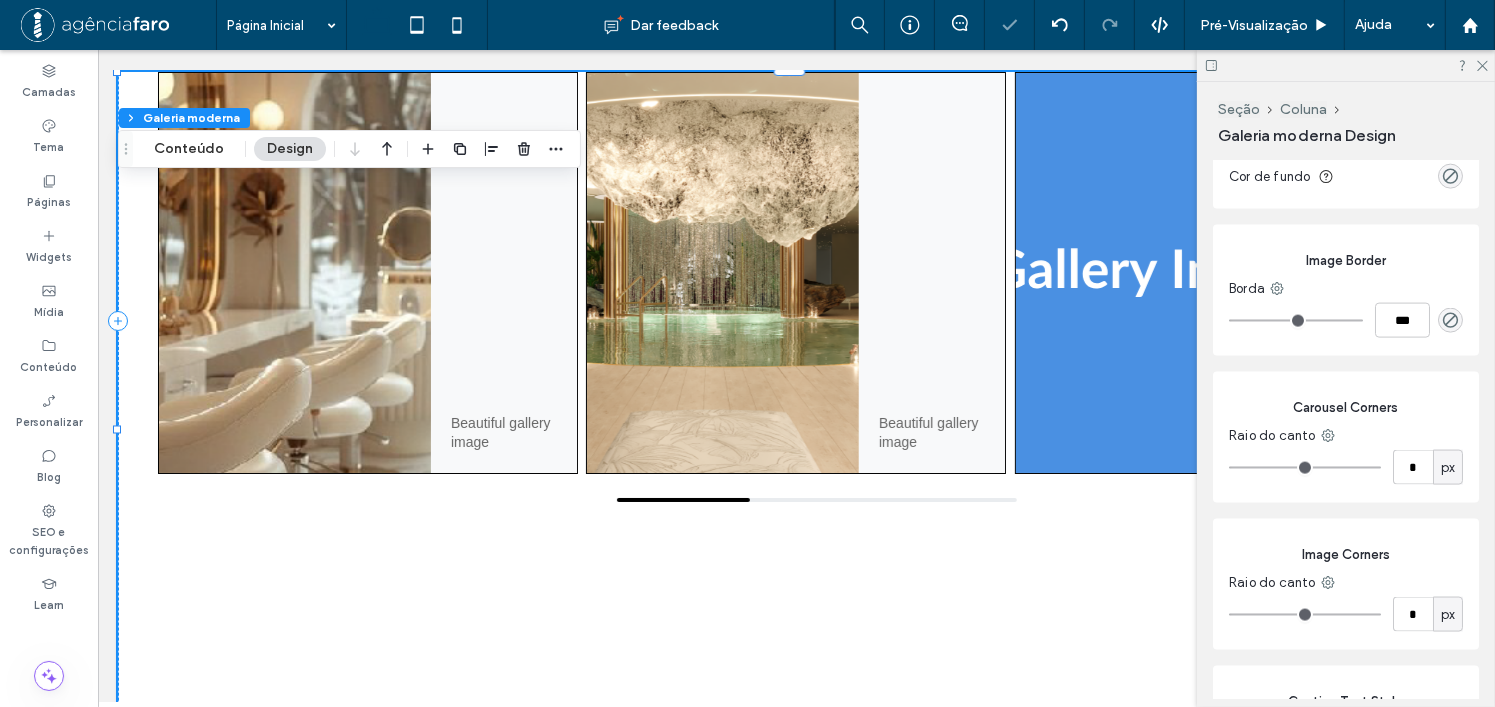 click on "Customize the appearance of your image carousel Full Width Image Height *** Carousel Max Width **** Carousel Background Image Border Color Caption Text Color Modal Background Show Image Captions Caption Position Beside Image (Desktop & Tablet Only) Caption Font Size ** Caption Background (Beside Mode) Show Modal Caption Modal Caption Background Modal Caption Text Color Show Expand Icon Always Show Icon (Fixed) Expand Icon Color Expand Icon Background Expand Icon Size ** Show Navigation Tools Arrow Color Arrow Hover Color Drag Bar Background Drag Bar Indicator Drag Bar Width *** Carousel Background Cor Imagem Cor de fundo Image Border Borda *** Carousel Corners Raio do canto * px Image Corners Raio do canto * px Caption Text Style Fonte Aboreto Espessura da Fonte normal Tamanho da Fonte 14 Cor da fonte Formato da fonte Alinhamento Sentido do texto" at bounding box center [1346, -341] 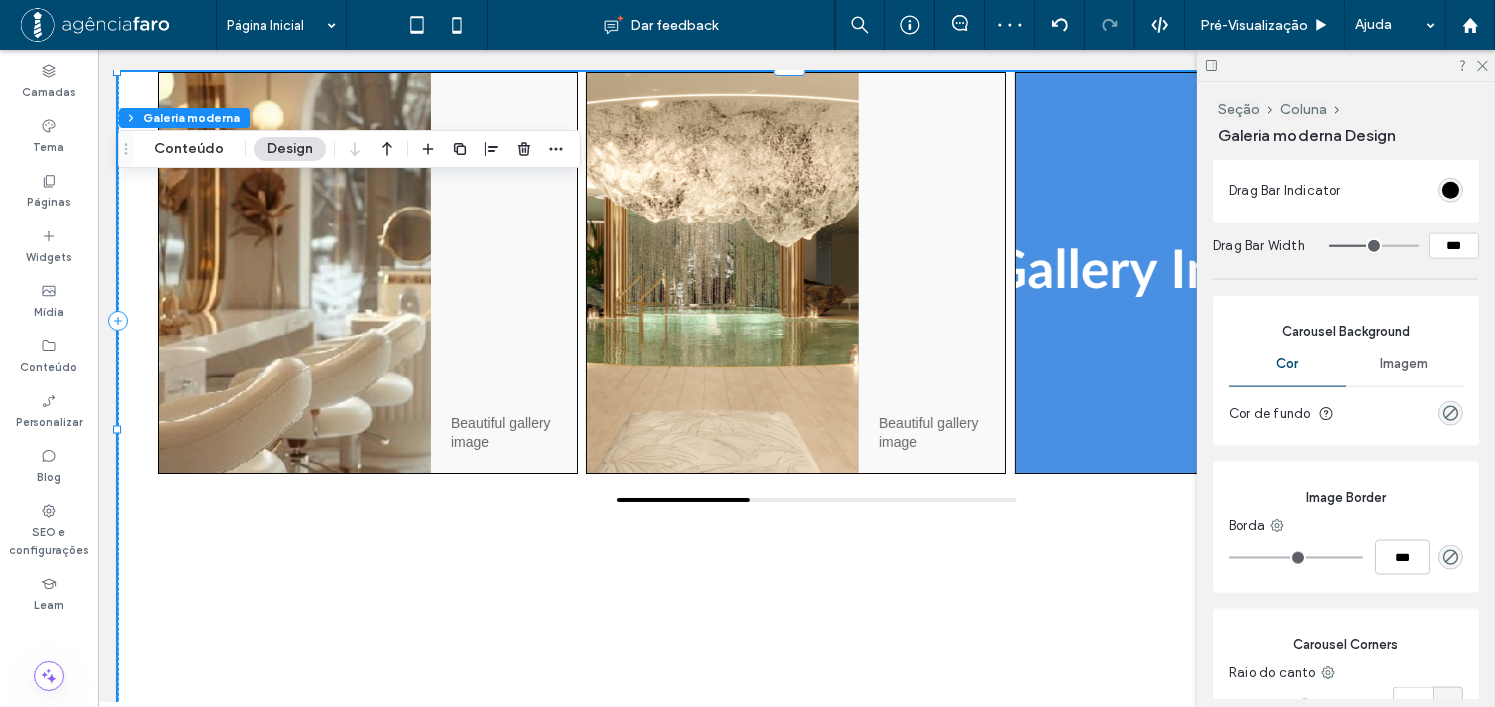 scroll, scrollTop: 2559, scrollLeft: 0, axis: vertical 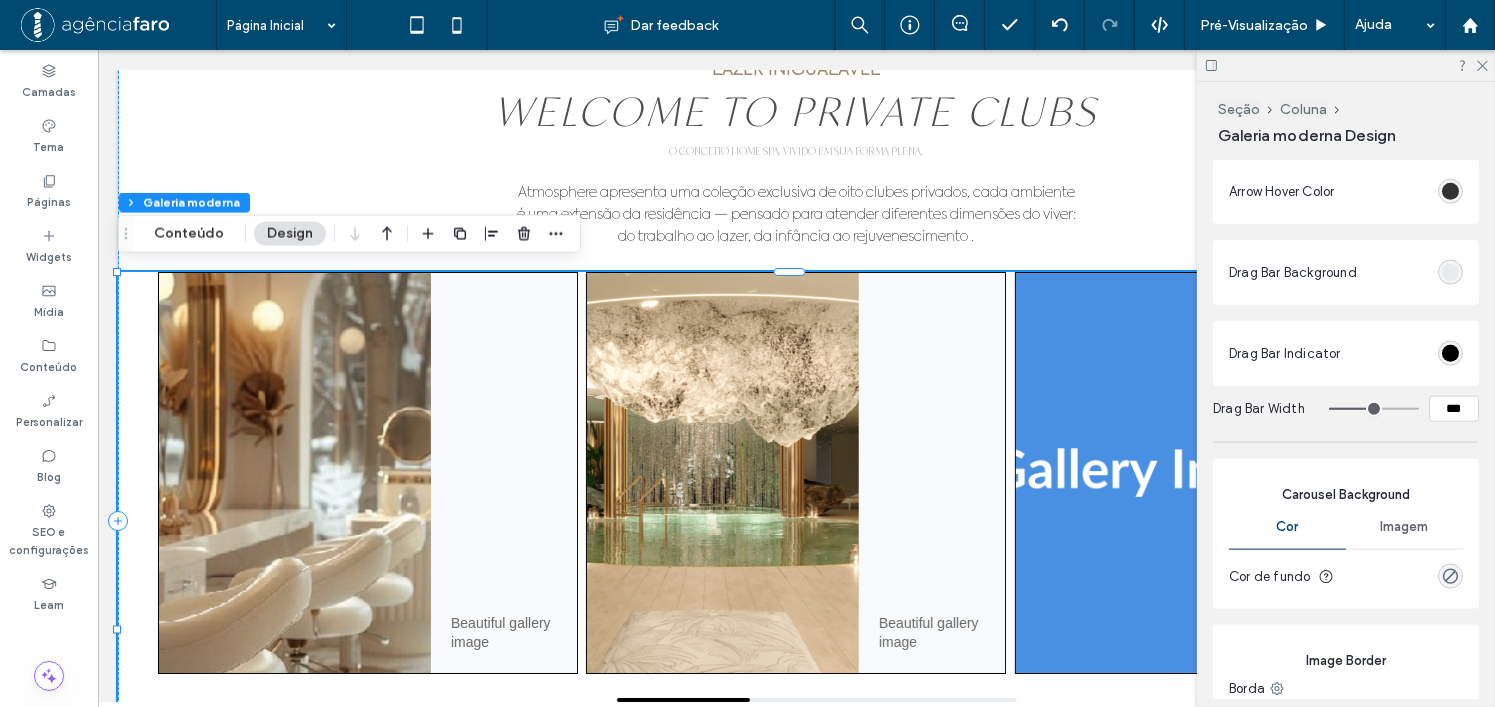 click at bounding box center [1450, 272] 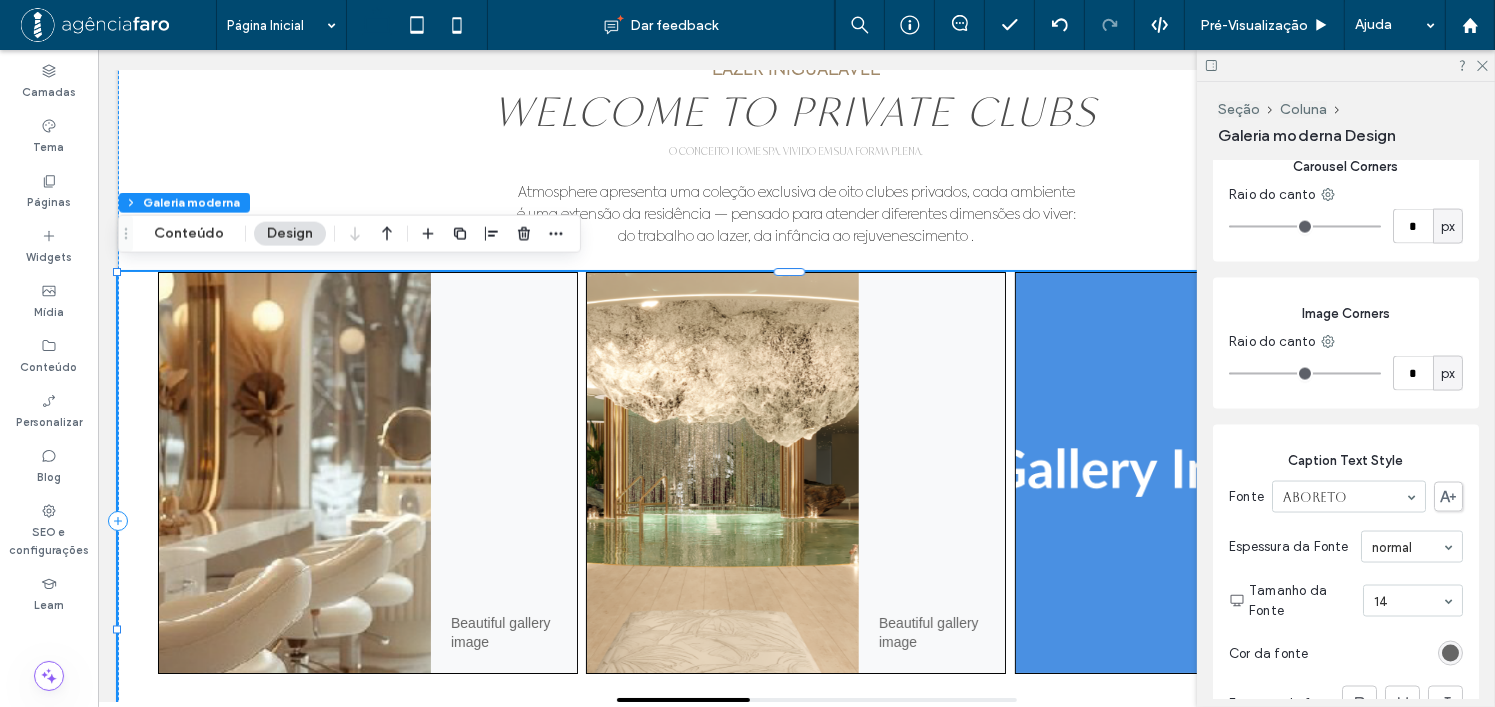 scroll, scrollTop: 3359, scrollLeft: 0, axis: vertical 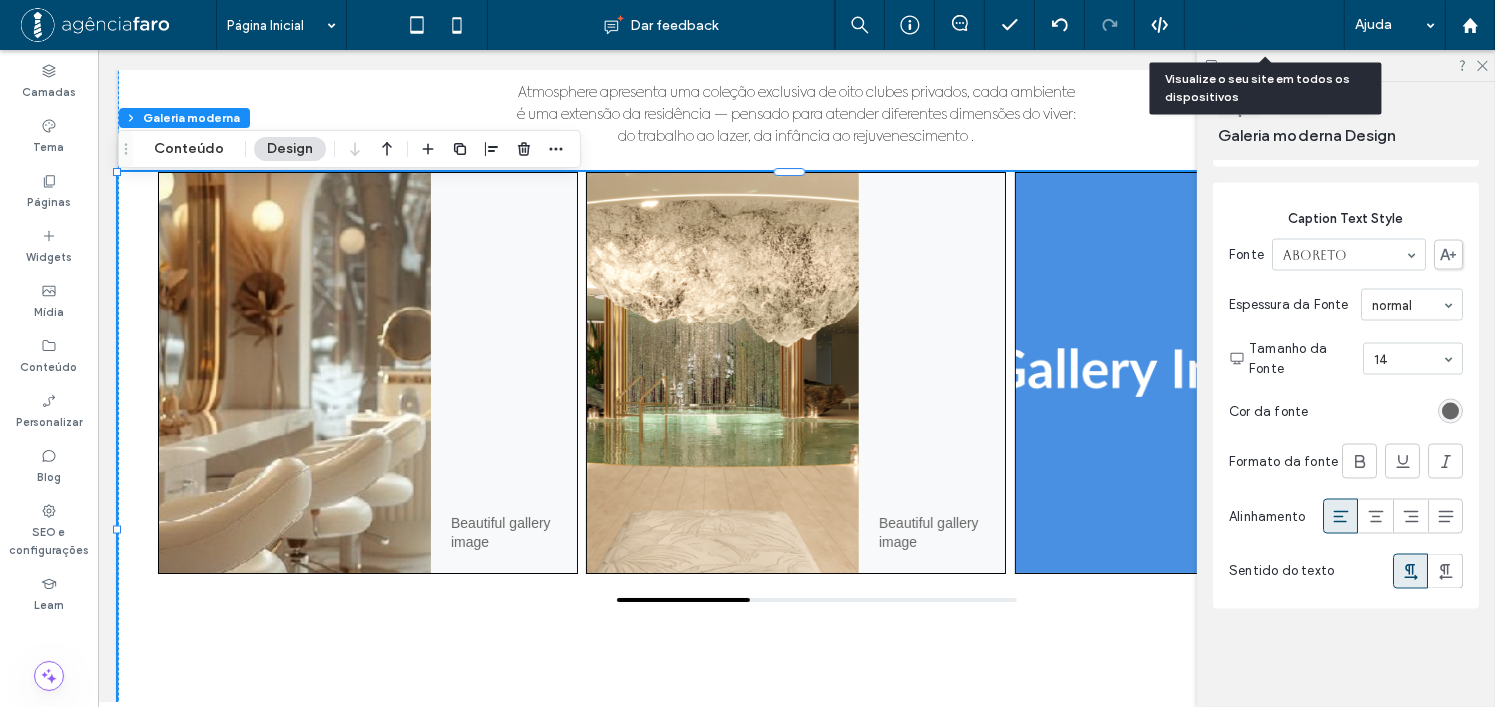 click on "Pré-Visualizaçāo" at bounding box center (1254, 25) 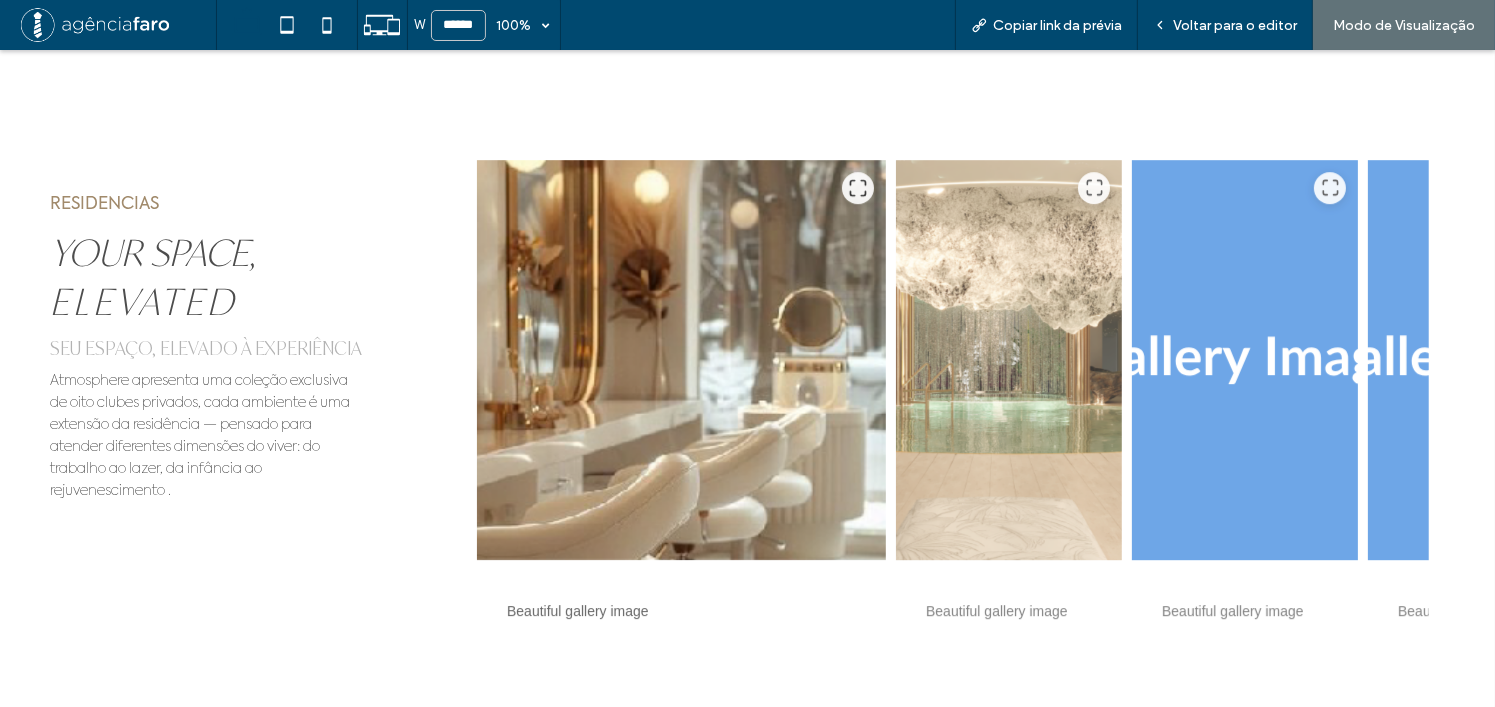 scroll, scrollTop: 6284, scrollLeft: 0, axis: vertical 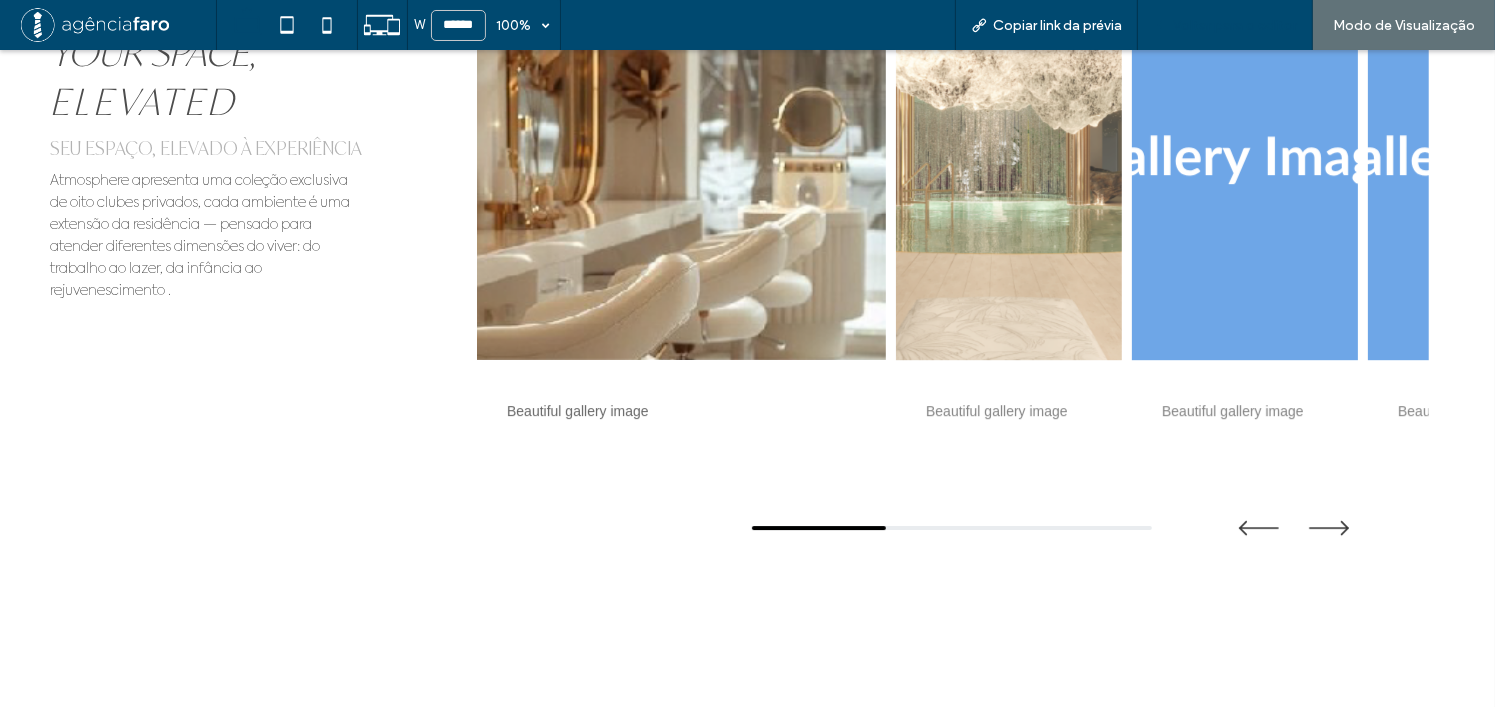 click on "Voltar para o editor" at bounding box center (1235, 25) 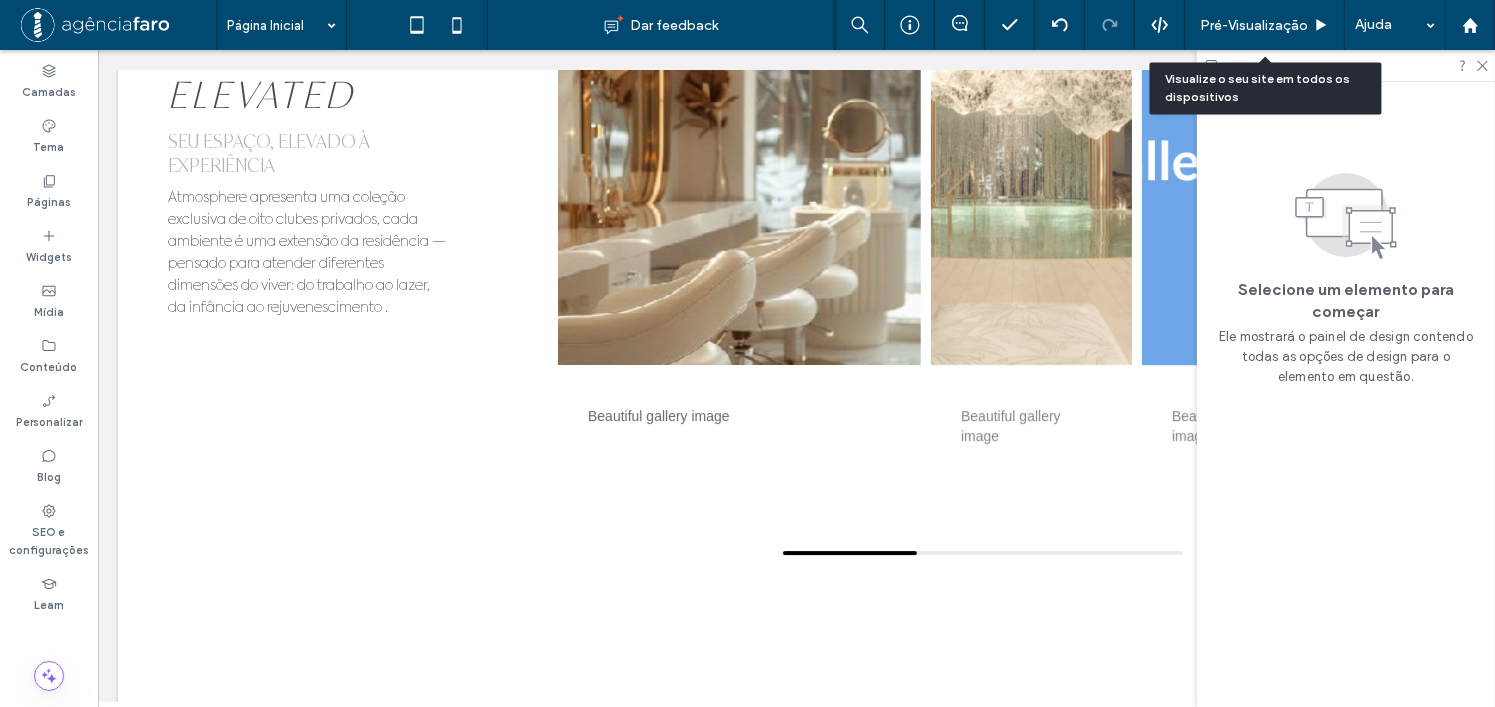 scroll, scrollTop: 6244, scrollLeft: 0, axis: vertical 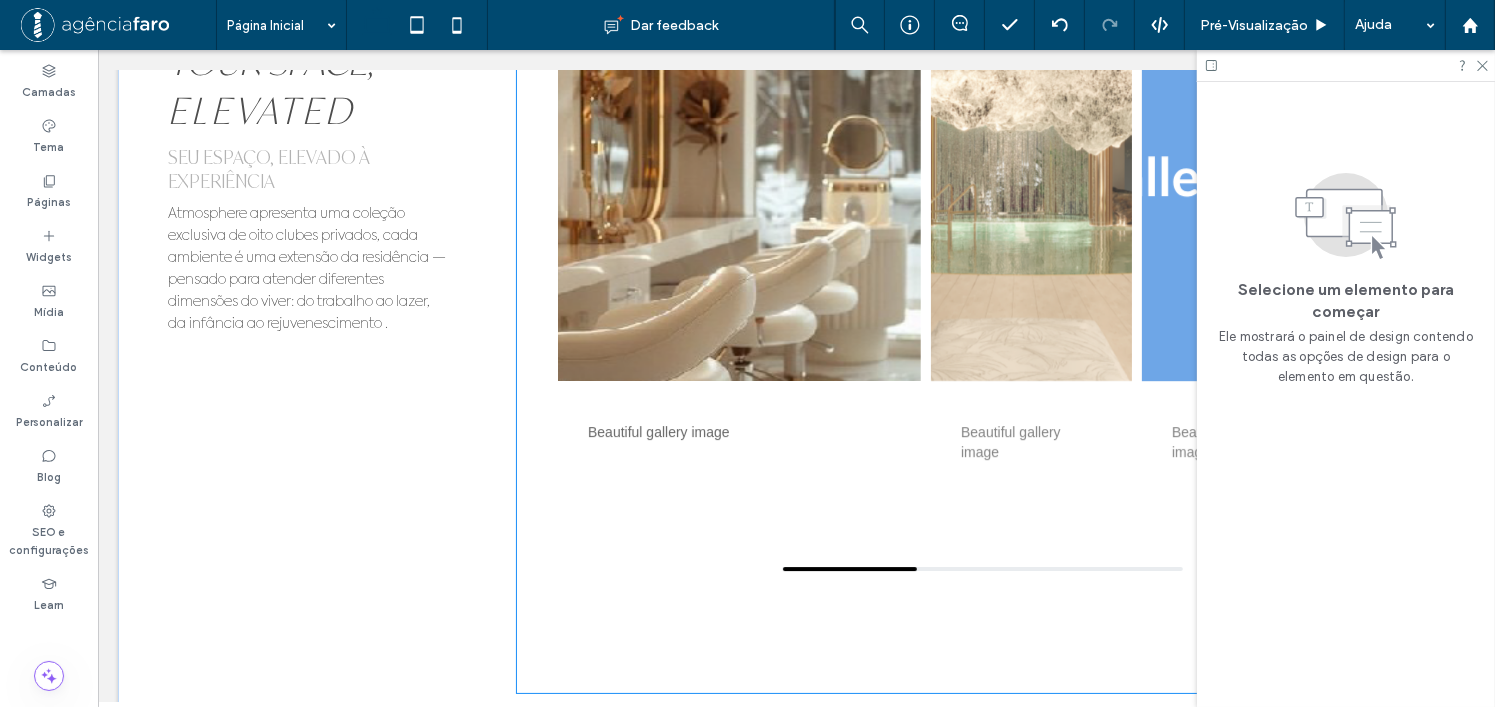 click on "Beautiful gallery image" at bounding box center [738, 433] 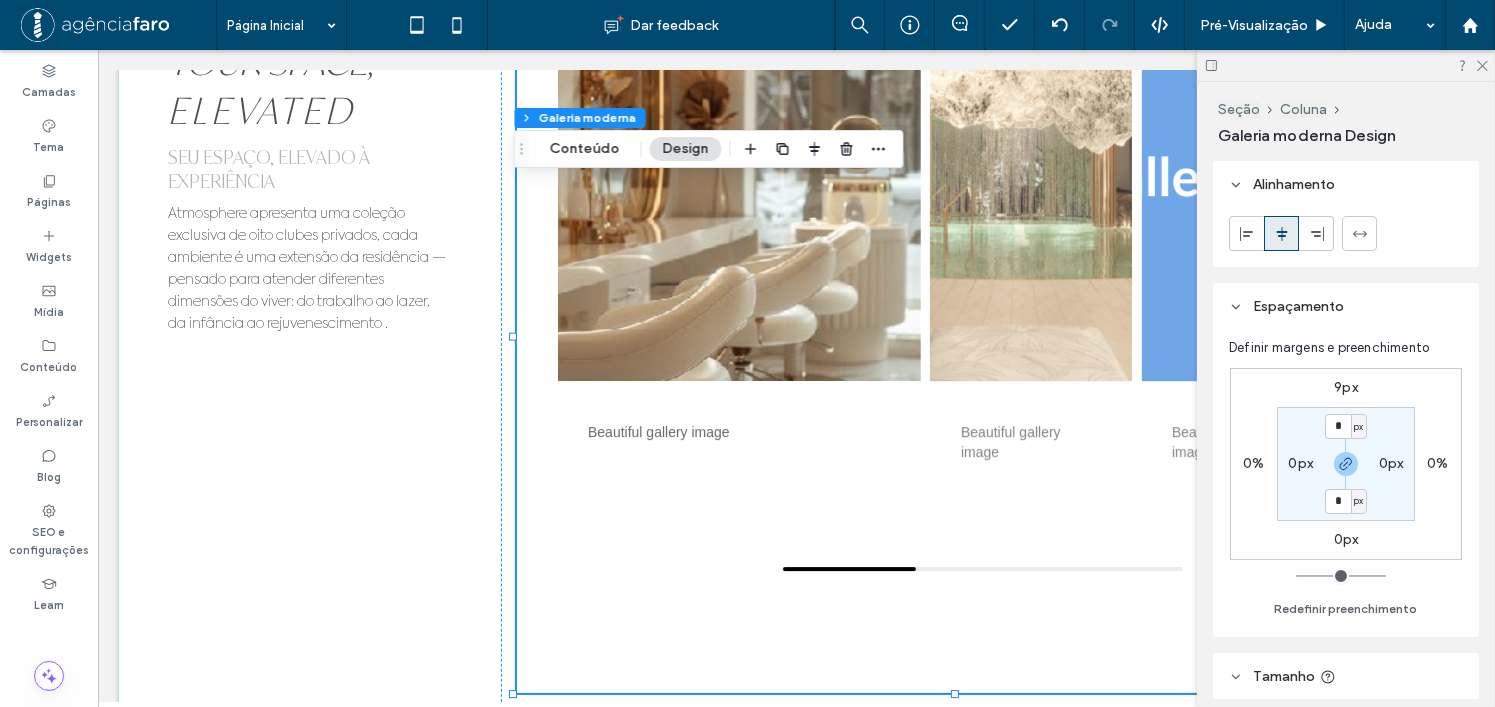 click at bounding box center (1030, 181) 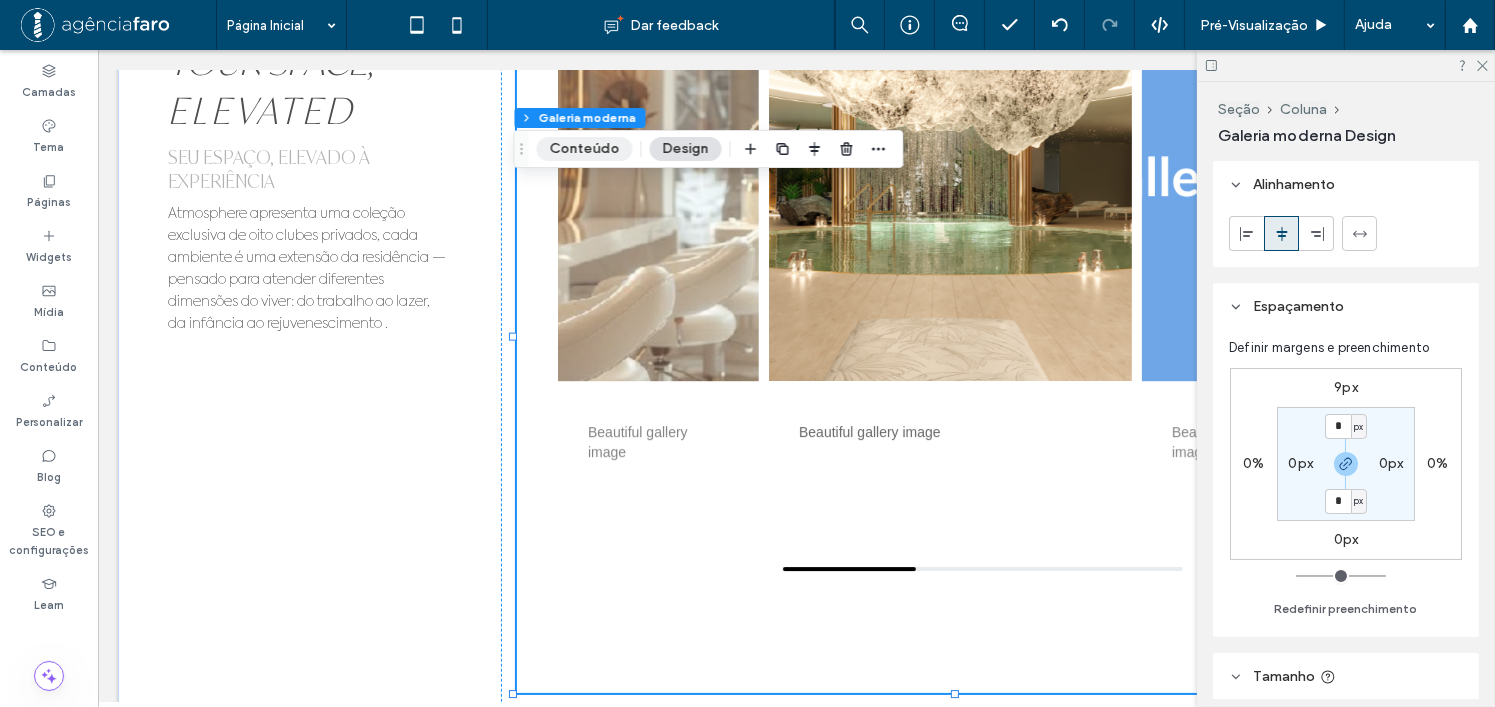 click on "Conteúdo" at bounding box center (585, 149) 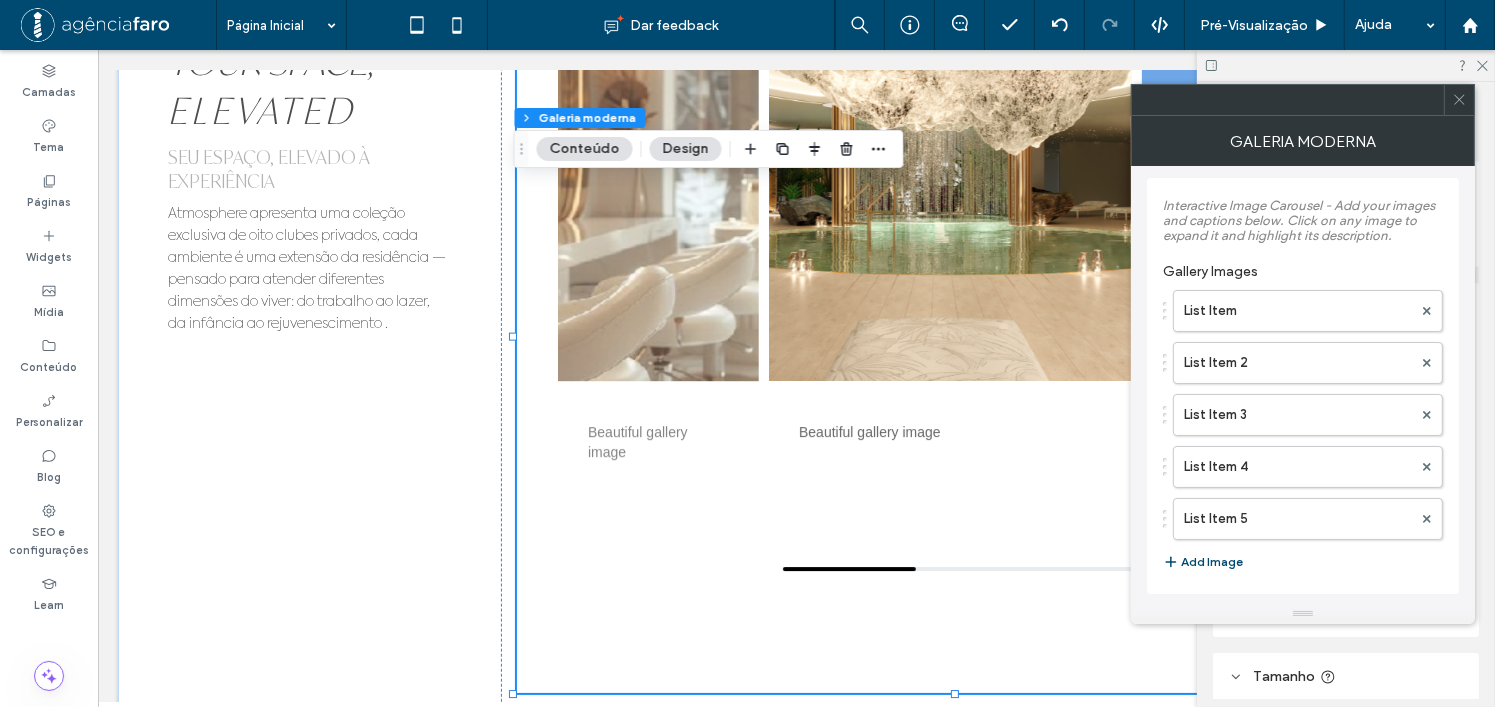 scroll, scrollTop: 4, scrollLeft: 0, axis: vertical 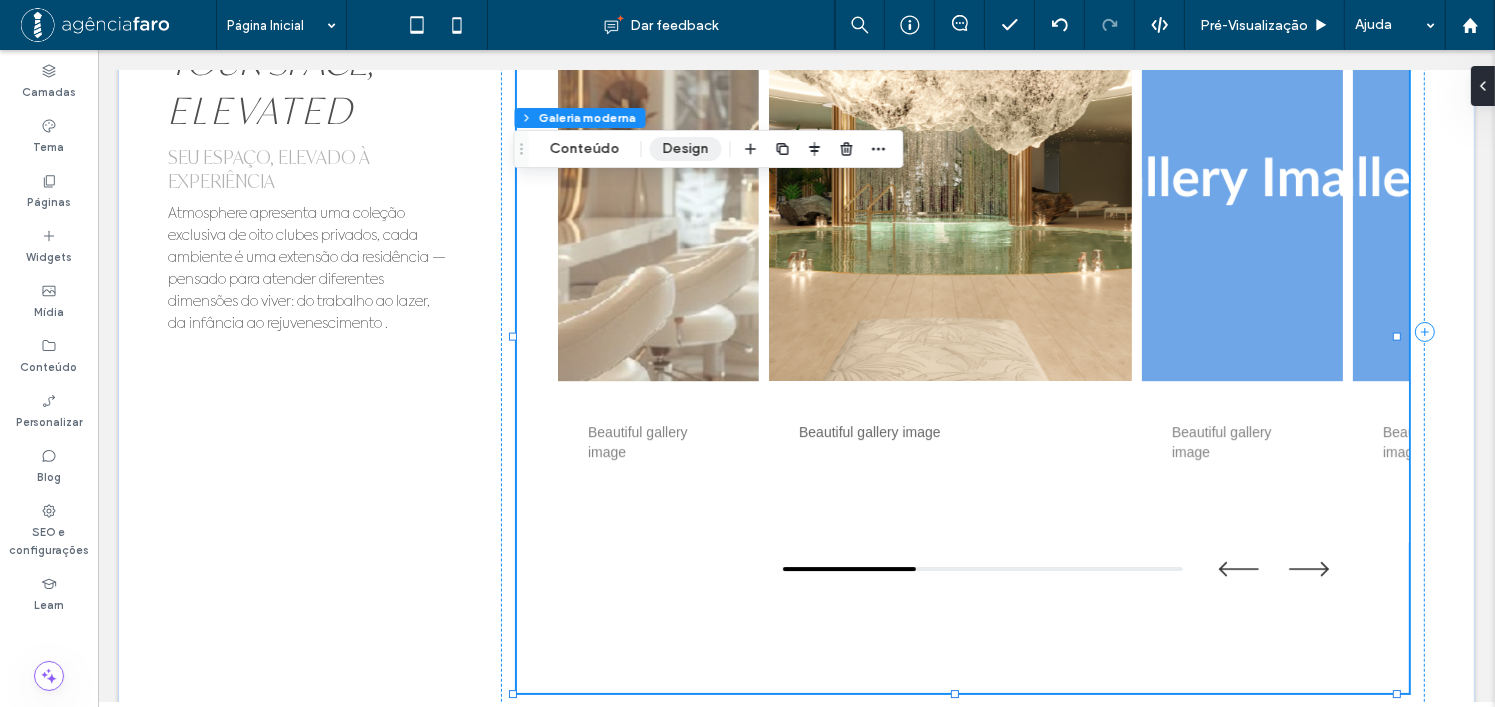 click on "Design" at bounding box center (686, 149) 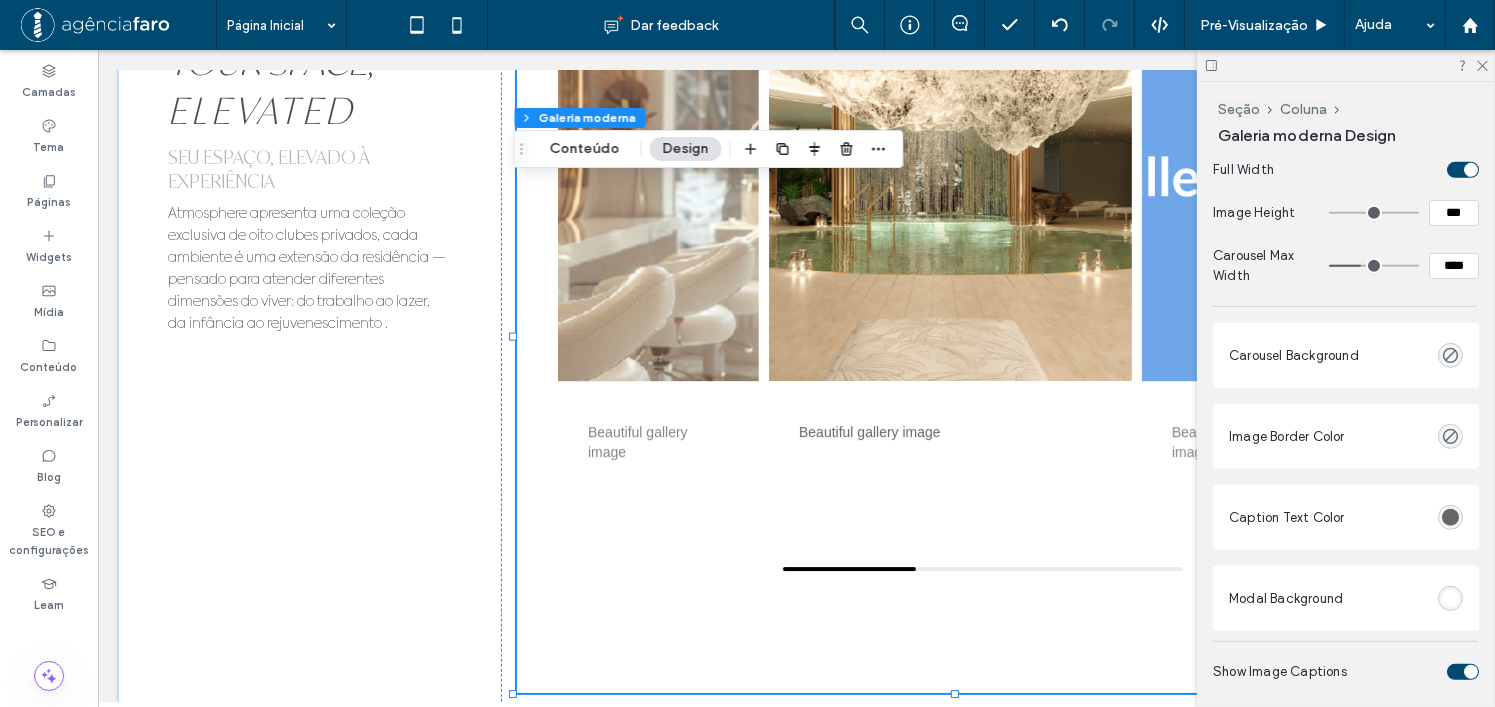 scroll, scrollTop: 1100, scrollLeft: 0, axis: vertical 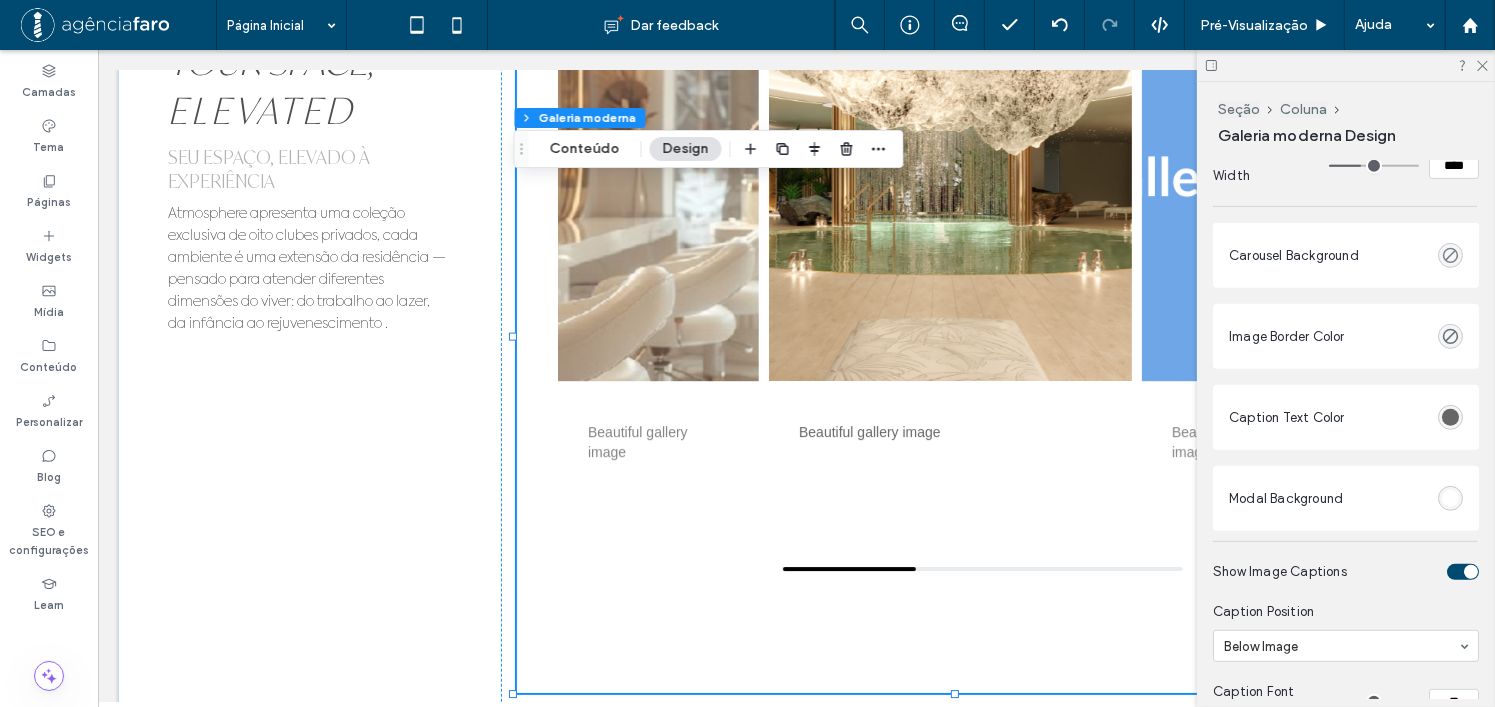 click at bounding box center (1450, 255) 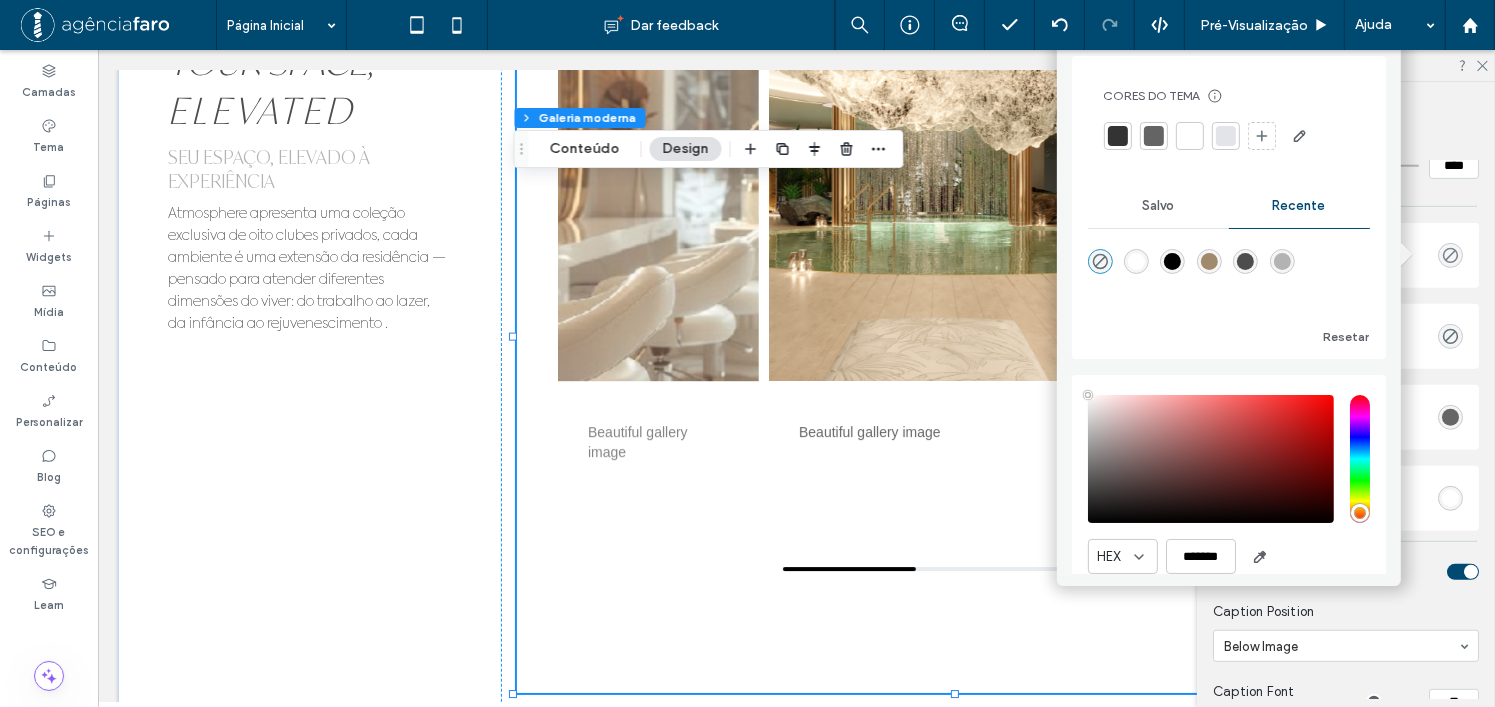 type on "**" 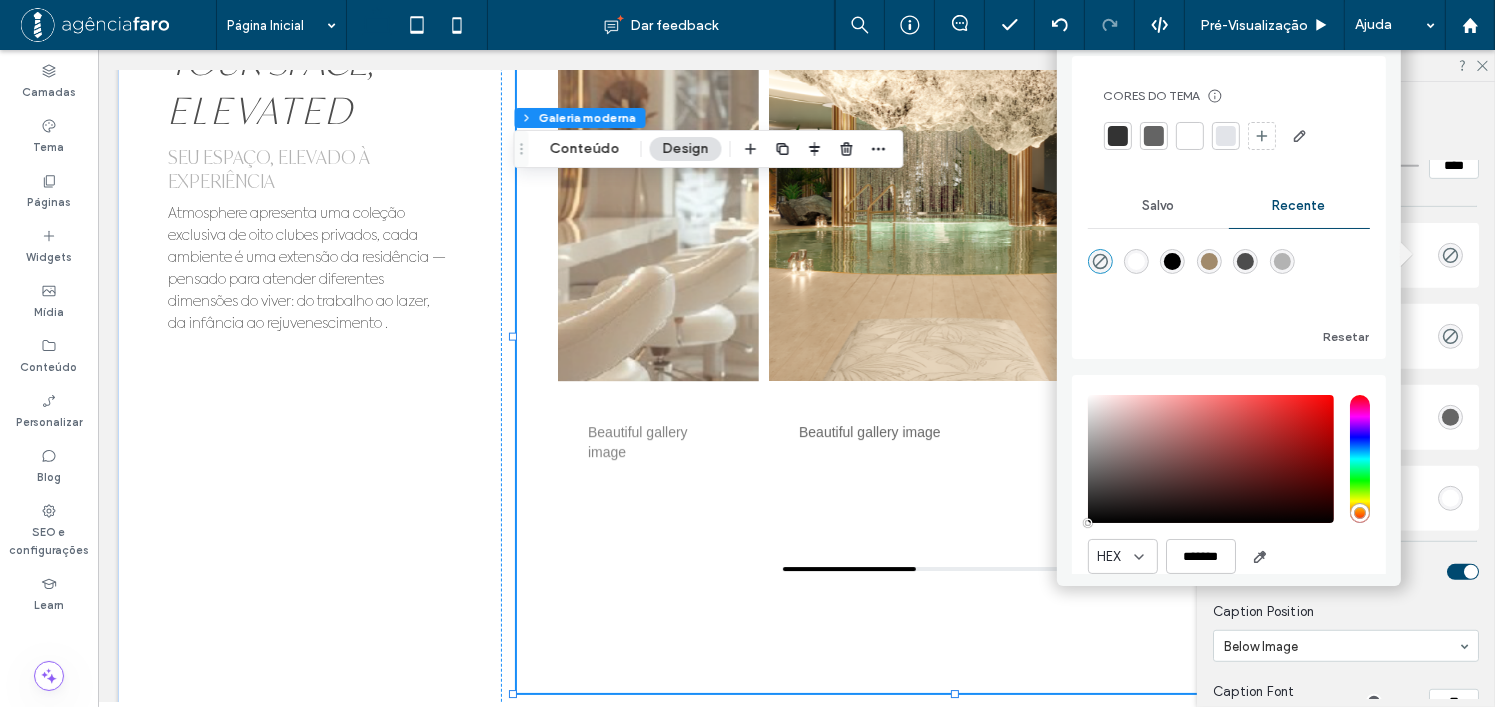 click at bounding box center [1172, 261] 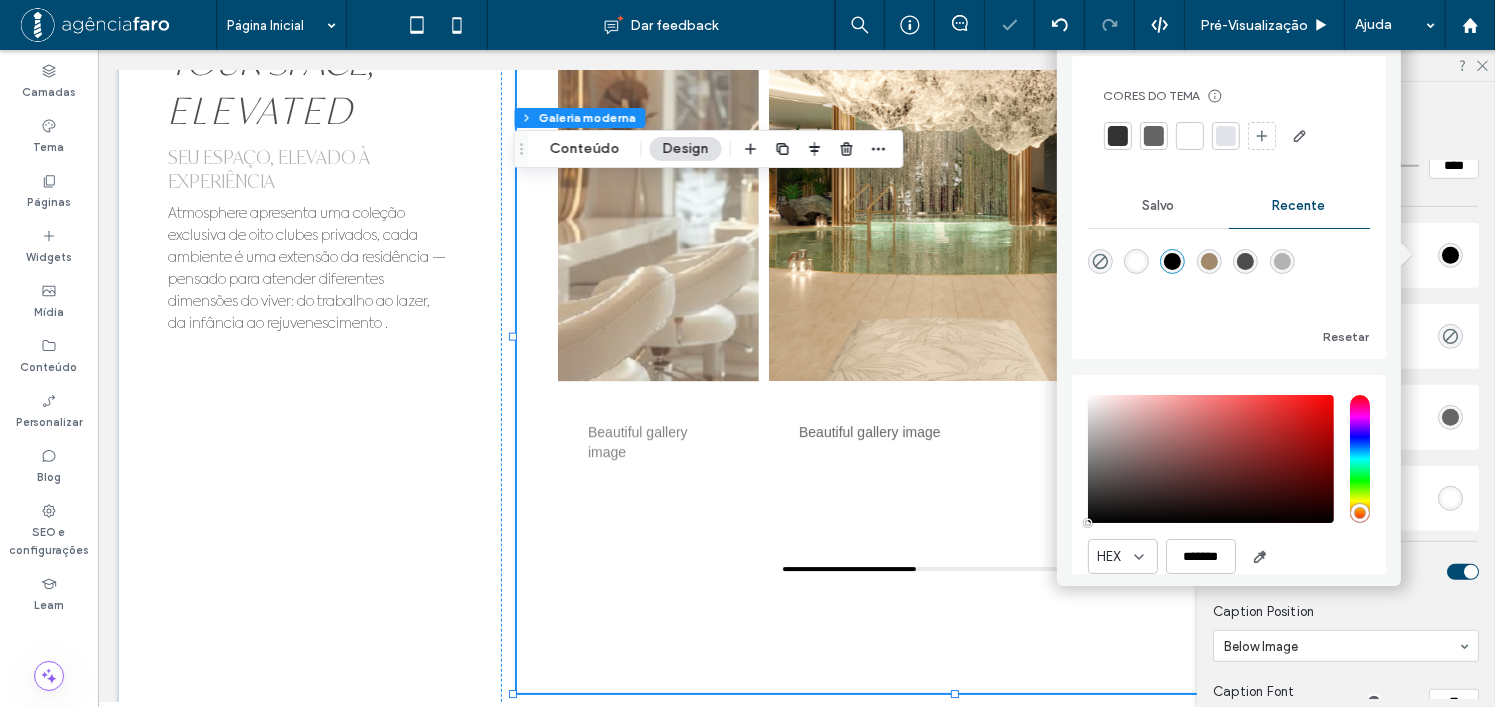 drag, startPoint x: 1095, startPoint y: 263, endPoint x: 1090, endPoint y: 251, distance: 13 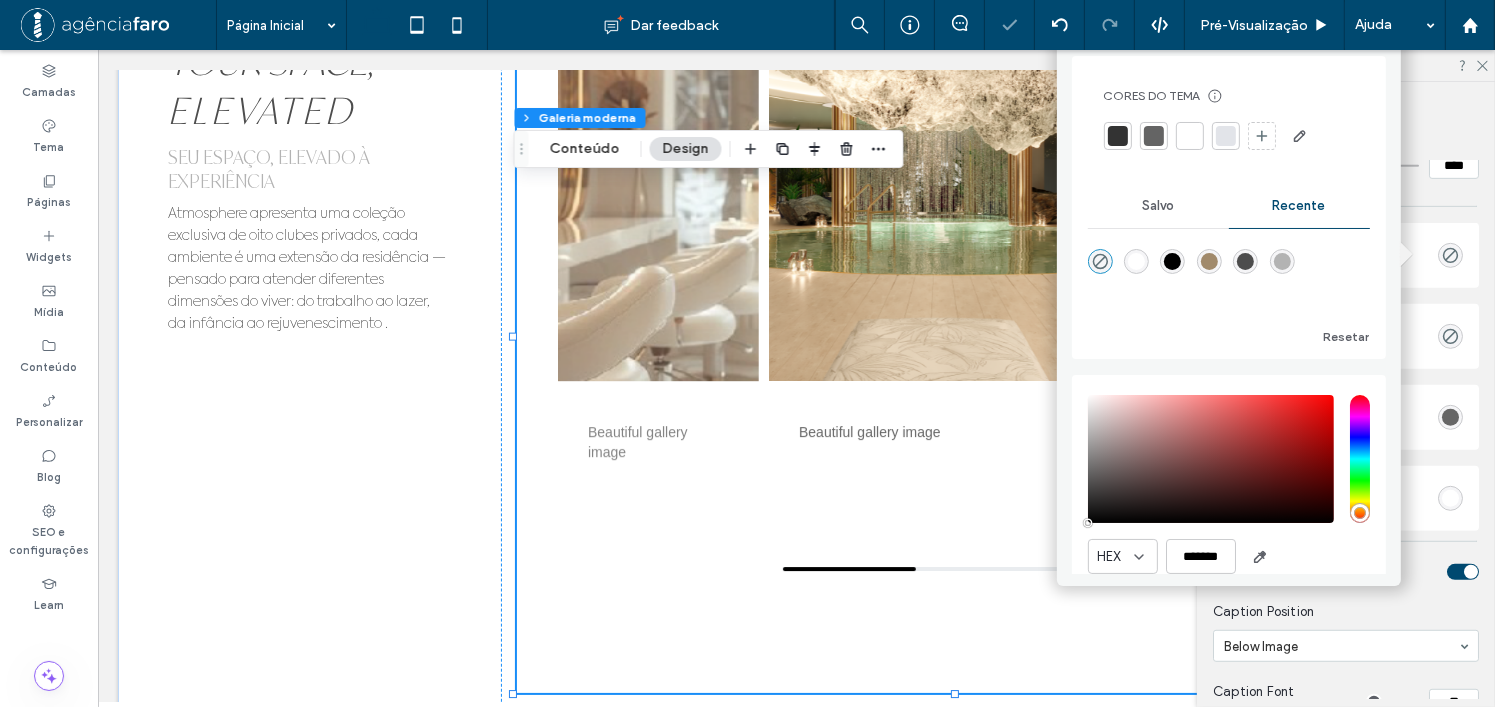 click on "Customize the appearance of your image carousel Full Width Image Height *** Carousel Max Width **** Carousel Background Image Border Color Caption Text Color Modal Background Show Image Captions Caption Position Below Image Caption Font Size ** Caption Background (Beside Mode) Show Modal Caption Modal Caption Background Modal Caption Text Color Show Expand Icon Always Show Icon (Fixed) Expand Icon Color Expand Icon Background Expand Icon Size ** Show Navigation Tools Arrow Color Arrow Hover Color Drag Bar Background Drag Bar Indicator Drag Bar Width *** Carousel Background Cor Imagem Cor de fundo Image Border Borda *** Carousel Corners Raio do canto * px Image Corners Raio do canto * px Caption Text Style Fonte Aboreto Espessura da Fonte normal Tamanho da Fonte 14 Cor da fonte Formato da fonte Alinhamento Sentido do texto" at bounding box center (1346, 1418) 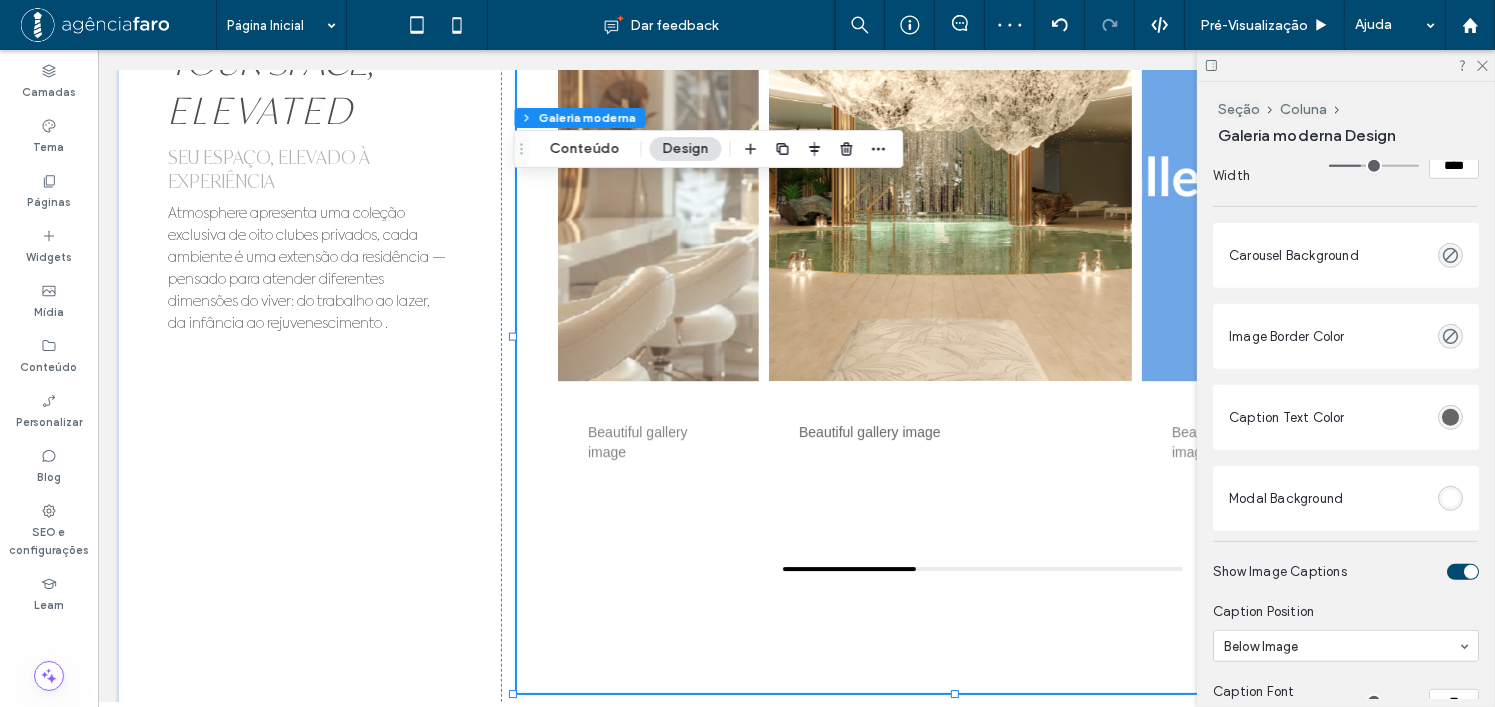click at bounding box center (1450, 498) 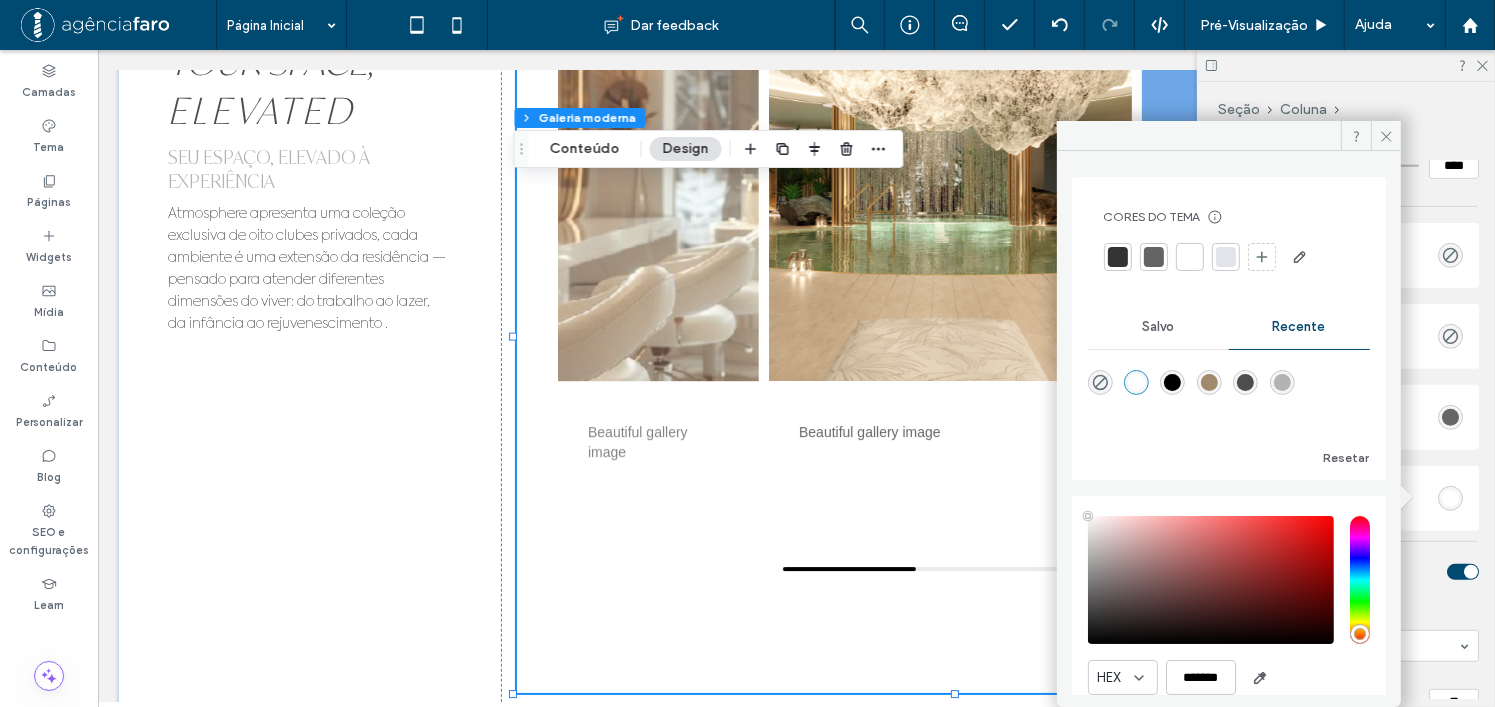 click at bounding box center [1172, 382] 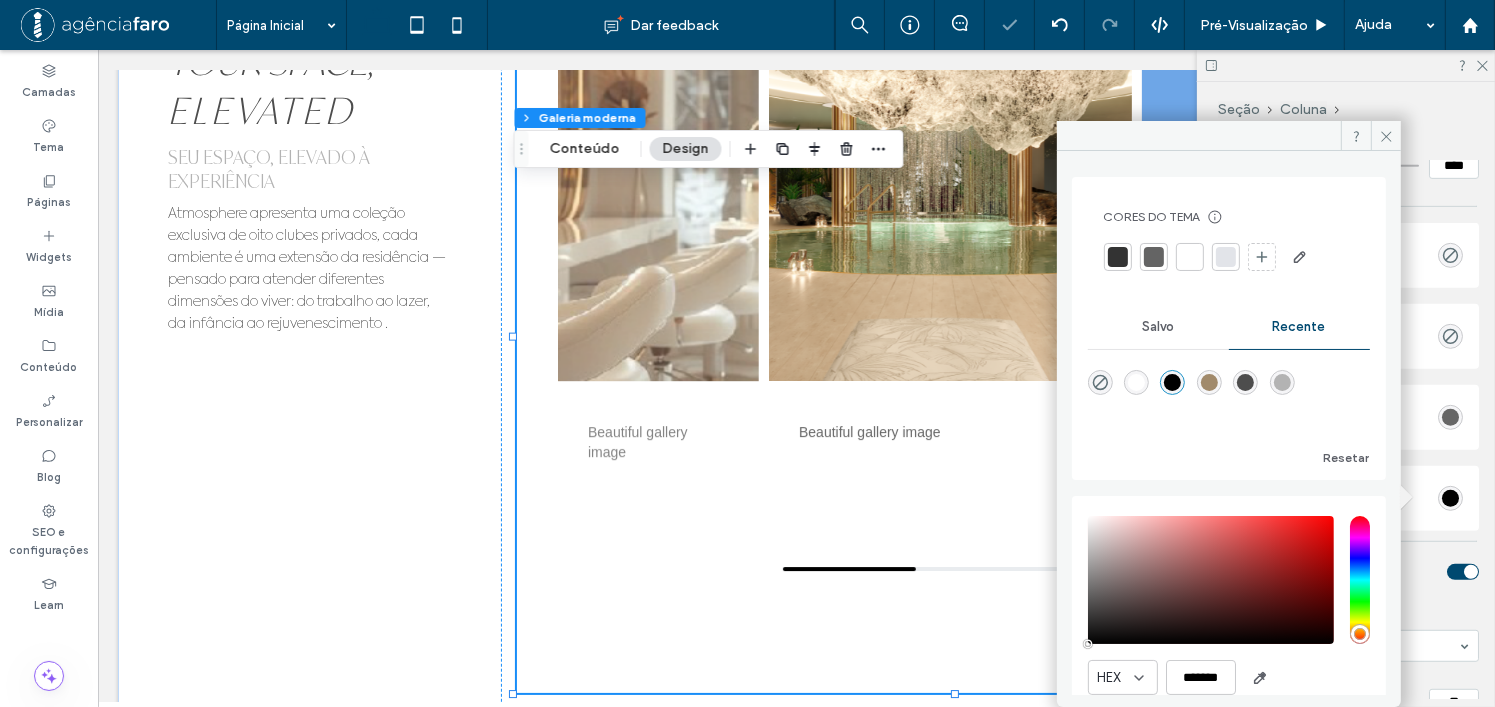 type on "*******" 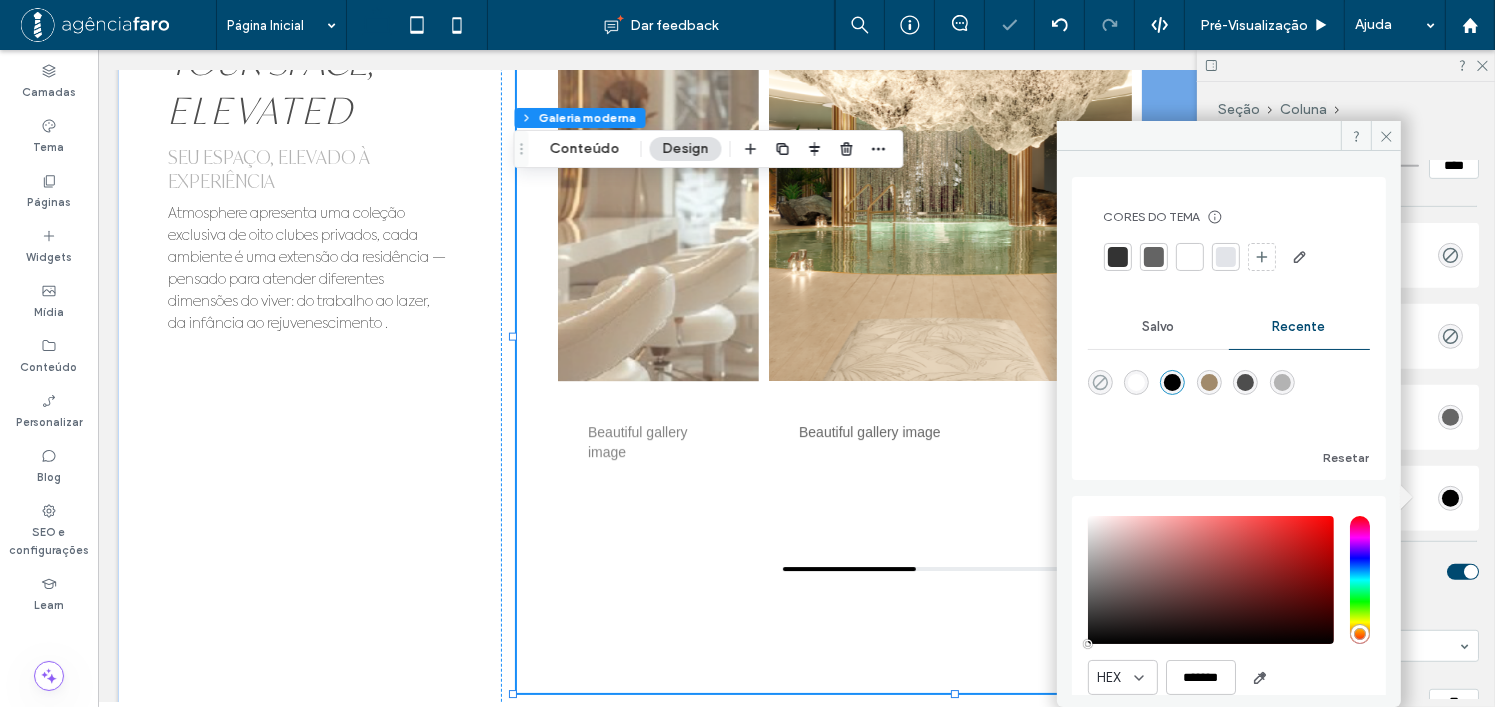 click 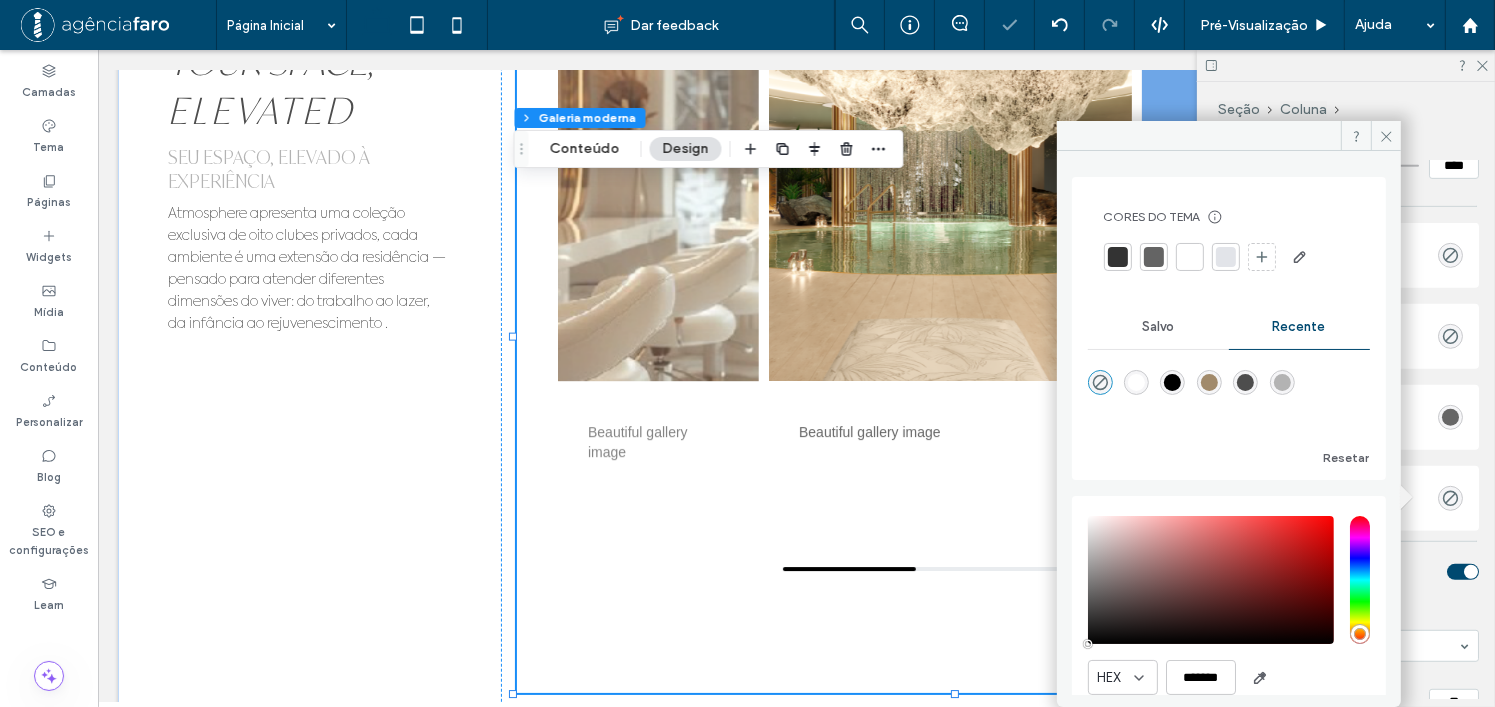 click on "Caption Text Color" at bounding box center [1346, 417] 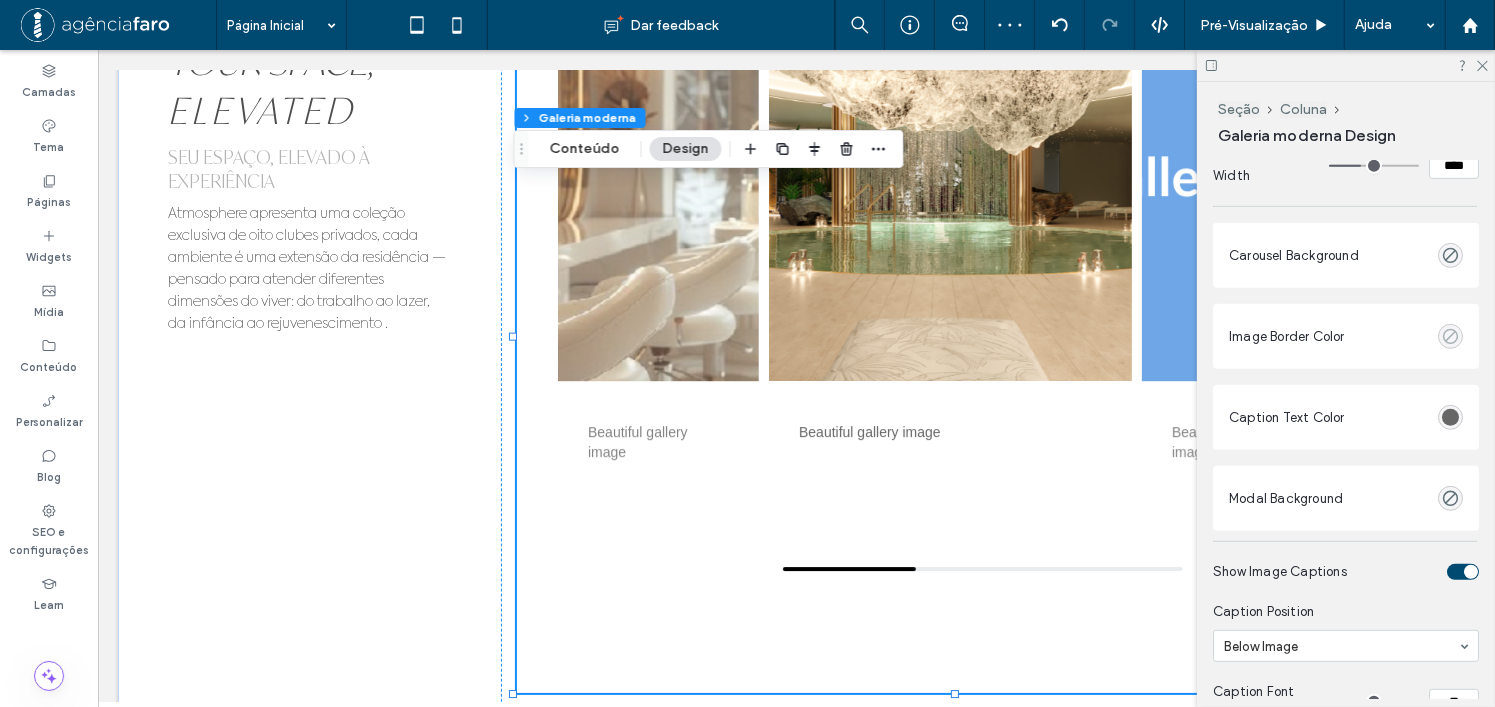 click at bounding box center (1450, 336) 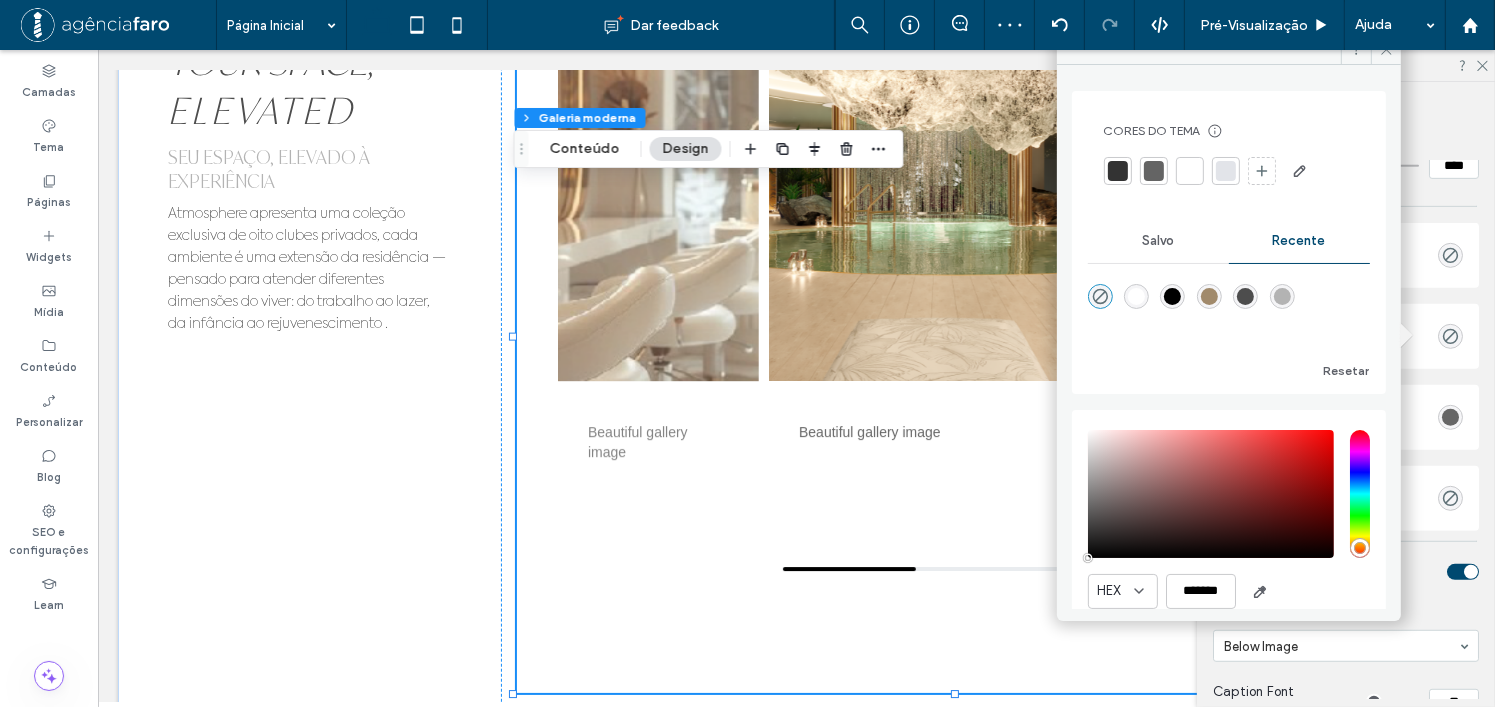 click at bounding box center (1282, 296) 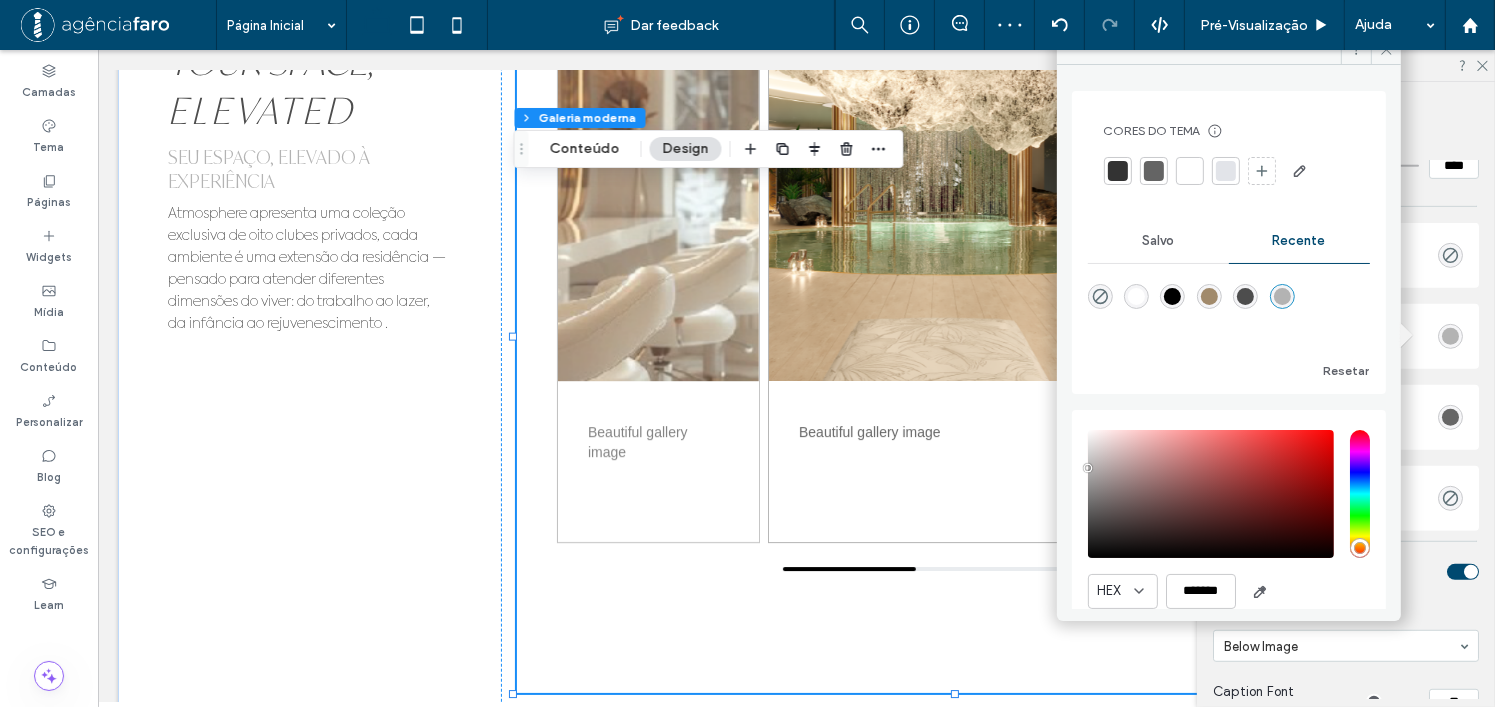click on "Cores do tema Poupe tempo com as cores do tema Crie uma paleta de cores para adicionar ou alterar instantaneamente as cores dos elementos vinculados ao site.    Saiba mais Salvo Recente Resetar HEX ******* Opacidade ****" at bounding box center (1229, 337) 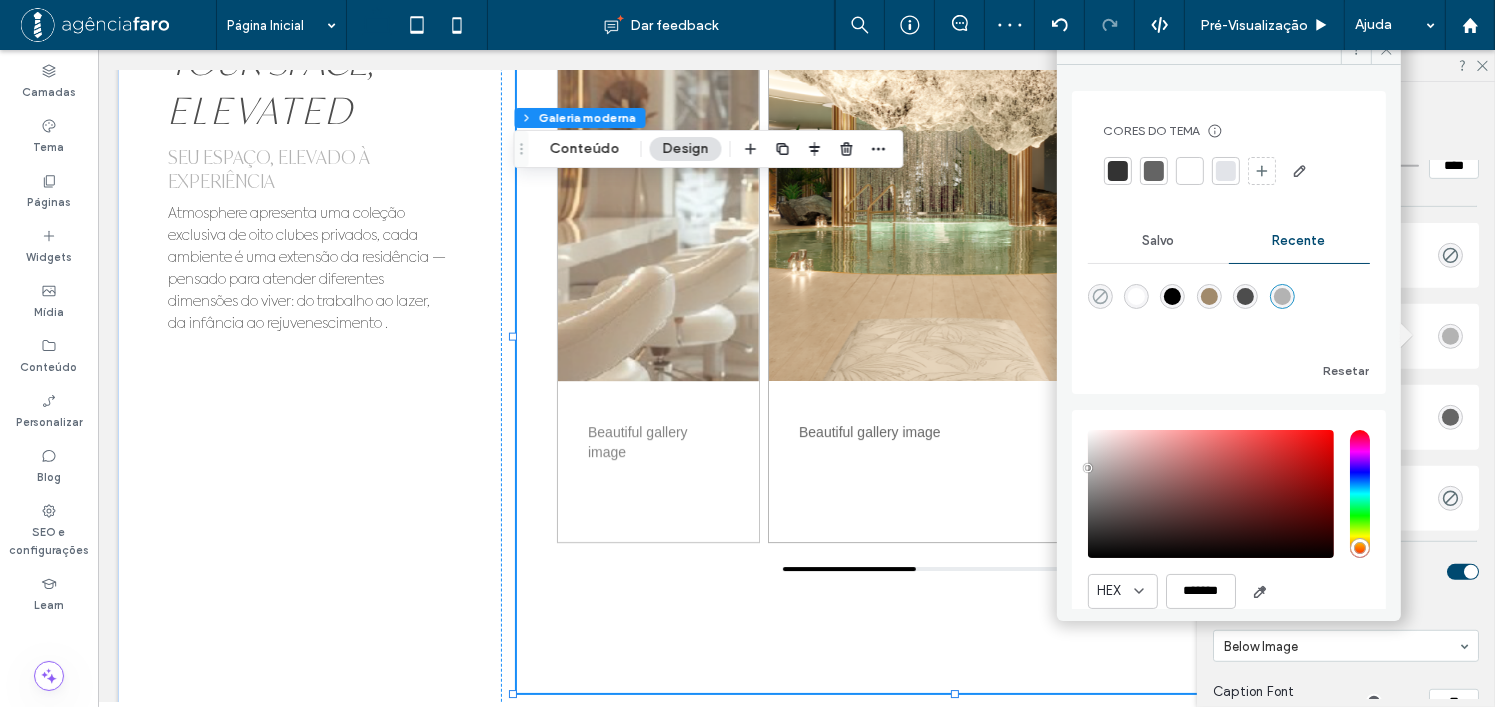 click 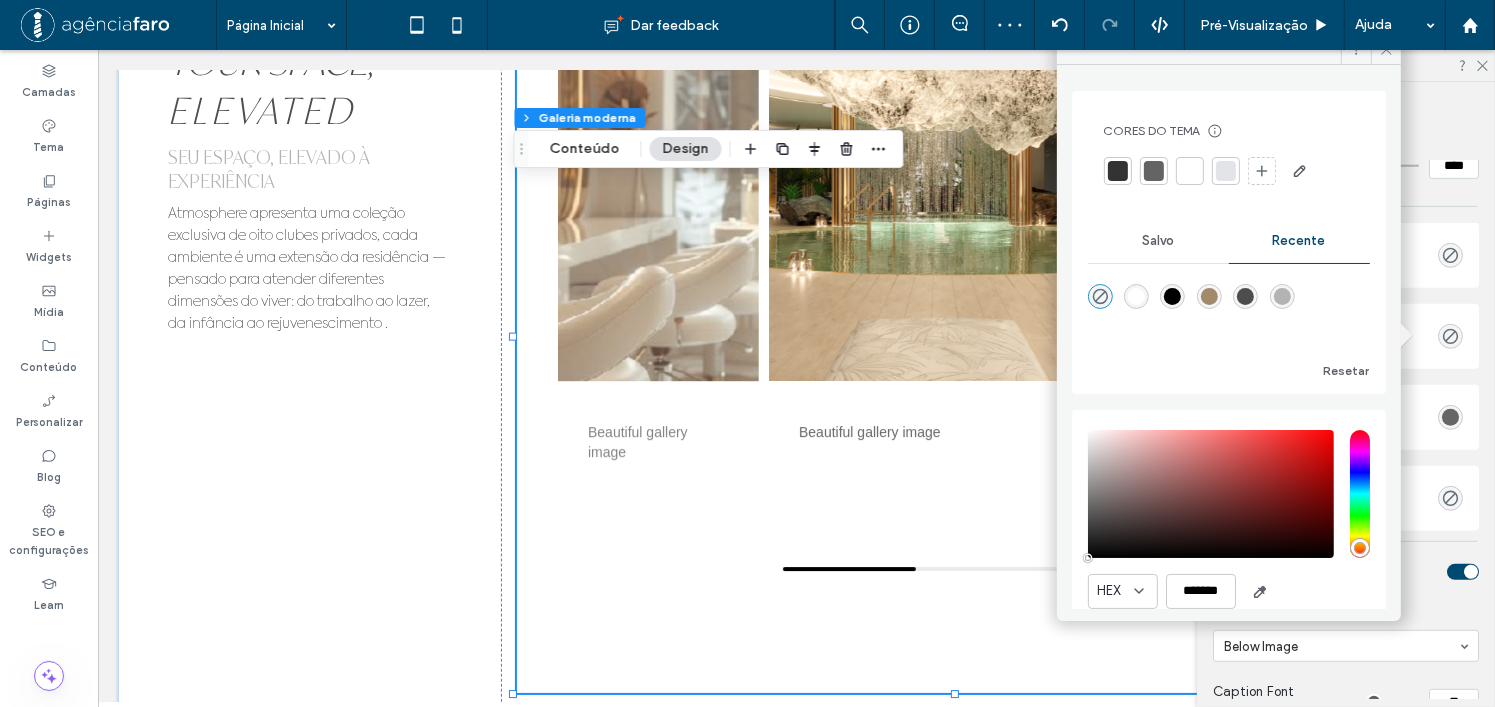 click on "Customize the appearance of your image carousel Full Width Image Height *** Carousel Max Width **** Carousel Background Image Border Color Caption Text Color Modal Background Show Image Captions Caption Position Below Image Caption Font Size ** Caption Background (Beside Mode) Show Modal Caption Modal Caption Background Modal Caption Text Color Show Expand Icon Always Show Icon (Fixed) Expand Icon Color Expand Icon Background Expand Icon Size ** Show Navigation Tools Arrow Color Arrow Hover Color Drag Bar Background Drag Bar Indicator Drag Bar Width *** Carousel Background Cor Imagem Cor de fundo Image Border Borda *** Carousel Corners Raio do canto * px Image Corners Raio do canto * px Caption Text Style Fonte Aboreto Espessura da Fonte normal Tamanho da Fonte 14 Cor da fonte Formato da fonte Alinhamento Sentido do texto" at bounding box center [1346, 1418] 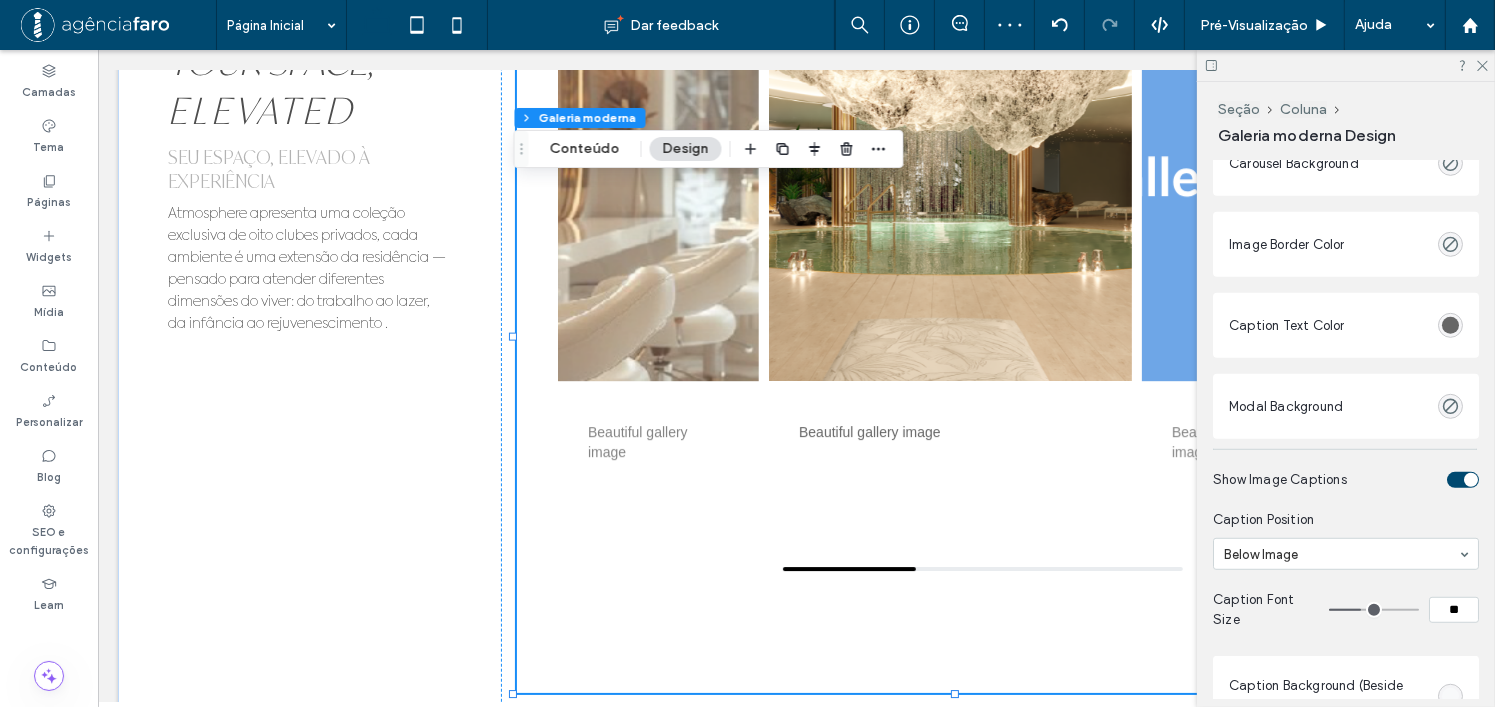 scroll, scrollTop: 1400, scrollLeft: 0, axis: vertical 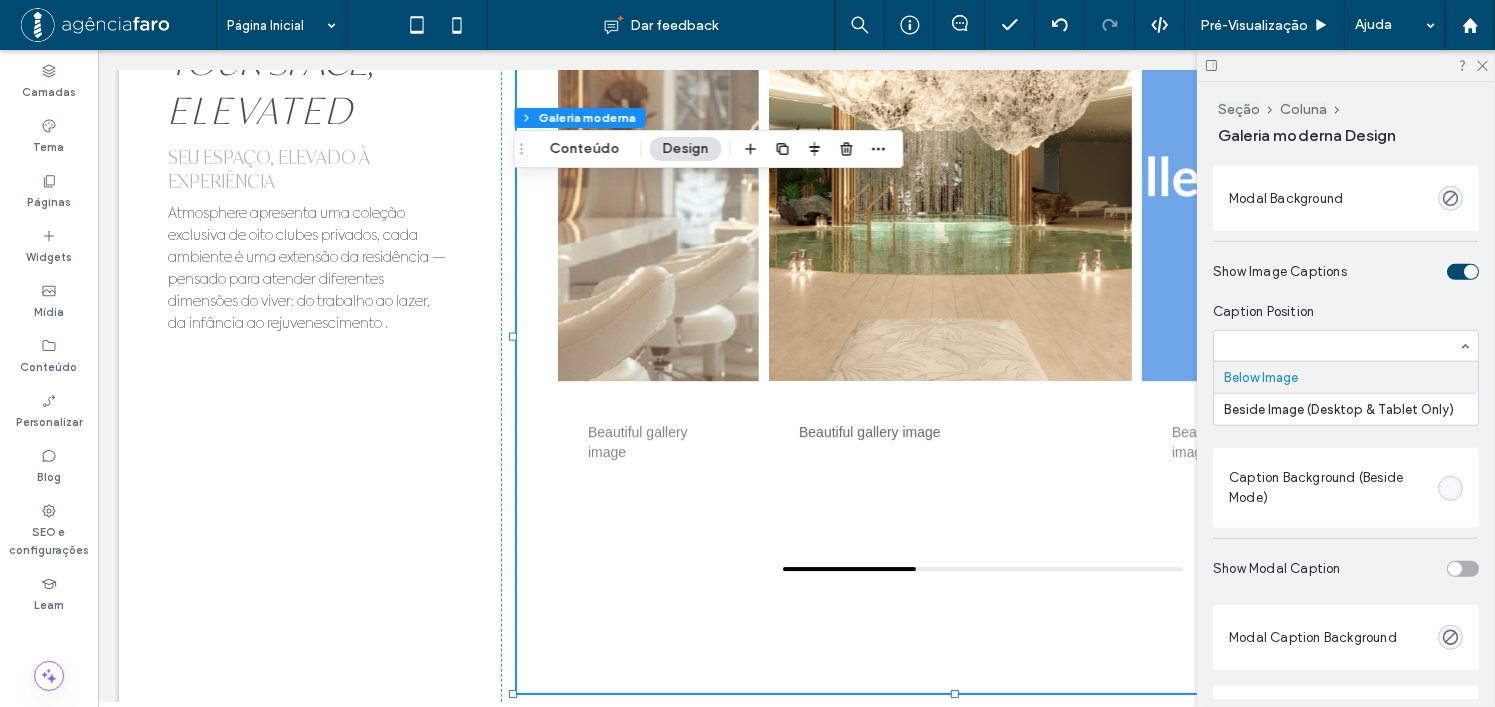 click at bounding box center (1341, 346) 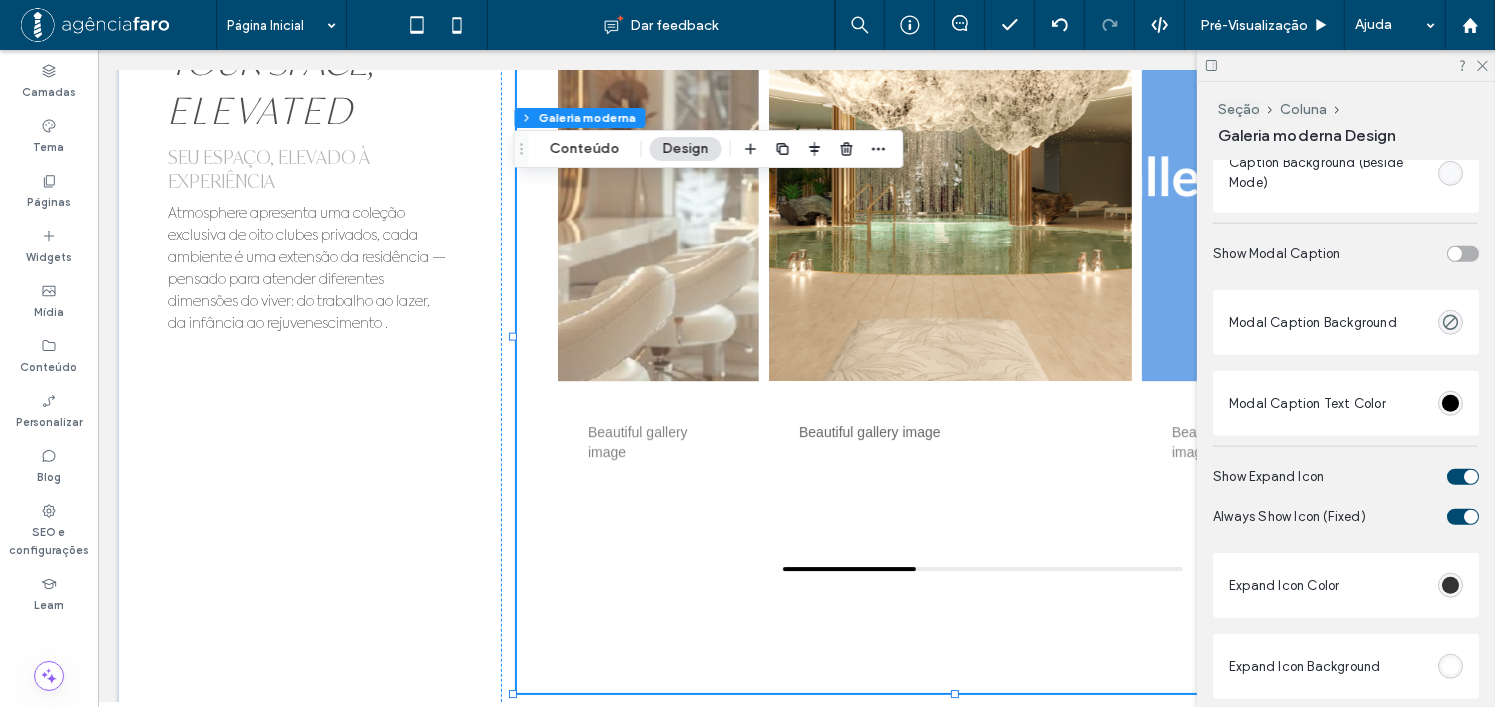 scroll, scrollTop: 1600, scrollLeft: 0, axis: vertical 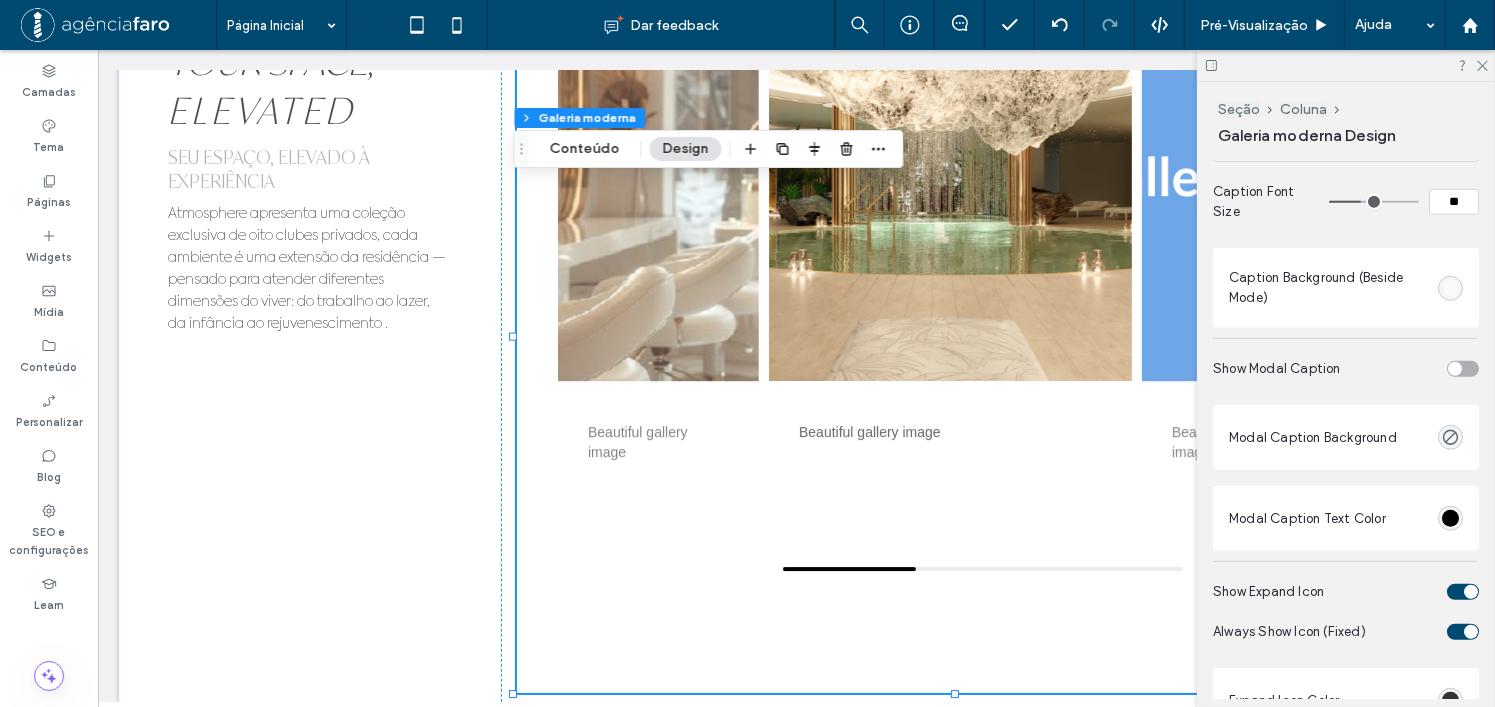 click at bounding box center [1450, 288] 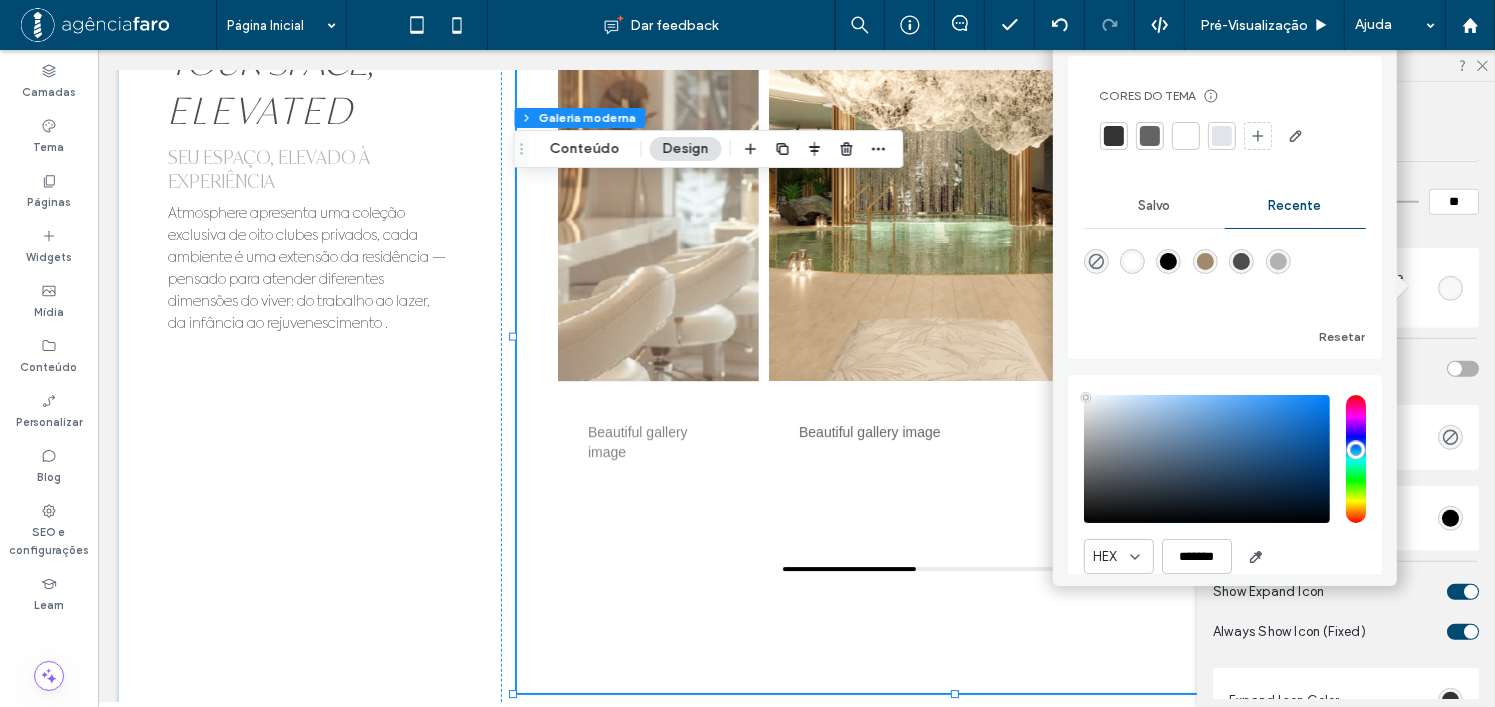 click at bounding box center [1132, 261] 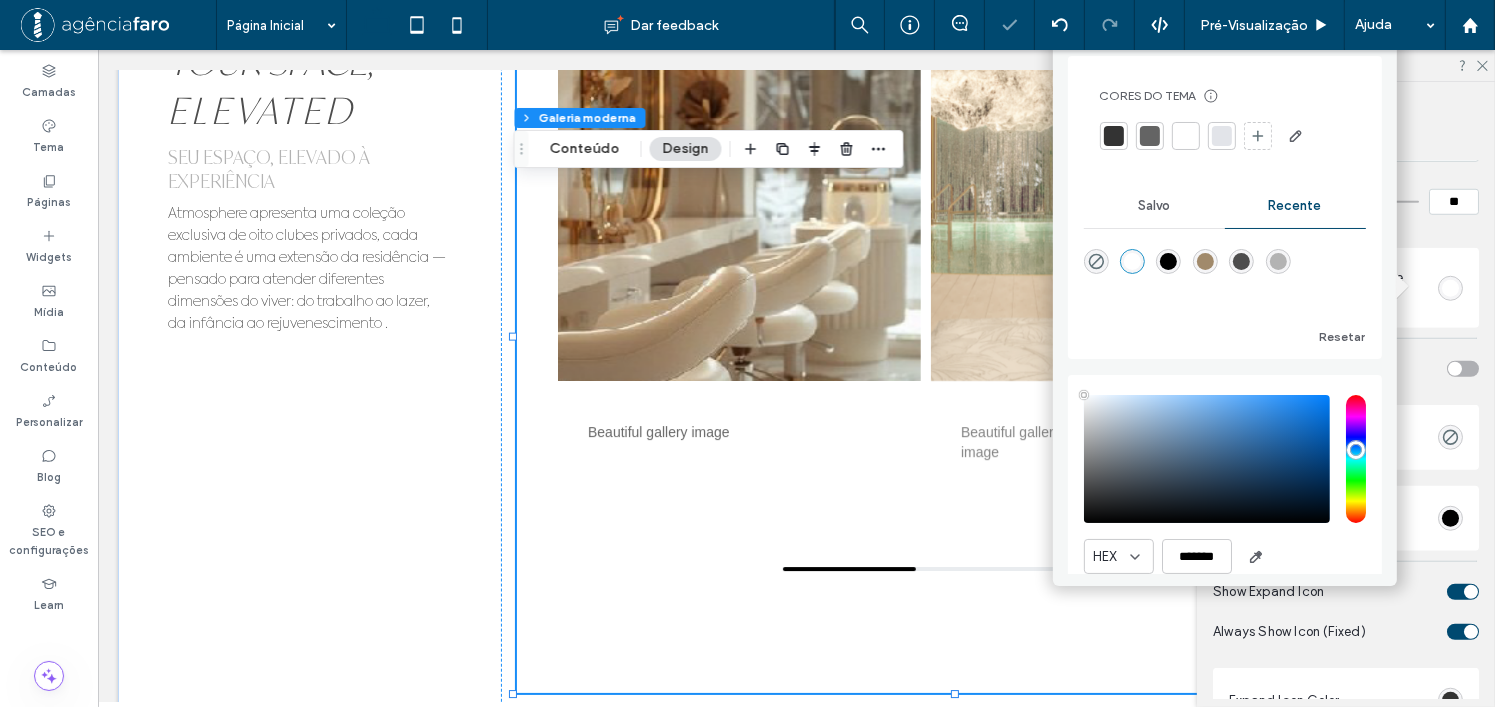 click at bounding box center [1168, 261] 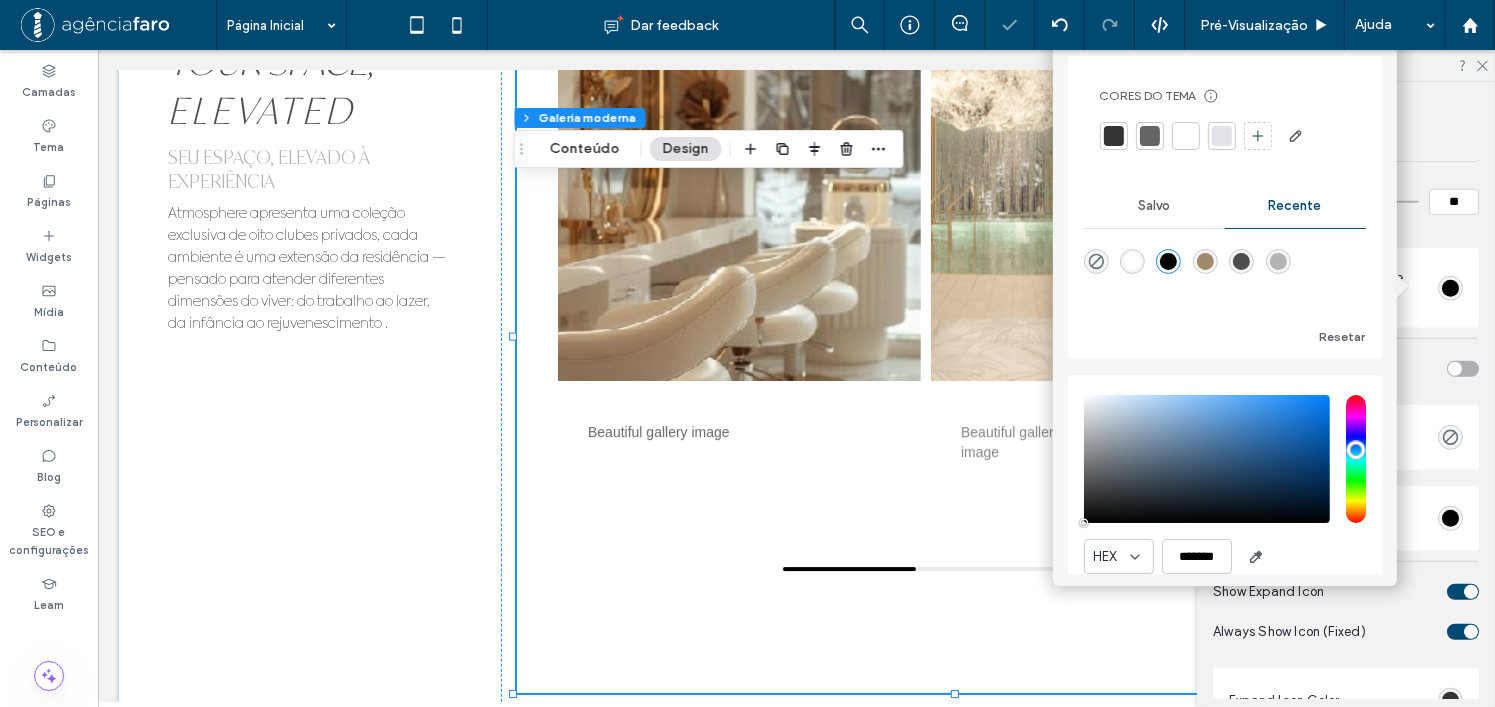 click at bounding box center (1132, 261) 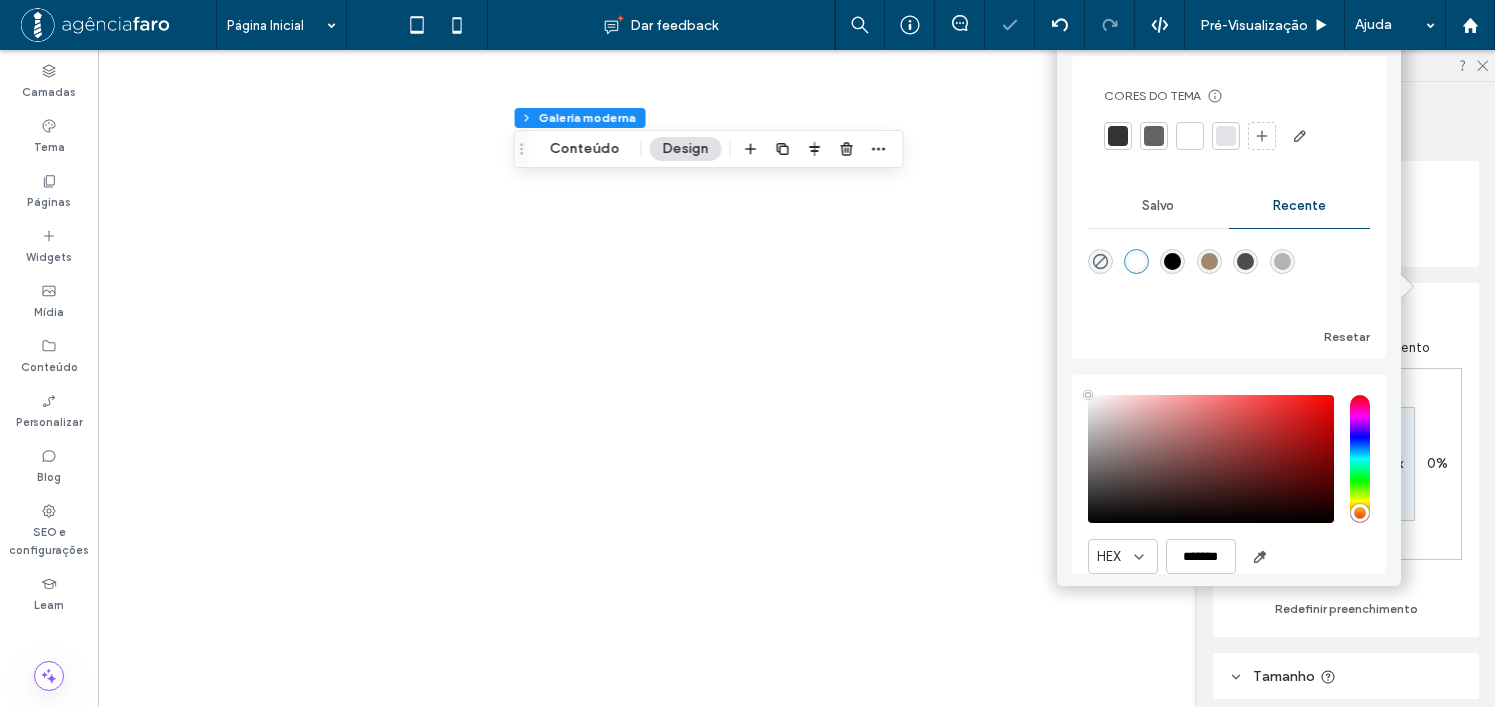 click at bounding box center (1100, 261) 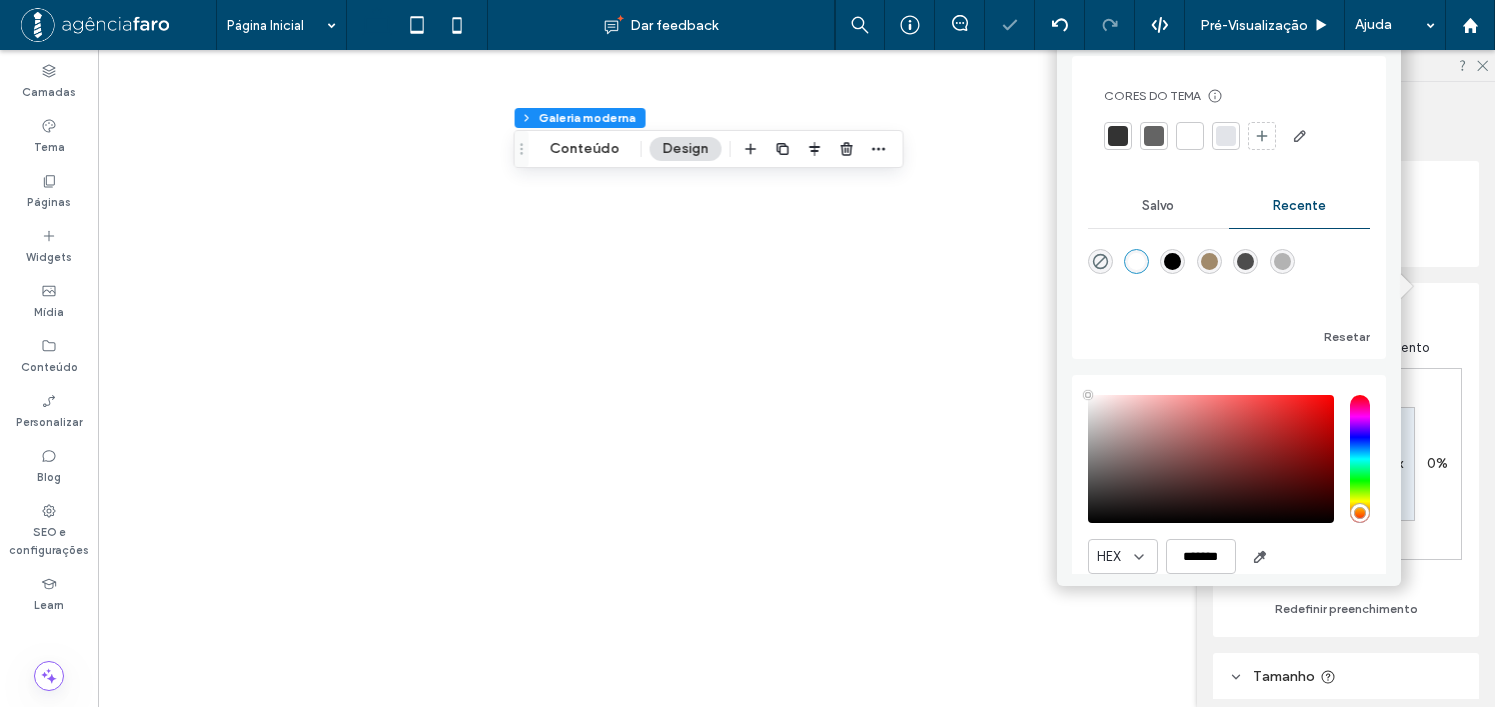 scroll, scrollTop: 0, scrollLeft: 0, axis: both 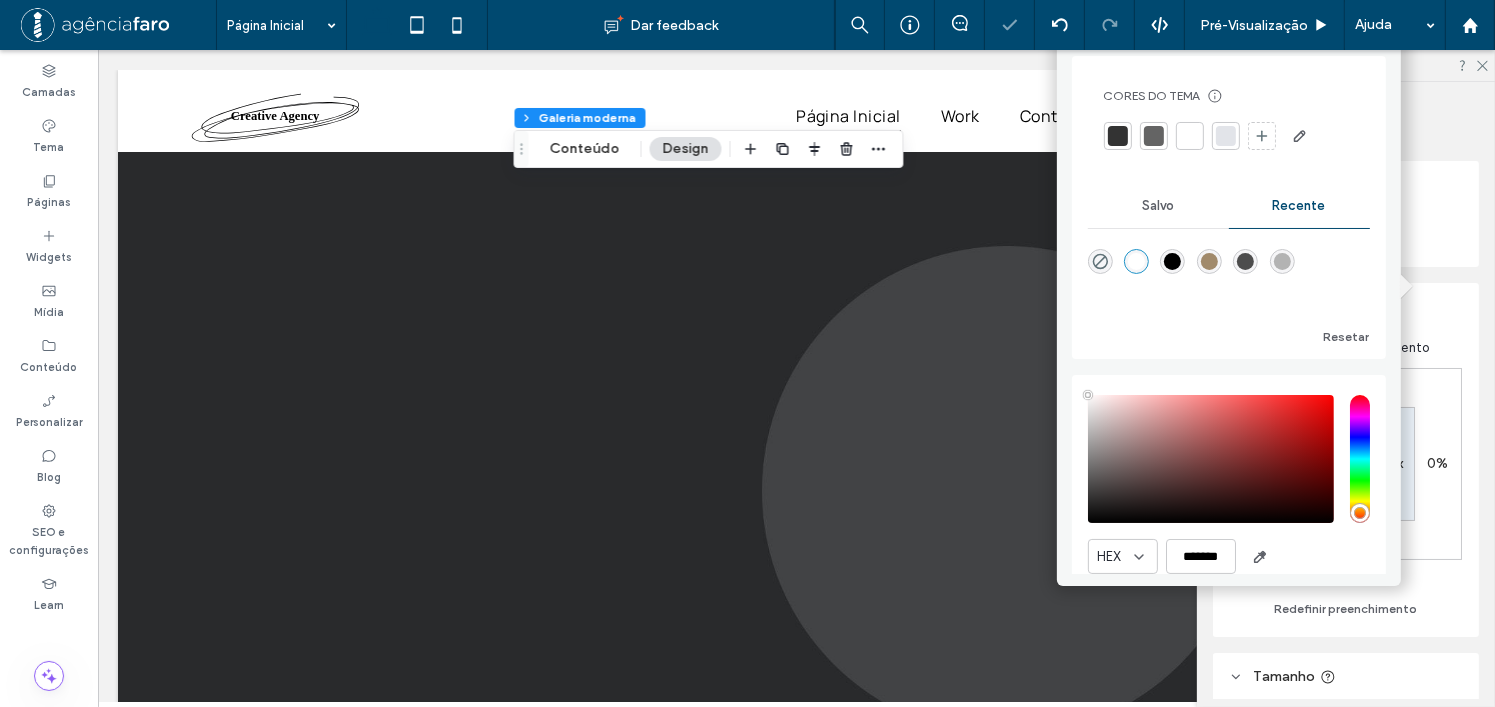 click on "Caption Background (Beside Mode)" at bounding box center (1346, 1888) 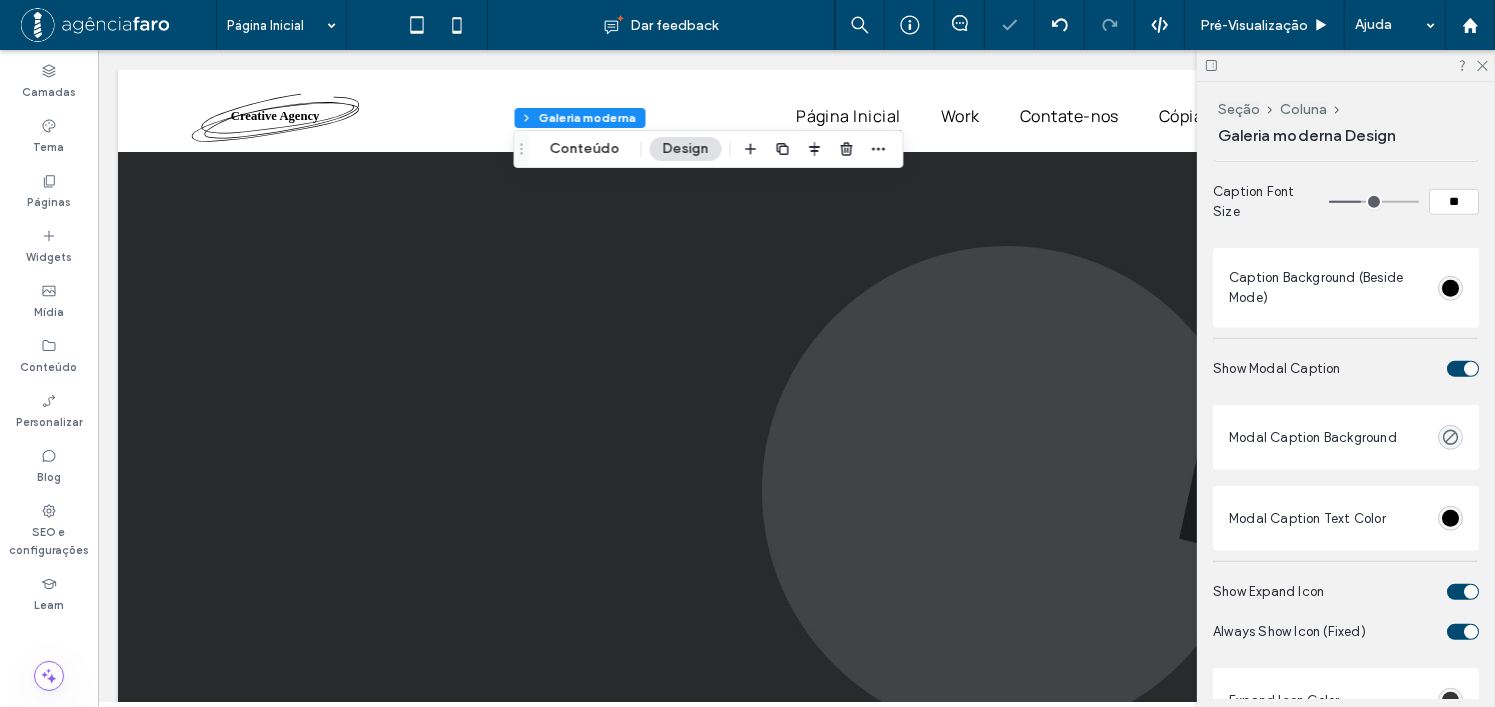 scroll, scrollTop: 6244, scrollLeft: 0, axis: vertical 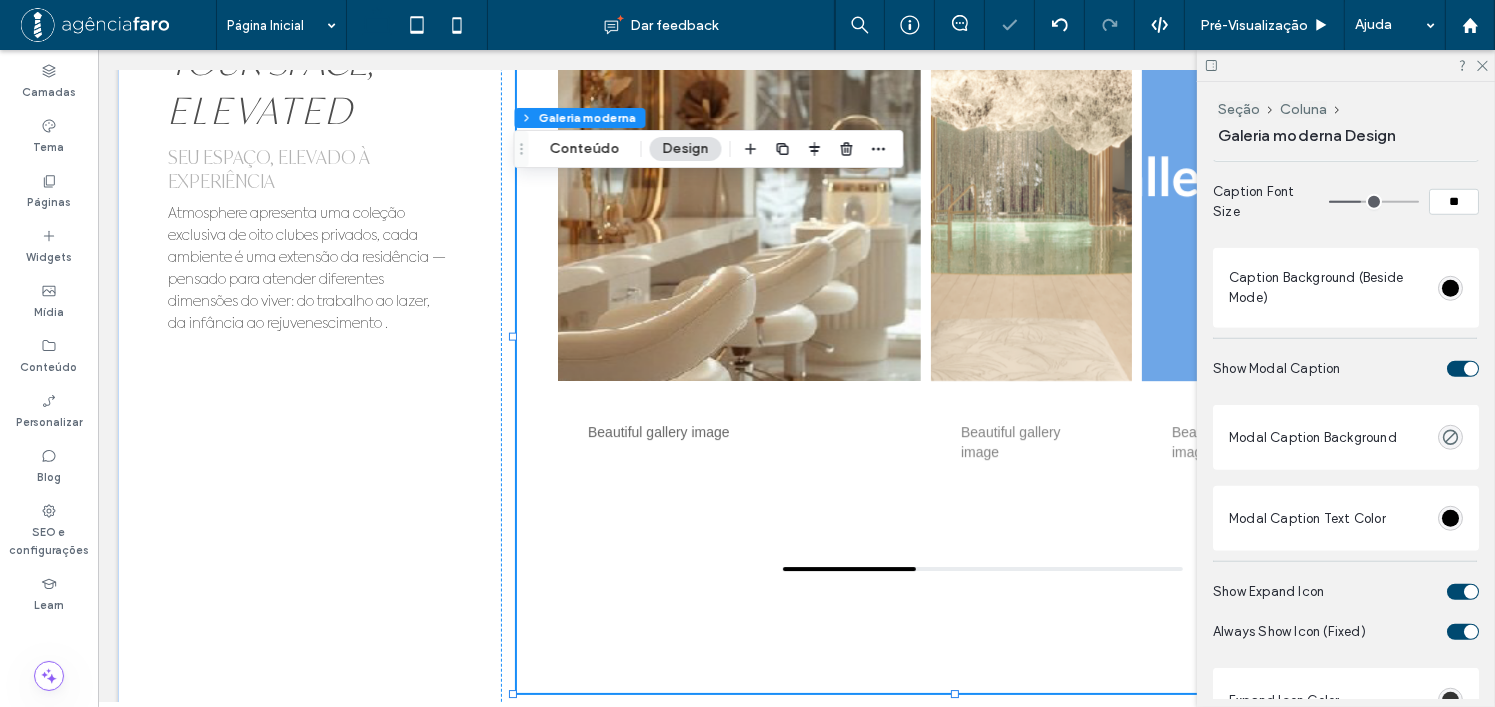 click at bounding box center (1463, 369) 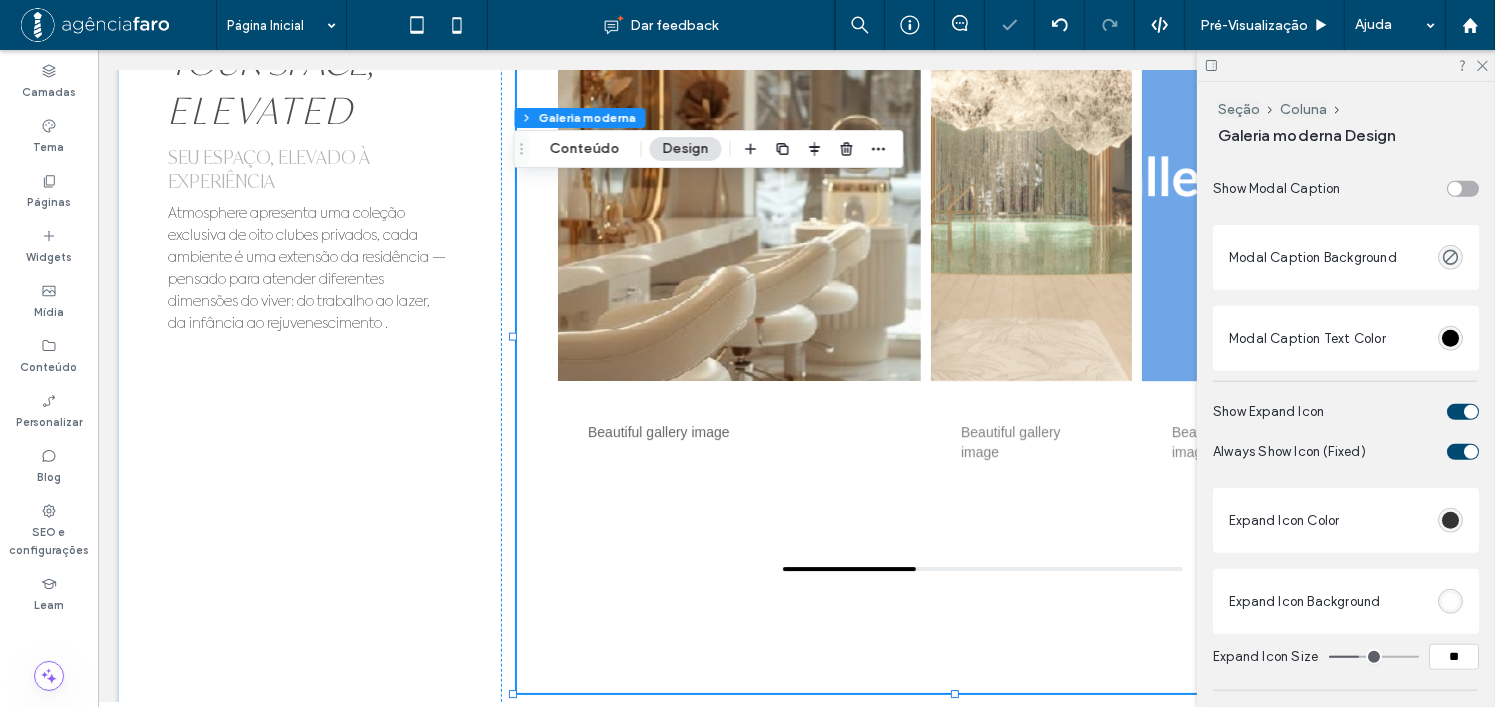 scroll, scrollTop: 1800, scrollLeft: 0, axis: vertical 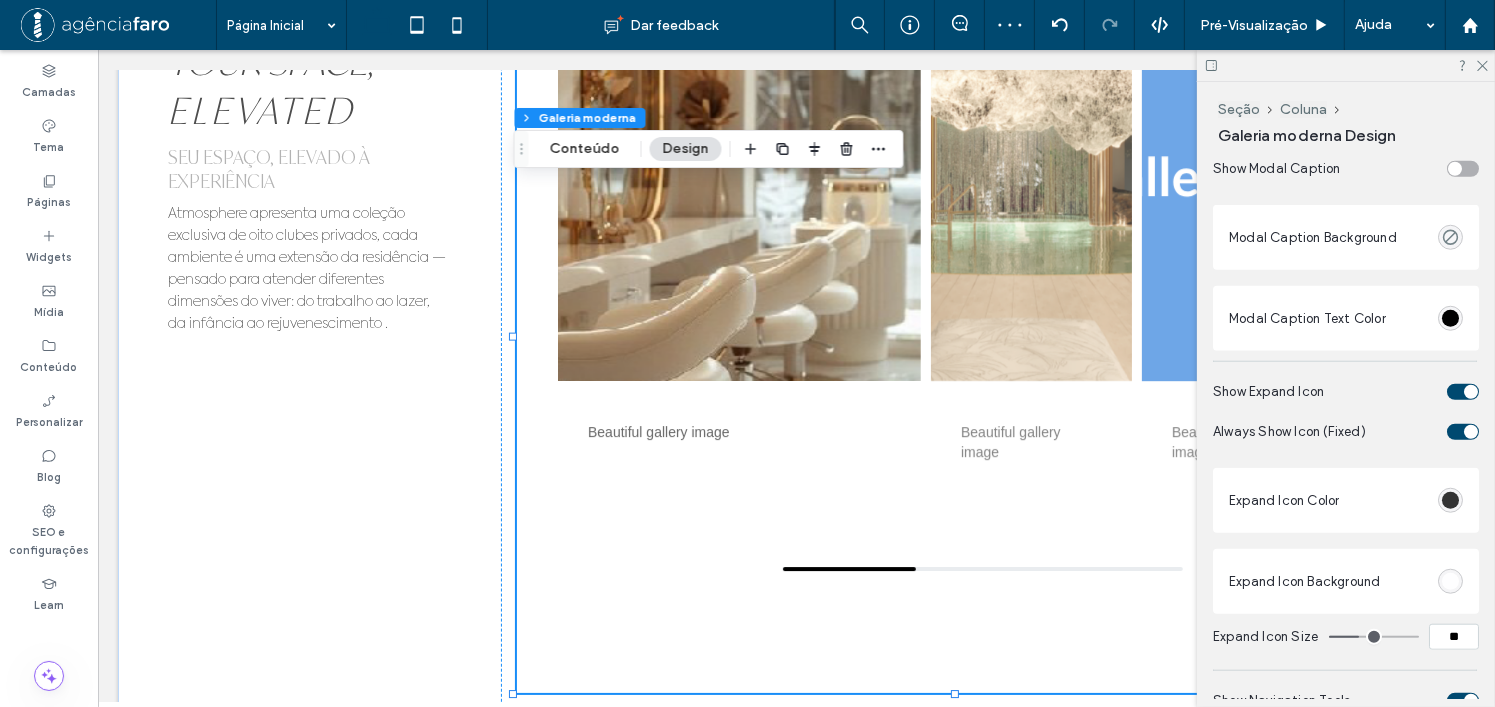 click at bounding box center [1450, 237] 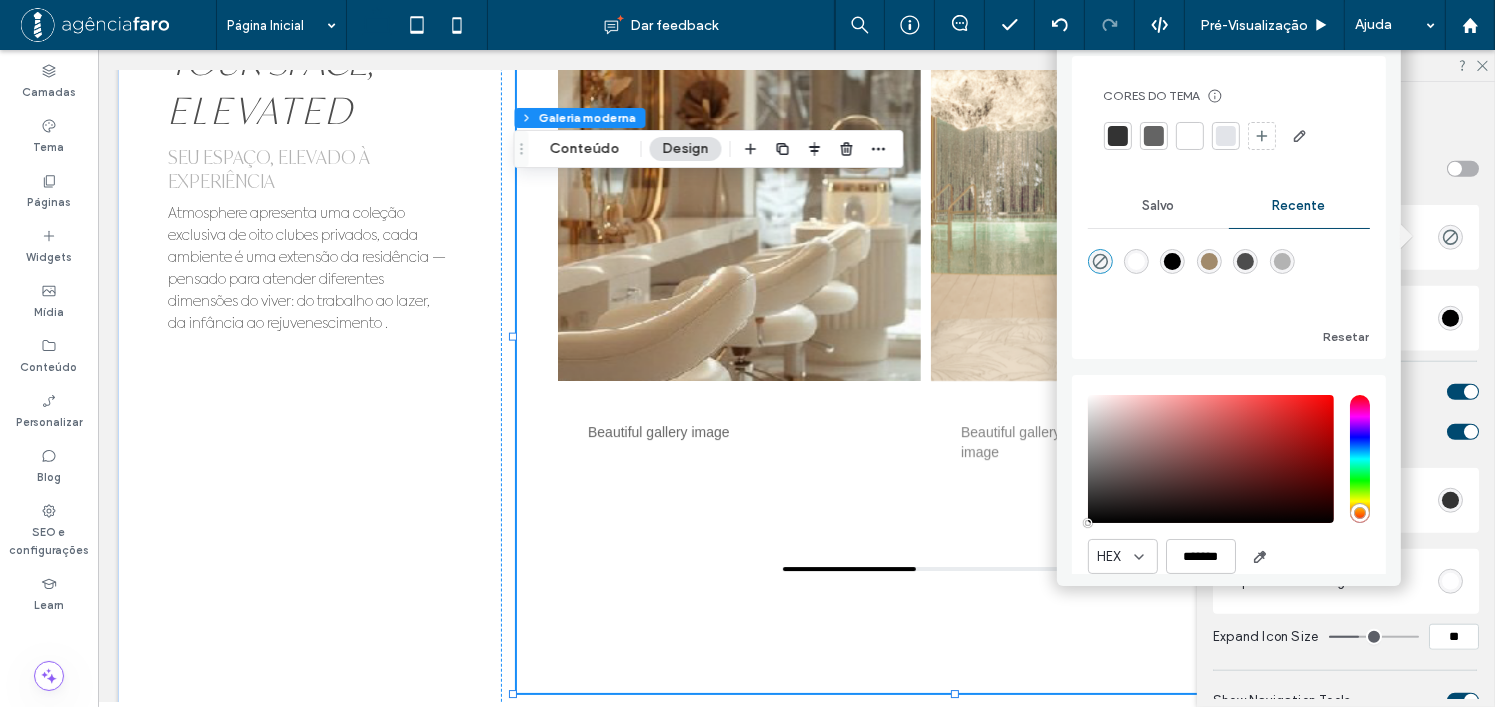 click at bounding box center (1172, 261) 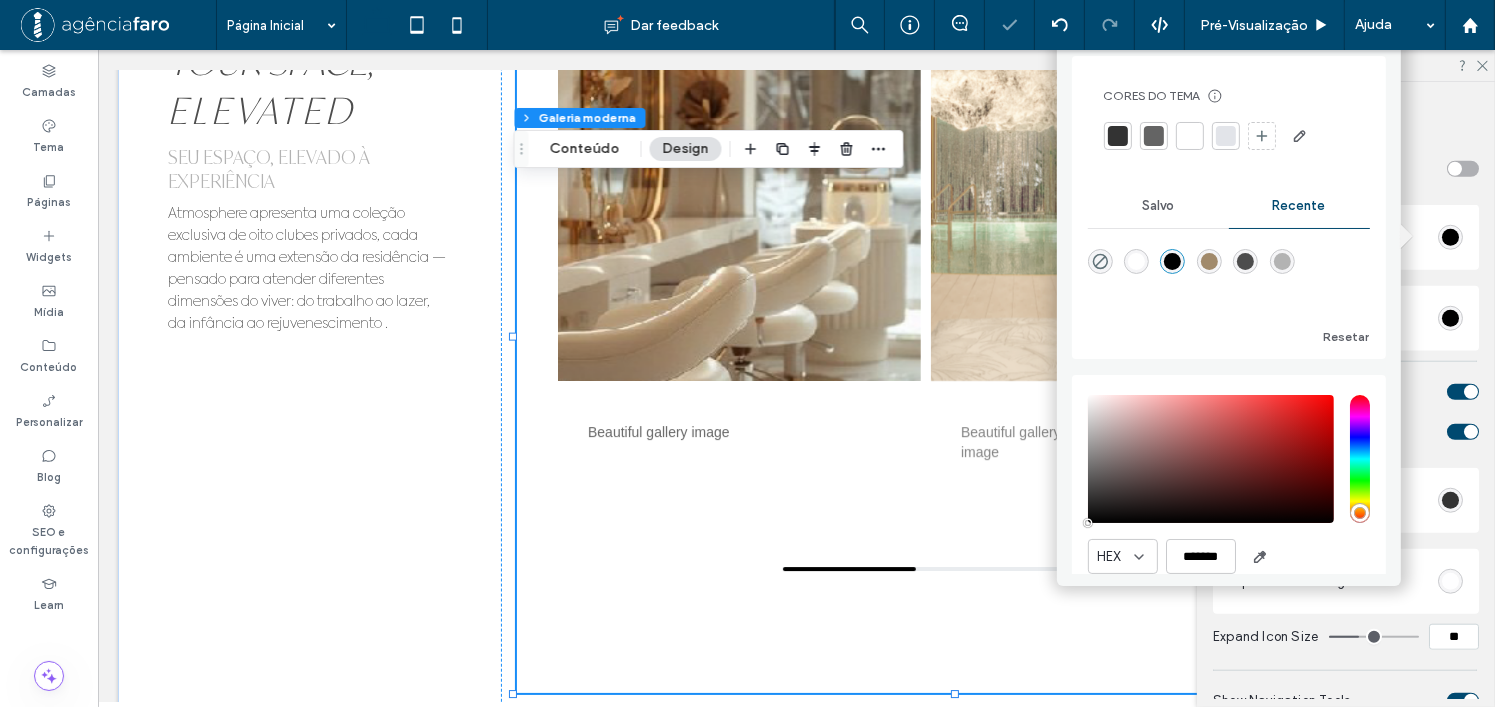 click at bounding box center (1136, 261) 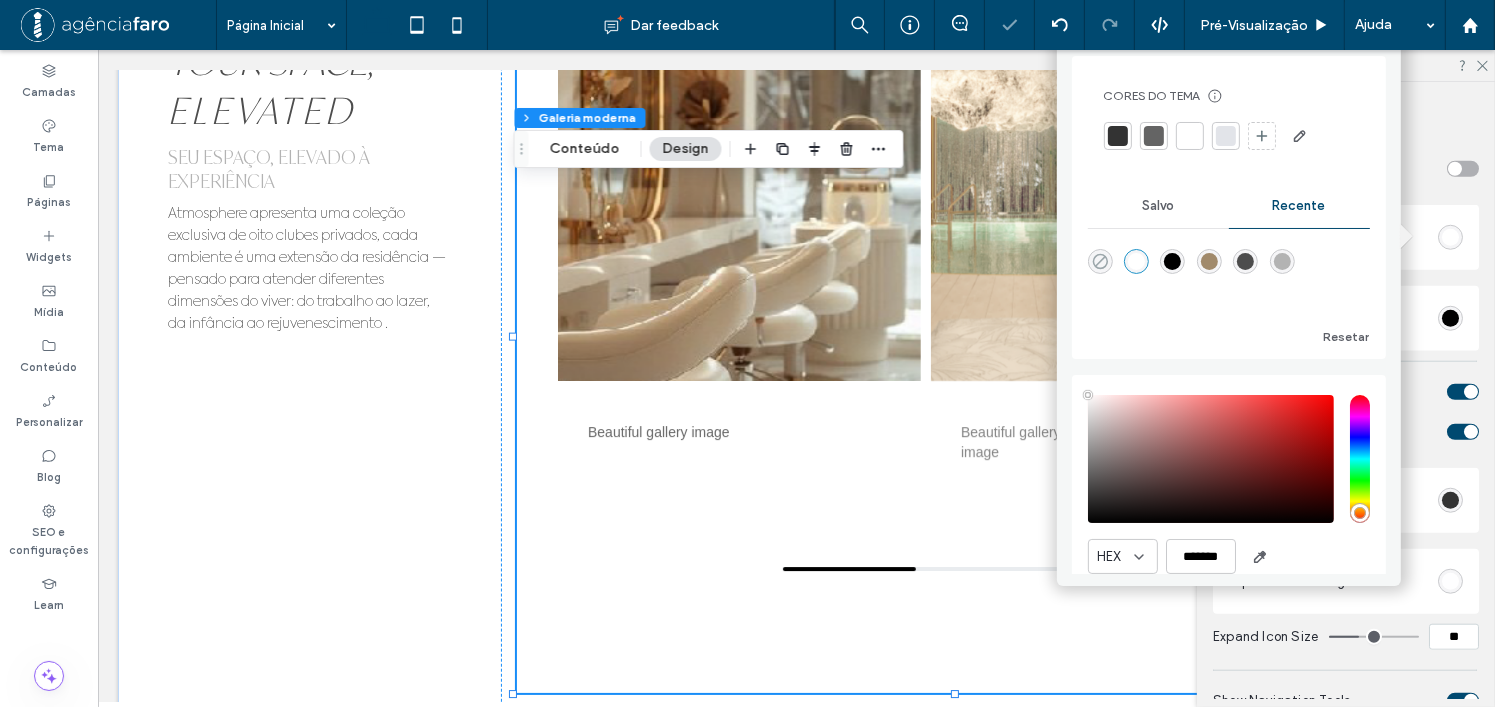 click 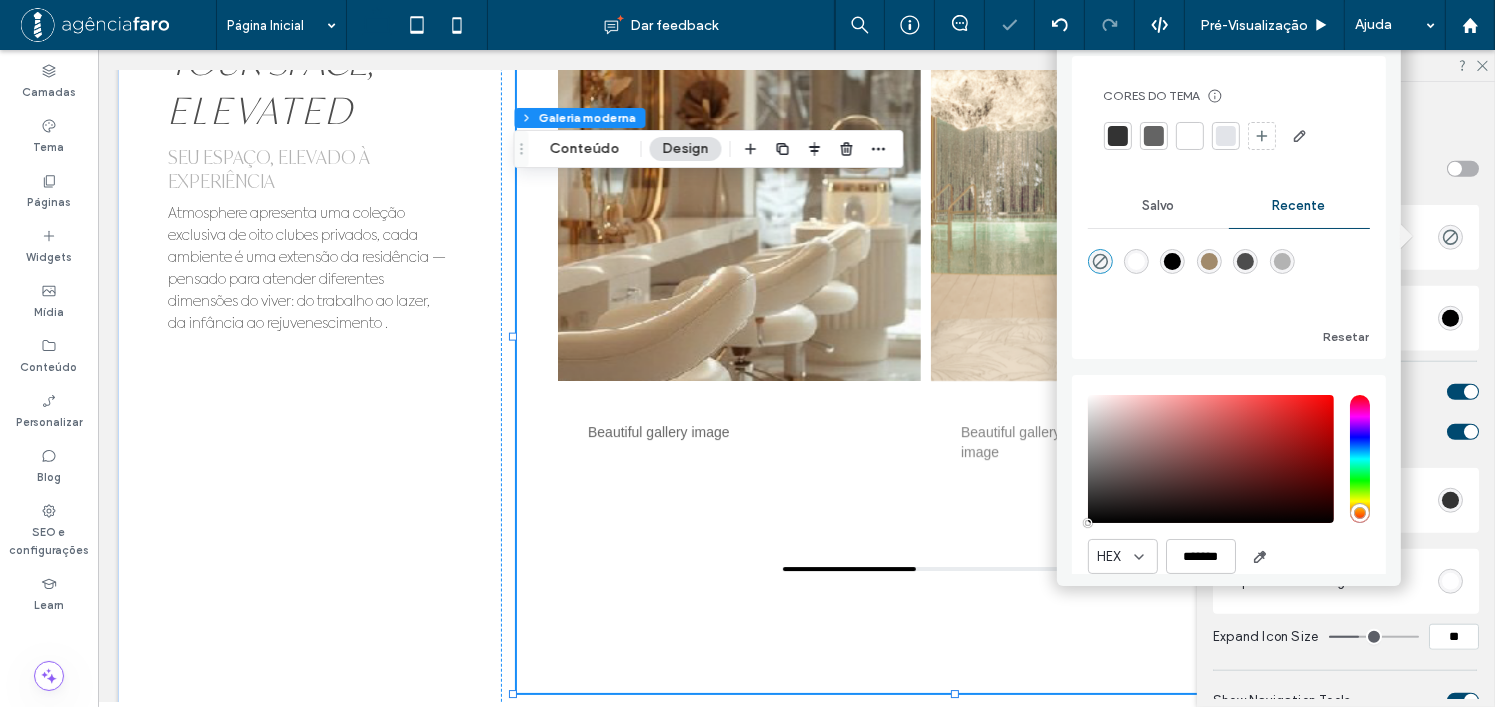 click on "Modal Caption Text Color" at bounding box center [1346, 318] 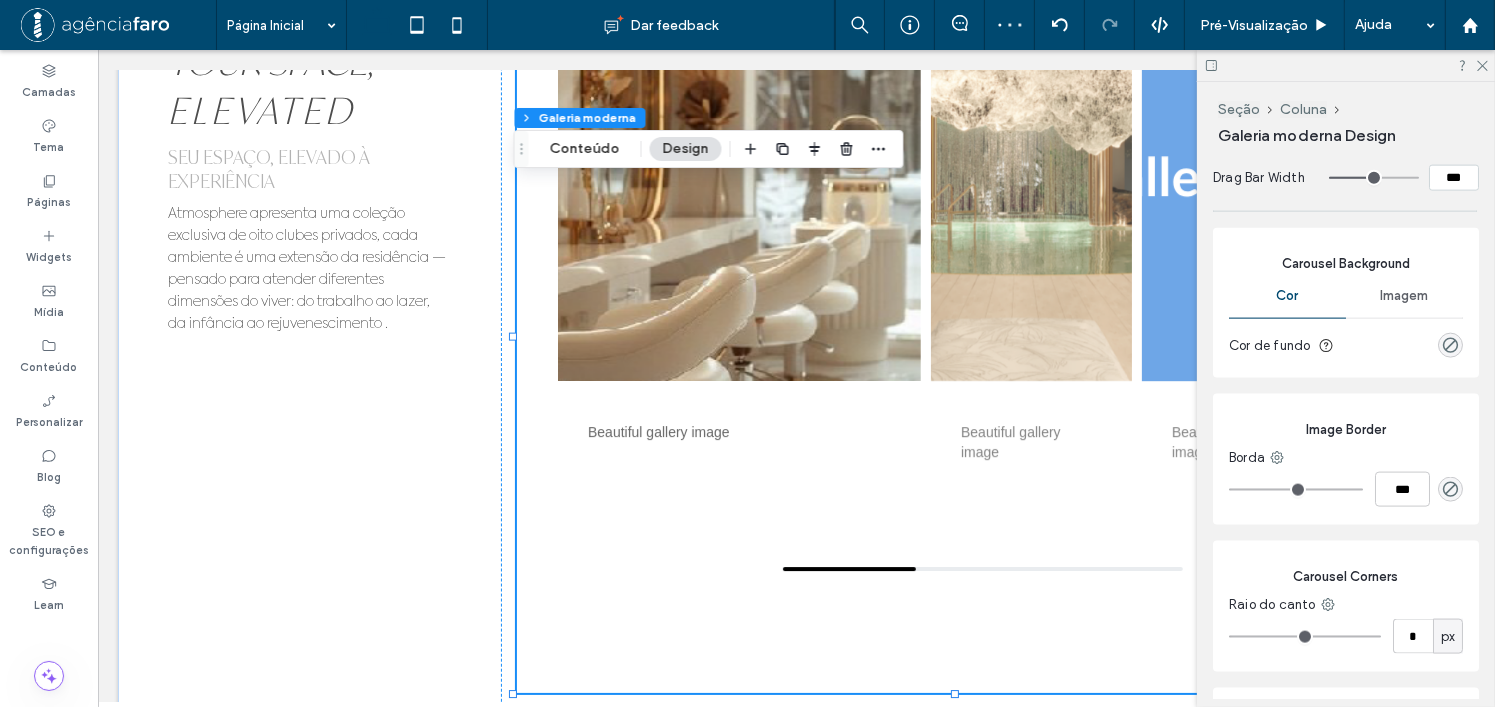 scroll, scrollTop: 2700, scrollLeft: 0, axis: vertical 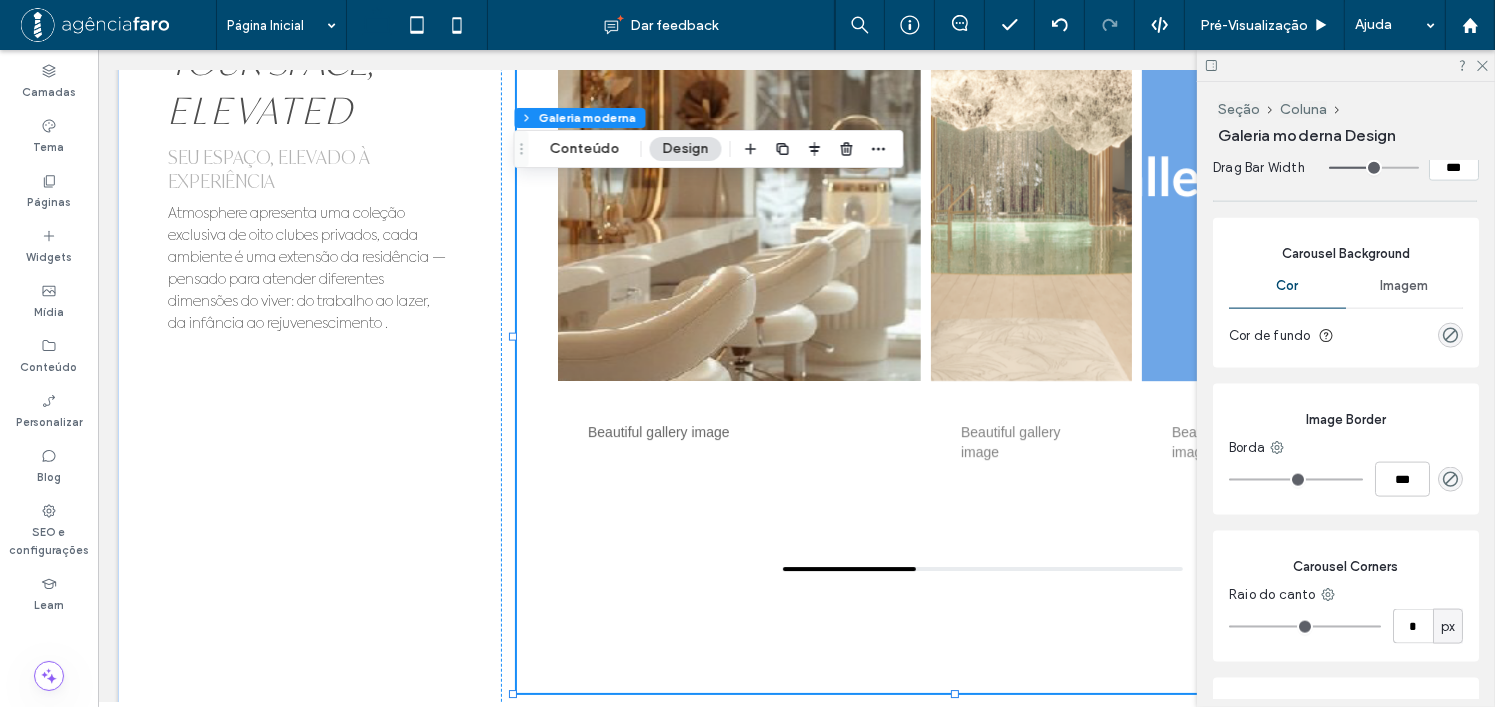 click on "Cor de fundo" at bounding box center [1346, 335] 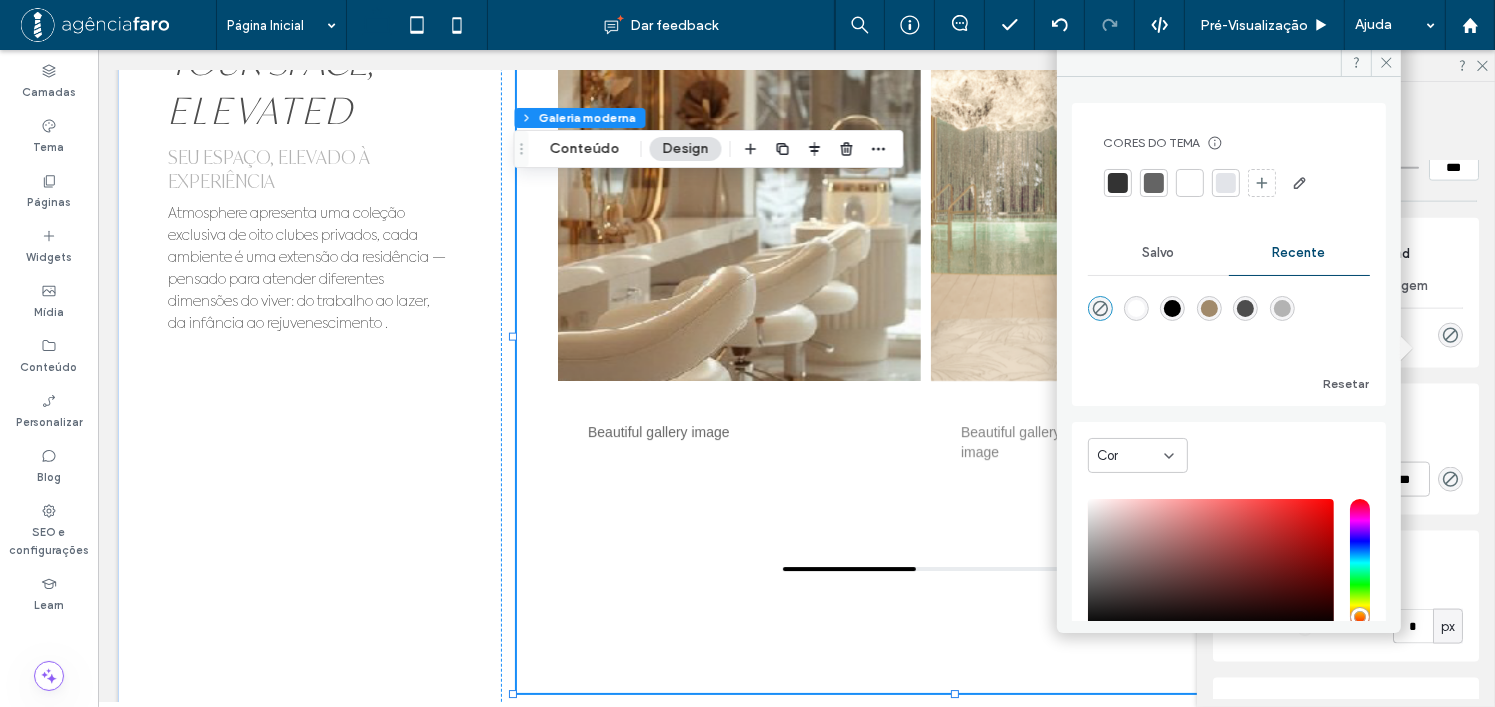 click at bounding box center (1136, 308) 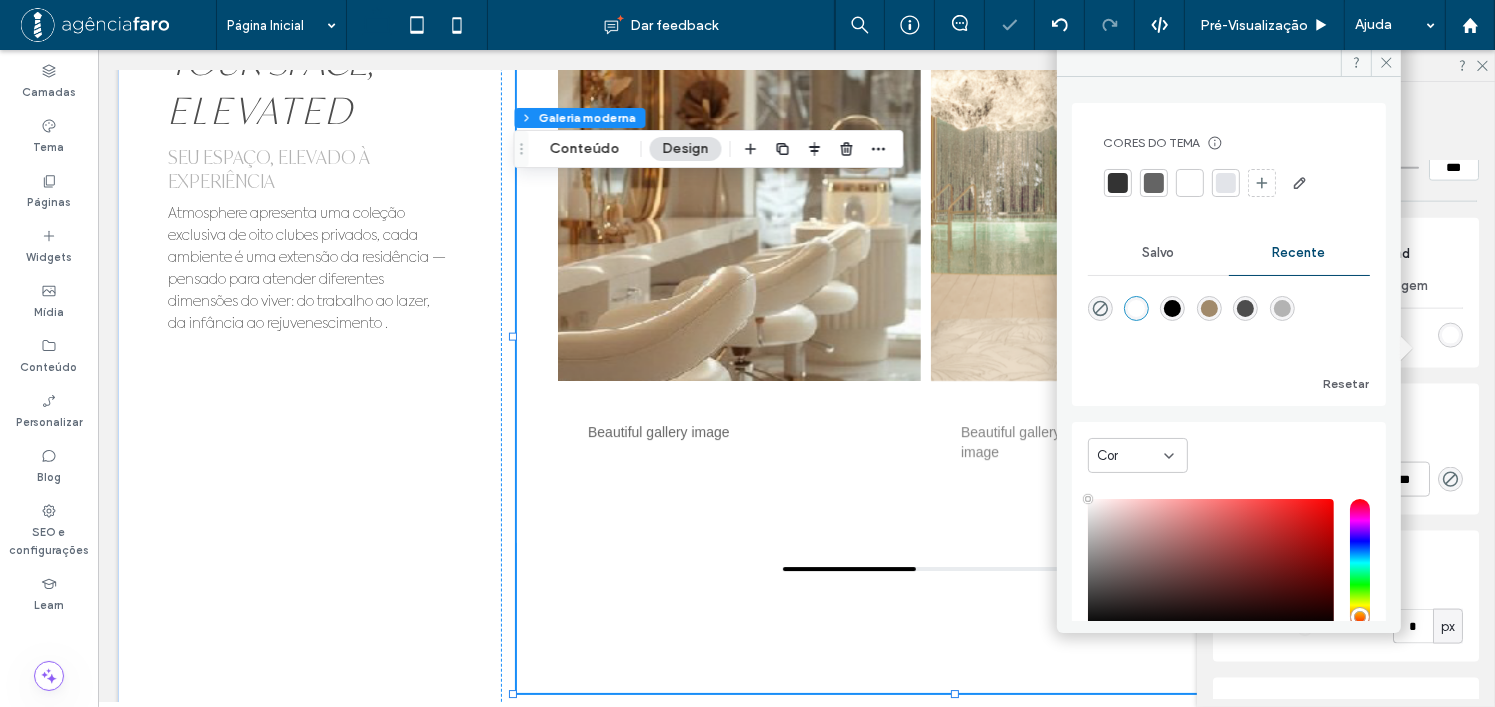 click at bounding box center (1282, 308) 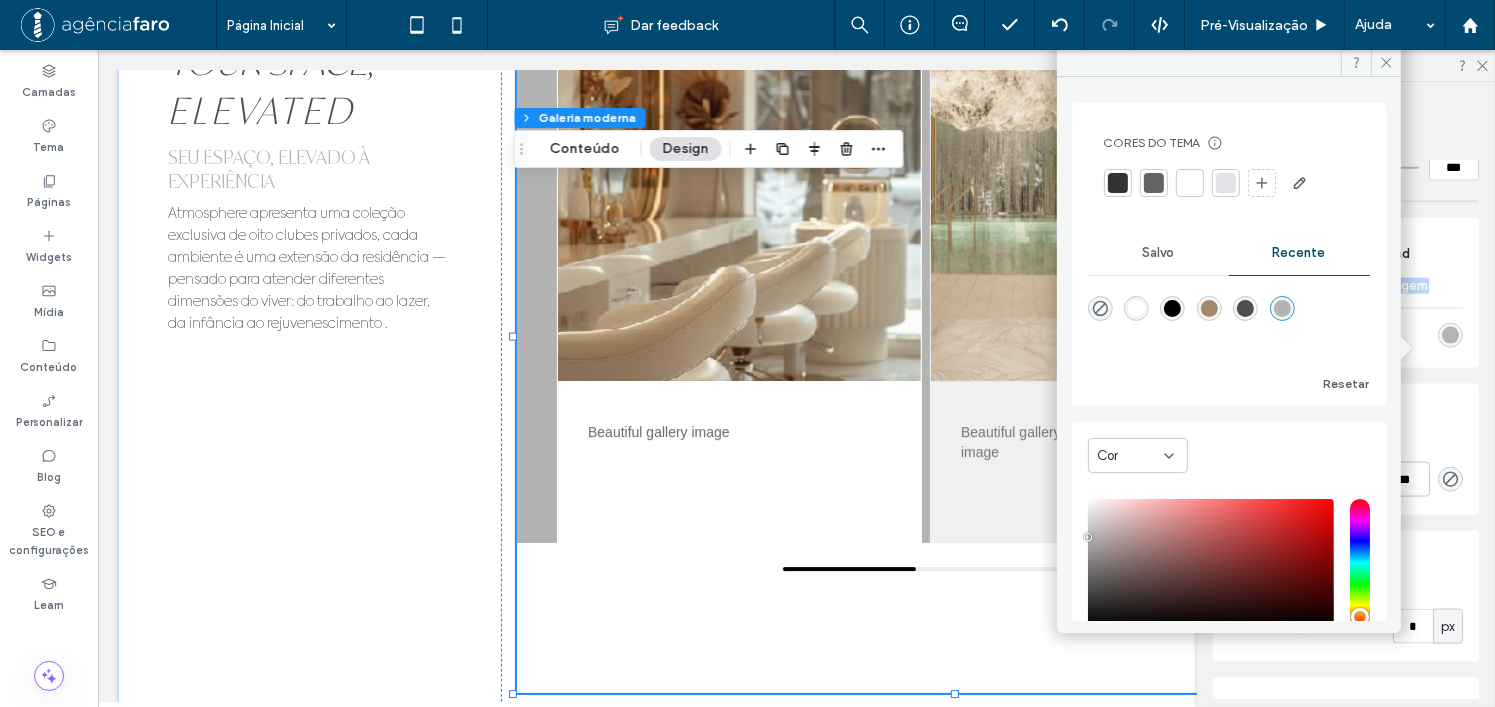 click on "Carousel Background Cor Imagem Cor de fundo" at bounding box center [1346, 293] 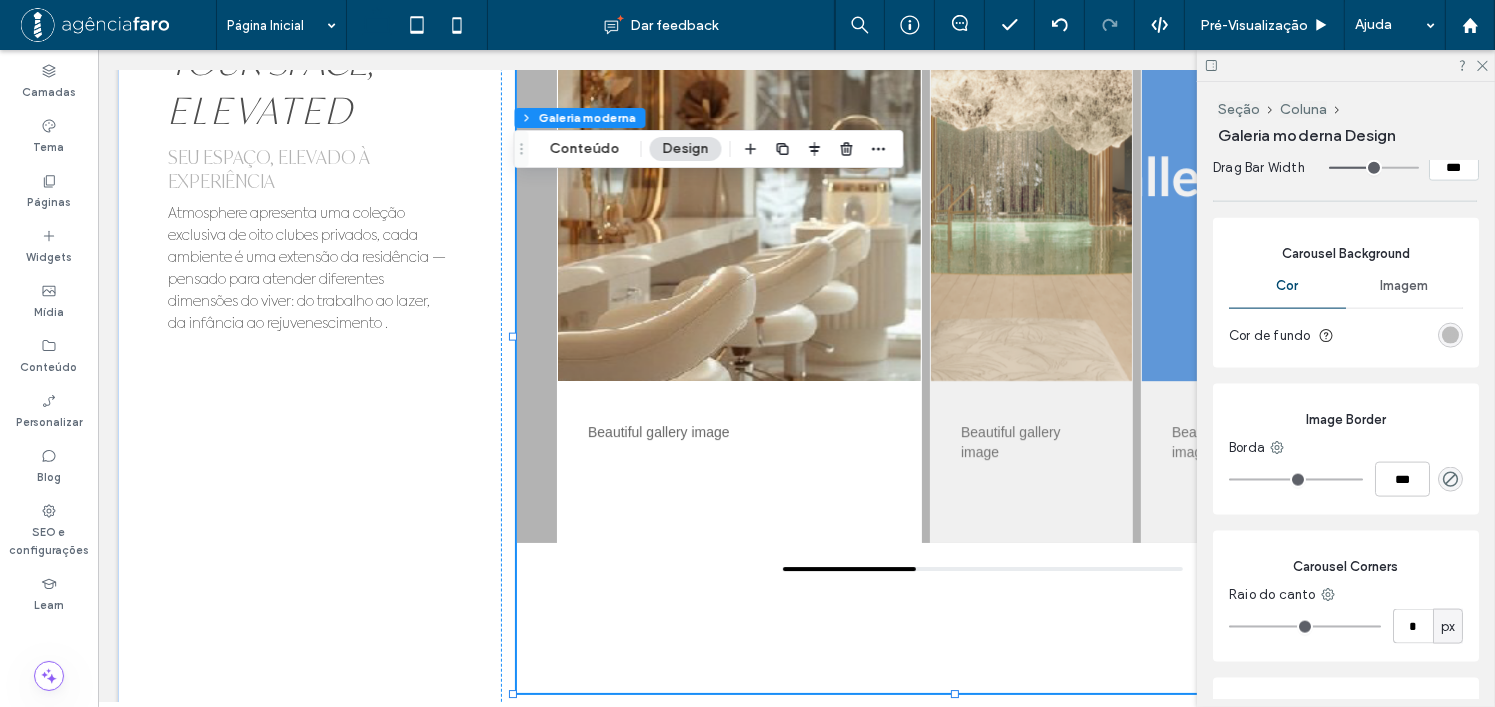 click at bounding box center (1450, 335) 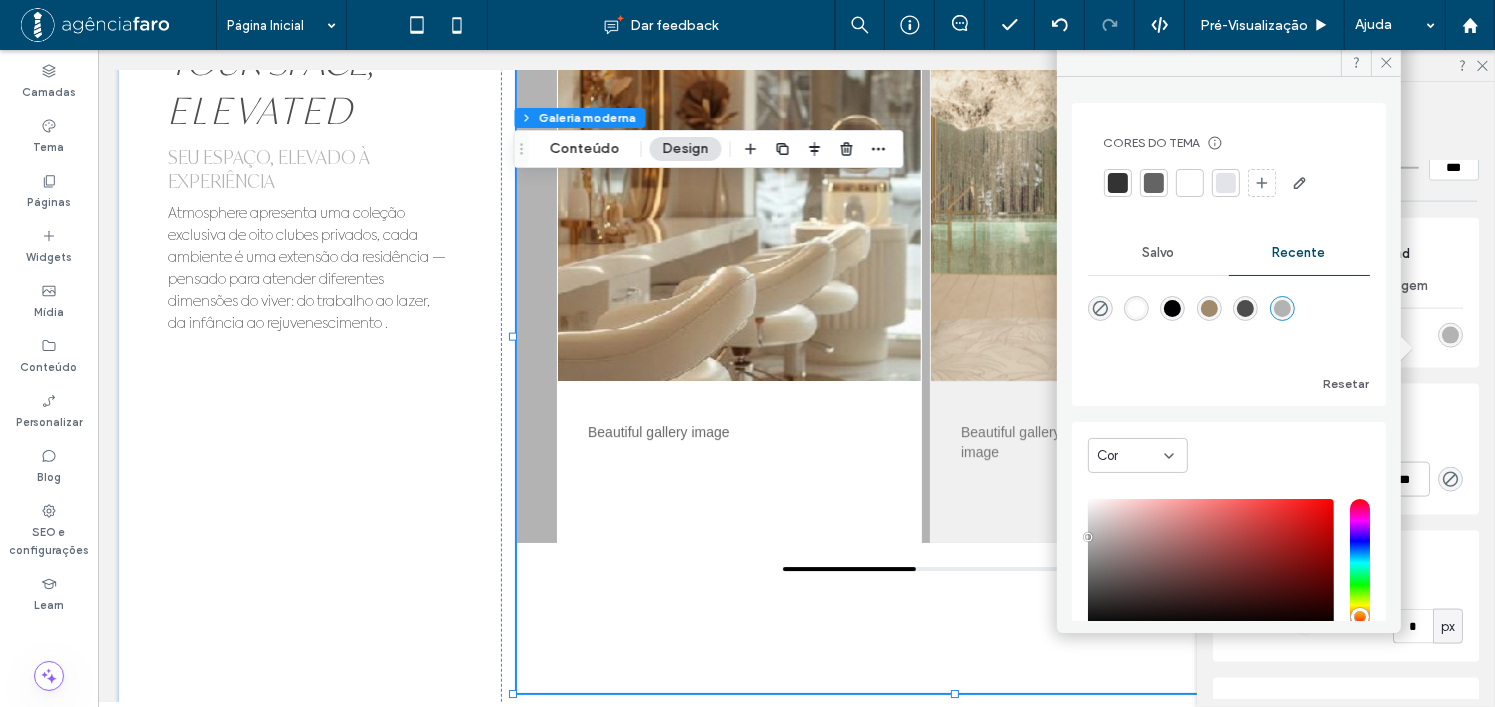drag, startPoint x: 1143, startPoint y: 313, endPoint x: 1125, endPoint y: 310, distance: 18.248287 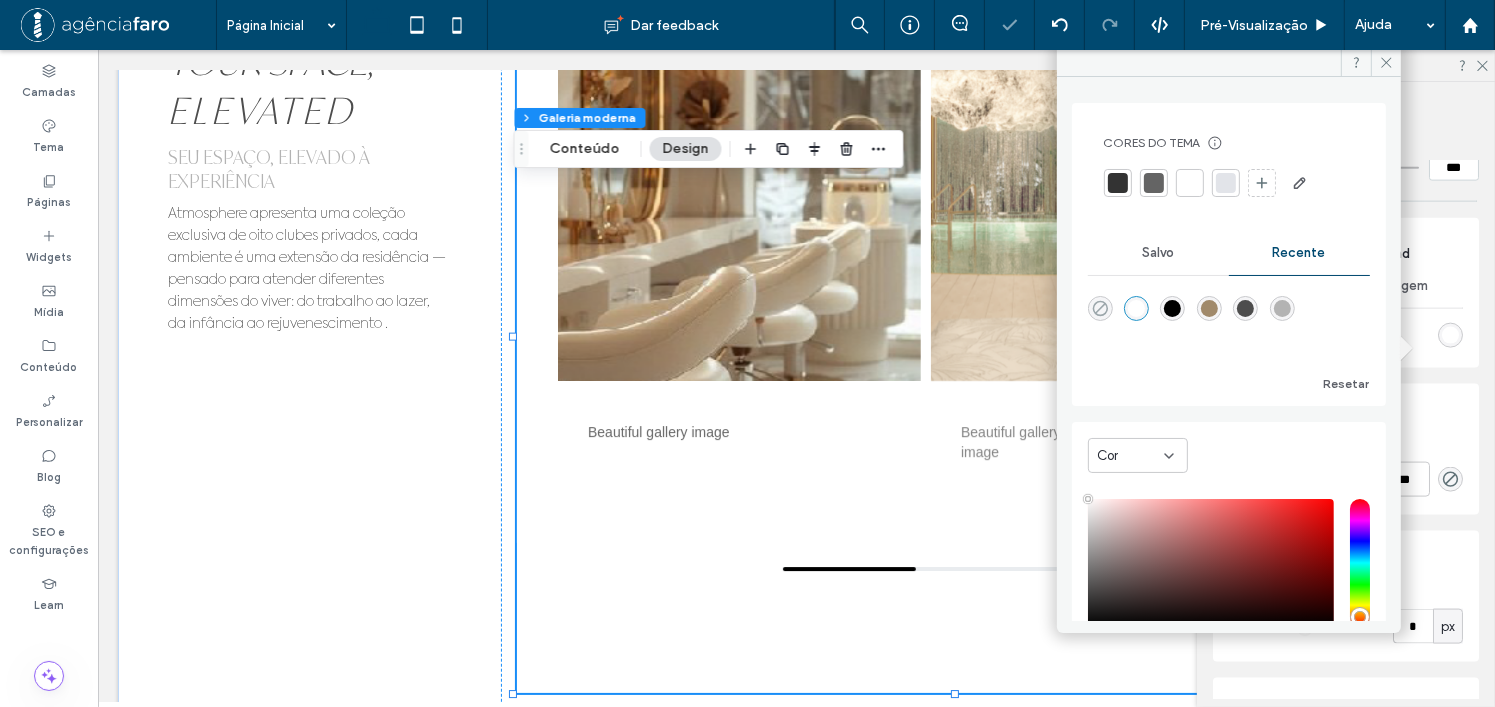 click 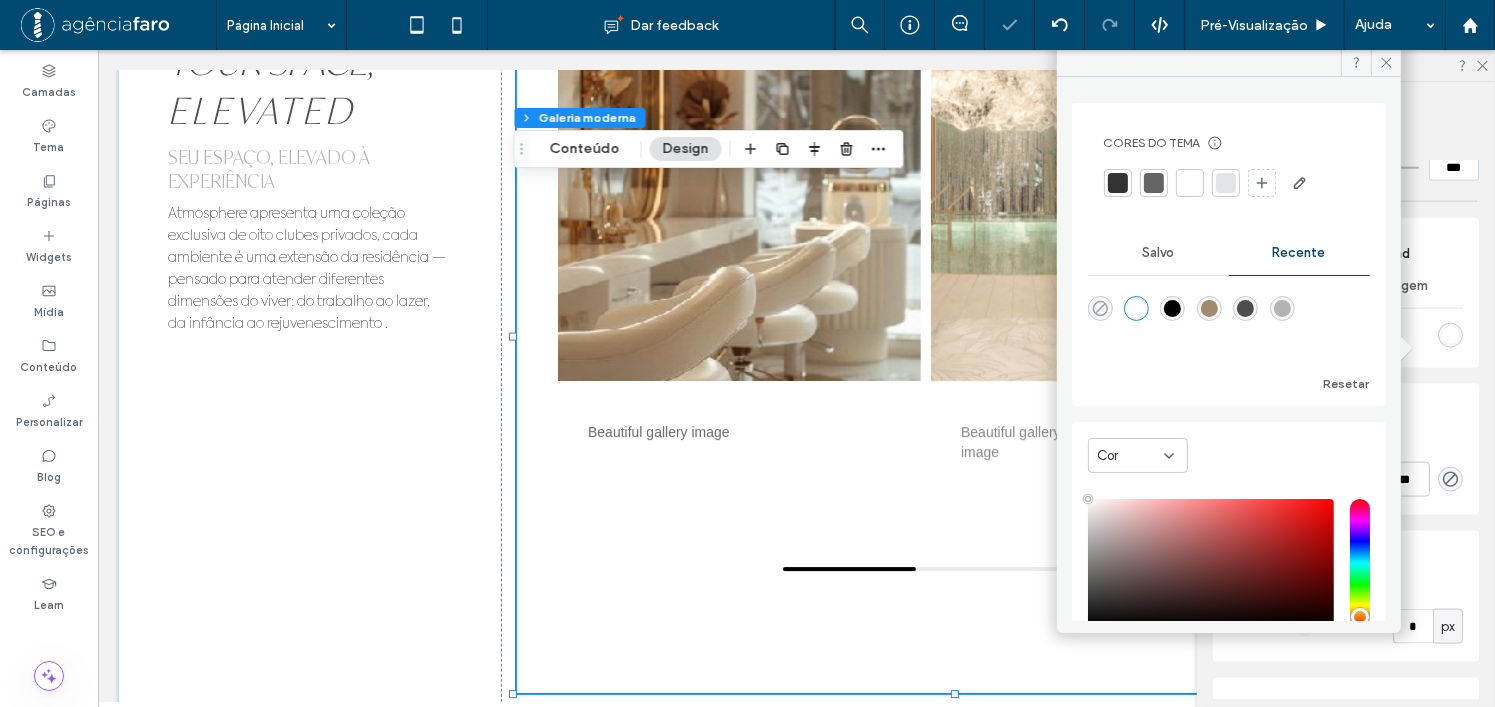 type on "*******" 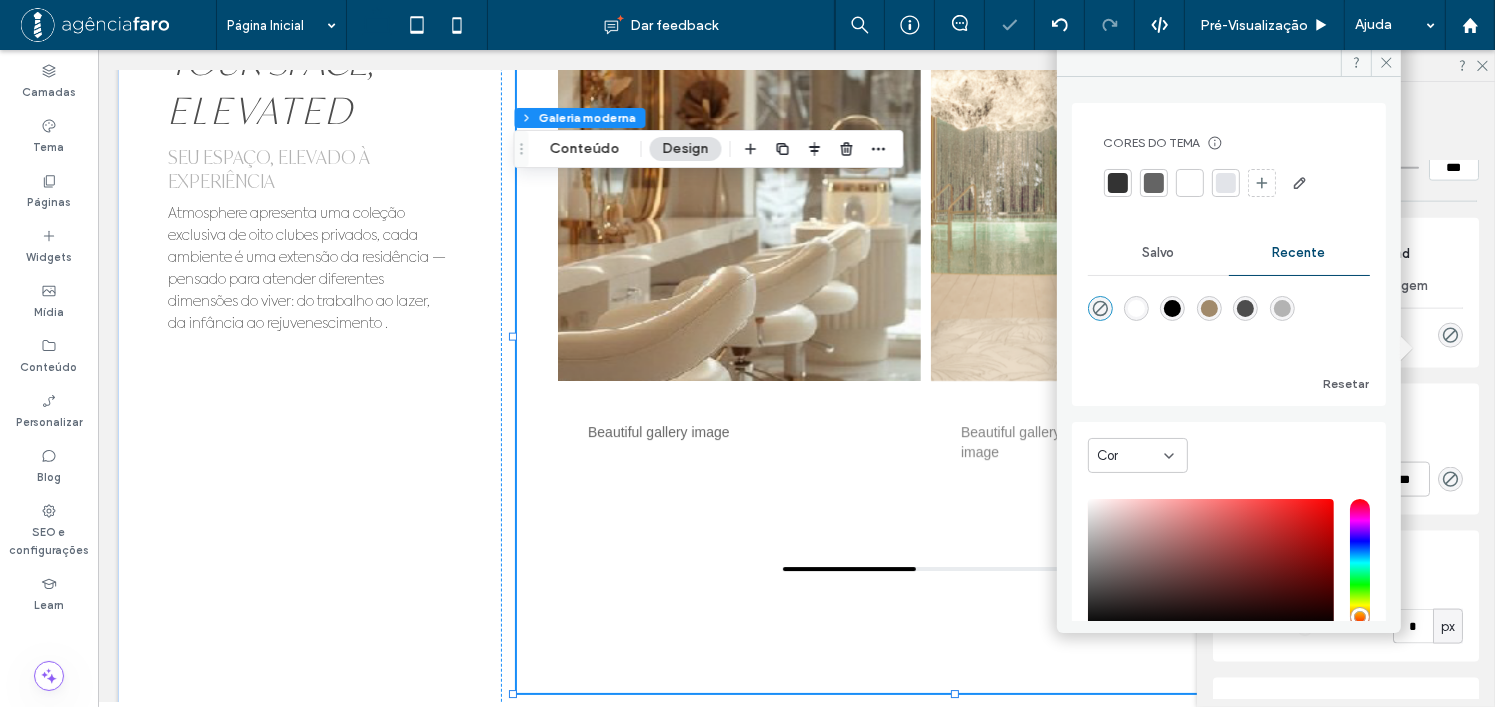 click on "Image Border Borda ***" at bounding box center [1346, 449] 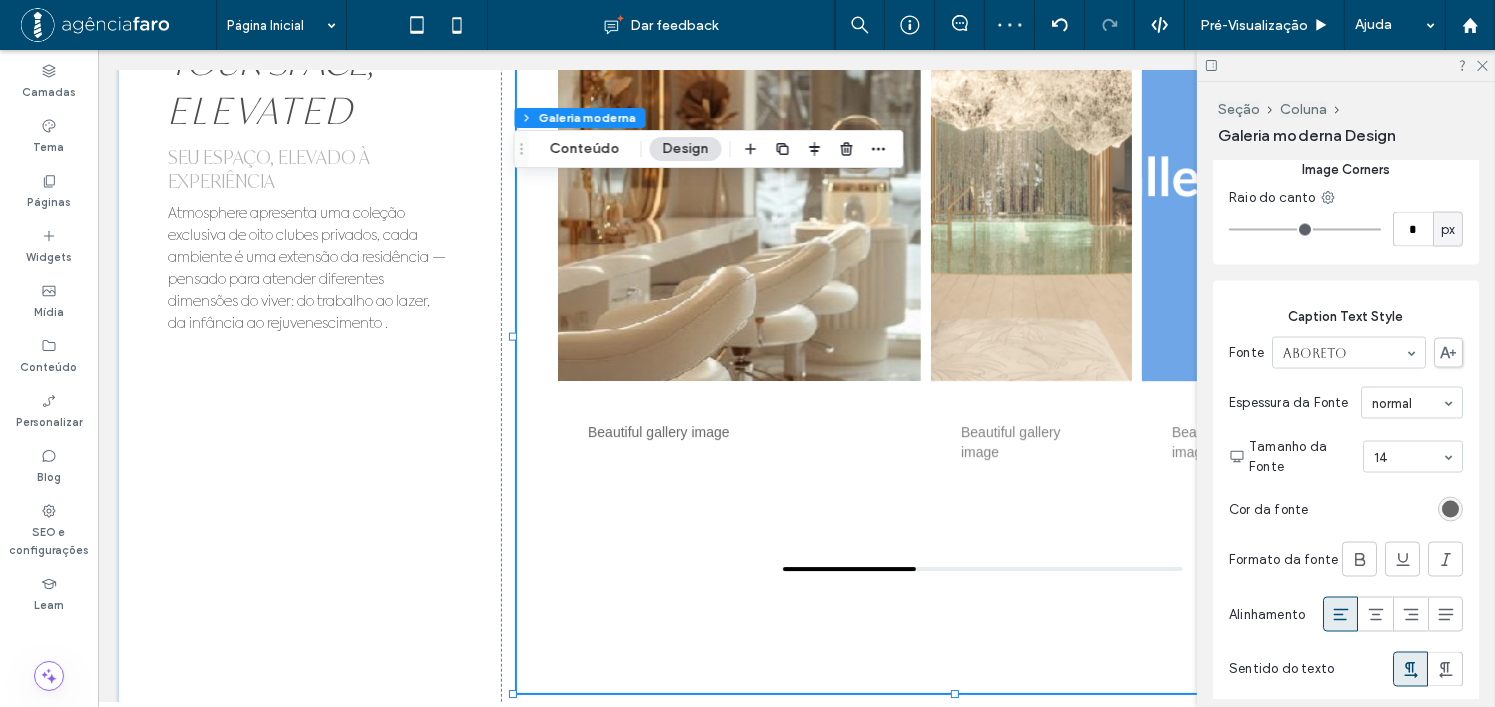 scroll, scrollTop: 3359, scrollLeft: 0, axis: vertical 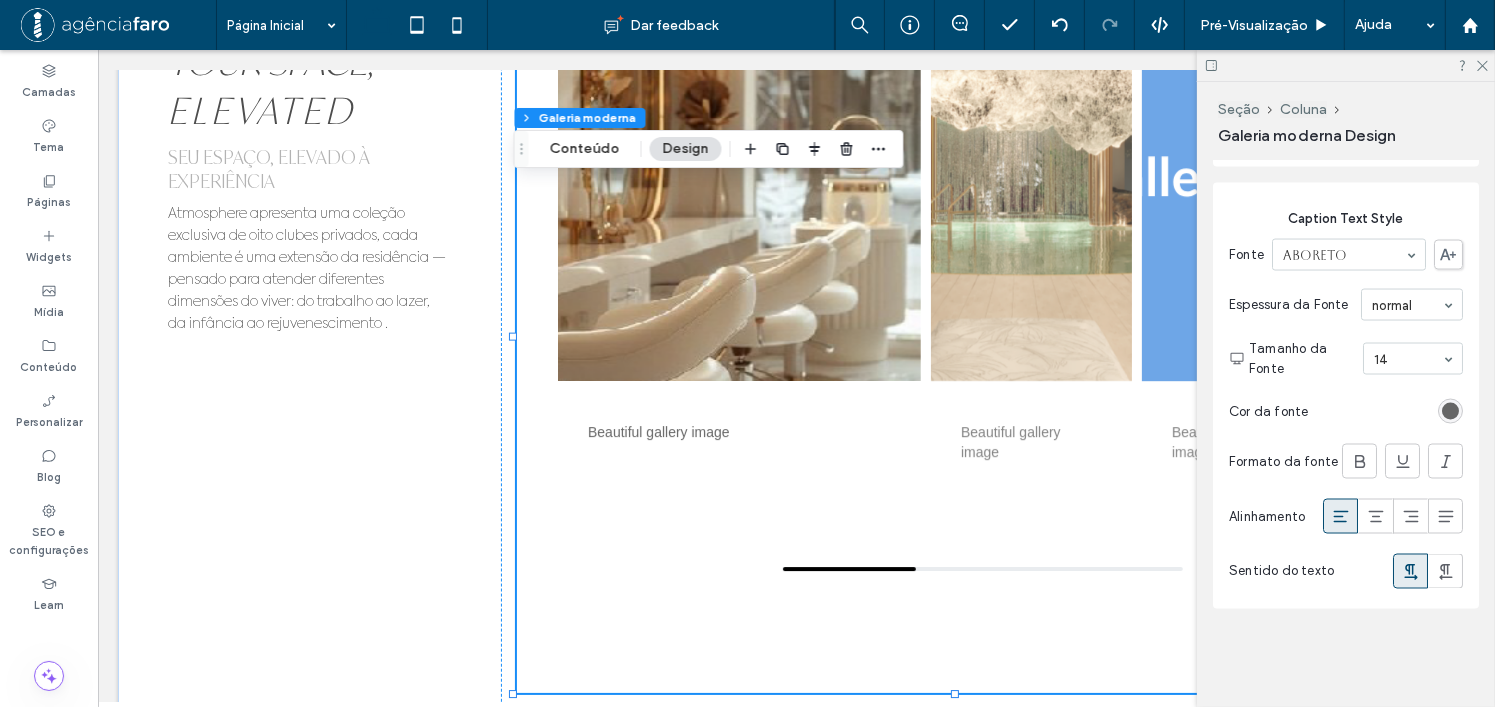 click on "Beautiful gallery image
Beautiful gallery image
Beautiful gallery image
Beautiful gallery image
Beautiful gallery image" at bounding box center (962, 336) 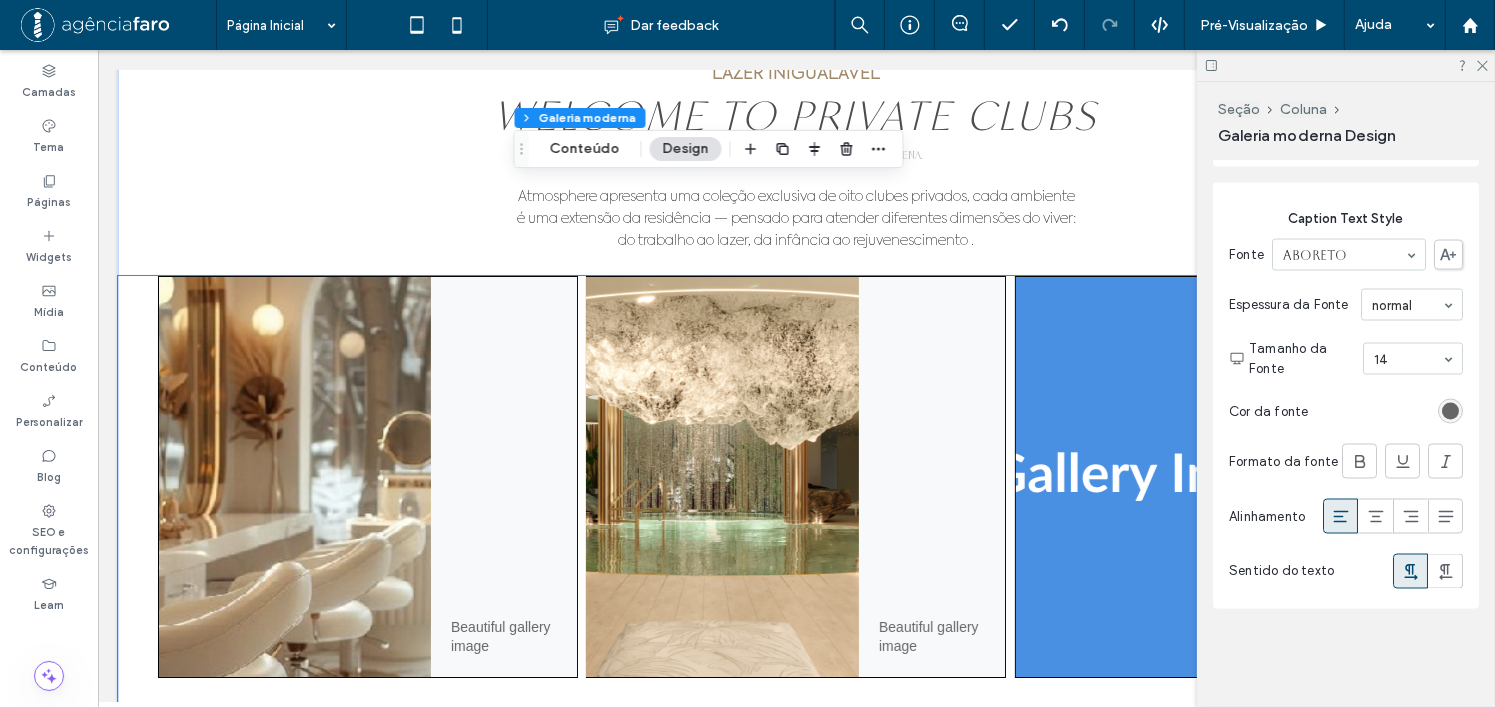 scroll, scrollTop: 7144, scrollLeft: 0, axis: vertical 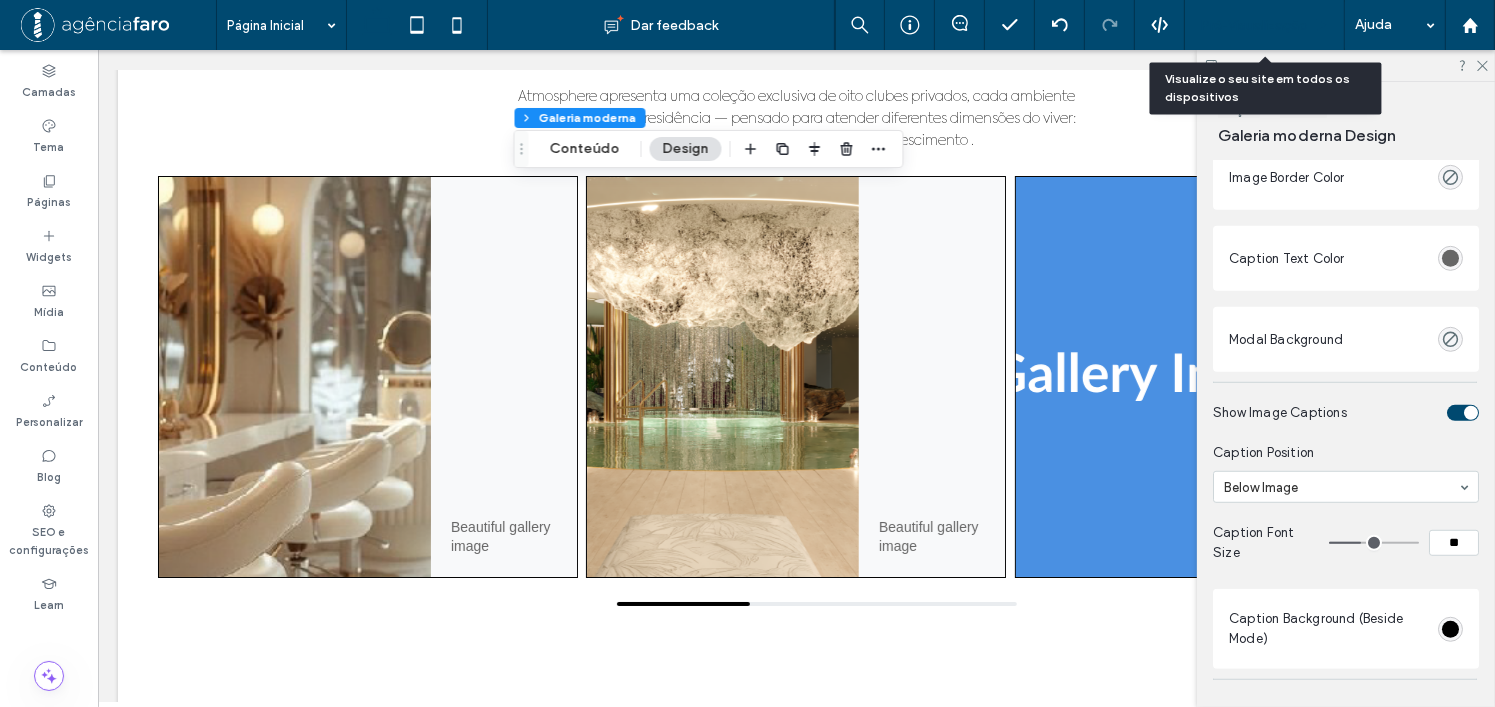 click on "Pré-Visualizaçāo" at bounding box center (1265, 25) 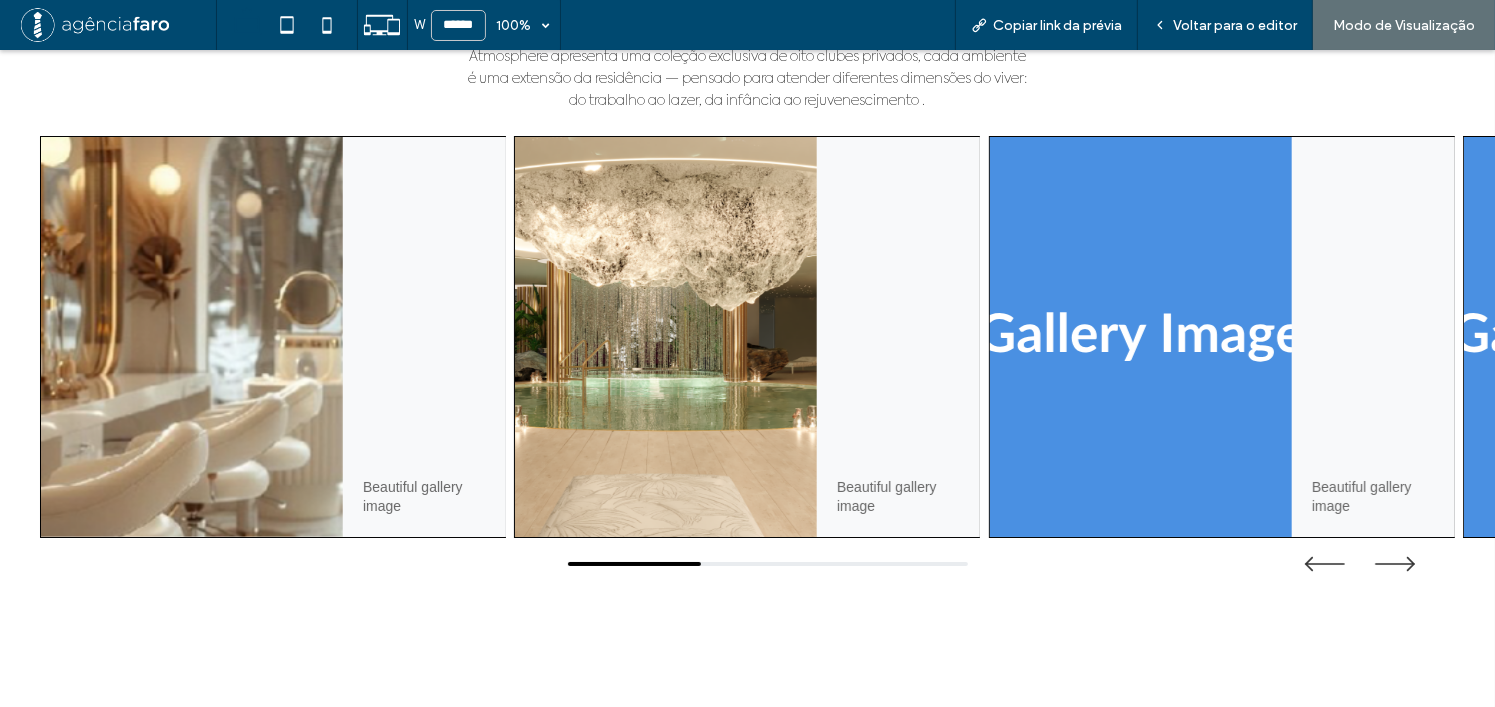 scroll, scrollTop: 7180, scrollLeft: 0, axis: vertical 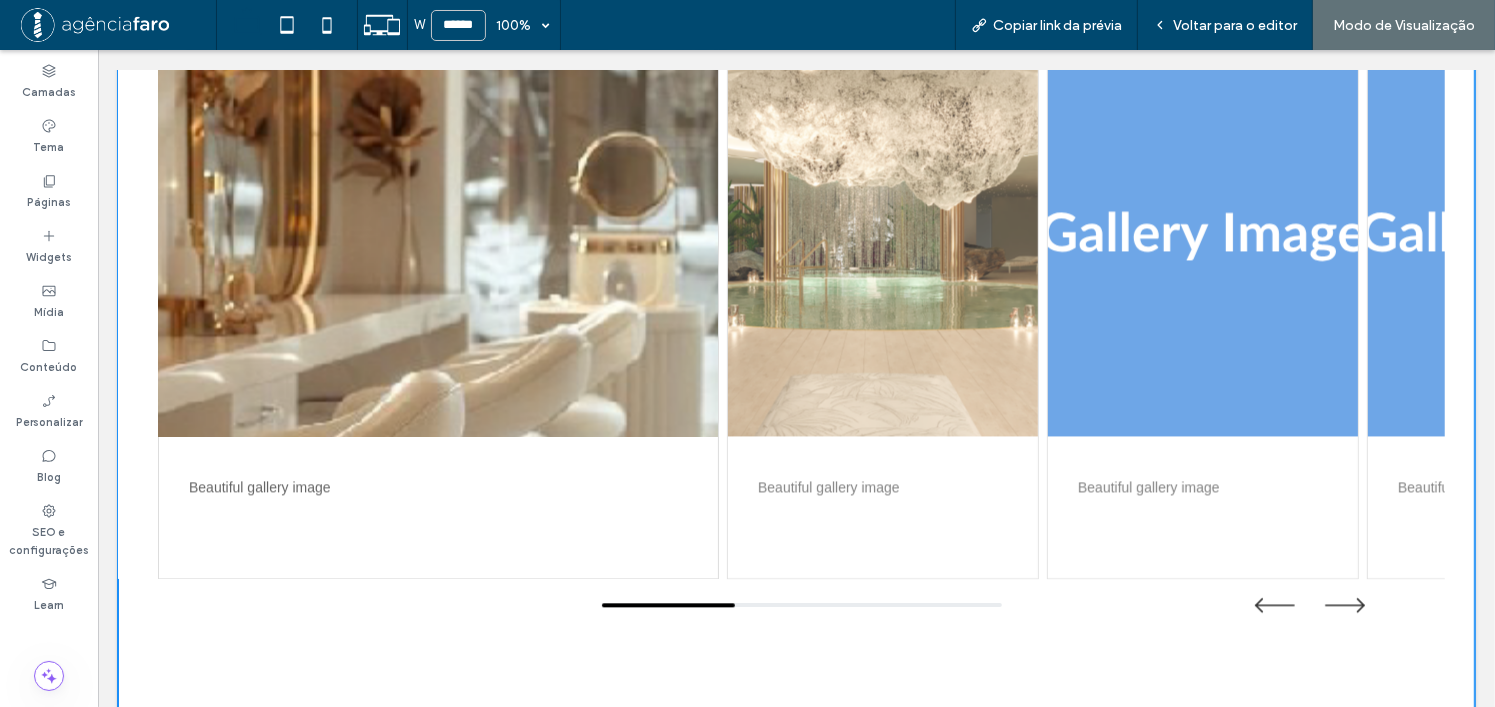 click at bounding box center (437, 236) 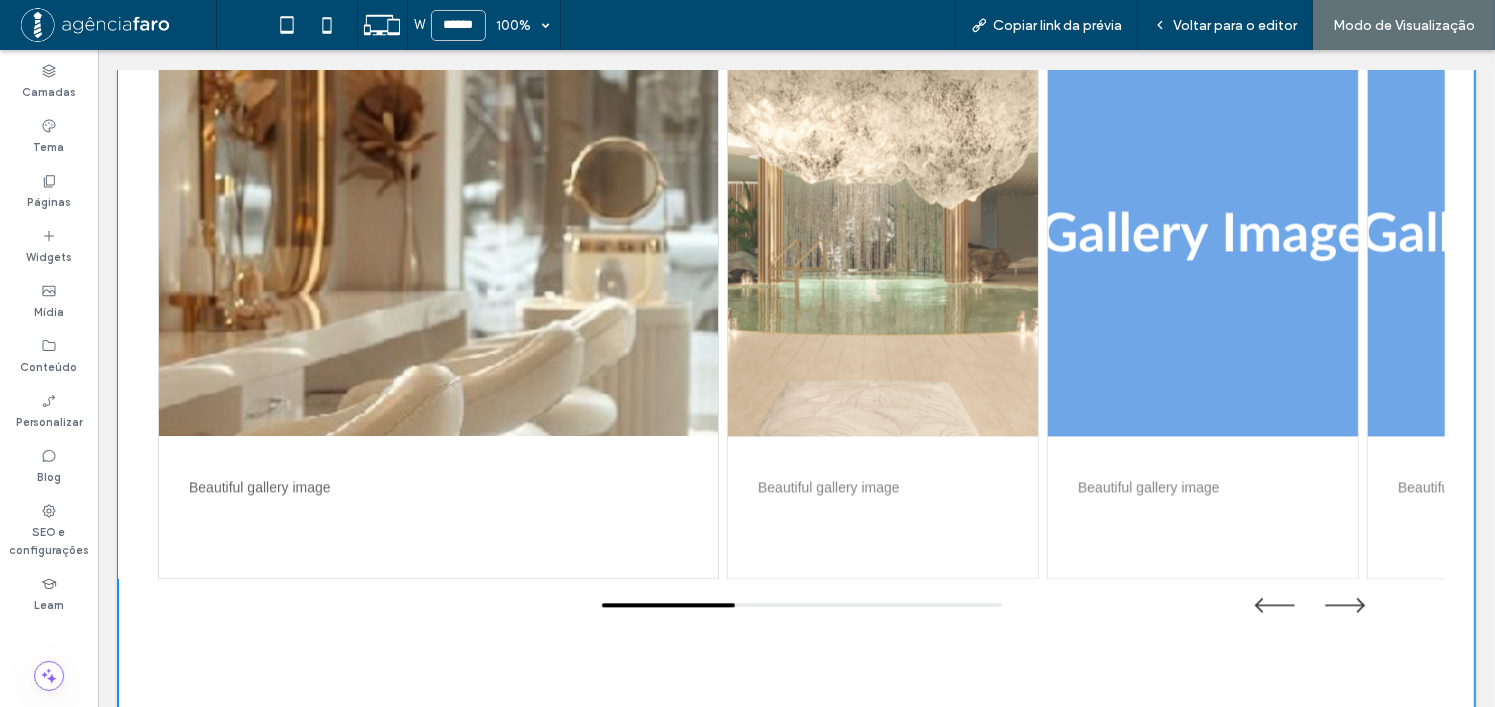 click at bounding box center (882, 236) 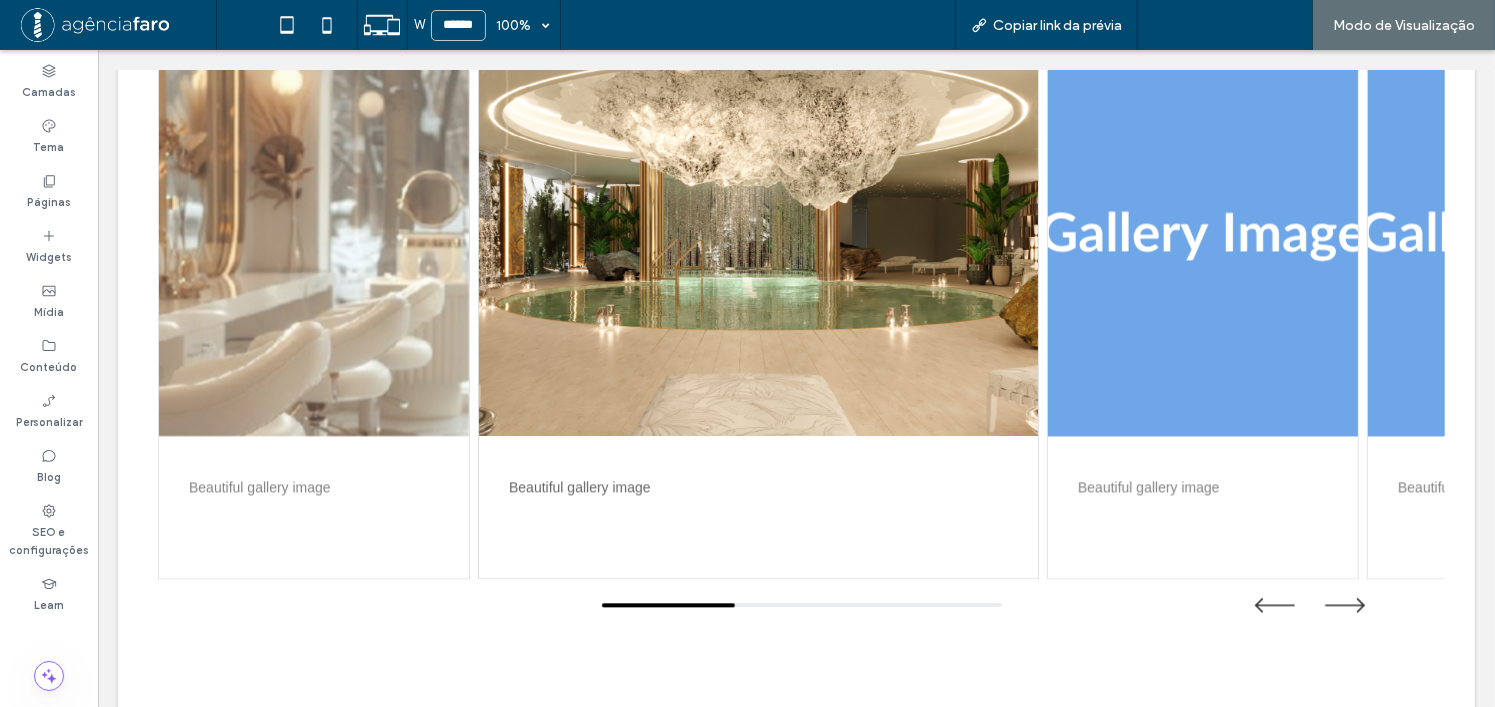 click on "Voltar para o editor" at bounding box center [1235, 25] 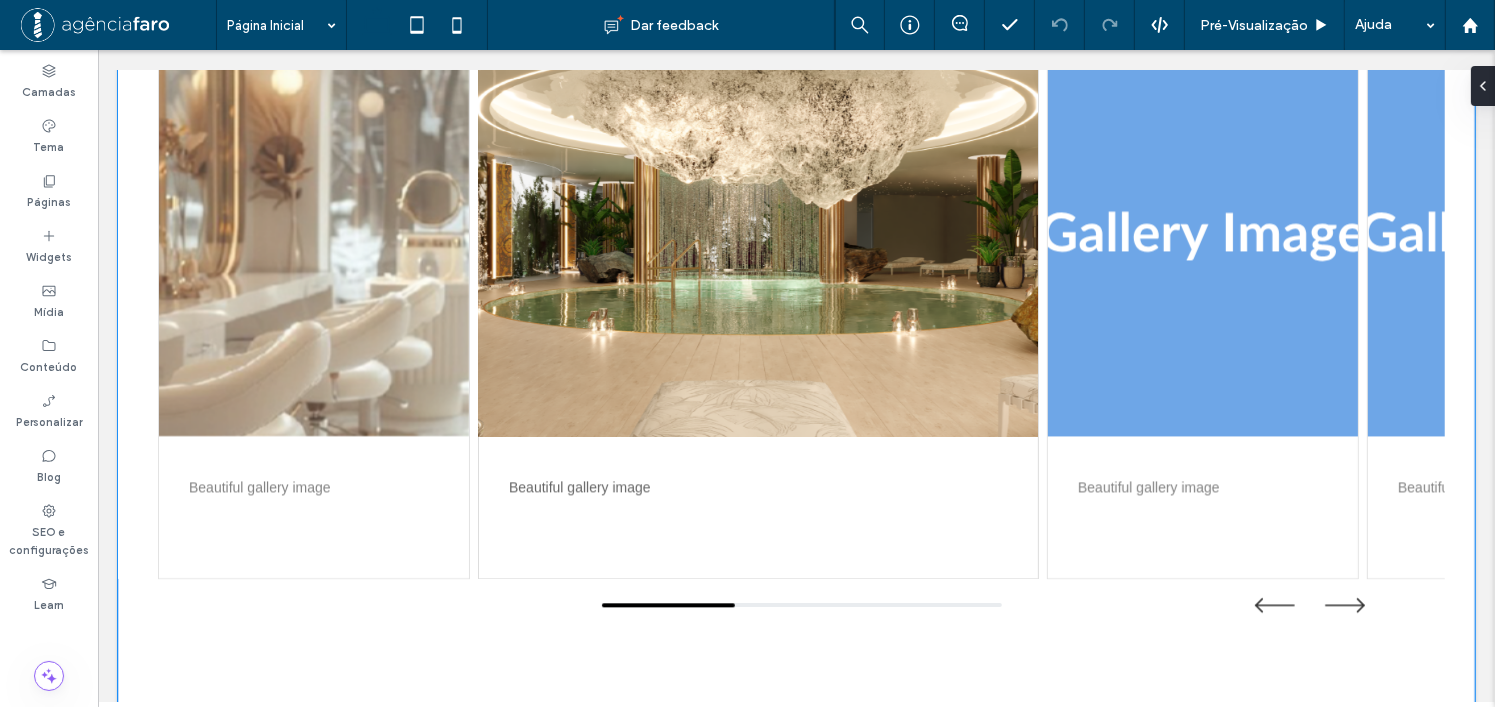 click at bounding box center (757, 236) 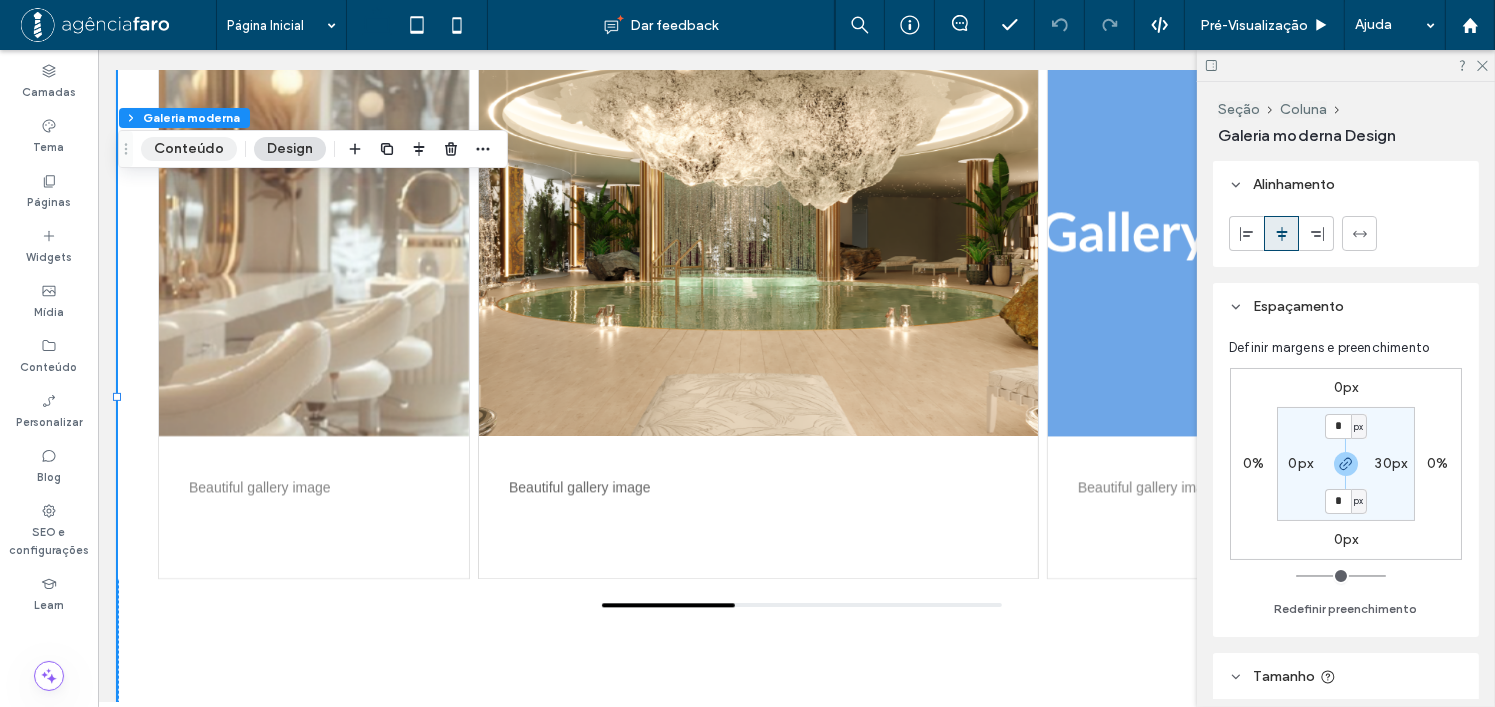 click on "Conteúdo" at bounding box center [189, 149] 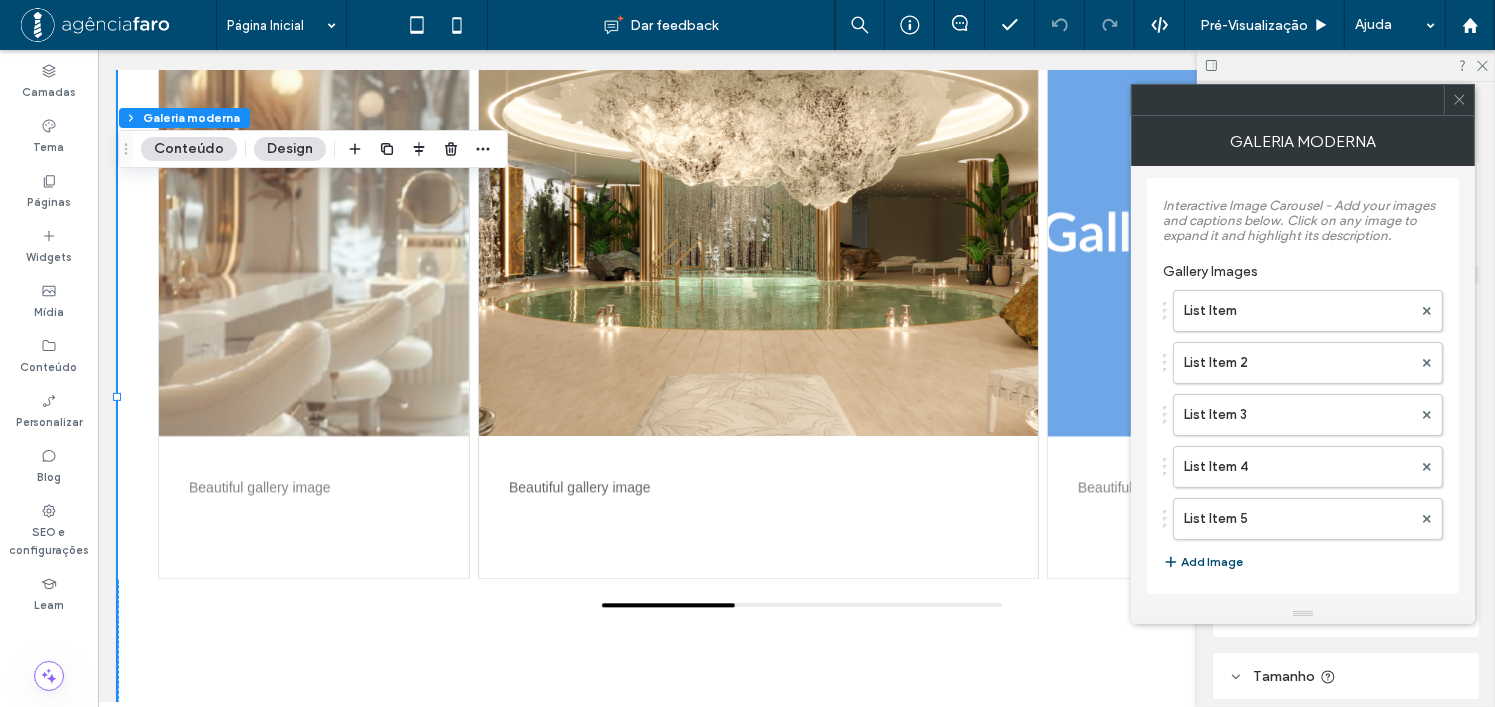 scroll, scrollTop: 0, scrollLeft: 0, axis: both 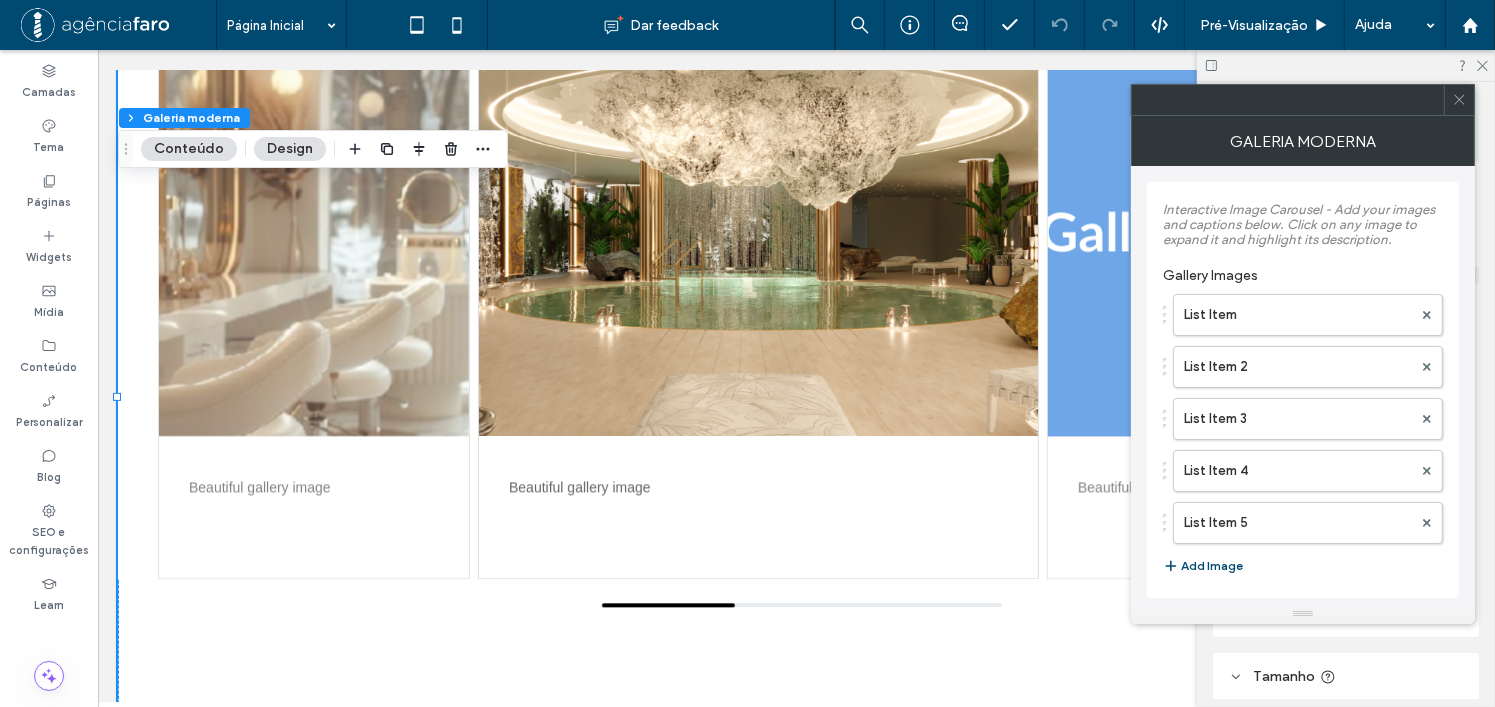 click on "Design" at bounding box center (290, 149) 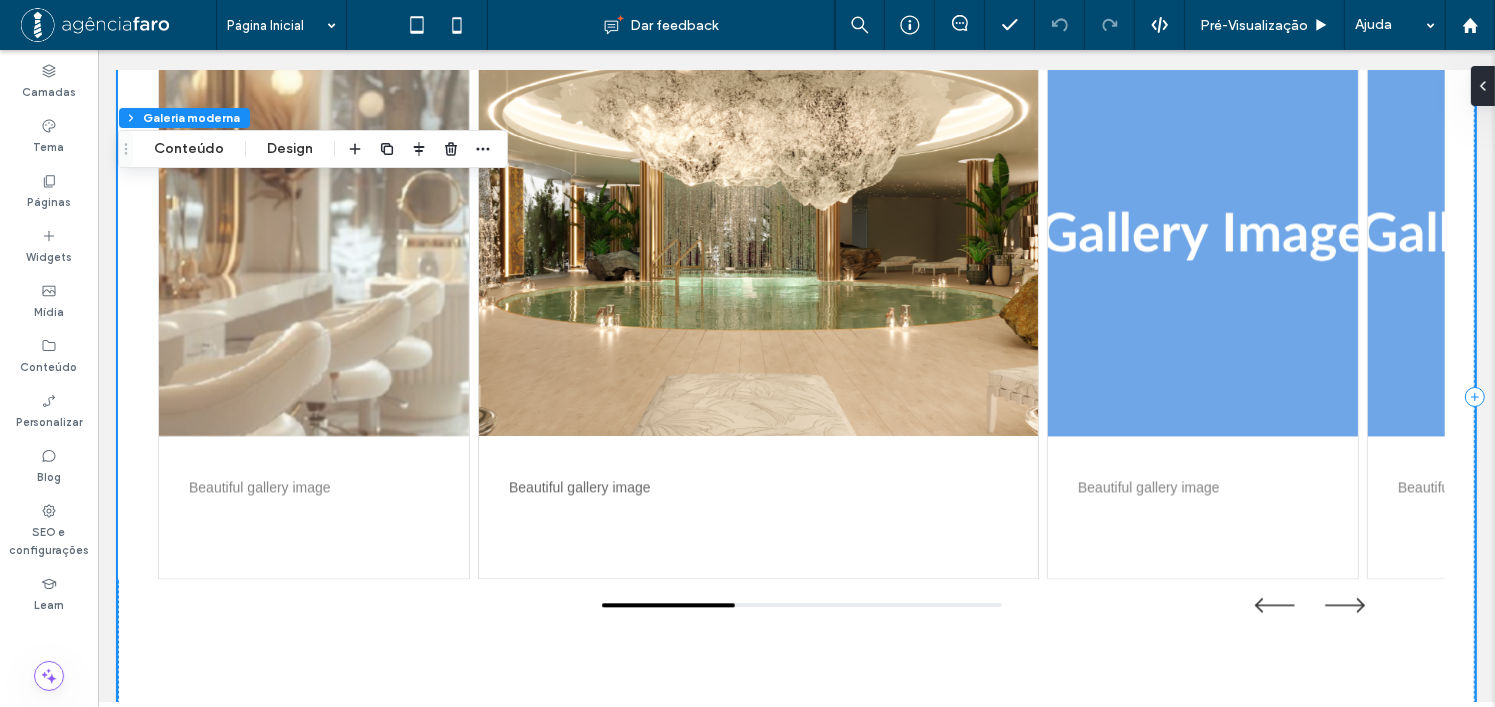 scroll, scrollTop: 4600, scrollLeft: 0, axis: vertical 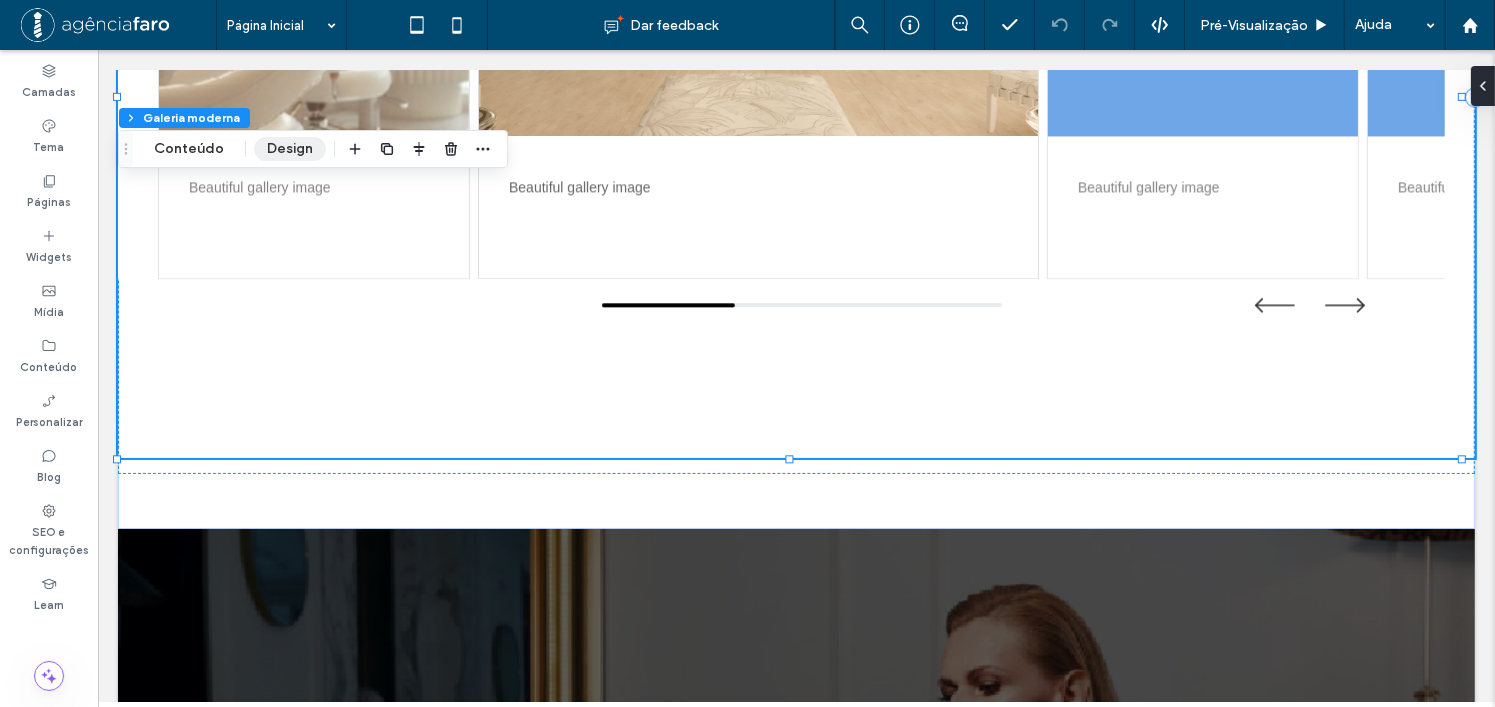 click on "Design" at bounding box center (290, 149) 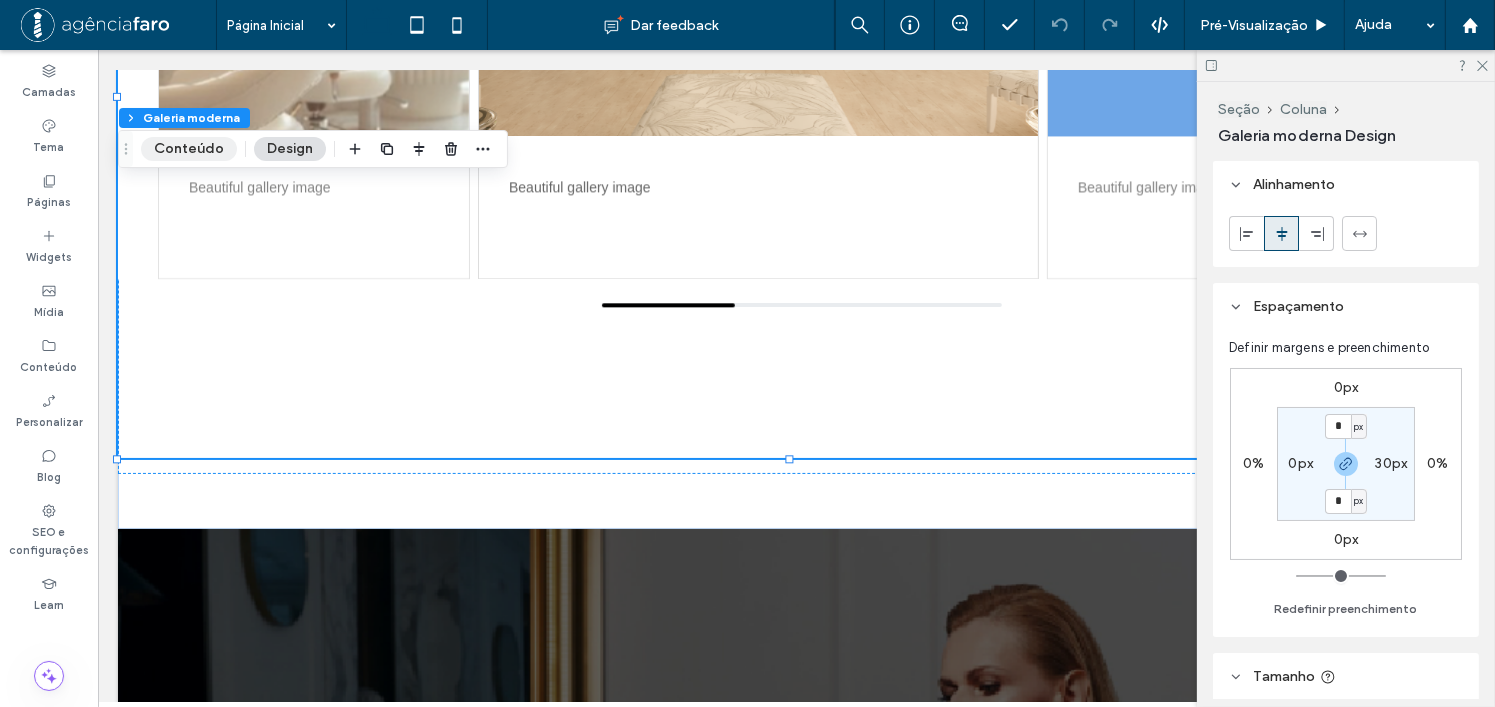 click on "Conteúdo" at bounding box center [189, 149] 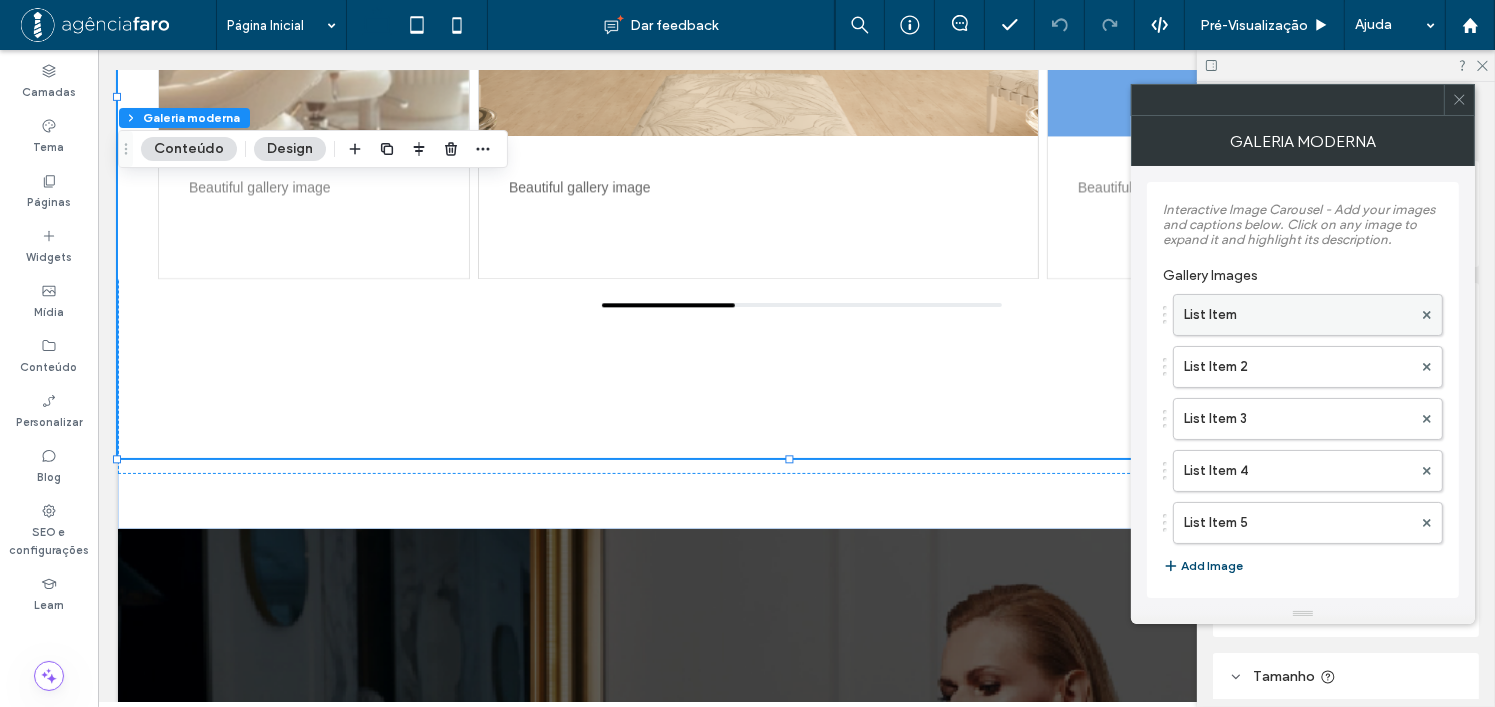 click on "List Item" at bounding box center (1298, 315) 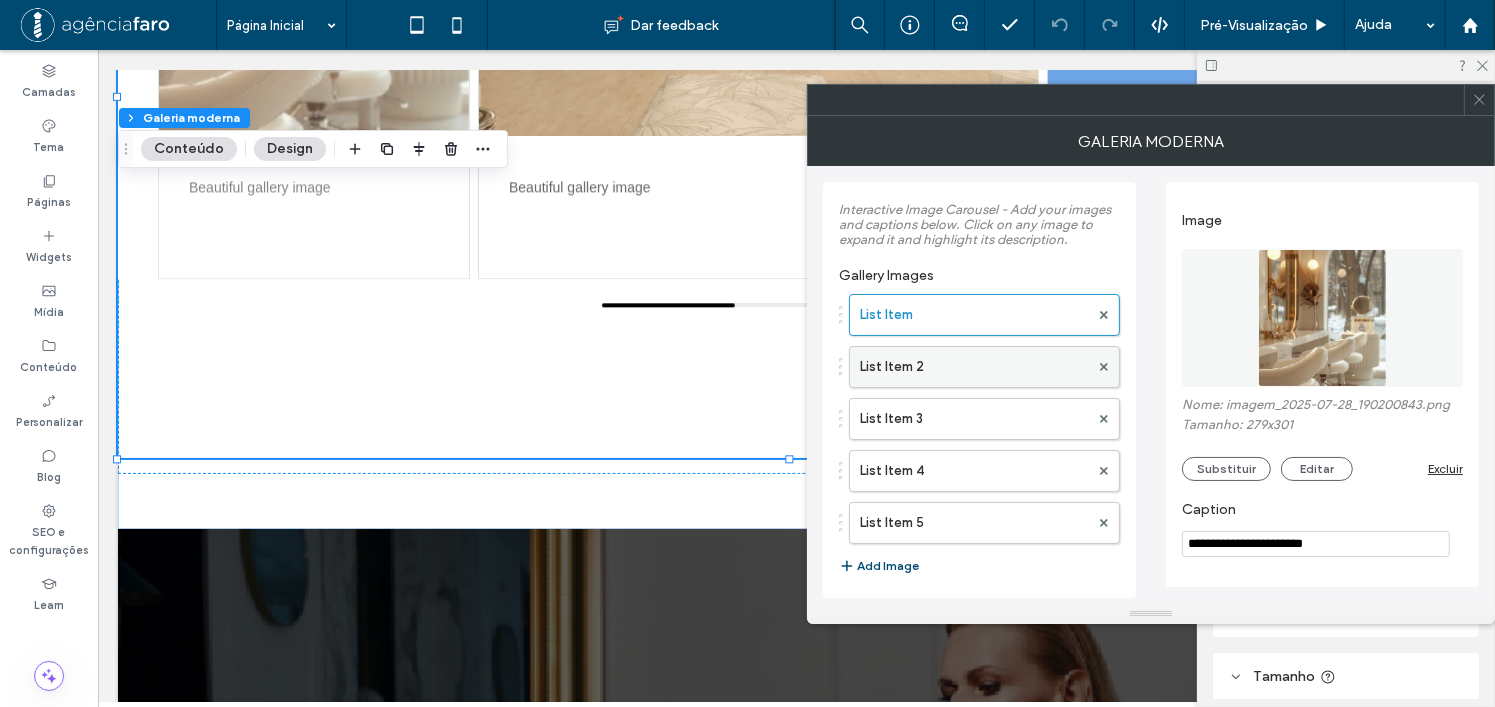 click on "List Item 2" at bounding box center (974, 367) 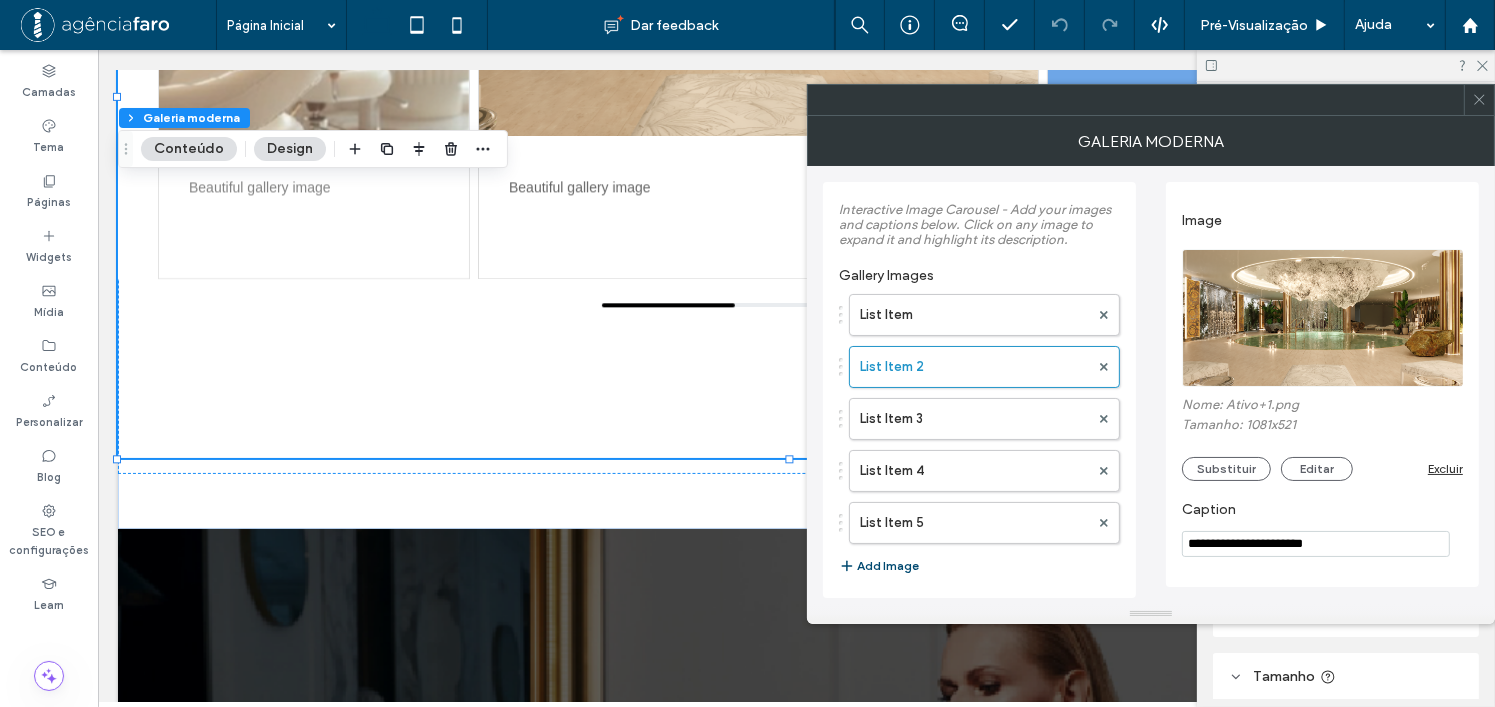 click on "Galeria moderna" at bounding box center [1151, 141] 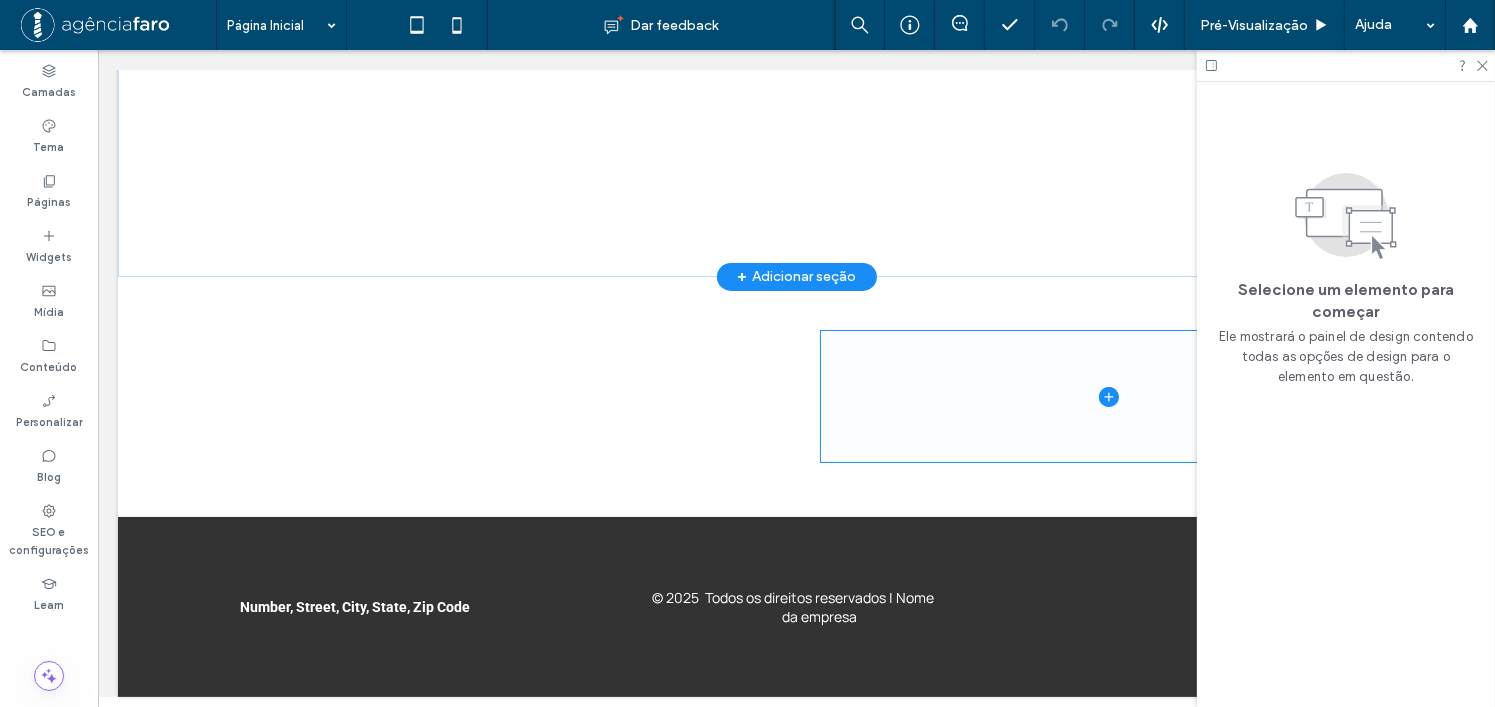 scroll, scrollTop: 7435, scrollLeft: 0, axis: vertical 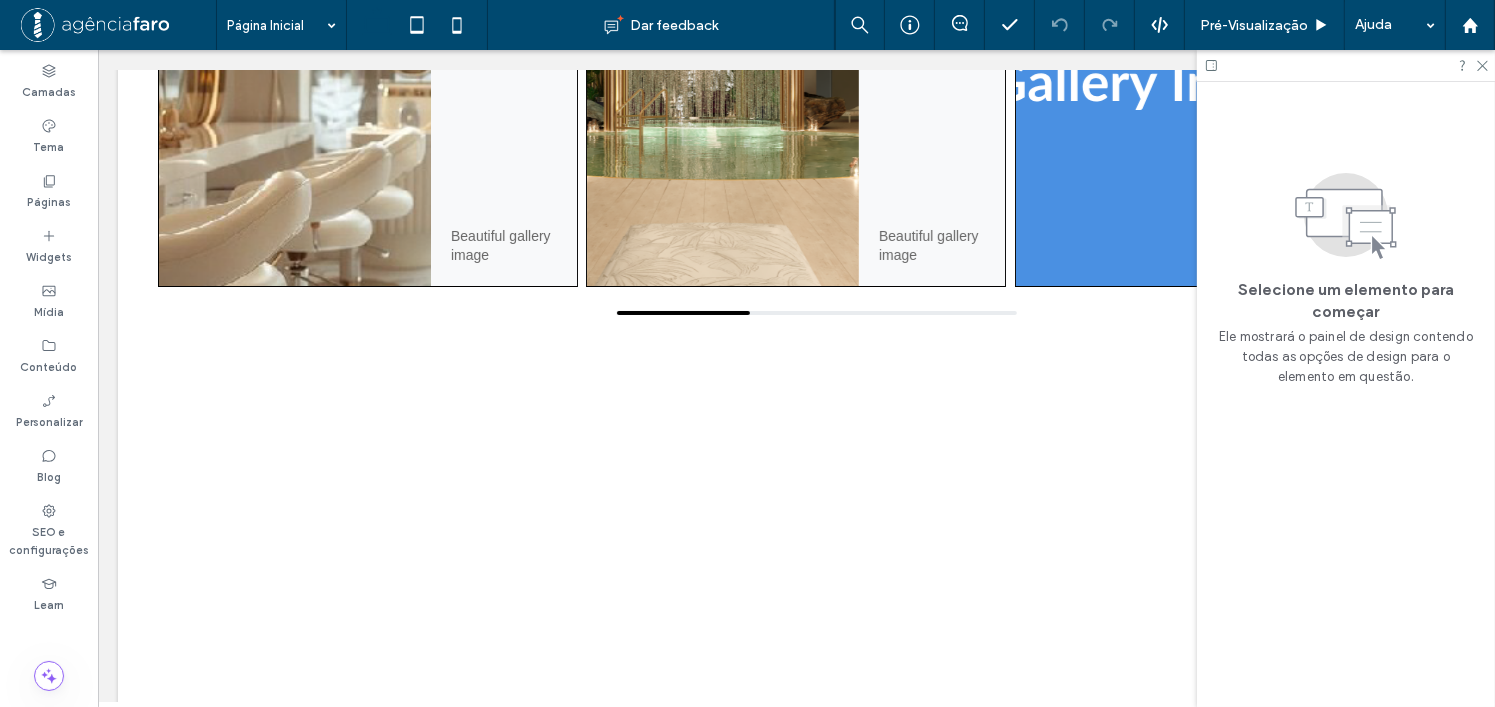 click at bounding box center (1346, 65) 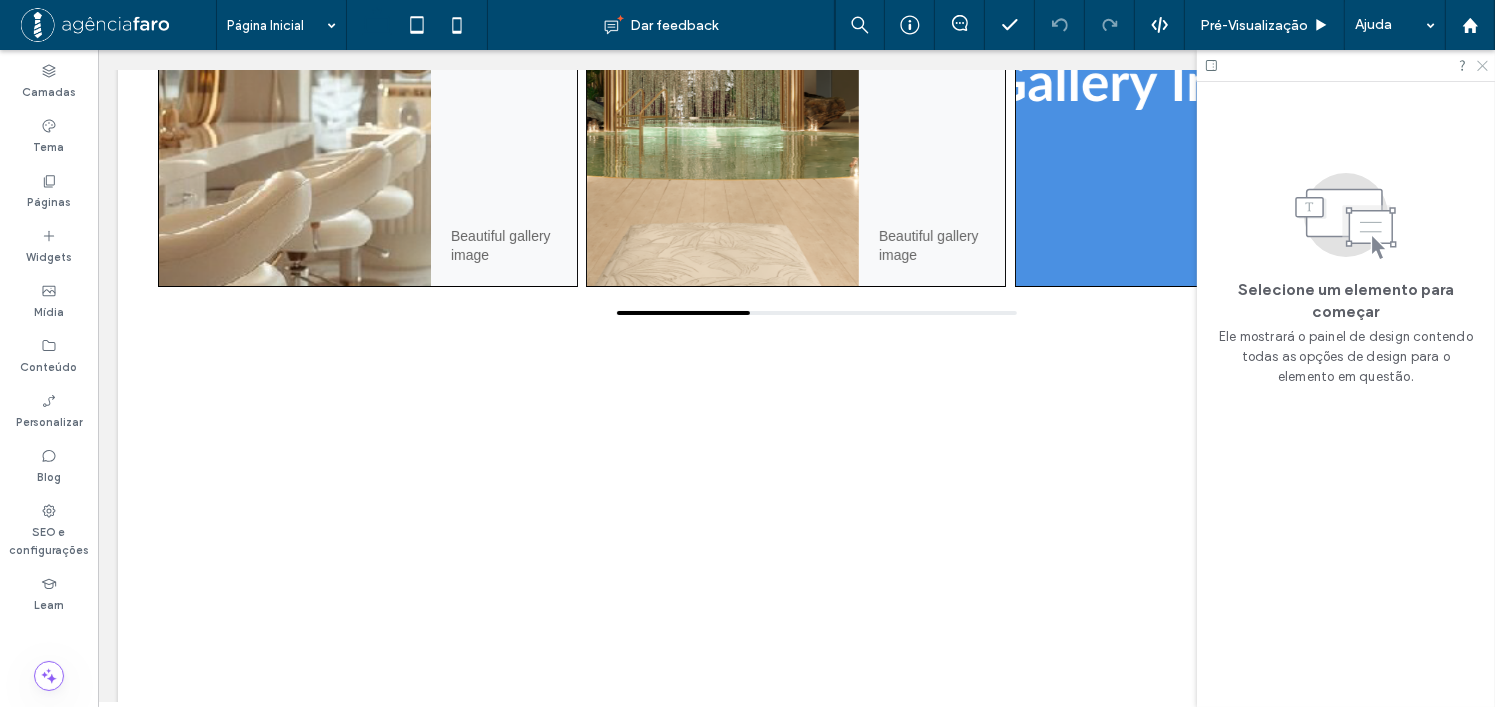 click 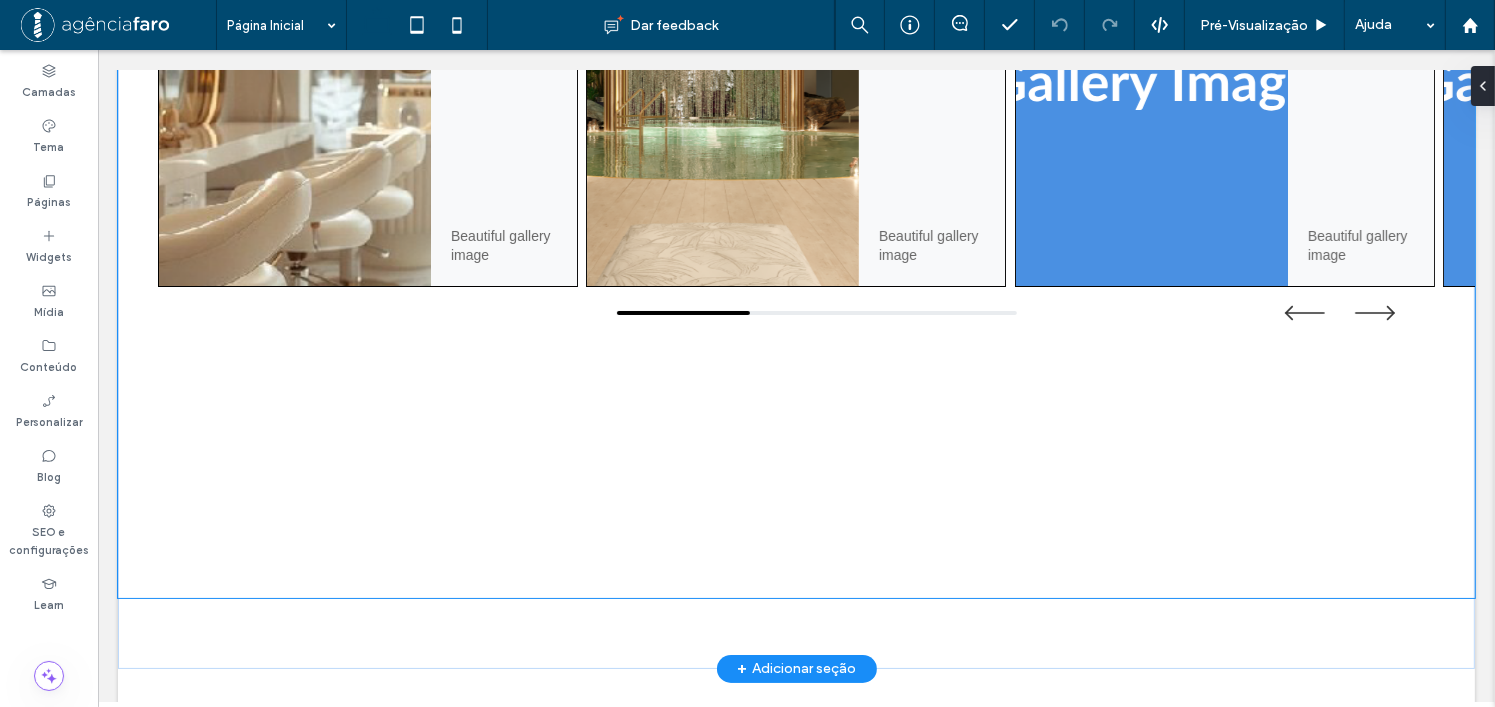 click on "Beautiful gallery image
Beautiful gallery image
Beautiful gallery image
Beautiful gallery image
Beautiful gallery image" at bounding box center [795, 241] 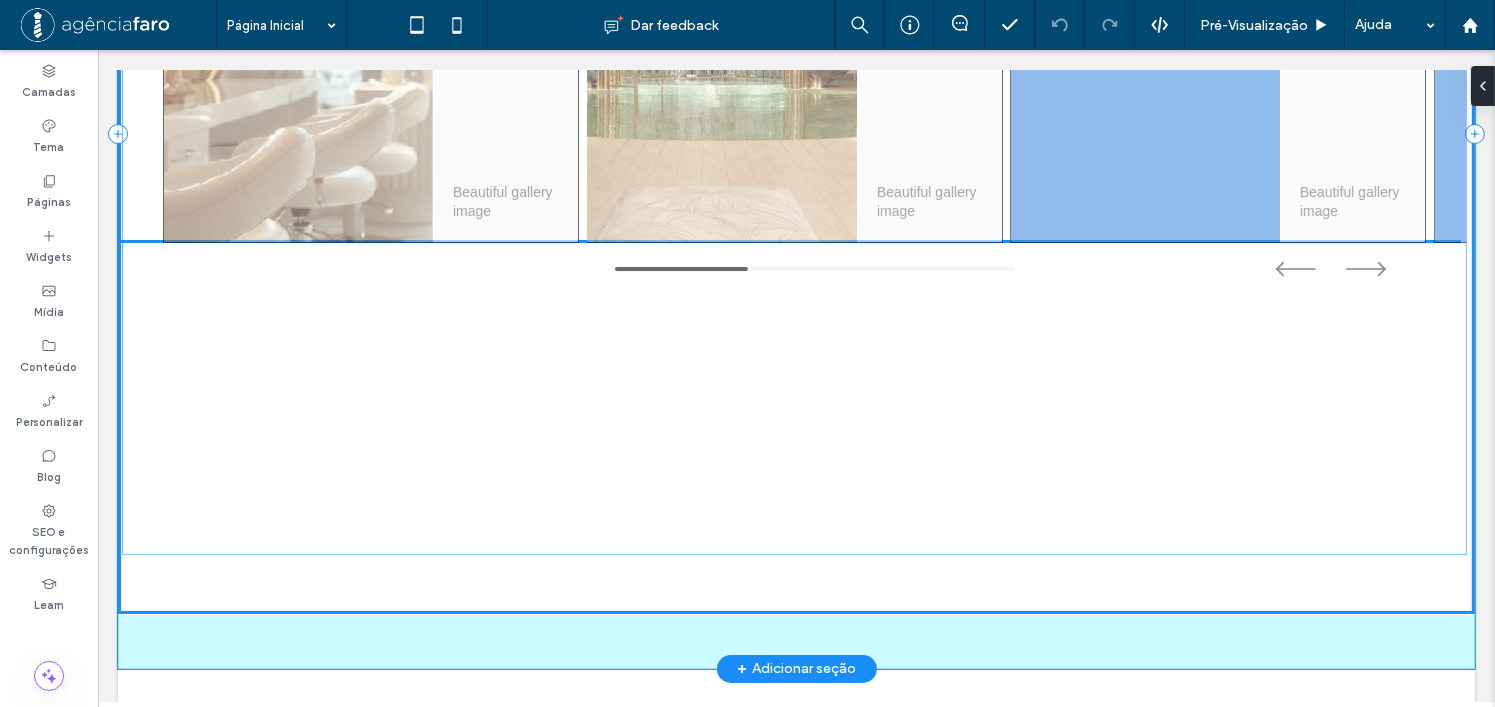 drag, startPoint x: 792, startPoint y: 587, endPoint x: 788, endPoint y: 547, distance: 40.1995 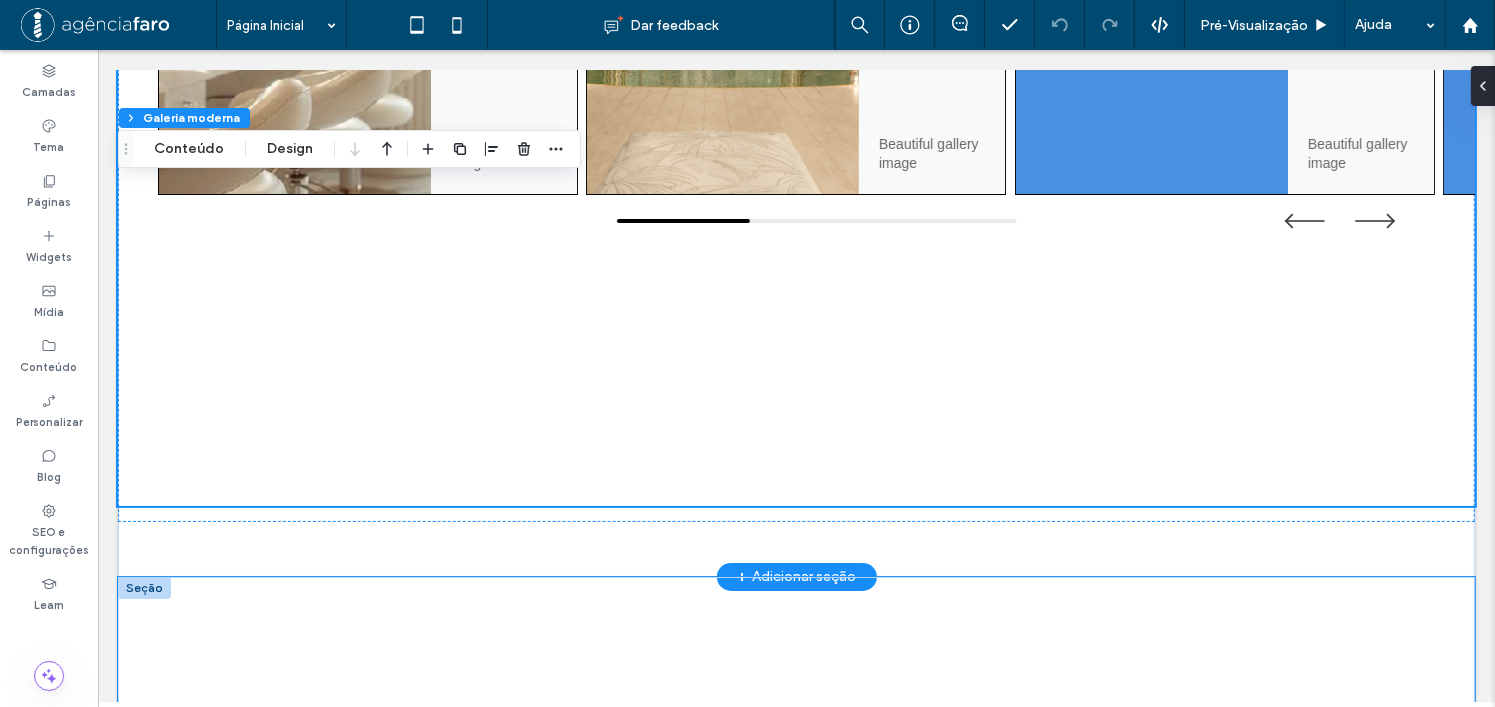 scroll, scrollTop: 7699, scrollLeft: 0, axis: vertical 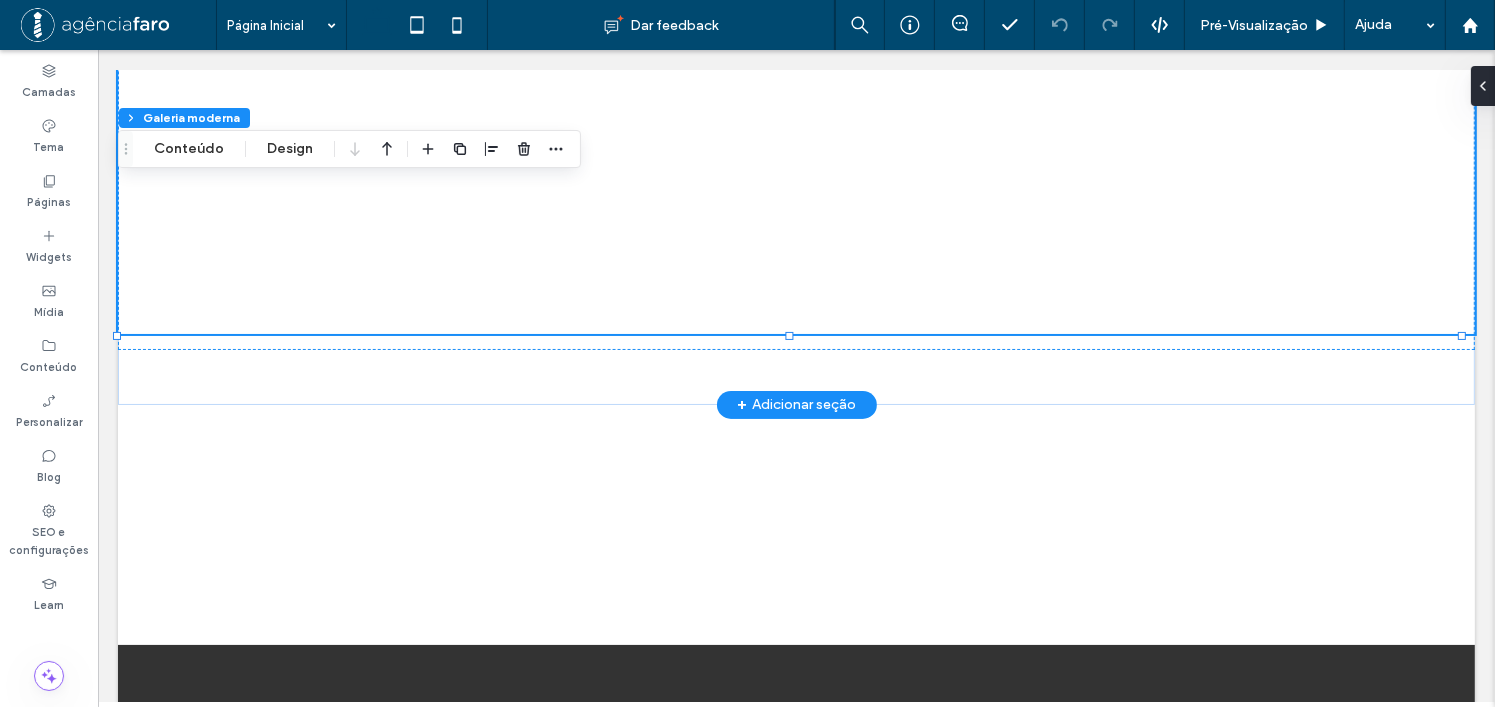 click on "Beautiful gallery image
Beautiful gallery image
Beautiful gallery image
Beautiful gallery image
Beautiful gallery image" at bounding box center (795, -23) 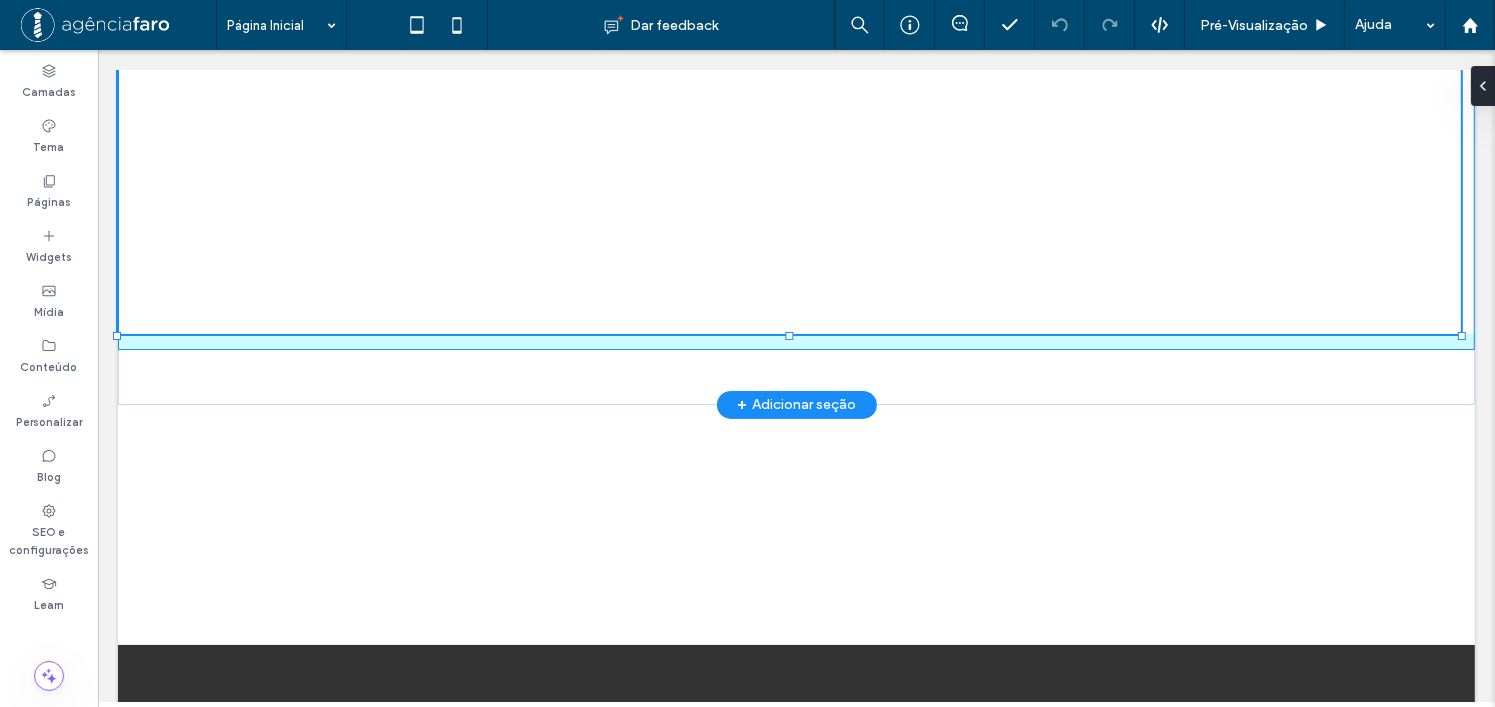 click at bounding box center [789, 336] 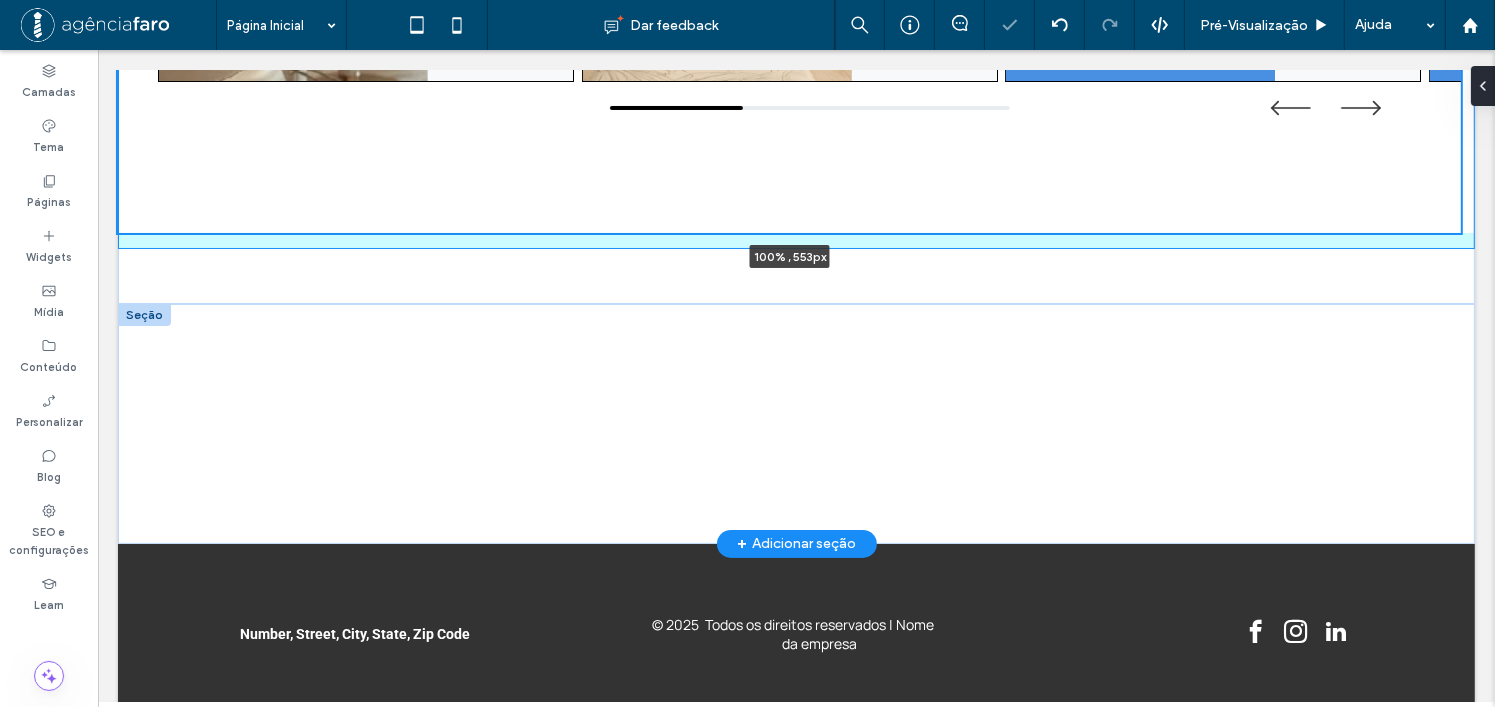 drag, startPoint x: 786, startPoint y: 329, endPoint x: 803, endPoint y: 294, distance: 38.910152 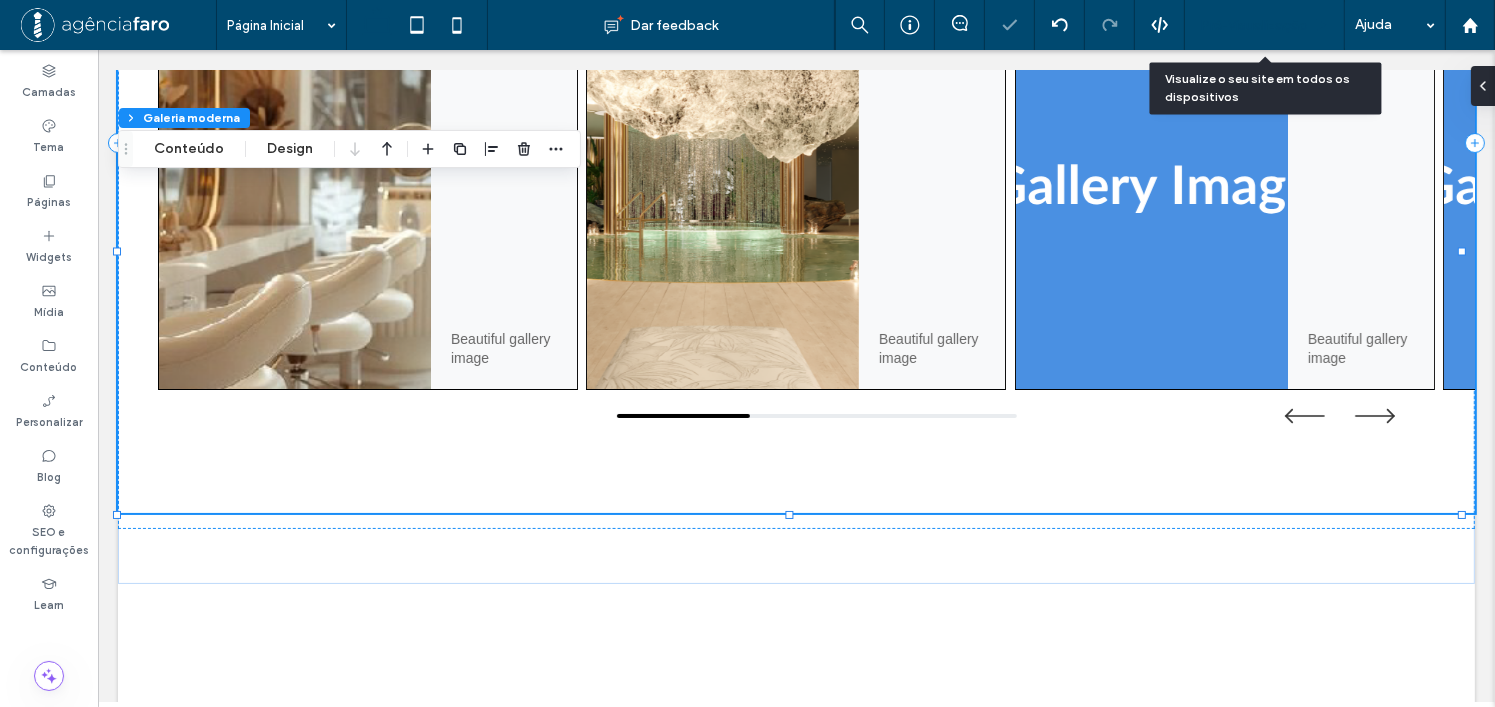 click on "Pré-Visualizaçāo" at bounding box center (1254, 25) 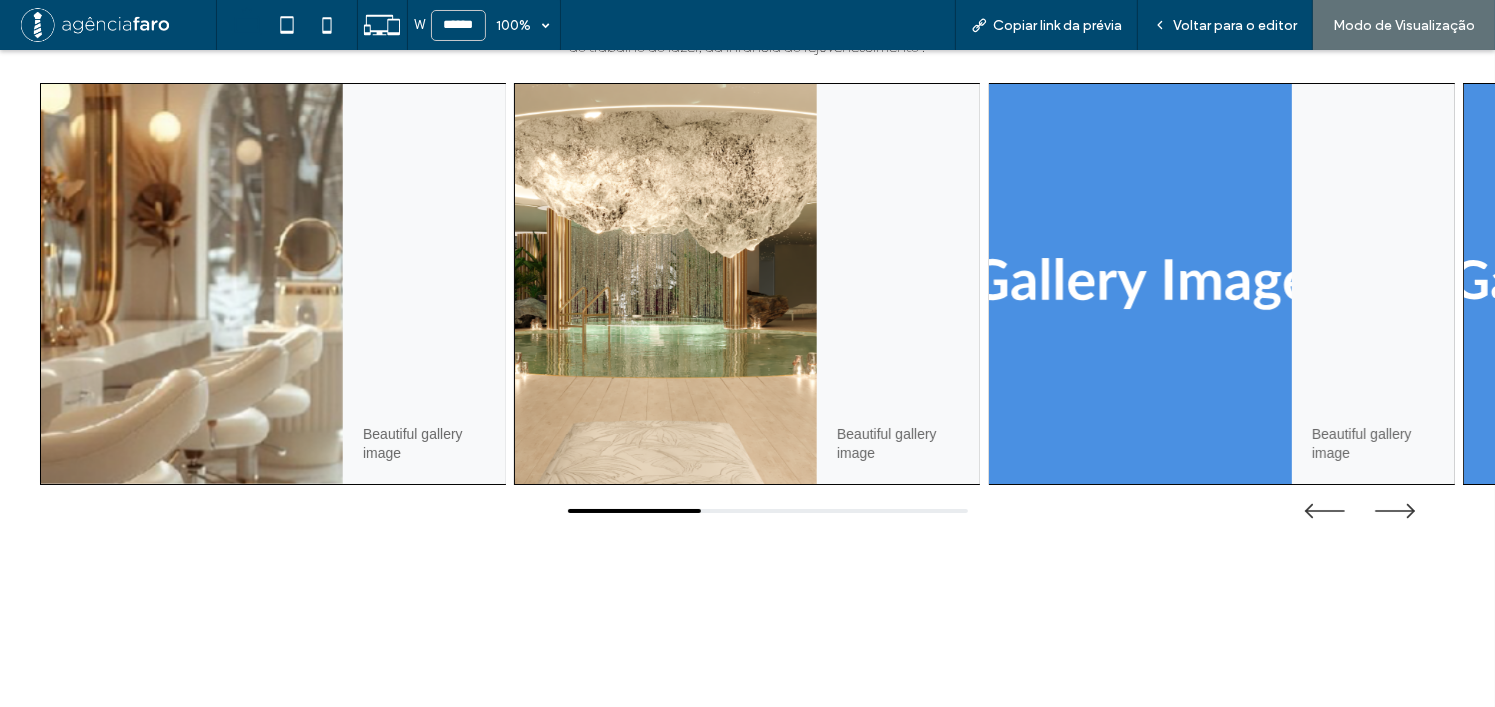 scroll, scrollTop: 7268, scrollLeft: 0, axis: vertical 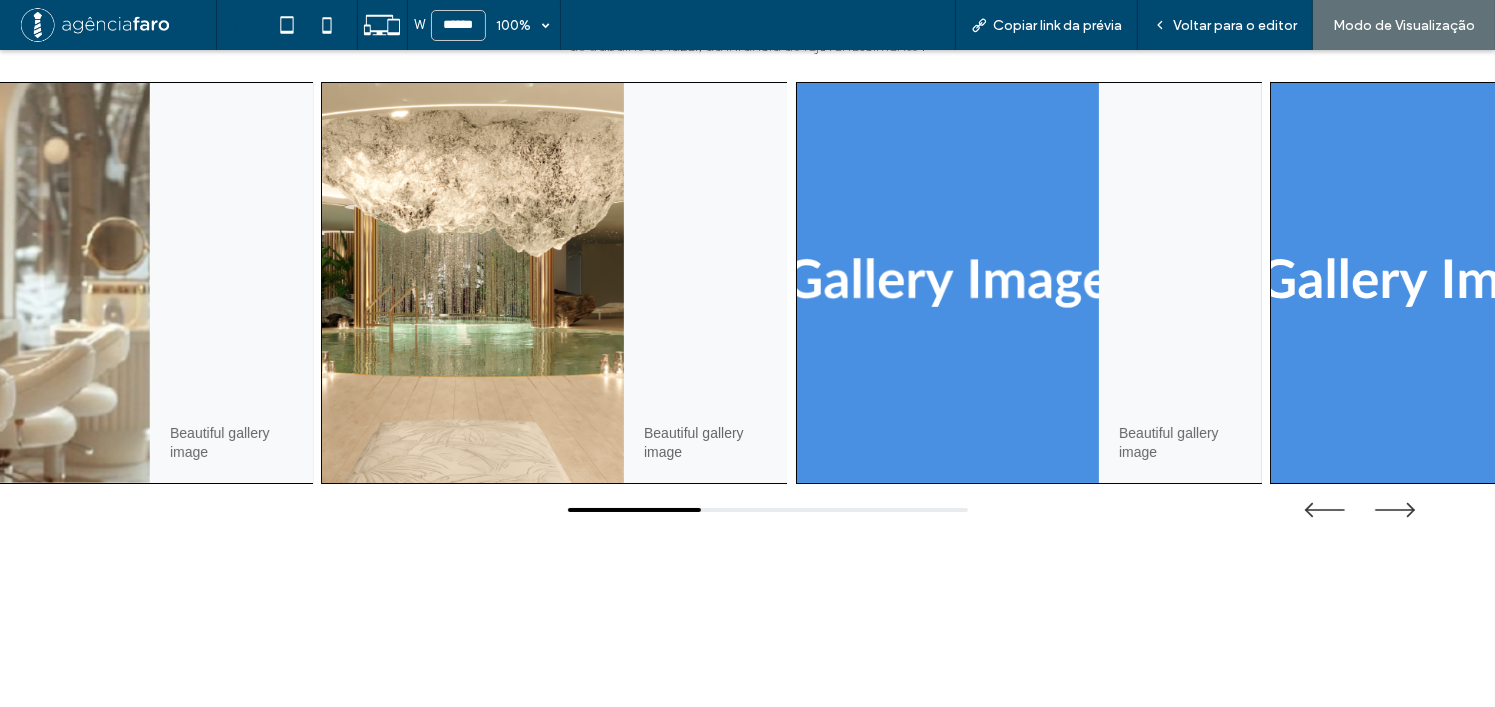 drag, startPoint x: 951, startPoint y: 389, endPoint x: 873, endPoint y: 394, distance: 78.160095 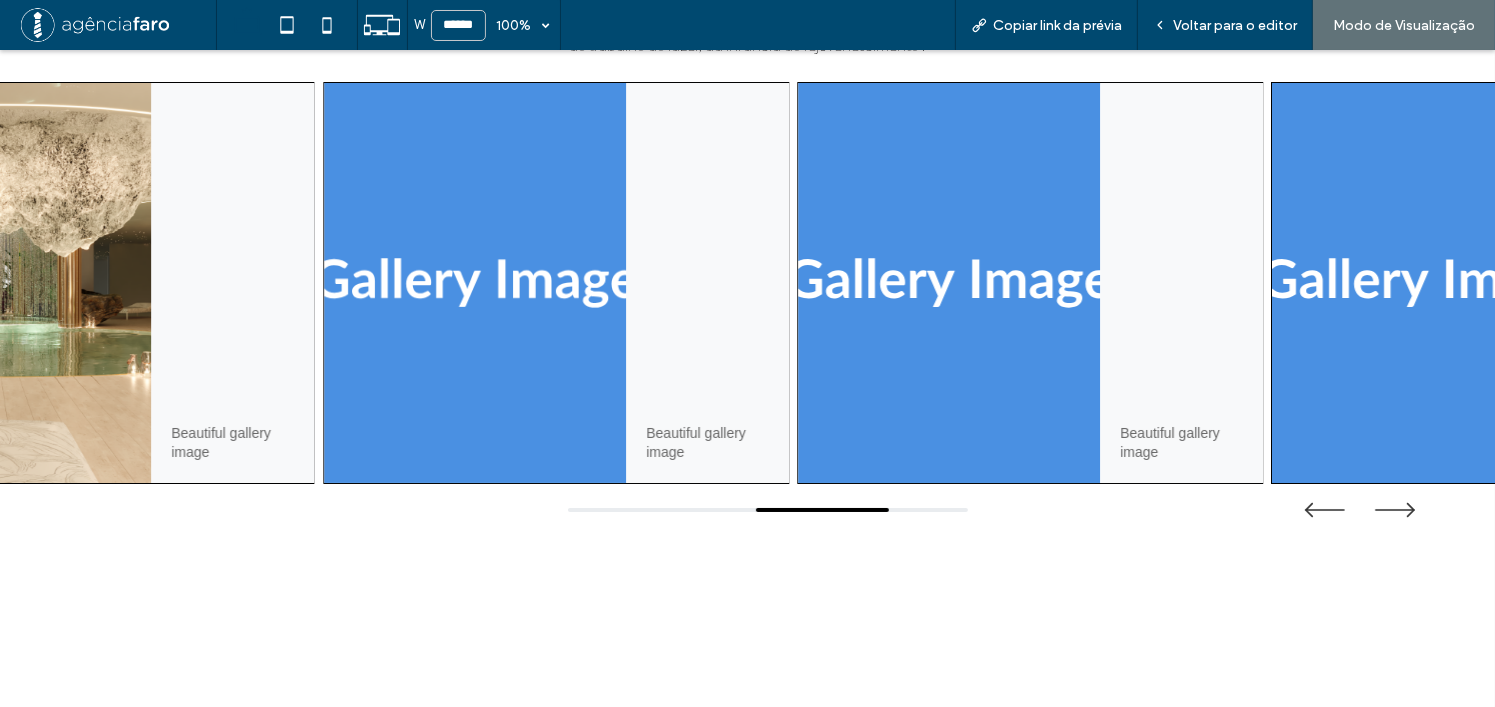 drag, startPoint x: 597, startPoint y: 362, endPoint x: 882, endPoint y: 339, distance: 285.92657 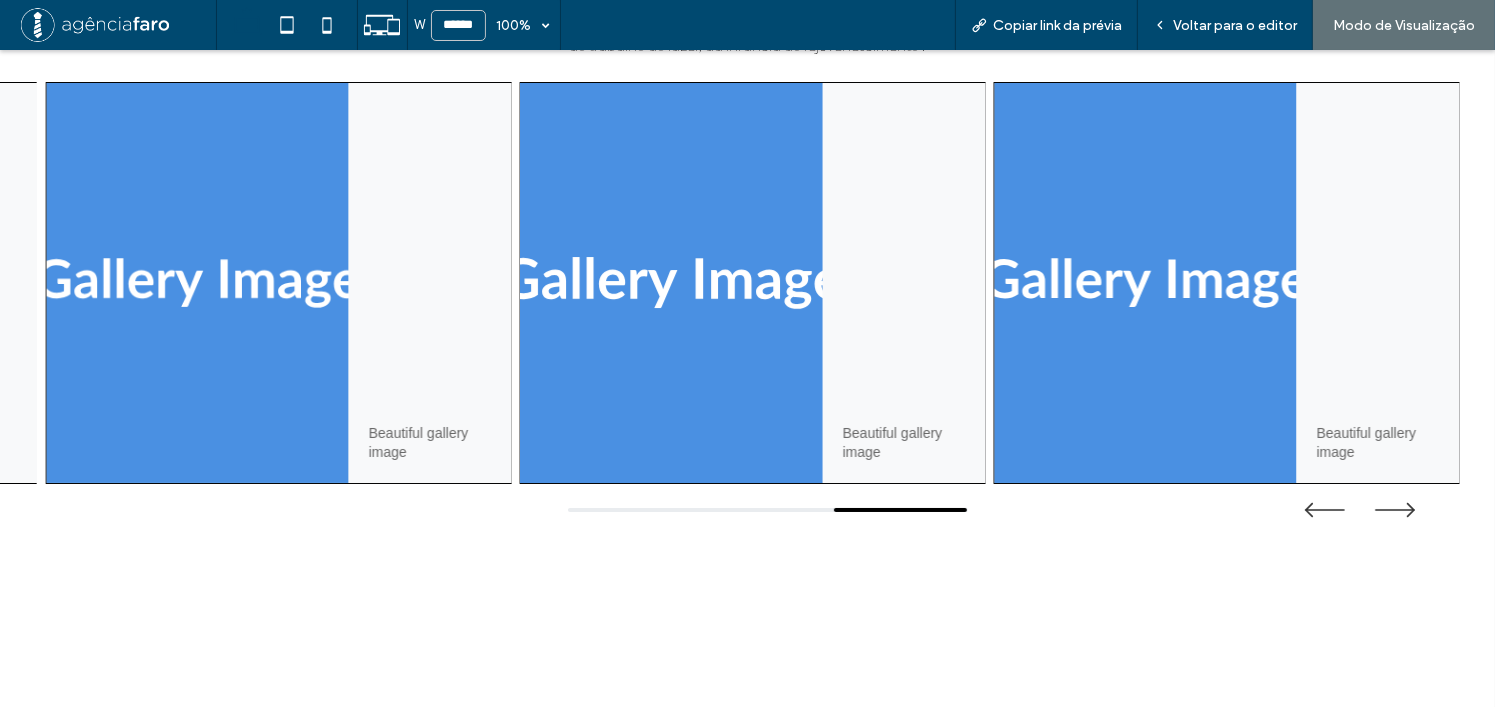 drag, startPoint x: 703, startPoint y: 337, endPoint x: 1185, endPoint y: 314, distance: 482.54843 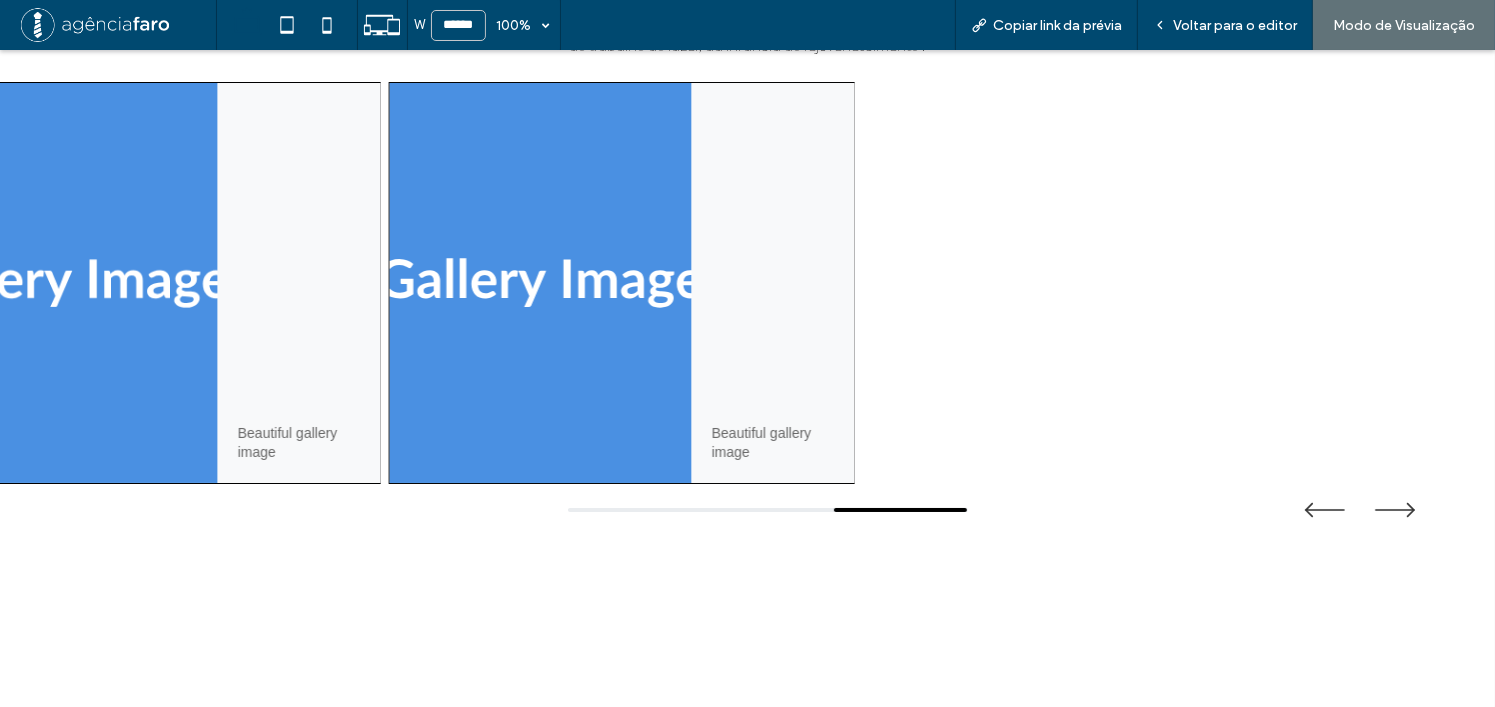 drag, startPoint x: 1172, startPoint y: 315, endPoint x: 496, endPoint y: 316, distance: 676.00073 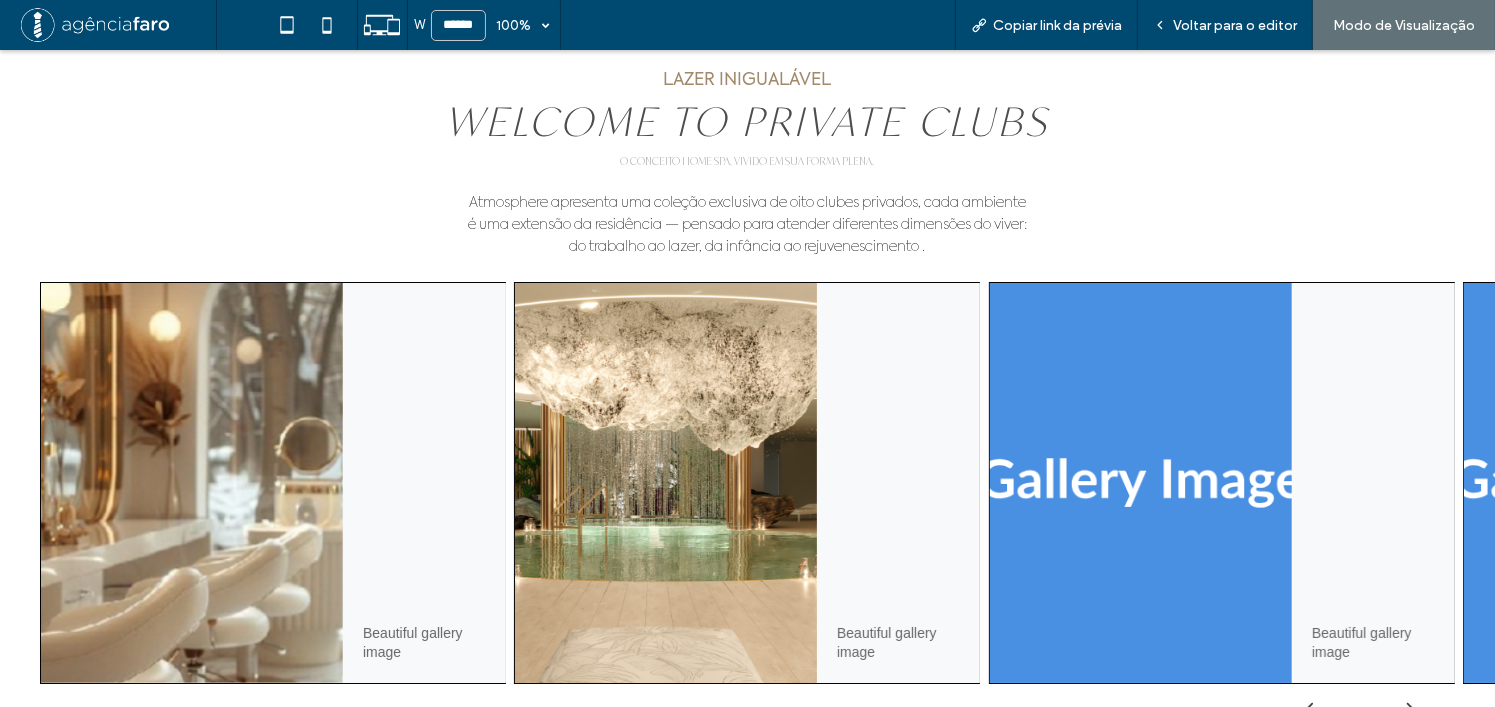 scroll, scrollTop: 7068, scrollLeft: 0, axis: vertical 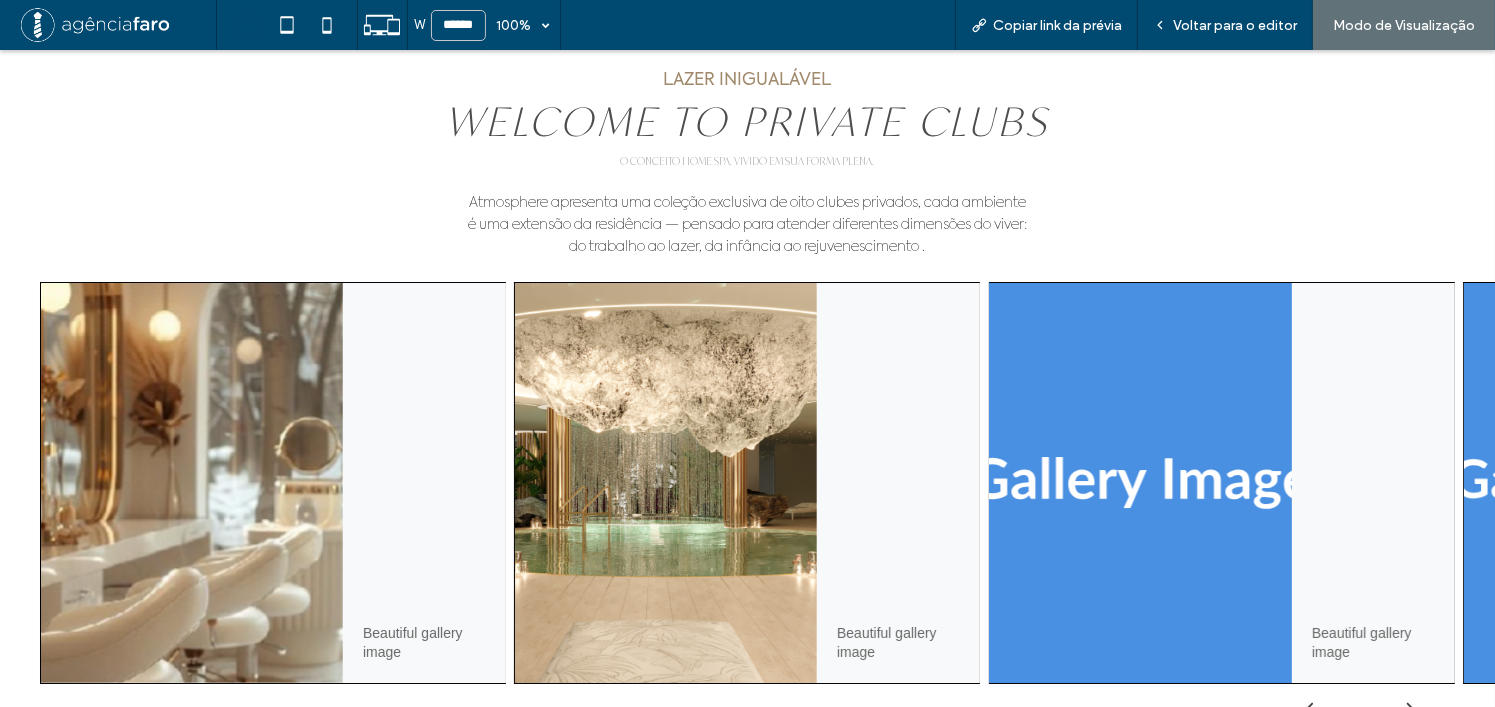 click at bounding box center (1141, 483) 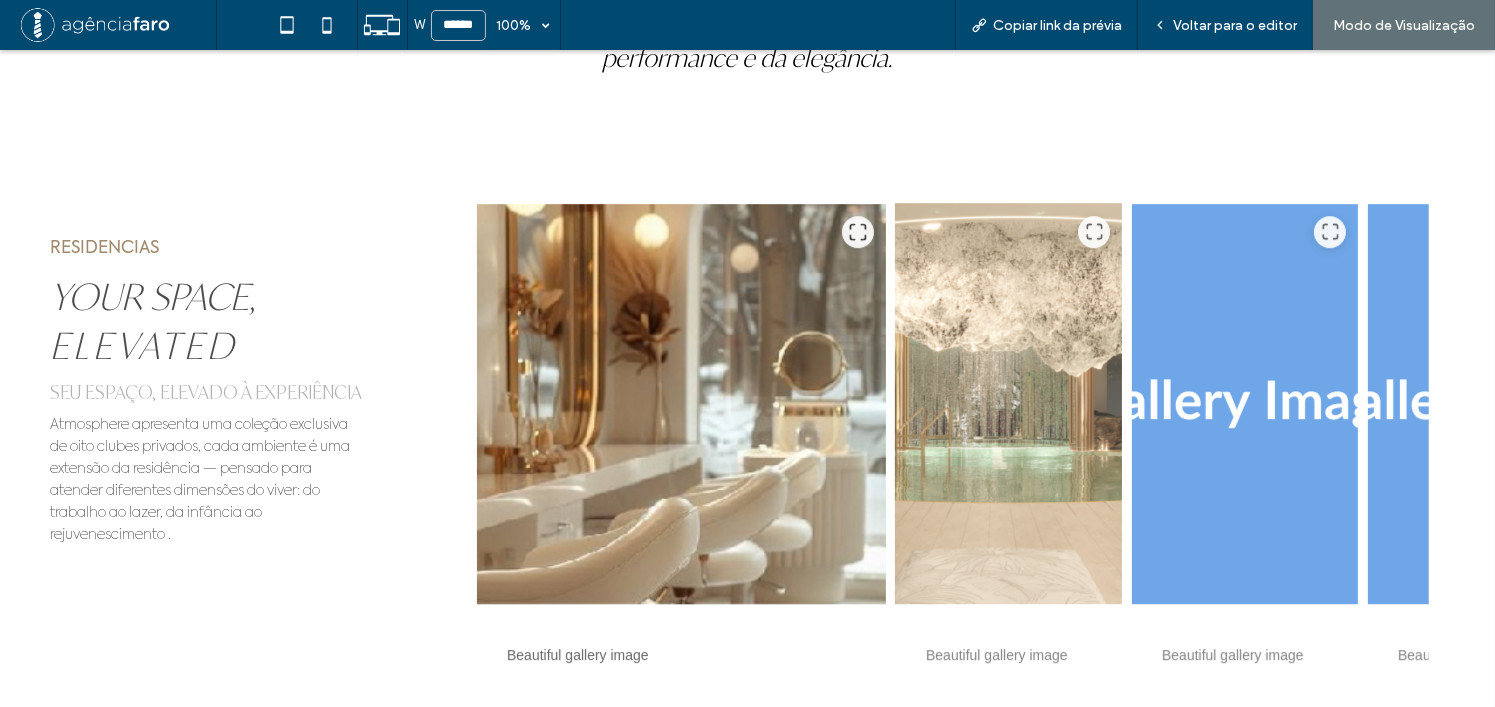 scroll, scrollTop: 6168, scrollLeft: 0, axis: vertical 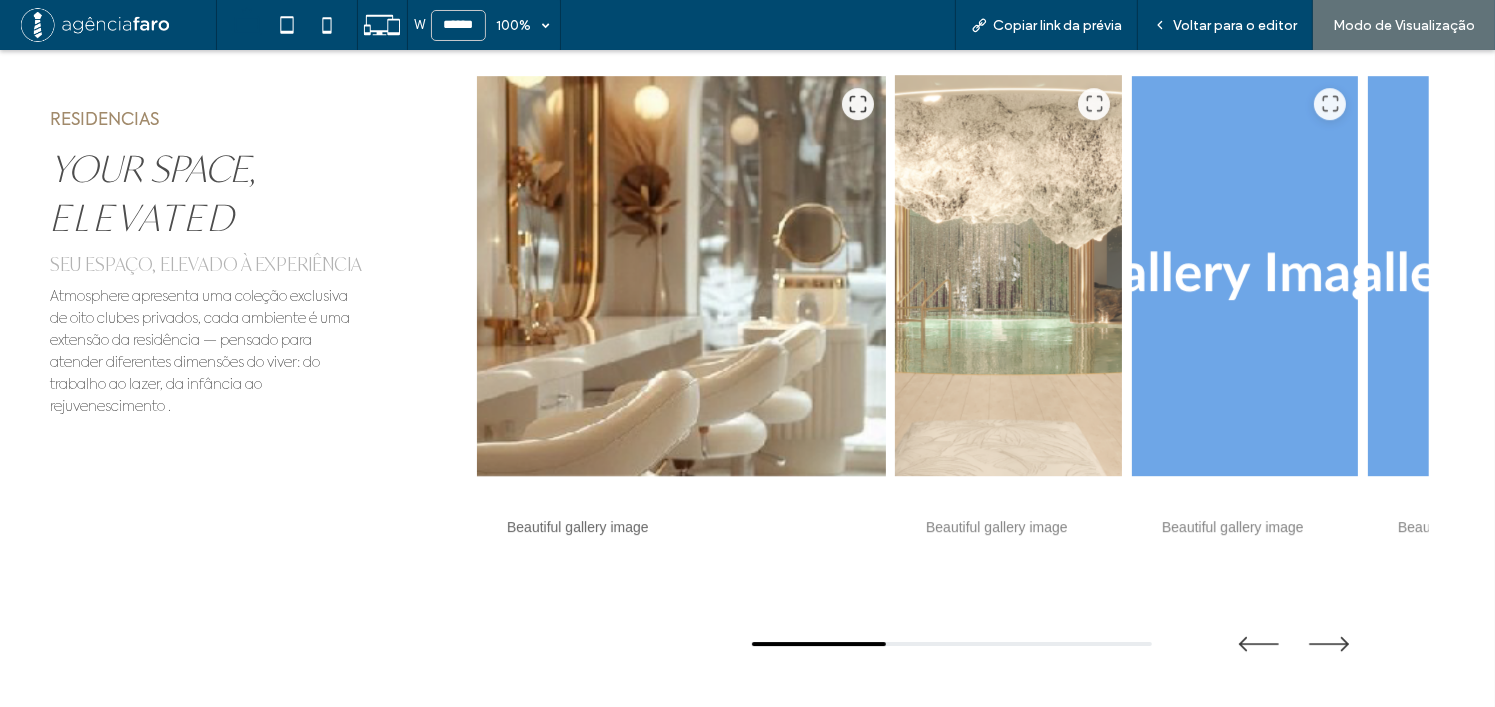 drag, startPoint x: 1003, startPoint y: 317, endPoint x: 1013, endPoint y: 319, distance: 10.198039 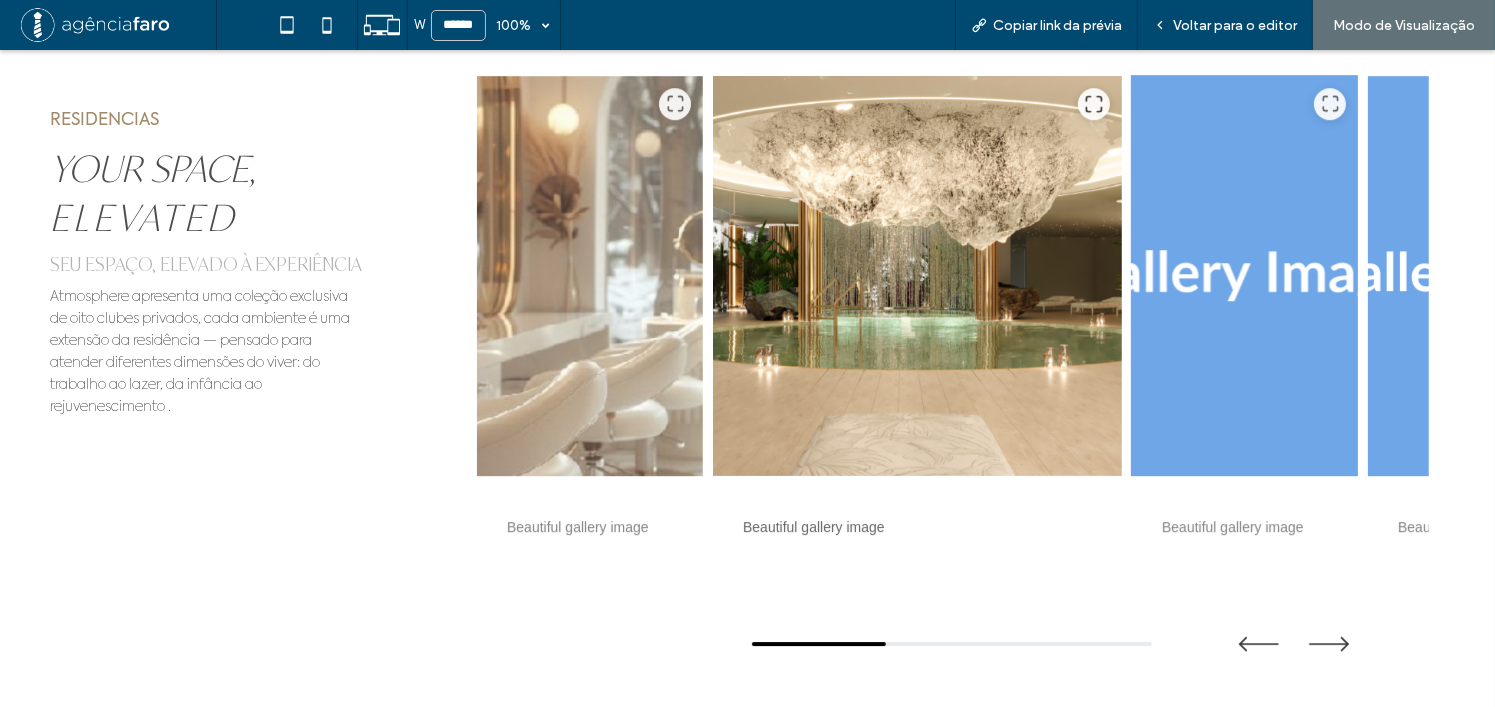 click at bounding box center (1245, 276) 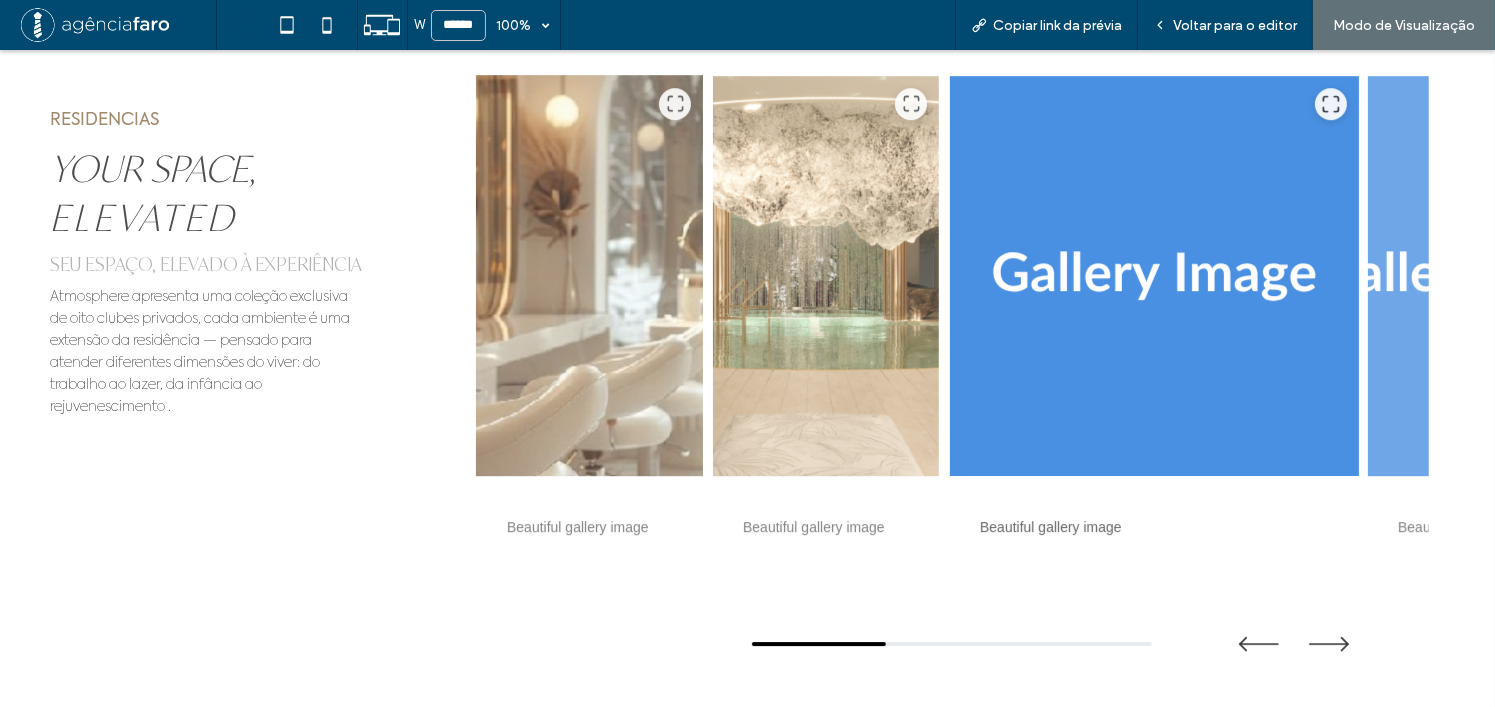 click at bounding box center [590, 276] 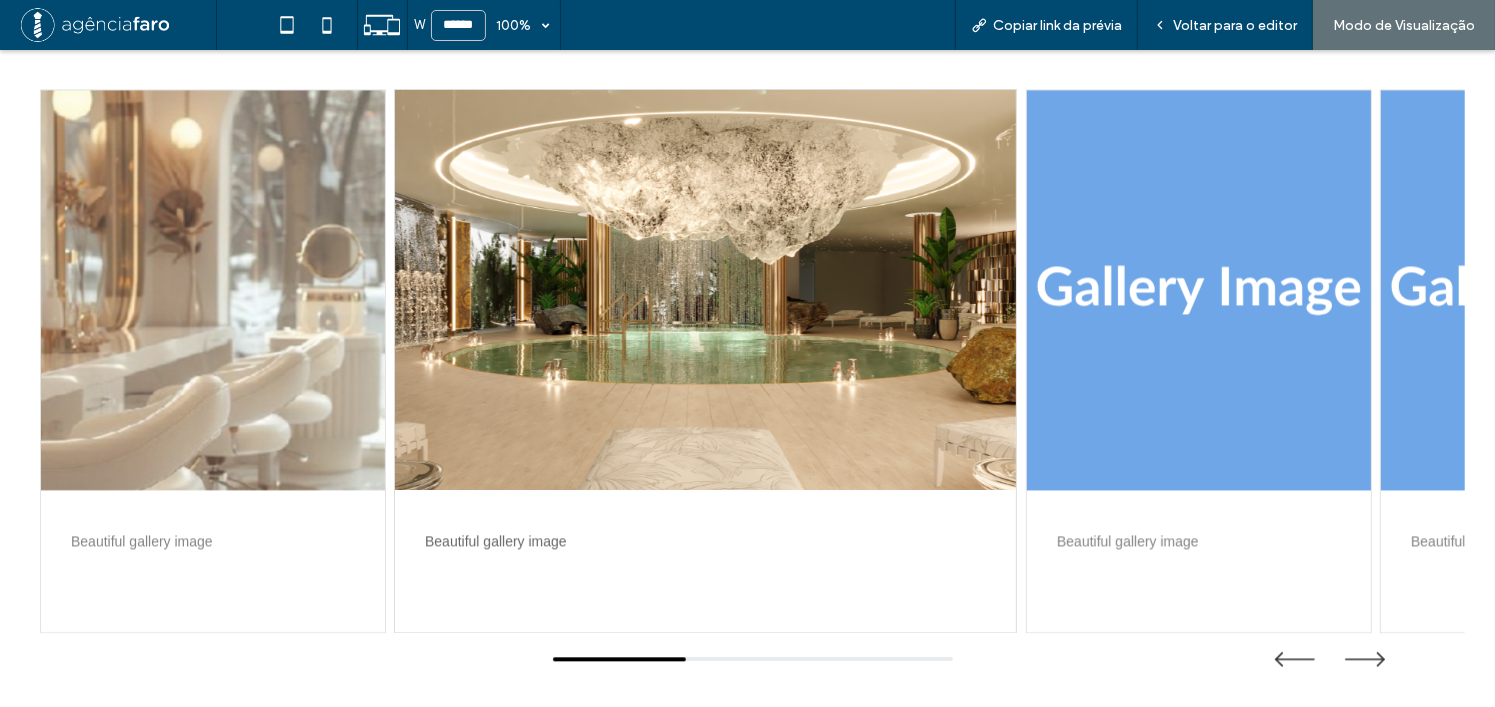 scroll, scrollTop: 4268, scrollLeft: 0, axis: vertical 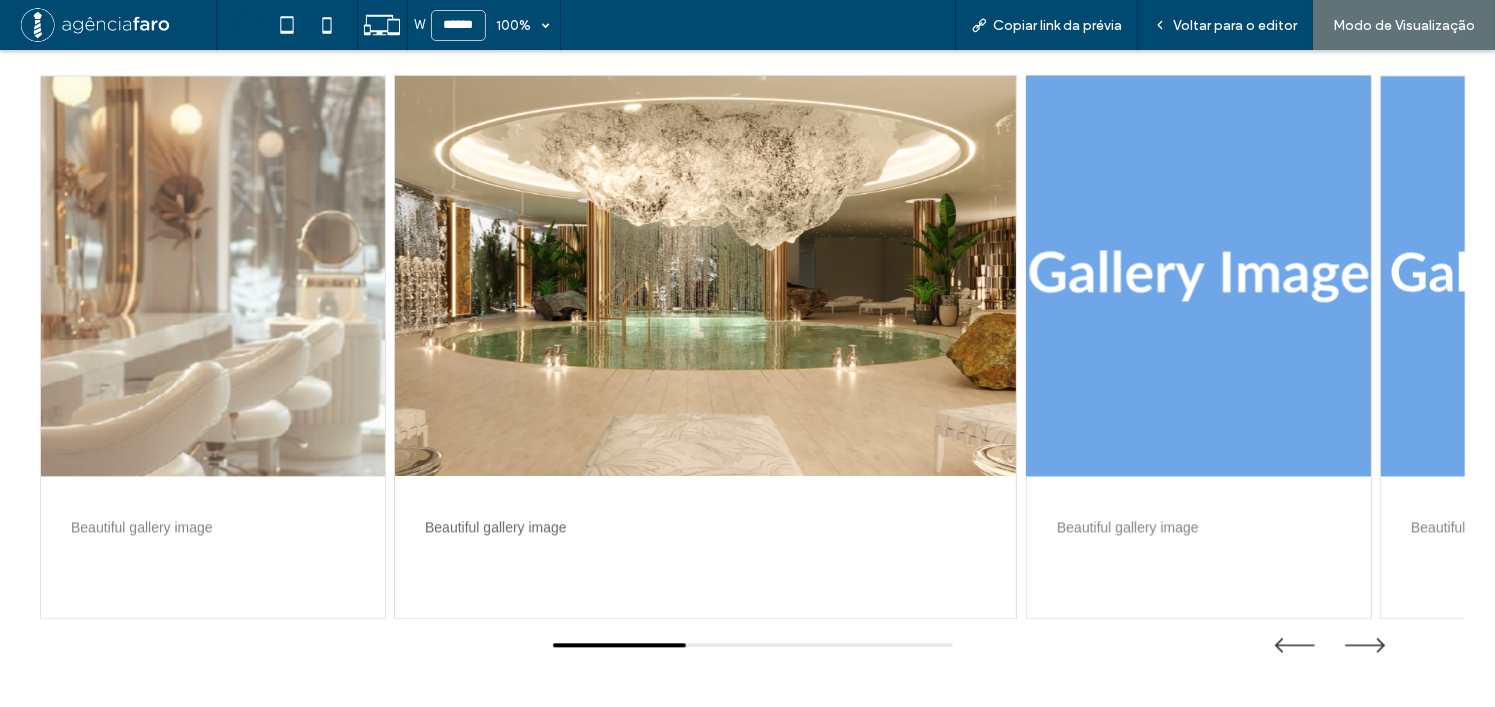 click at bounding box center [1199, 276] 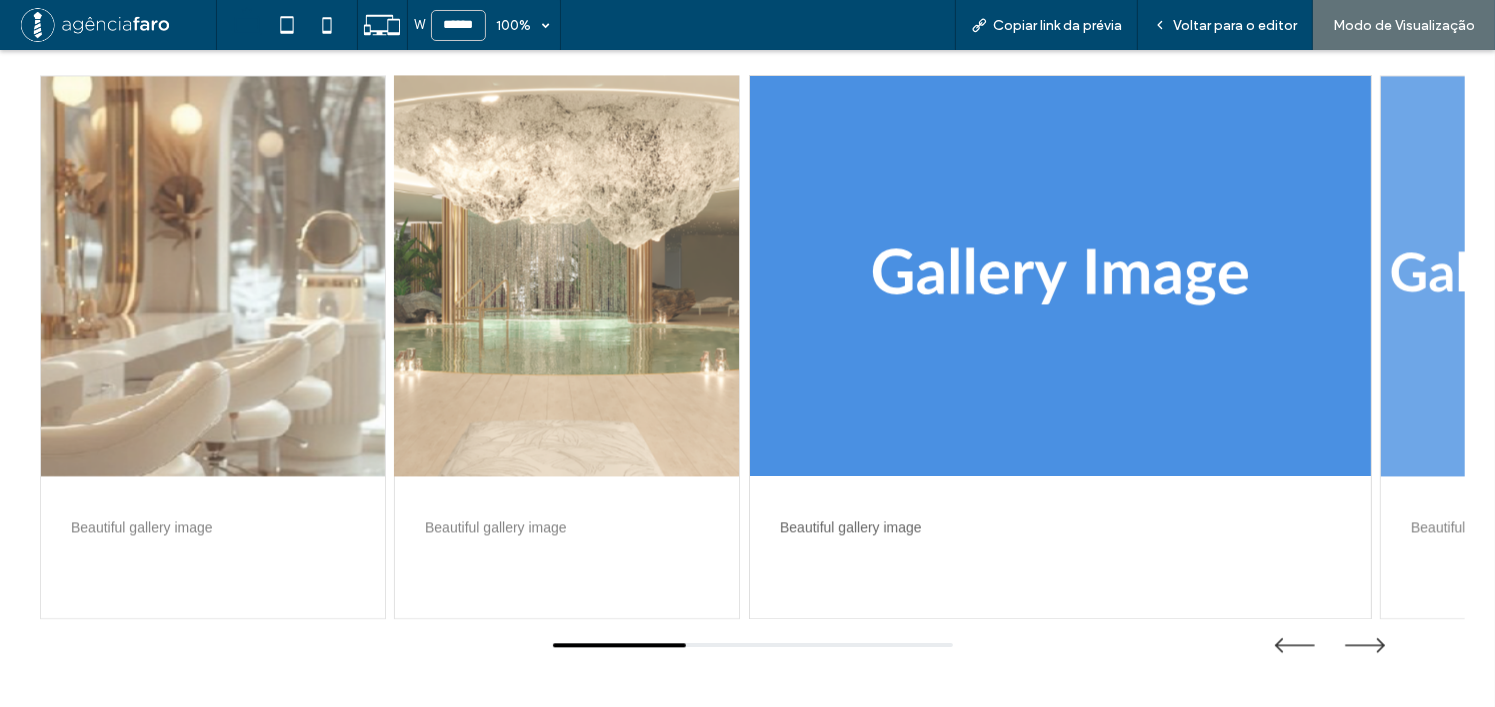 click at bounding box center (567, 276) 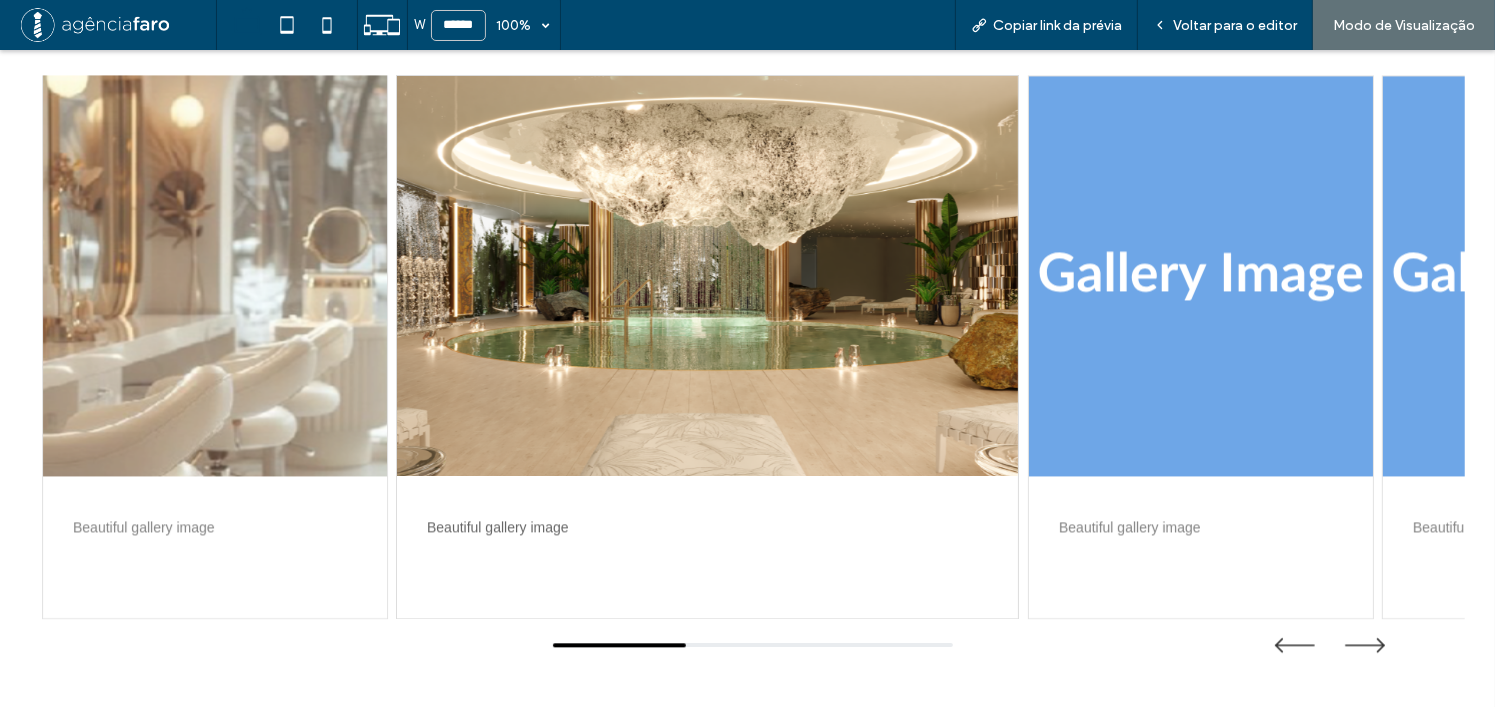 click at bounding box center (215, 276) 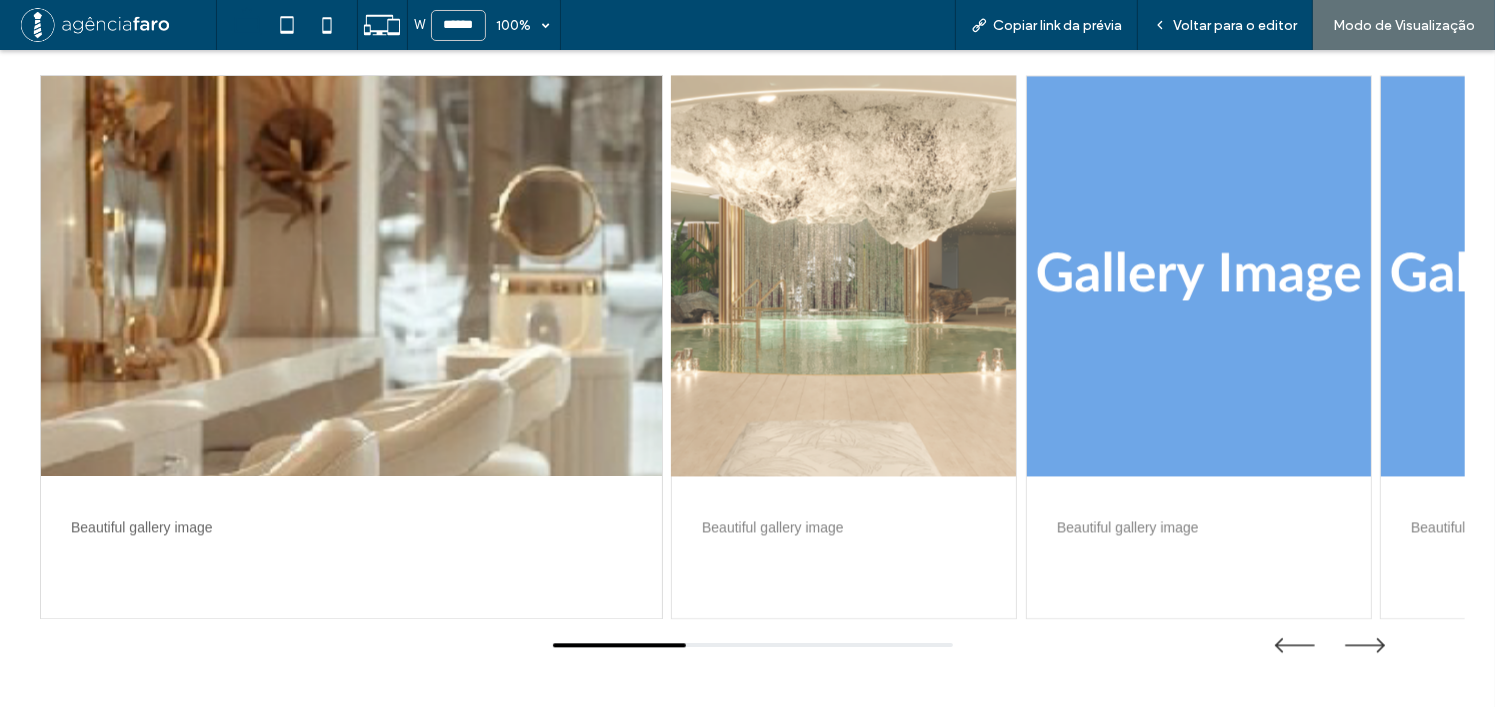 click at bounding box center [844, 276] 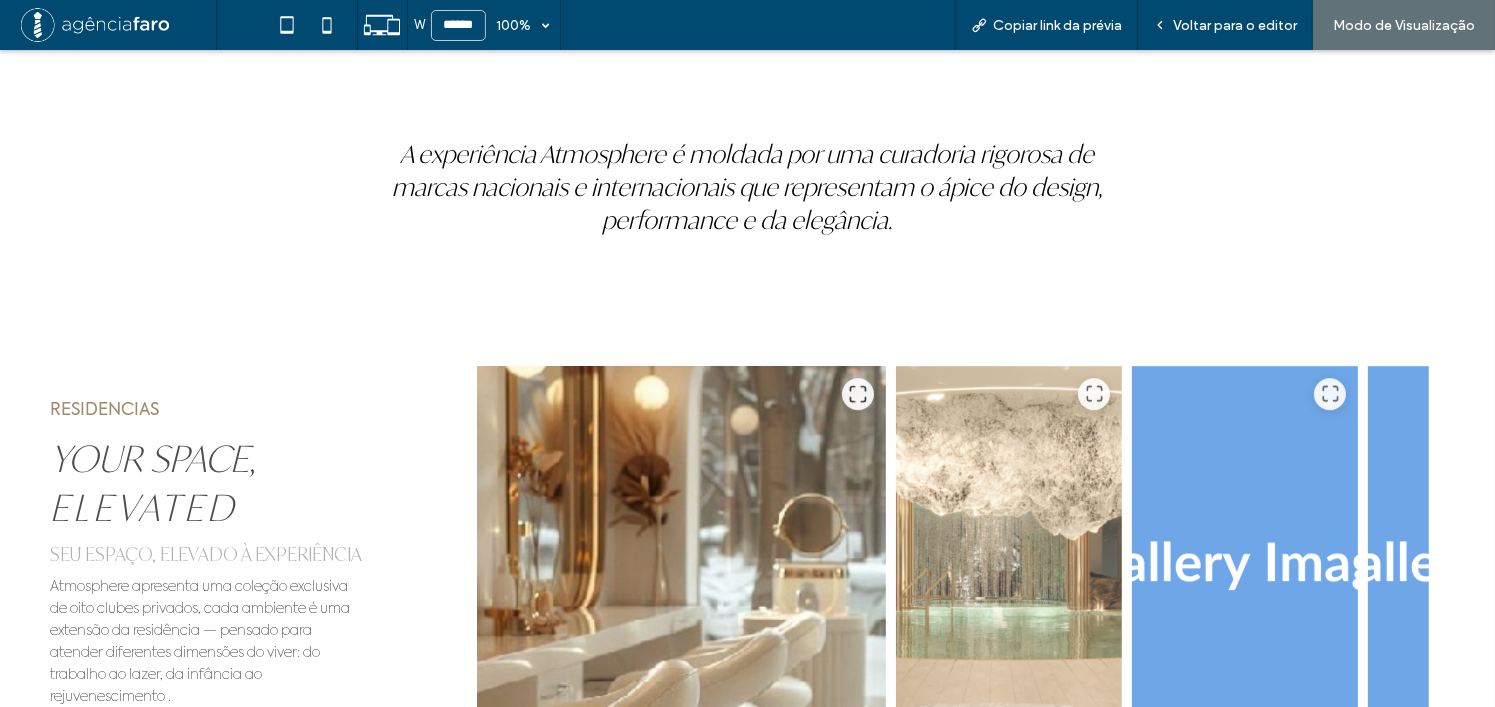 scroll, scrollTop: 6068, scrollLeft: 0, axis: vertical 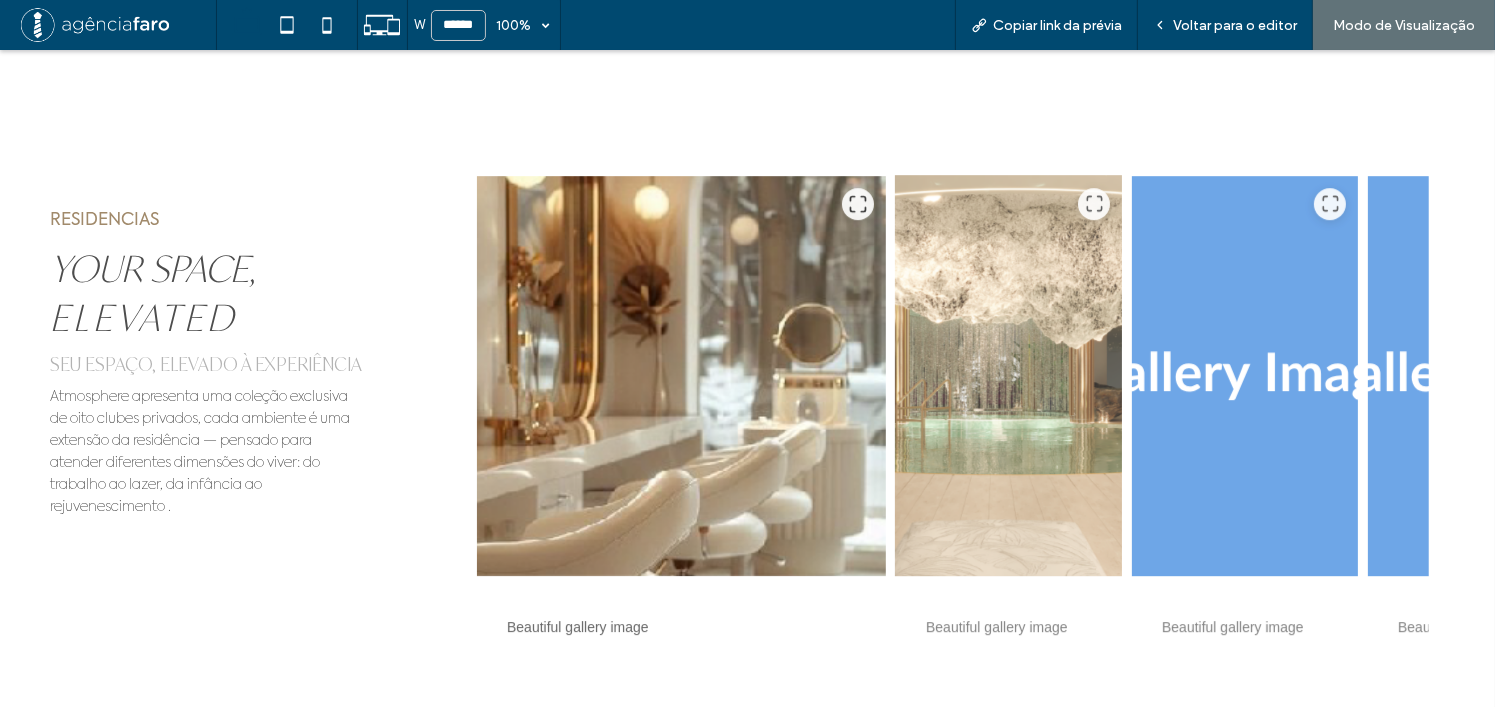 click at bounding box center [1009, 376] 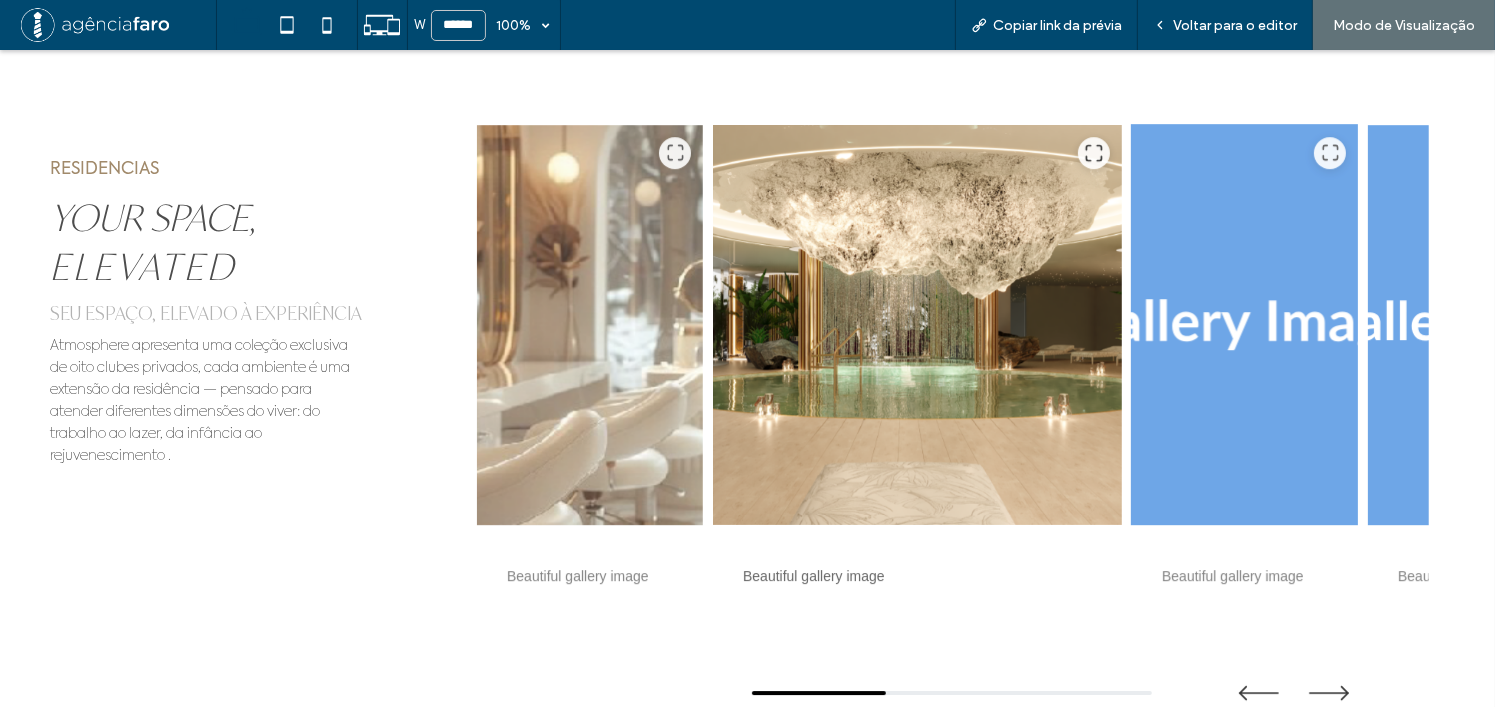 scroll, scrollTop: 6168, scrollLeft: 0, axis: vertical 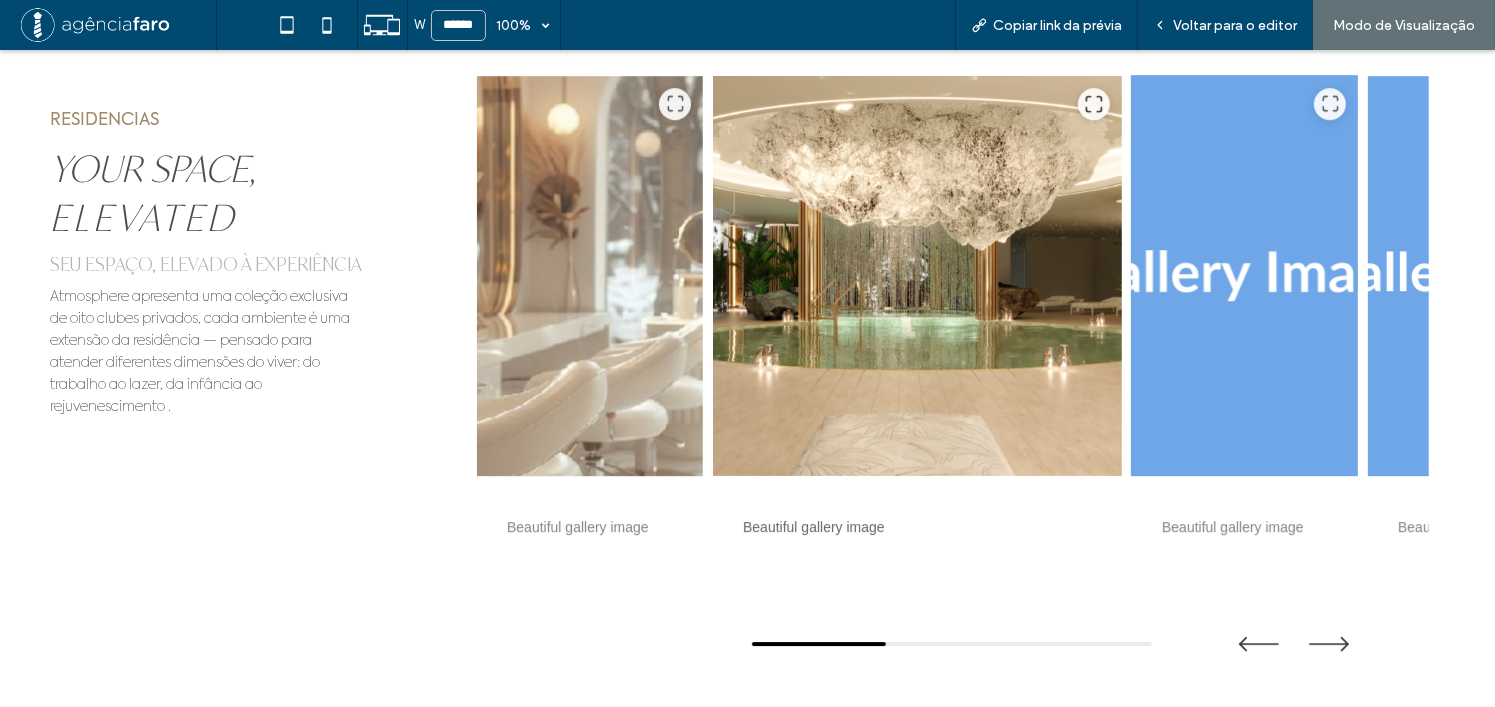 click at bounding box center [1245, 276] 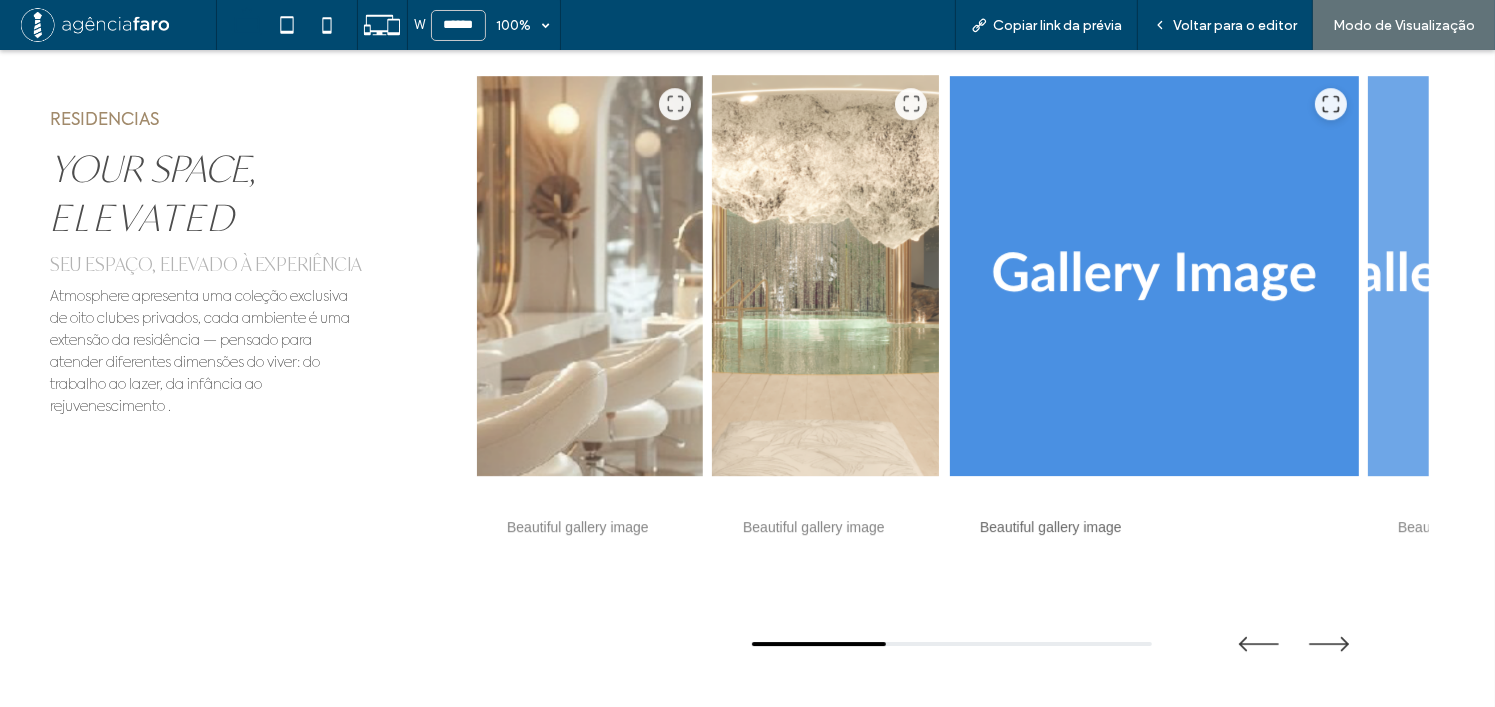 click at bounding box center [826, 276] 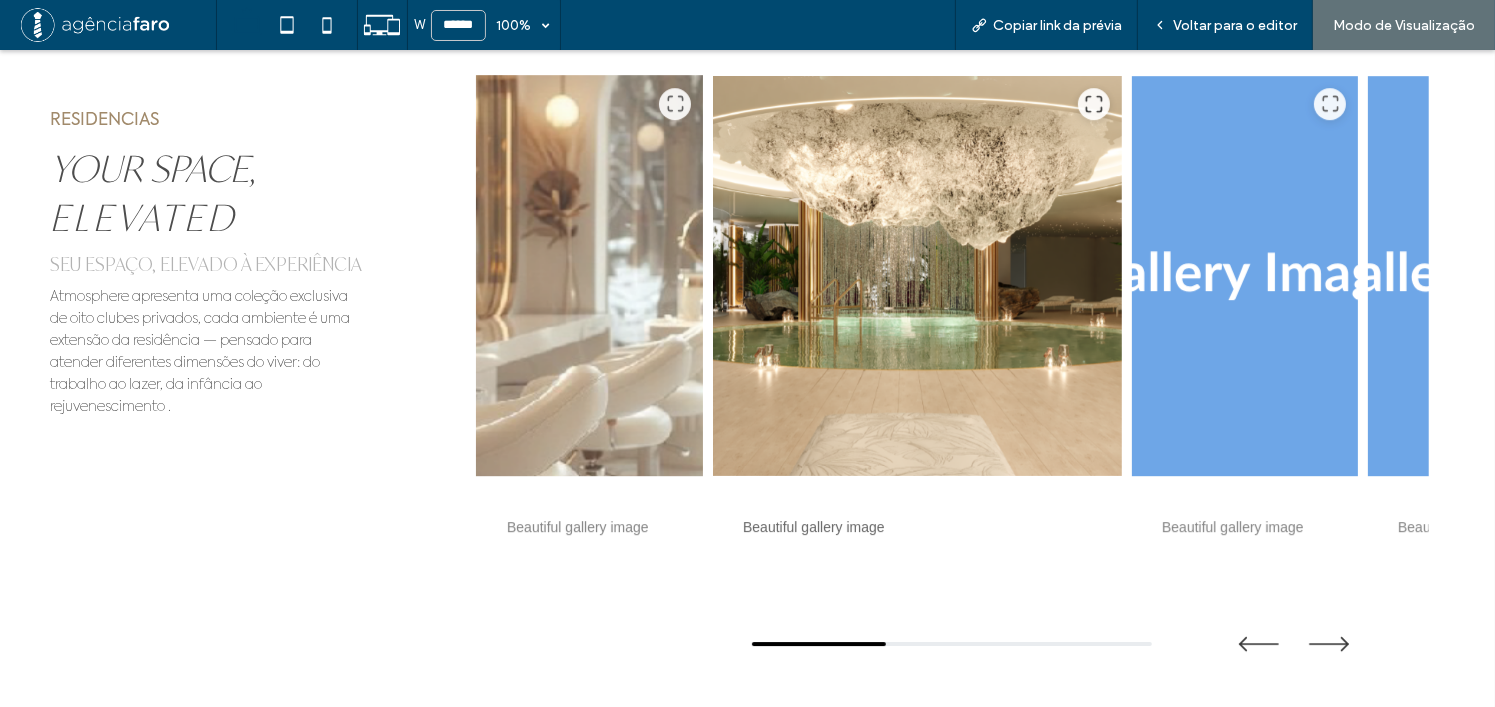 click at bounding box center [590, 276] 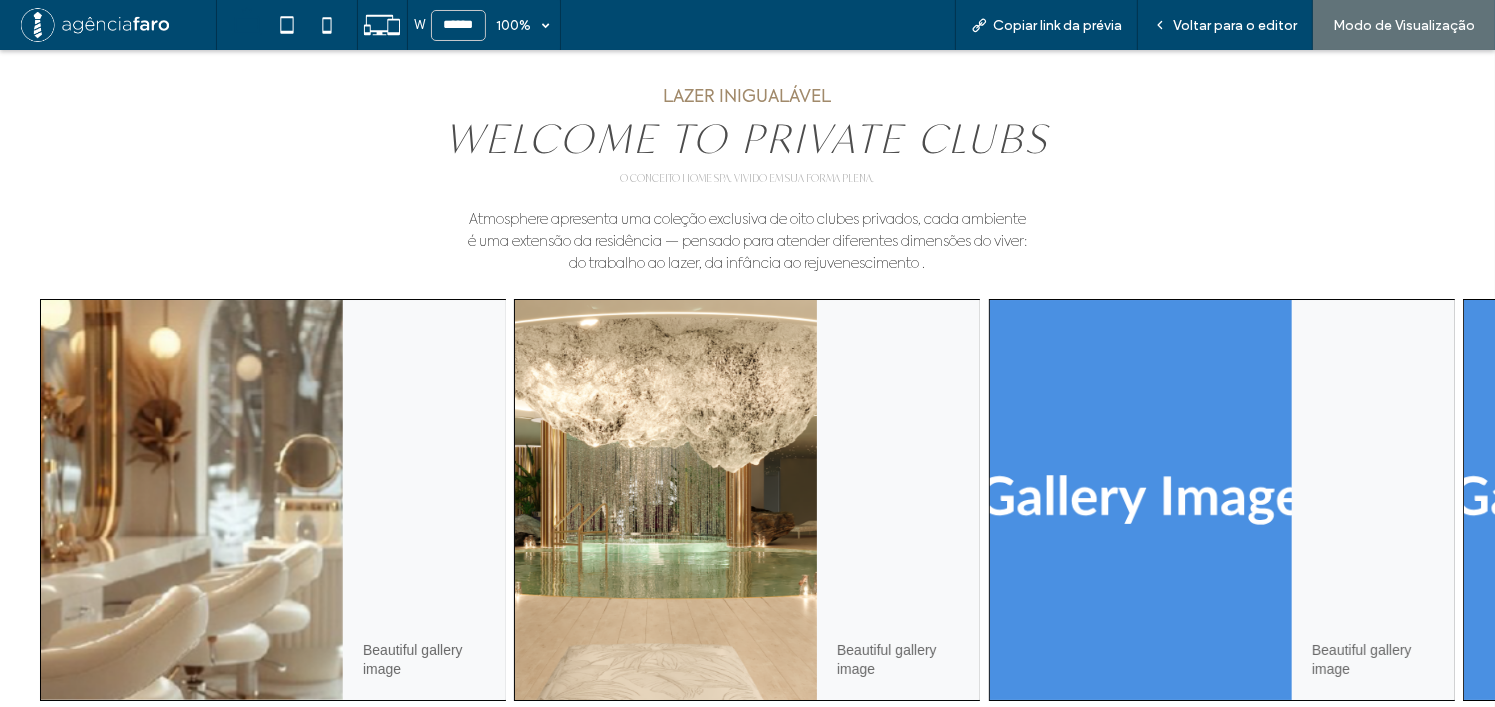 scroll, scrollTop: 6668, scrollLeft: 0, axis: vertical 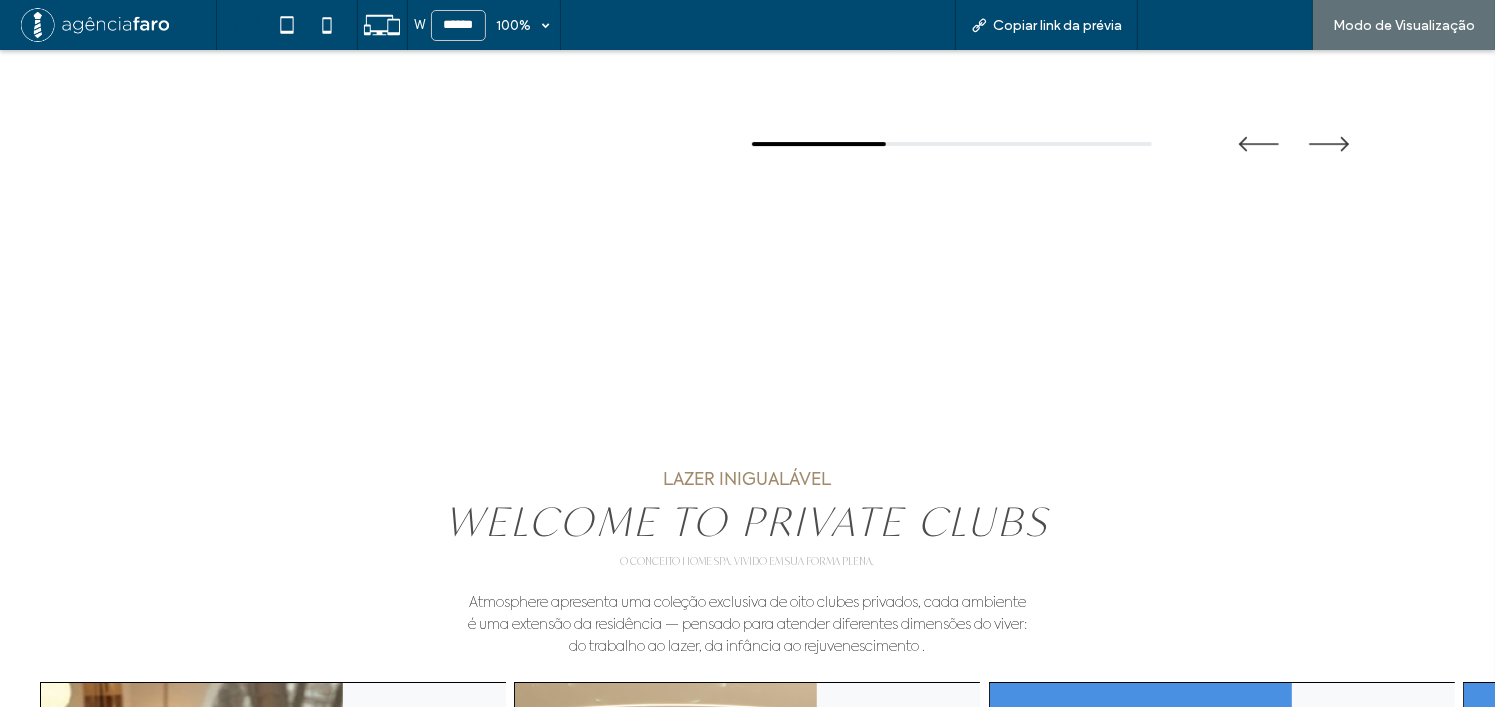 click on "Voltar para o editor" at bounding box center [1235, 25] 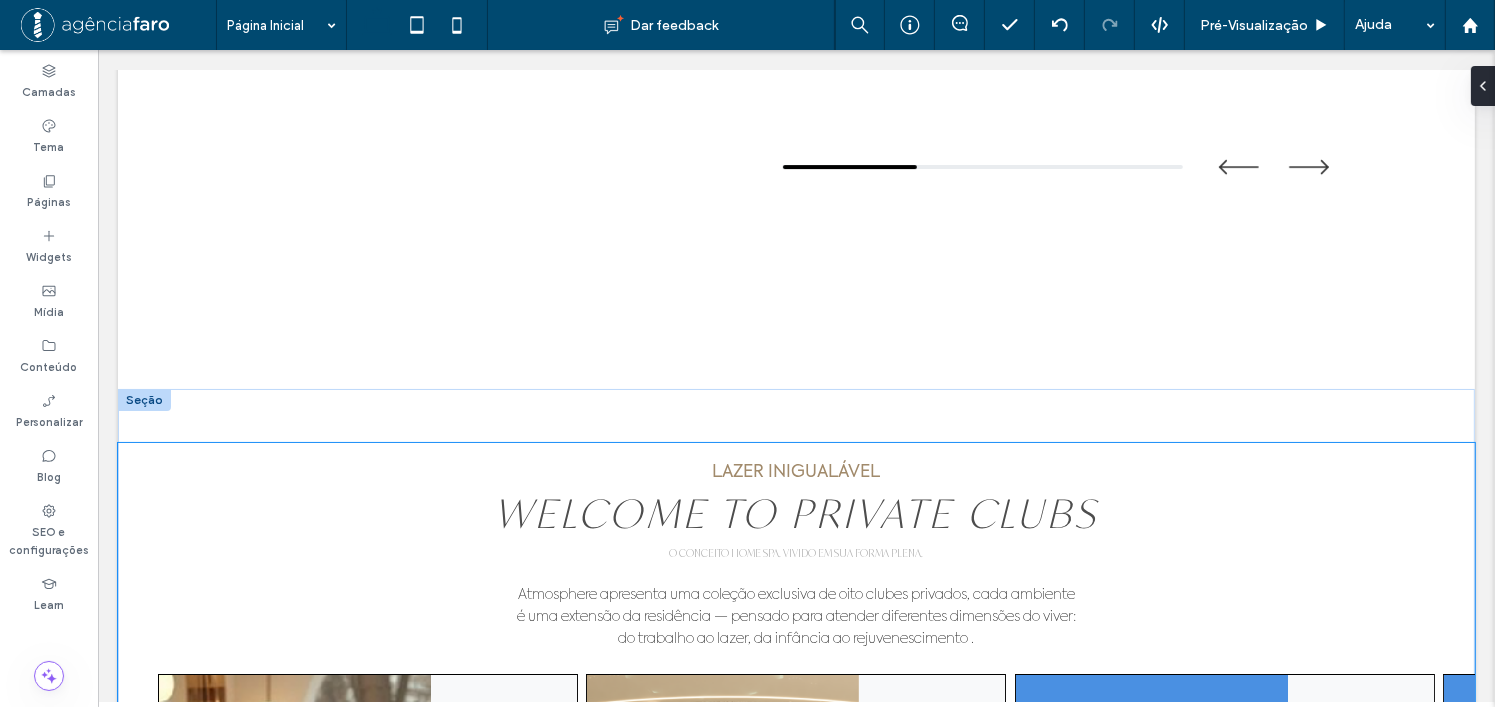 scroll, scrollTop: 6640, scrollLeft: 0, axis: vertical 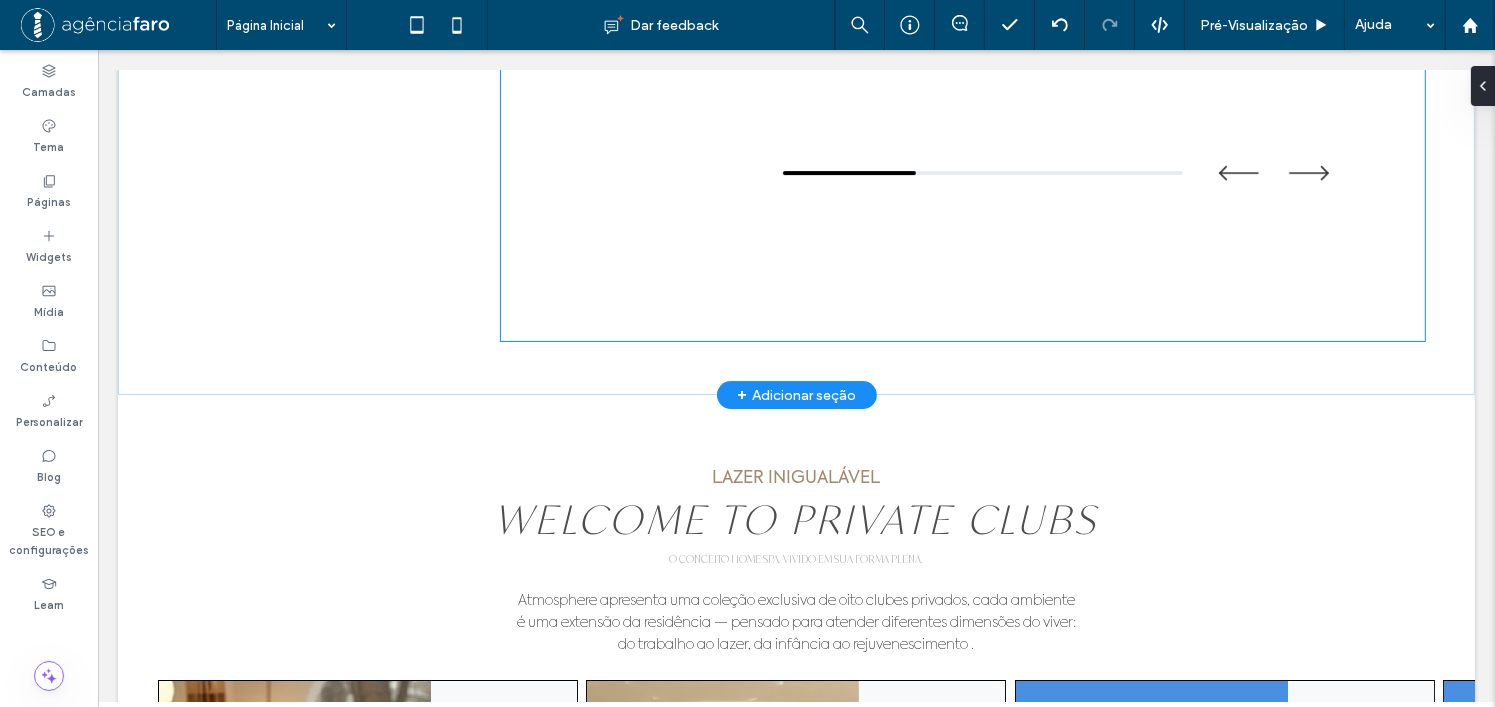 click on "Beautiful gallery image
Beautiful gallery image
Beautiful gallery image
Beautiful gallery image
Beautiful gallery image" at bounding box center (962, -64) 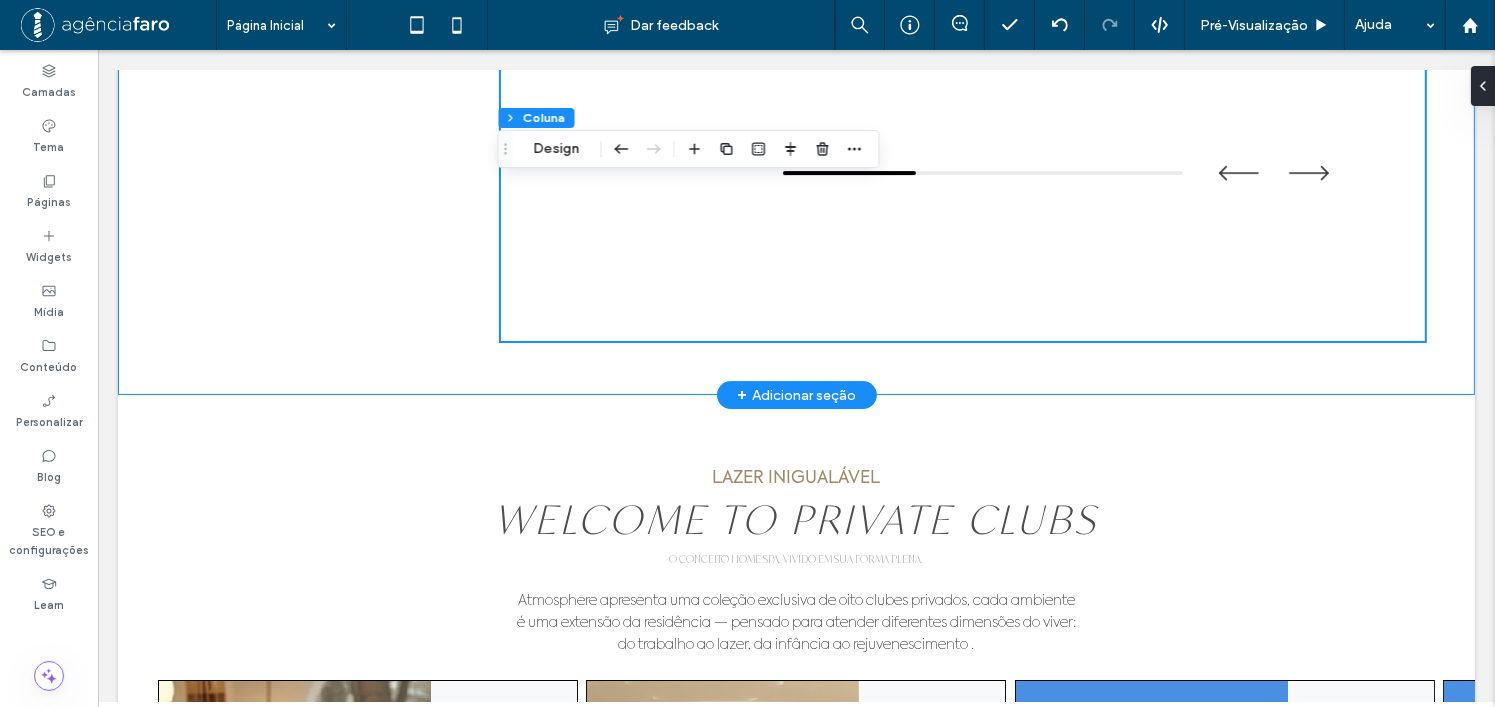 click on "RESIDENCIAS
YOUR SPACE, ELEVATED
SEU ESPAÇO, ELEVADO À EXPERIÊNCIA
Atmosphere apresenta uma coleção exclusiva de oito clubes privados, cada ambiente é uma extensão da residência — pensado para atender diferentes dimensões do viver: do trabalho ao lazer, da infância ao rejuvenescimento .
Beautiful gallery image
Beautiful gallery image
Beautiful gallery image
Beautiful gallery image
Beautiful gallery image" at bounding box center (795, -64) 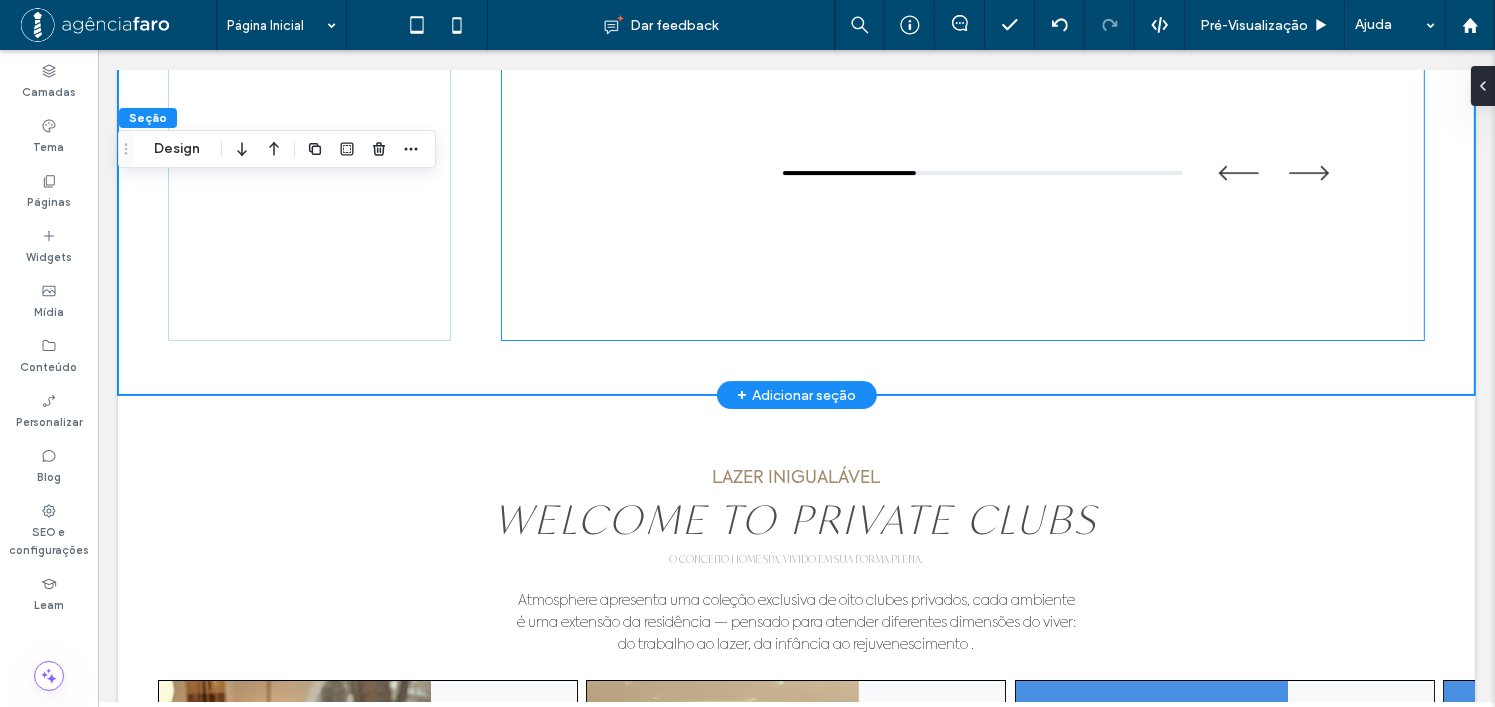 click on "Beautiful gallery image
Beautiful gallery image
Beautiful gallery image
Beautiful gallery image
Beautiful gallery image" at bounding box center [962, -64] 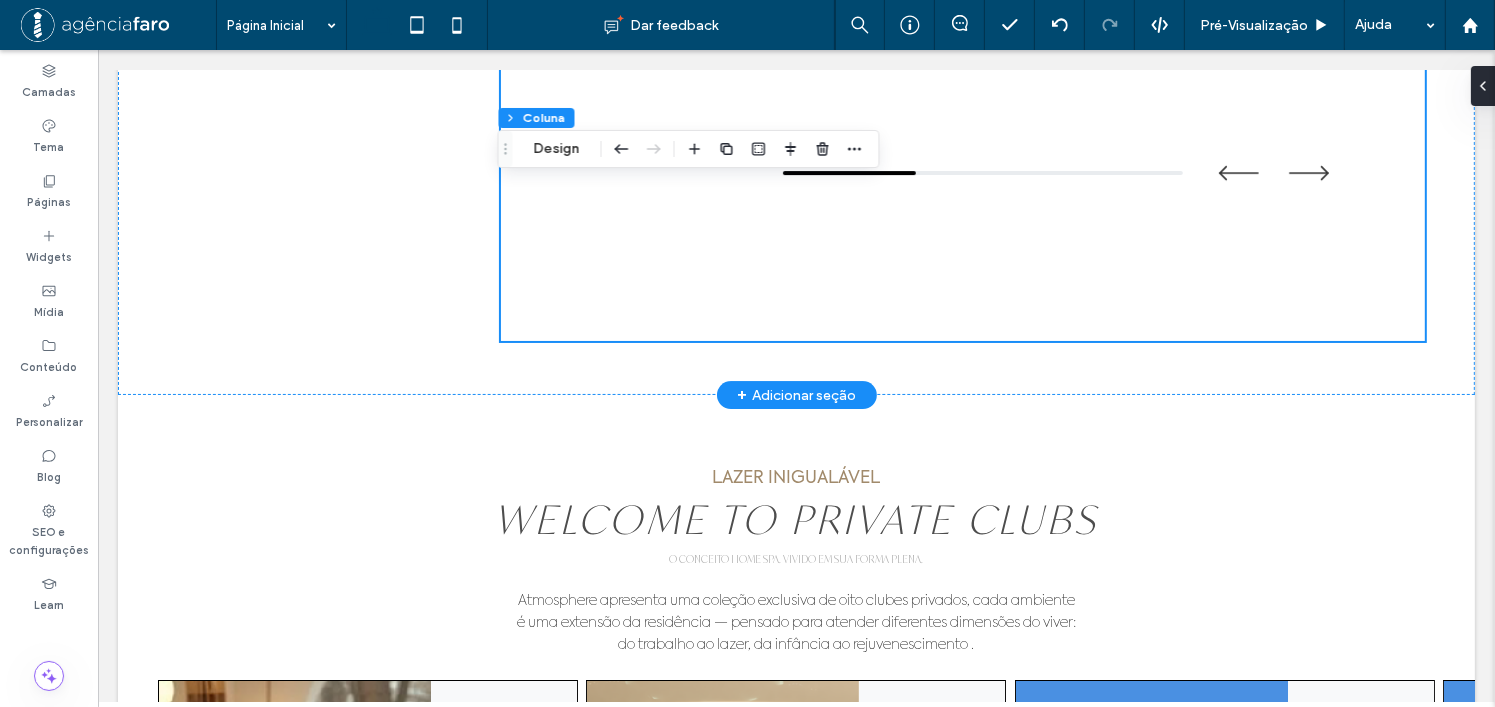 click on "Beautiful gallery image
Beautiful gallery image
Beautiful gallery image
Beautiful gallery image
Beautiful gallery image" at bounding box center [962, -64] 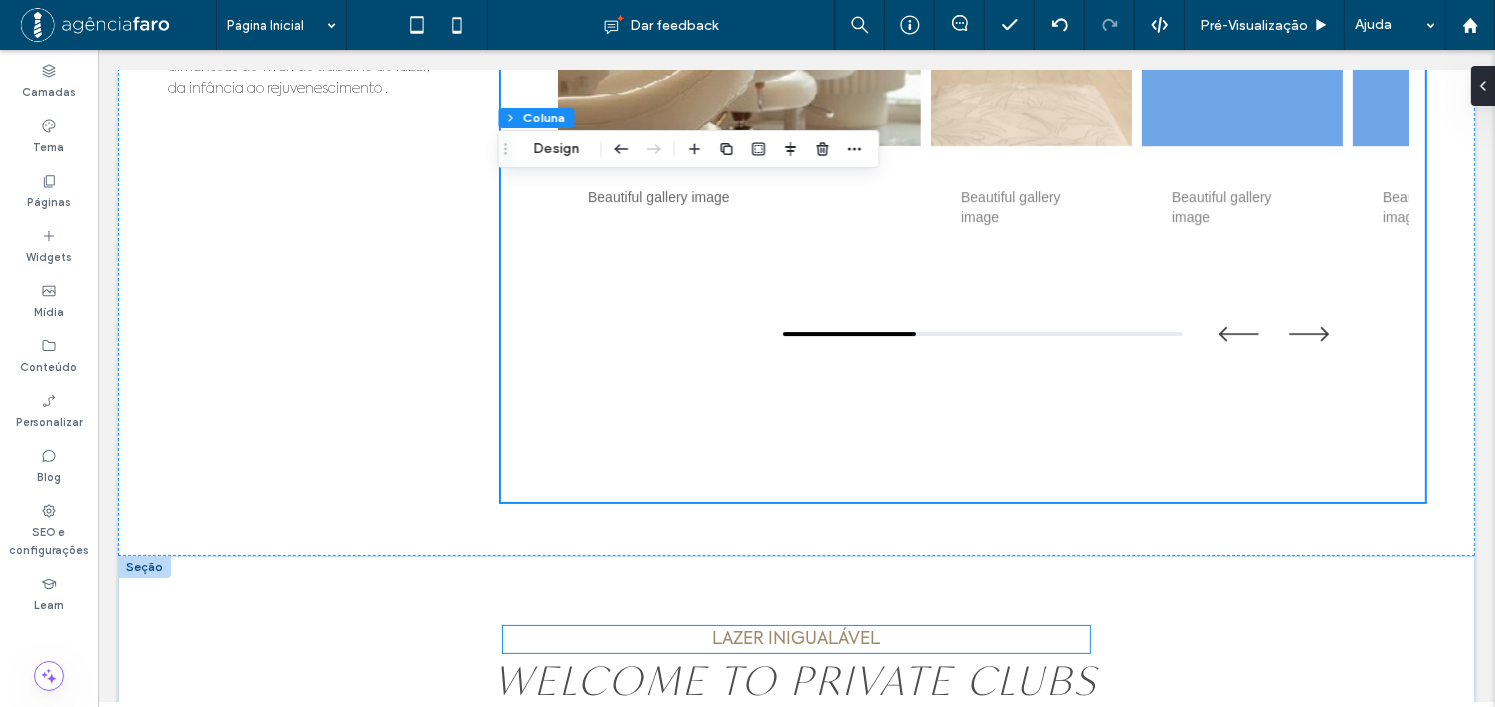 scroll, scrollTop: 6640, scrollLeft: 0, axis: vertical 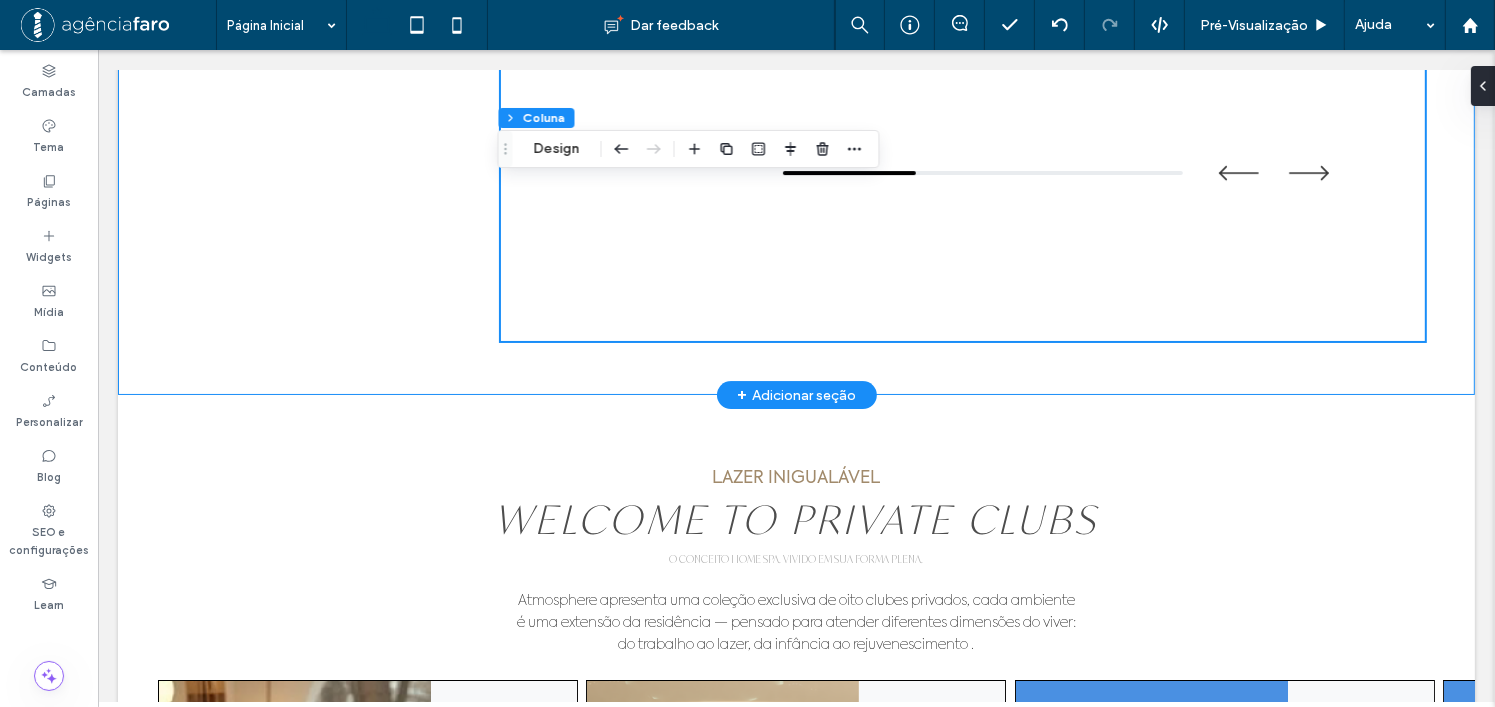 click on "RESIDENCIAS
YOUR SPACE, ELEVATED
SEU ESPAÇO, ELEVADO À EXPERIÊNCIA
Atmosphere apresenta uma coleção exclusiva de oito clubes privados, cada ambiente é uma extensão da residência — pensado para atender diferentes dimensões do viver: do trabalho ao lazer, da infância ao rejuvenescimento .
Beautiful gallery image
Beautiful gallery image
Beautiful gallery image
Beautiful gallery image
Beautiful gallery image" at bounding box center [795, -64] 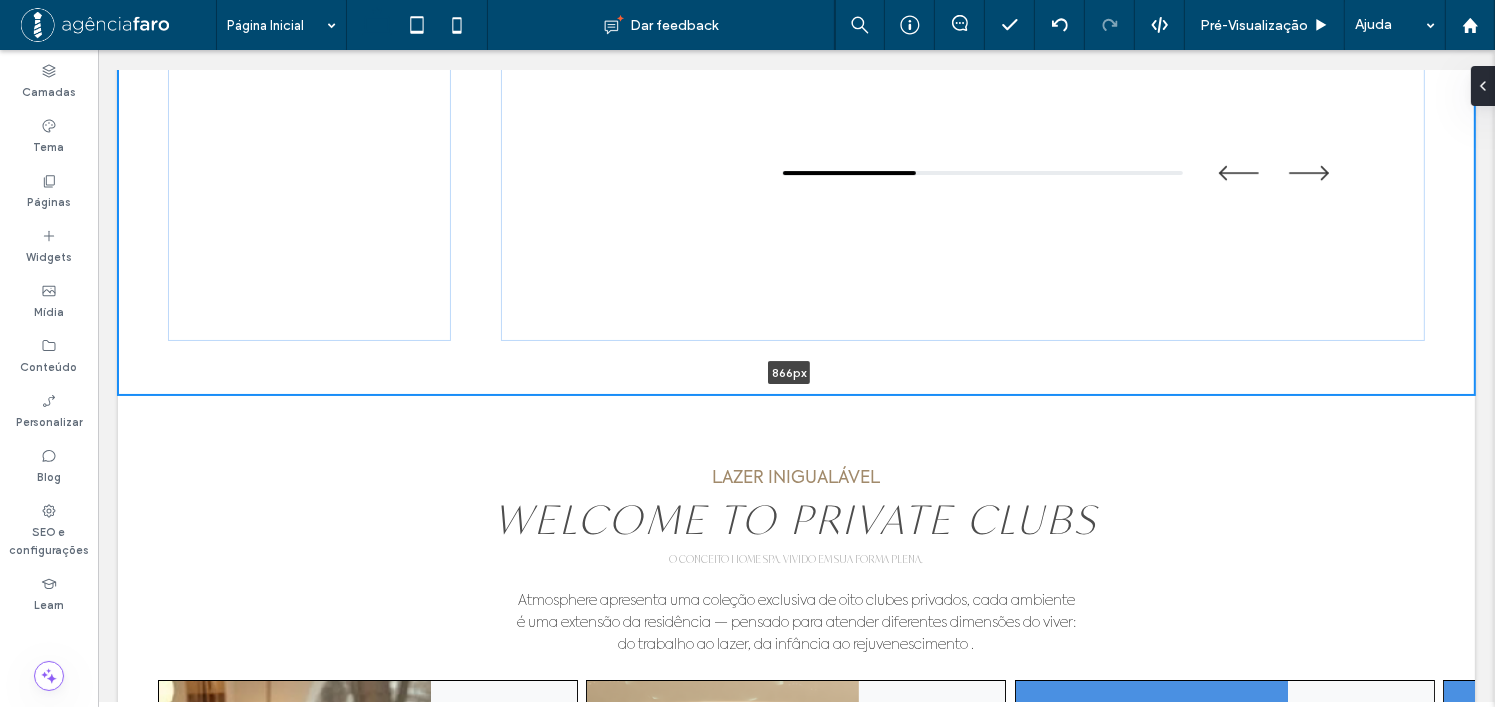 drag, startPoint x: 930, startPoint y: 391, endPoint x: 938, endPoint y: 343, distance: 48.6621 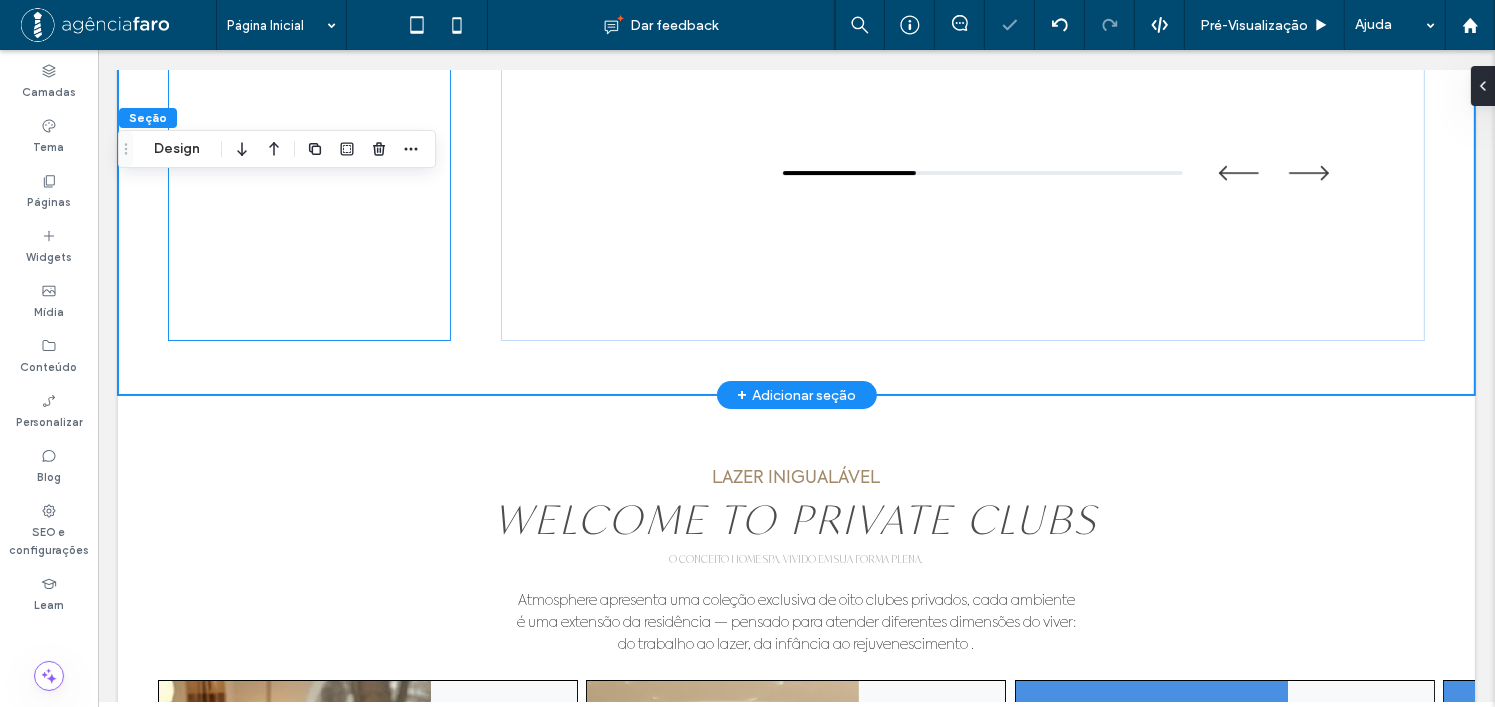 drag, startPoint x: 322, startPoint y: 291, endPoint x: 310, endPoint y: 298, distance: 13.892444 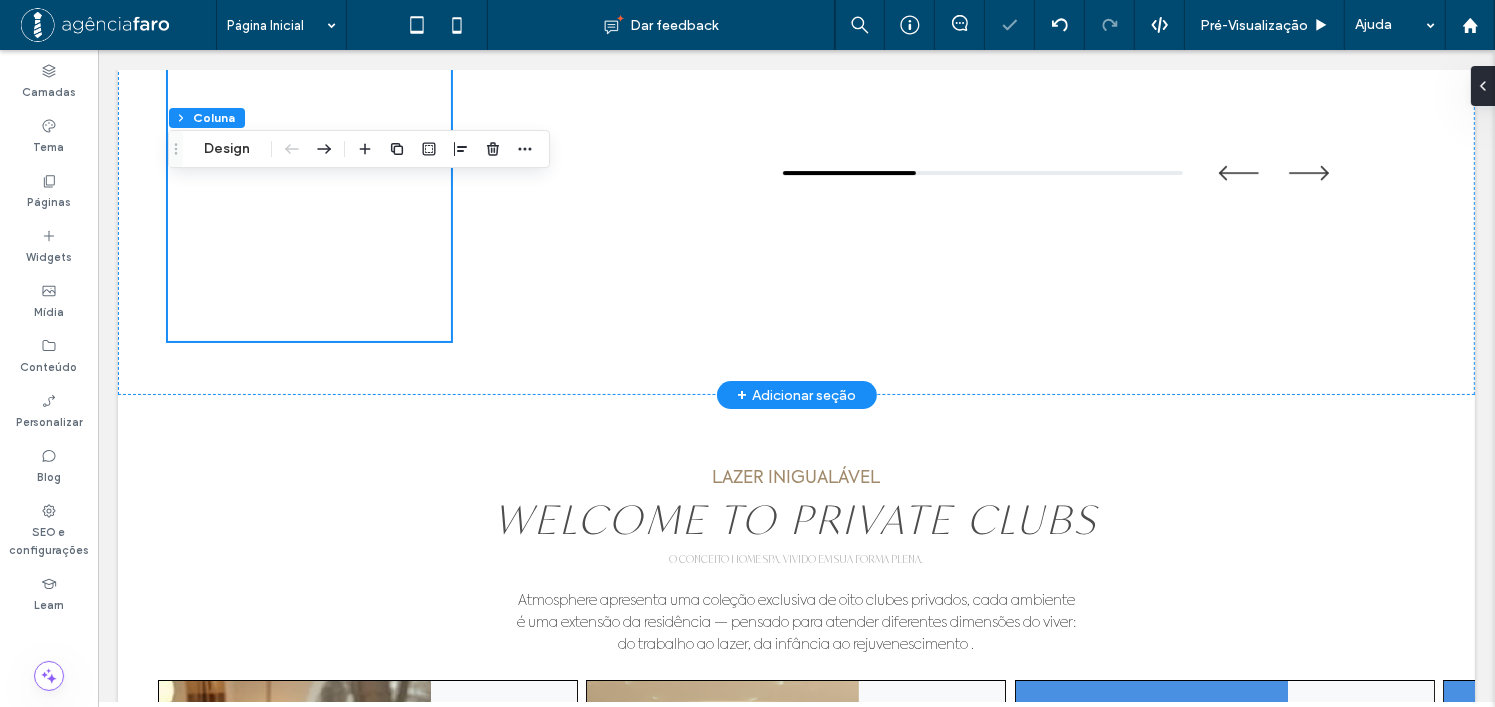 scroll, scrollTop: 6440, scrollLeft: 0, axis: vertical 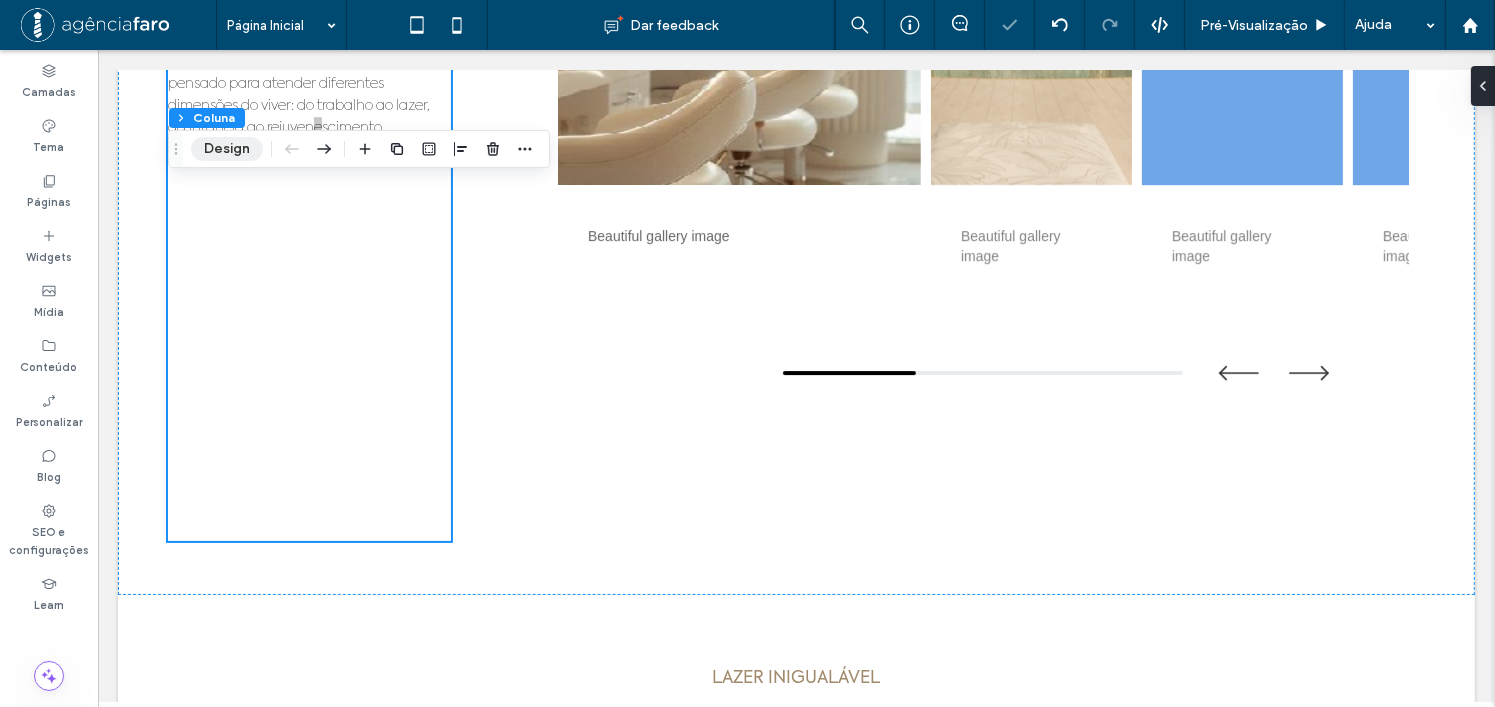 click on "Design" at bounding box center [227, 149] 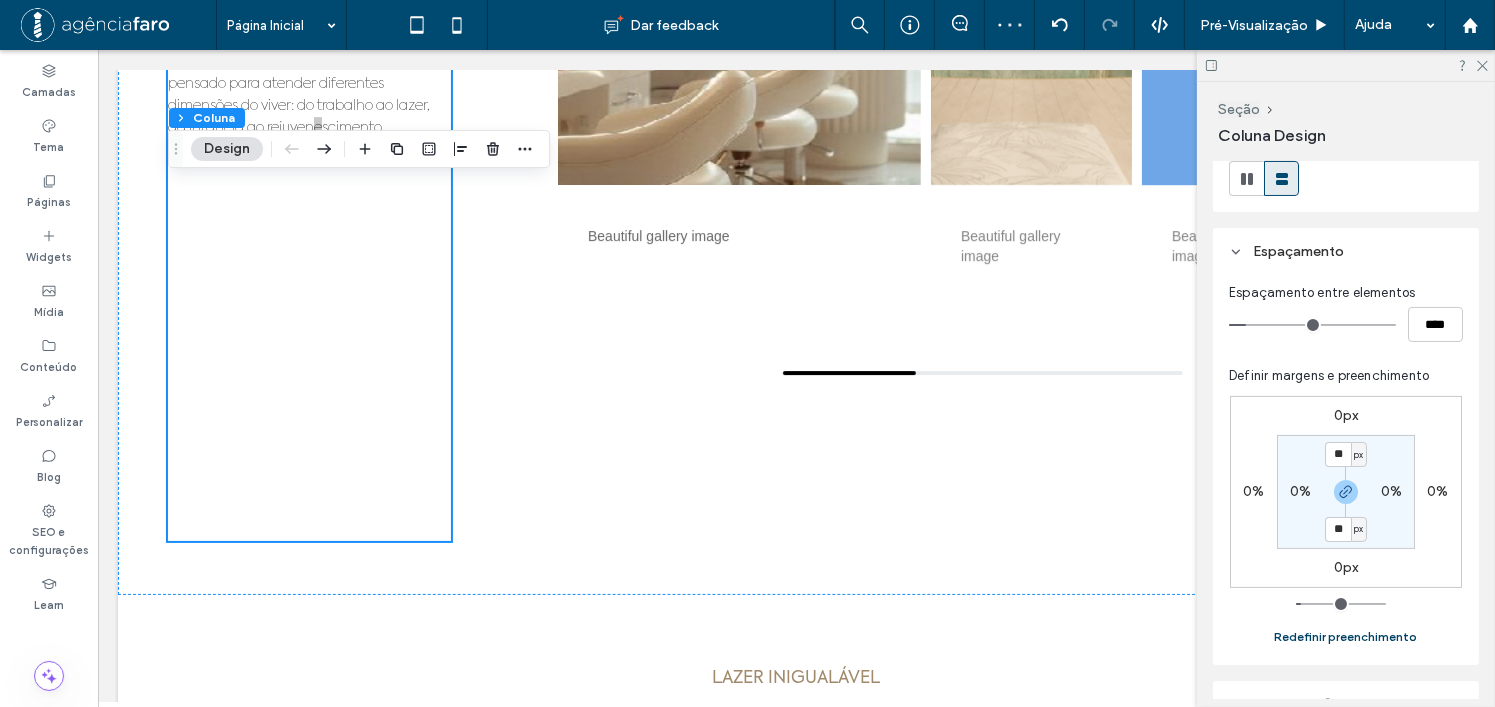 scroll, scrollTop: 300, scrollLeft: 0, axis: vertical 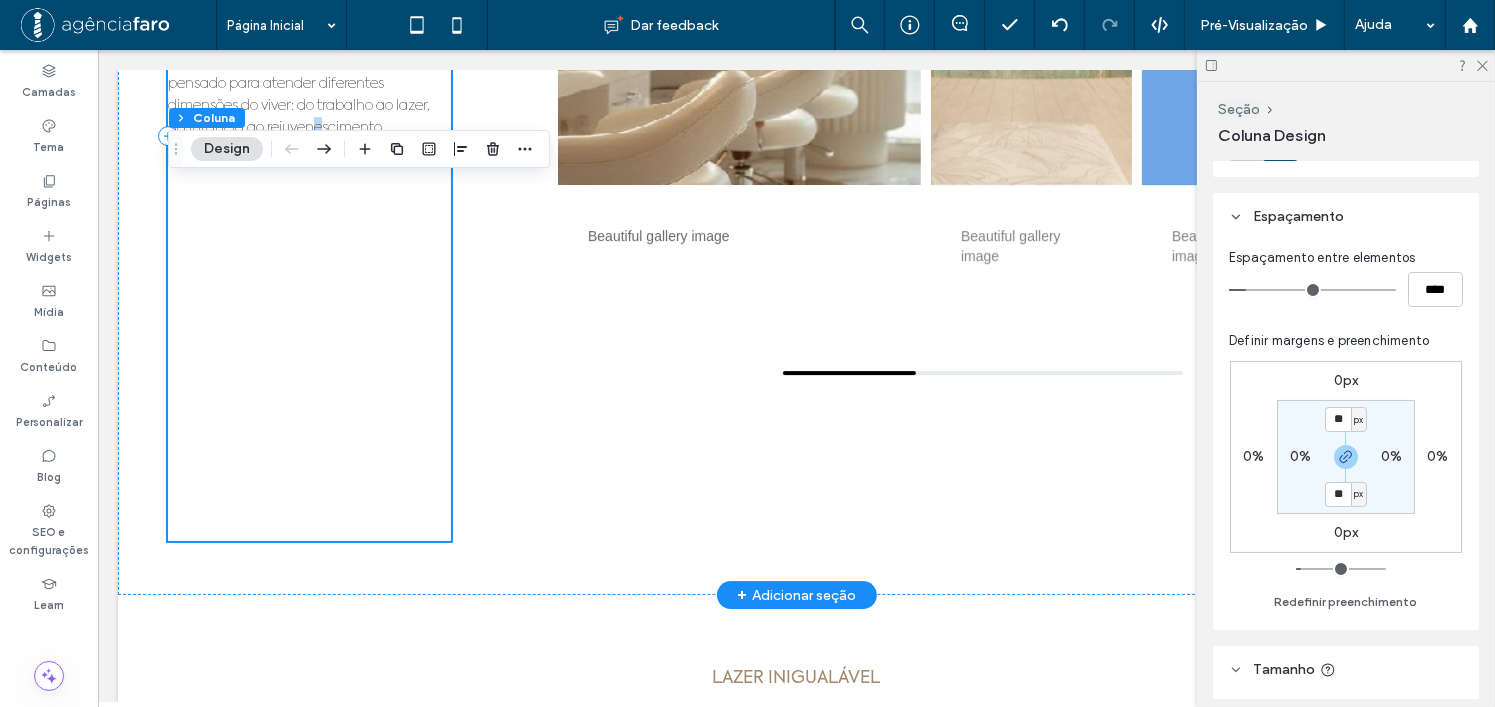click on "RESIDENCIAS
YOUR SPACE, ELEVATED
SEU ESPAÇO, ELEVADO À EXPERIÊNCIA
Atmosphere apresenta uma coleção exclusiva de oito clubes privados, cada ambiente é uma extensão da residência — pensado para atender diferentes dimensões do viver: do trabalho ao lazer, da infância ao rejuvenescimento ." at bounding box center (308, 136) 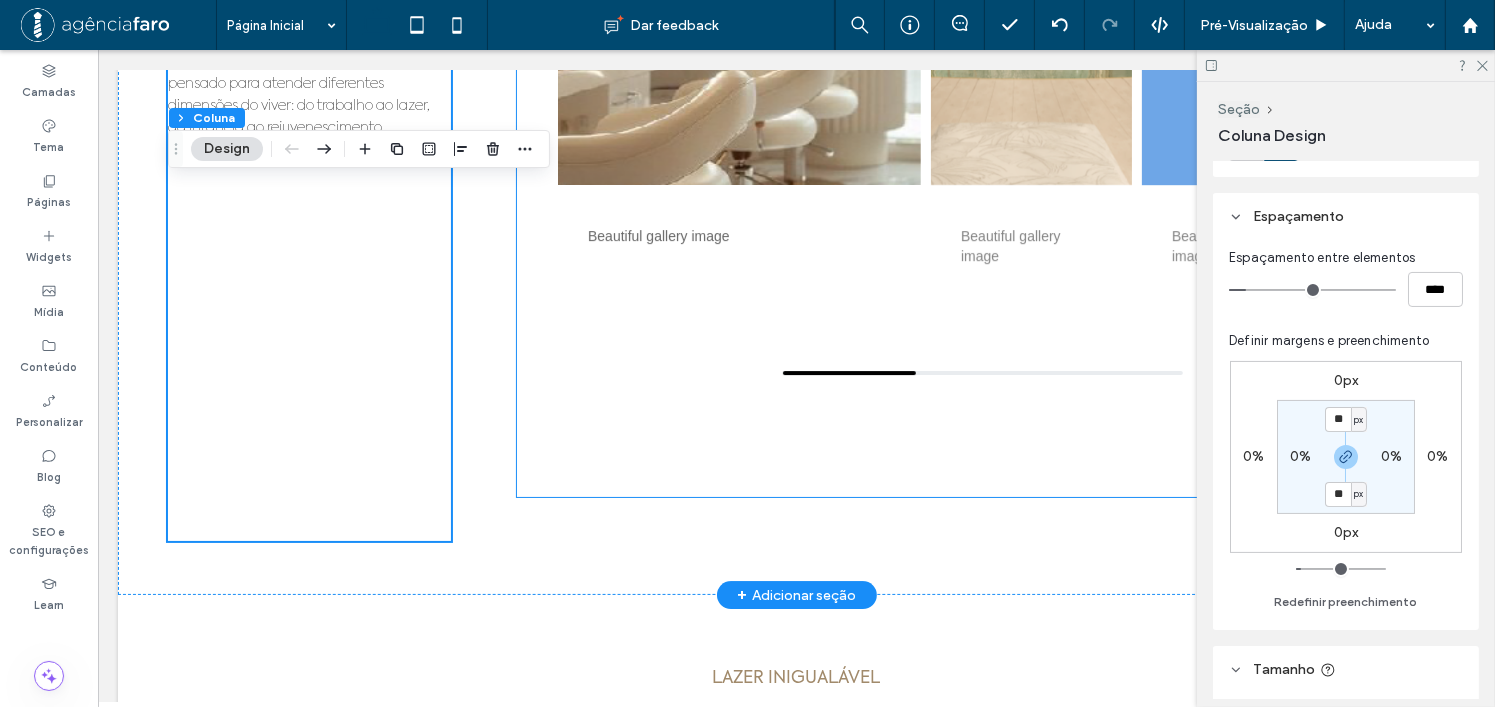 click on "Beautiful gallery image
Beautiful gallery image
Beautiful gallery image
Beautiful gallery image
Beautiful gallery image" at bounding box center (962, 140) 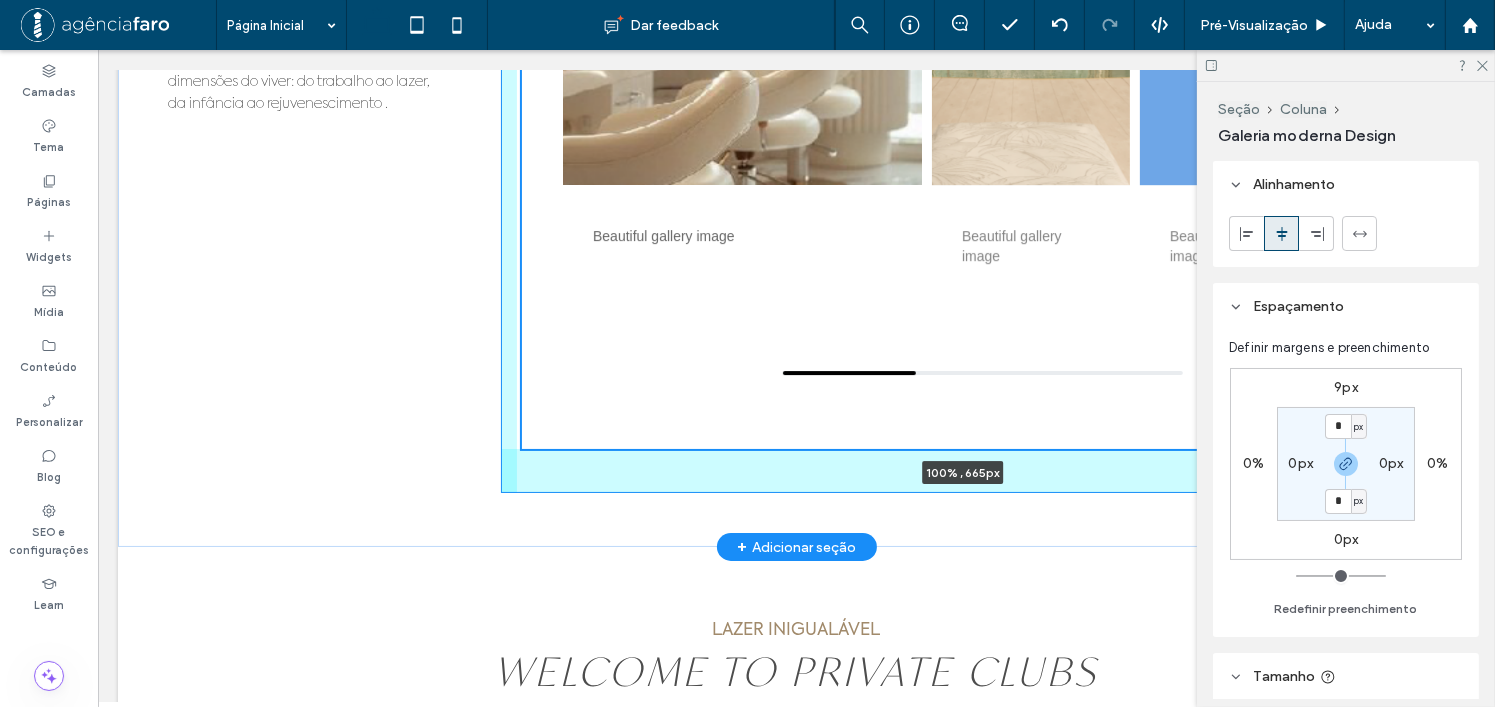 scroll, scrollTop: 6414, scrollLeft: 0, axis: vertical 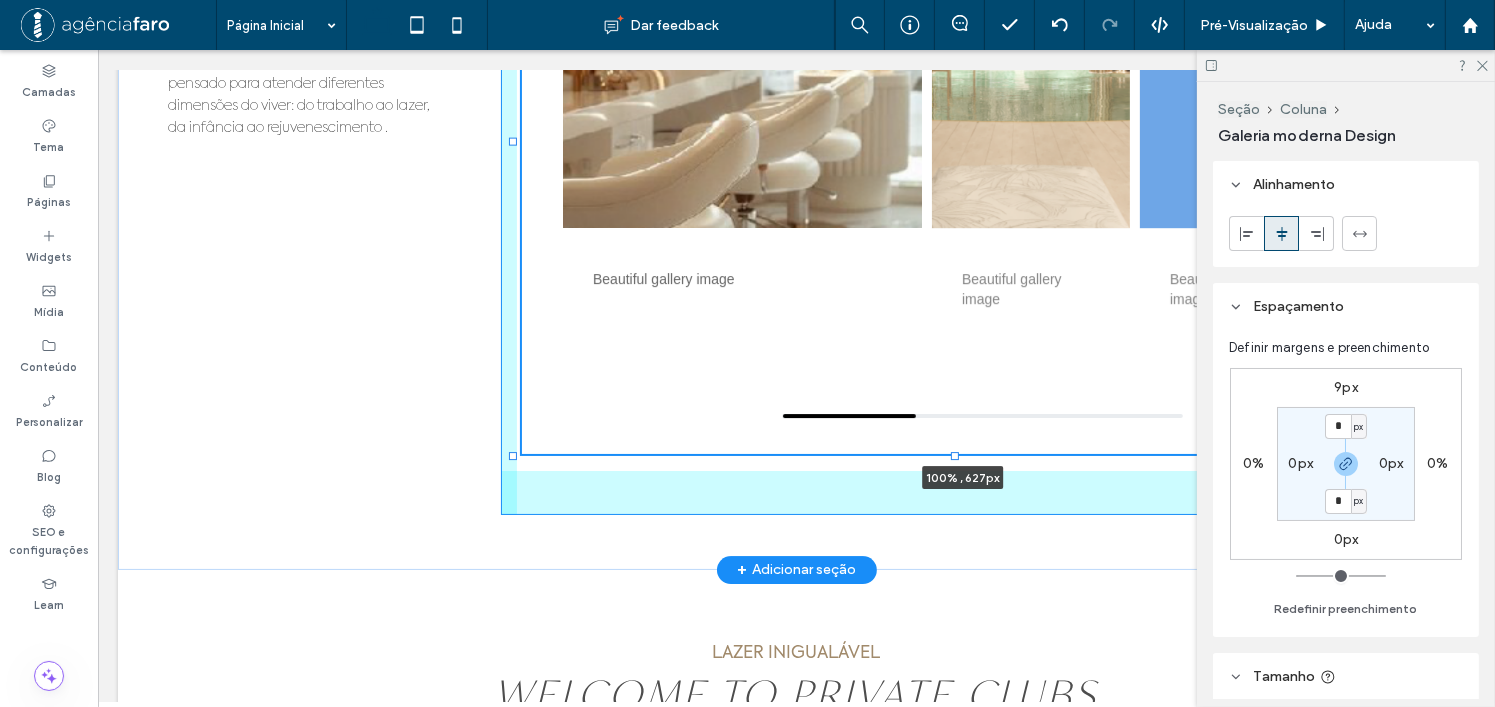 drag, startPoint x: 955, startPoint y: 491, endPoint x: 962, endPoint y: 448, distance: 43.56604 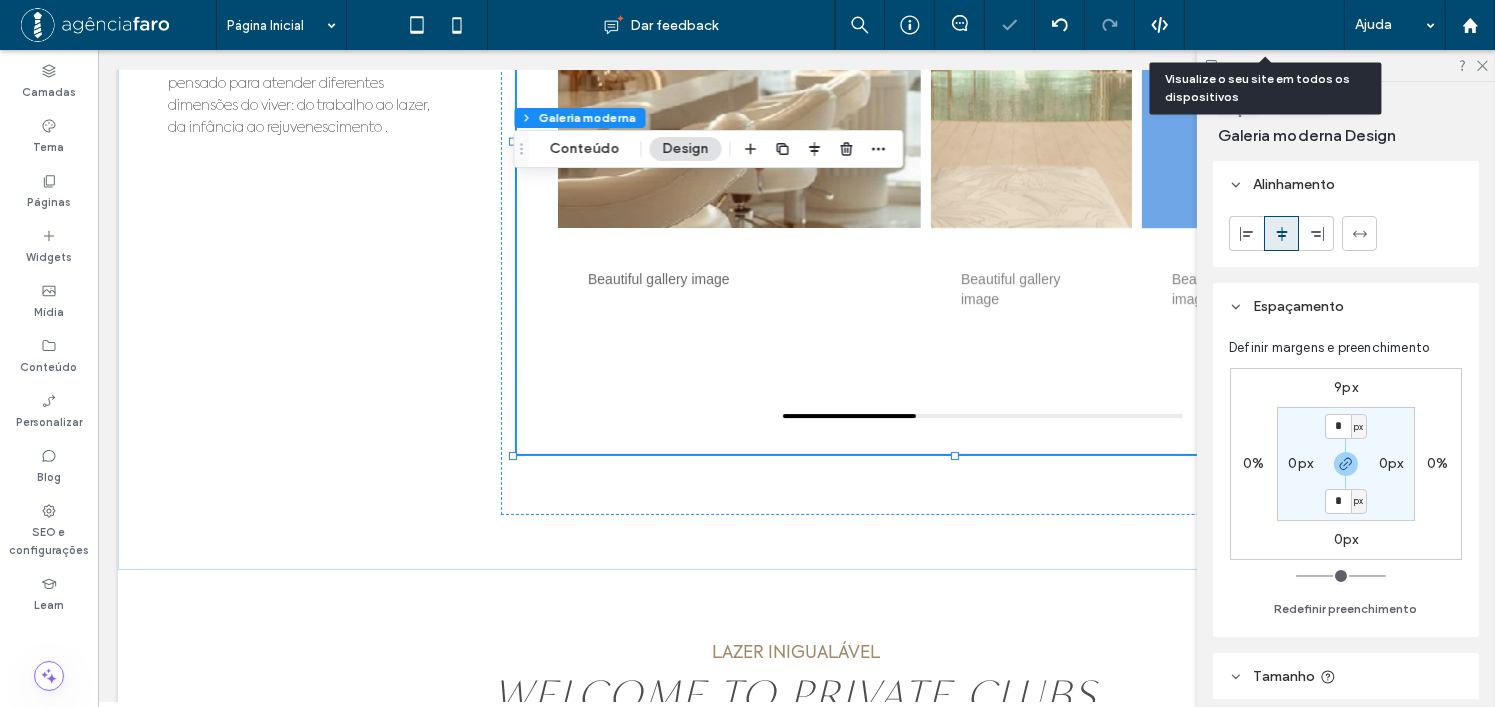 click on "Pré-Visualizaçāo" at bounding box center (1265, 25) 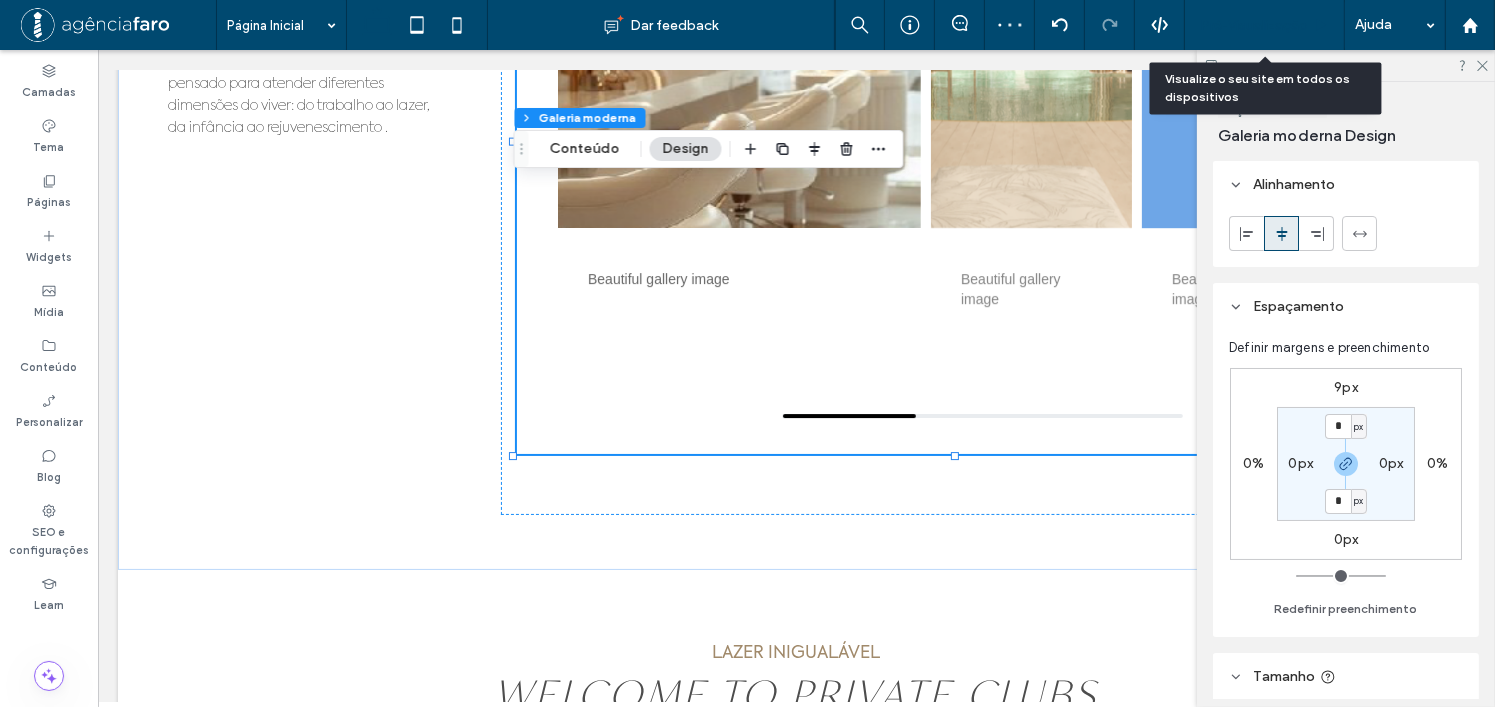 click on "Pré-Visualizaçāo" at bounding box center [1254, 25] 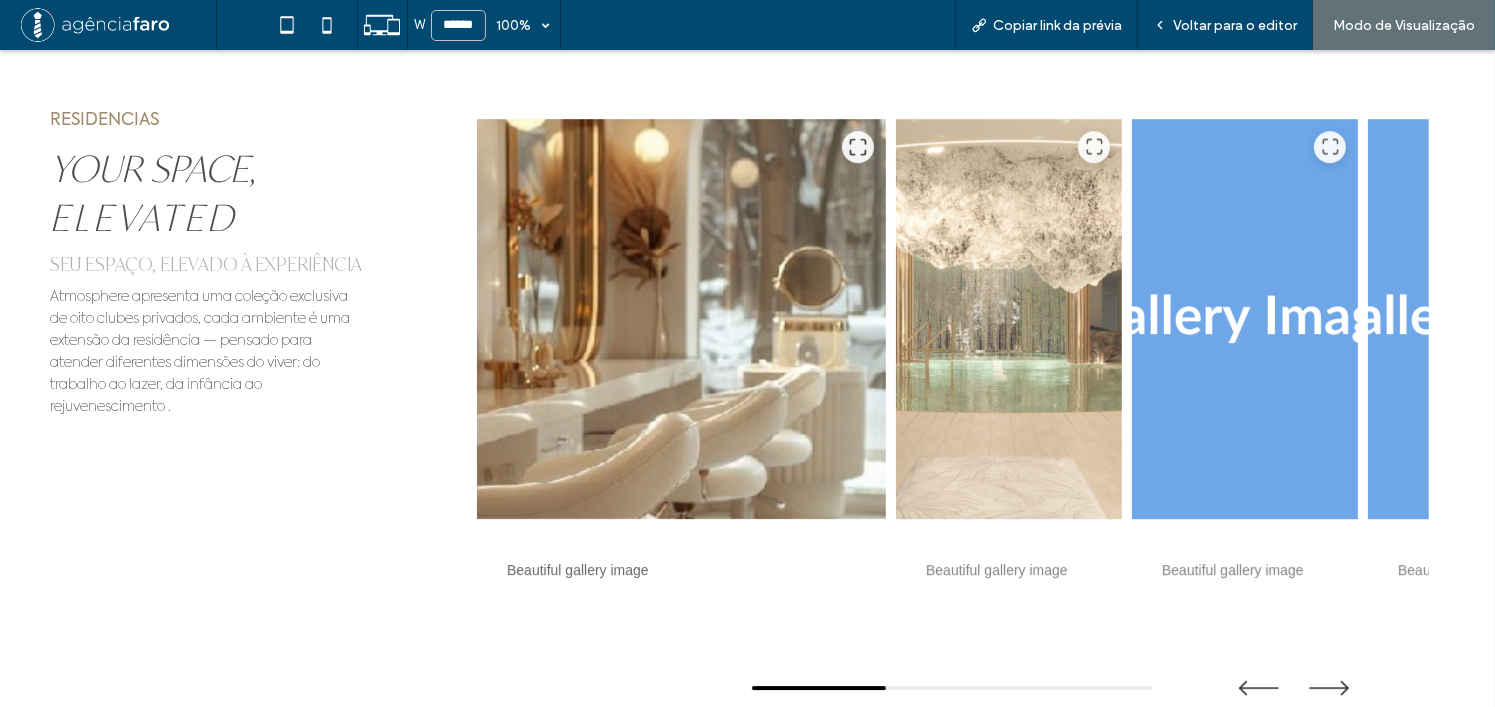 scroll, scrollTop: 6125, scrollLeft: 0, axis: vertical 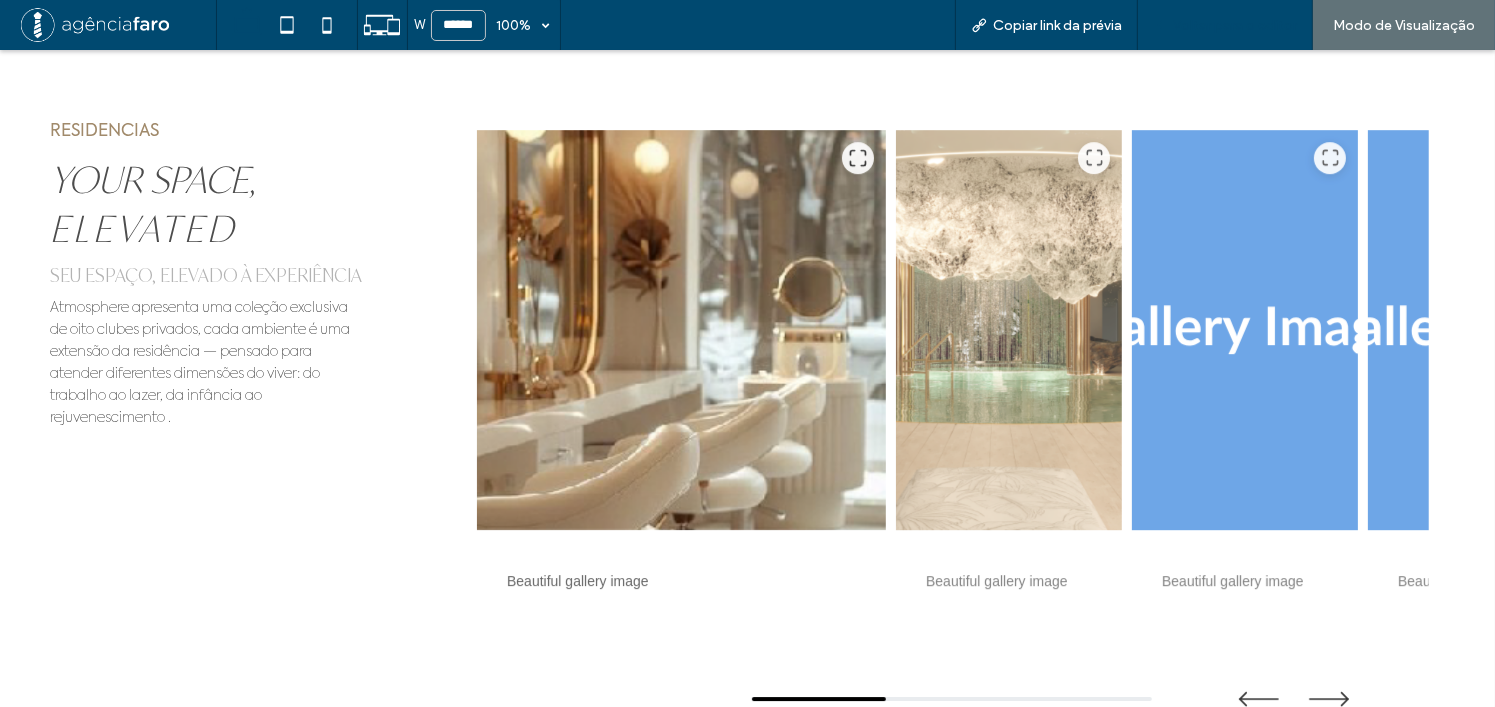 click on "Voltar para o editor" at bounding box center (1225, 25) 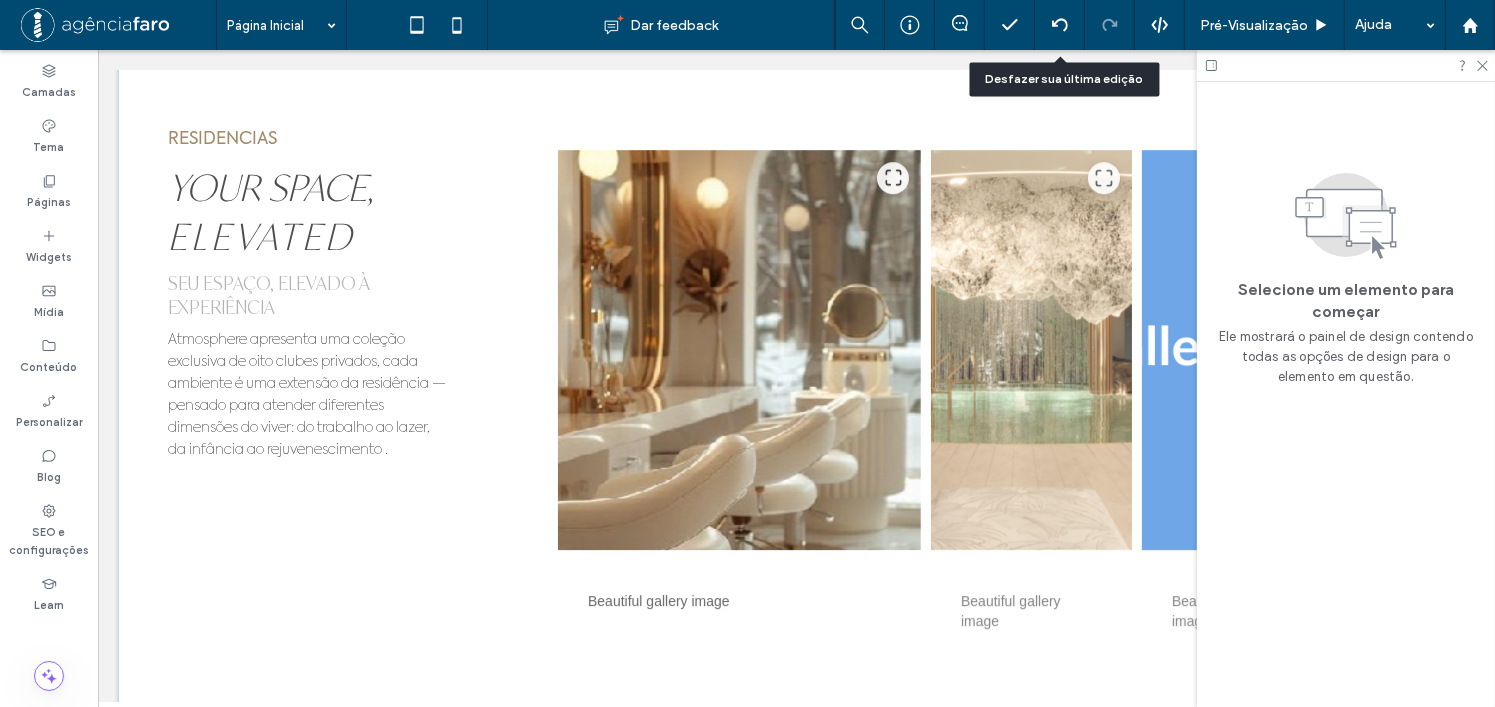 scroll, scrollTop: 6089, scrollLeft: 0, axis: vertical 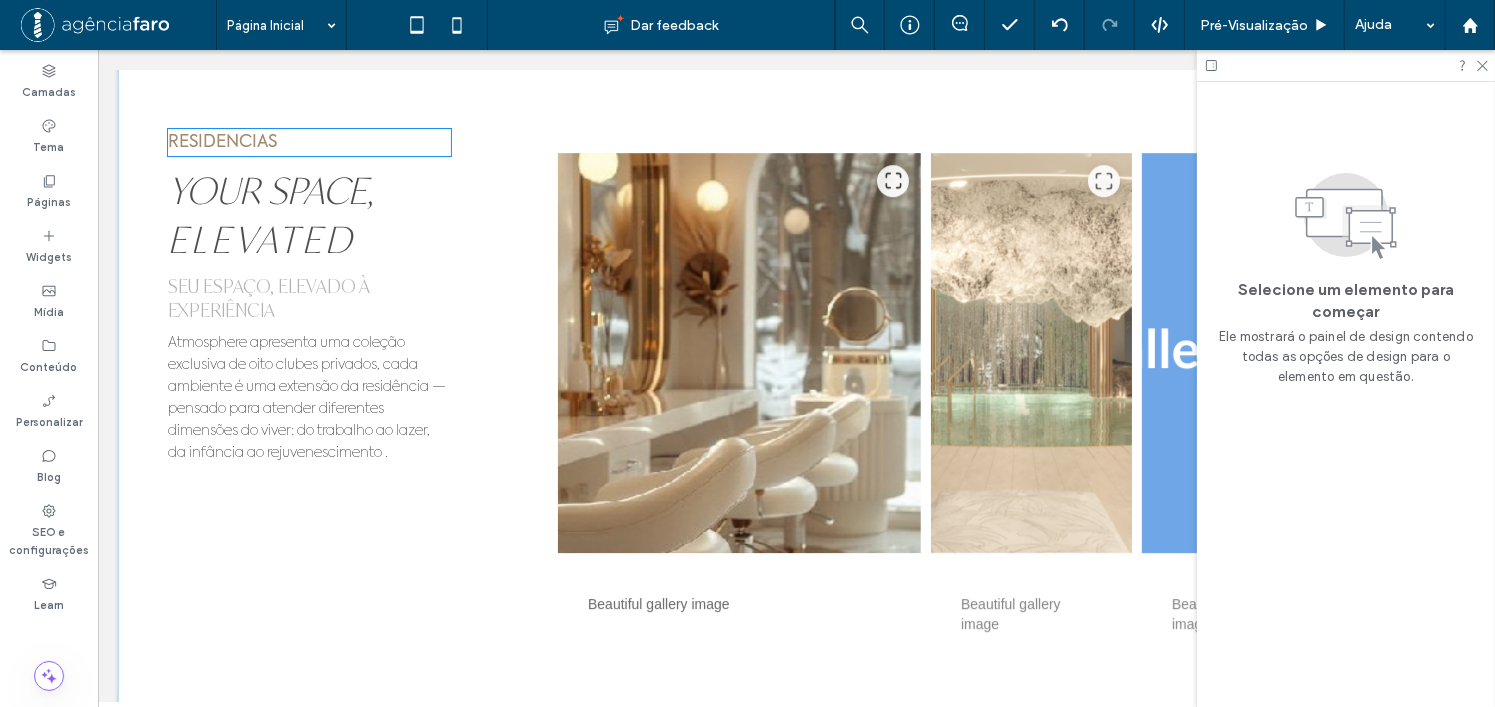 click on "RESIDENCIAS" at bounding box center (308, 142) 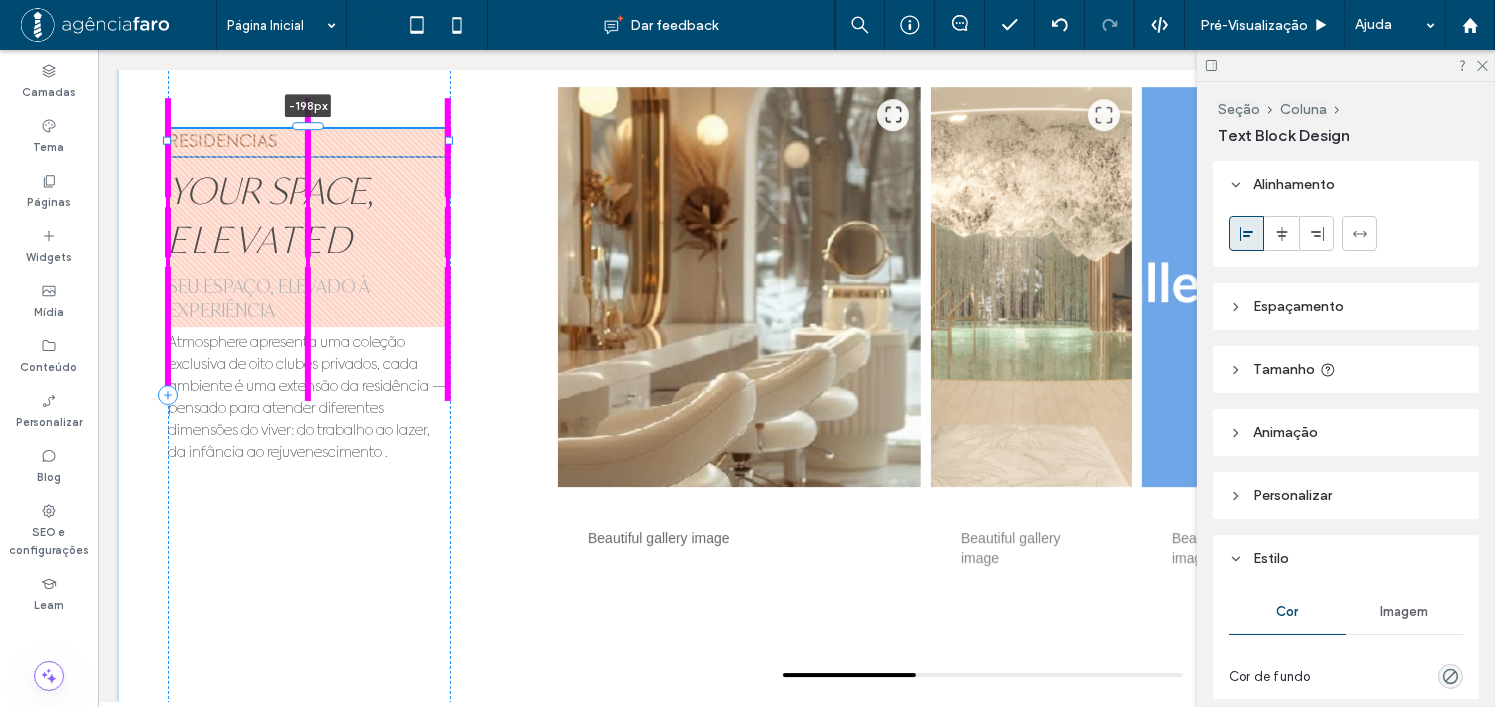 scroll, scrollTop: 6156, scrollLeft: 0, axis: vertical 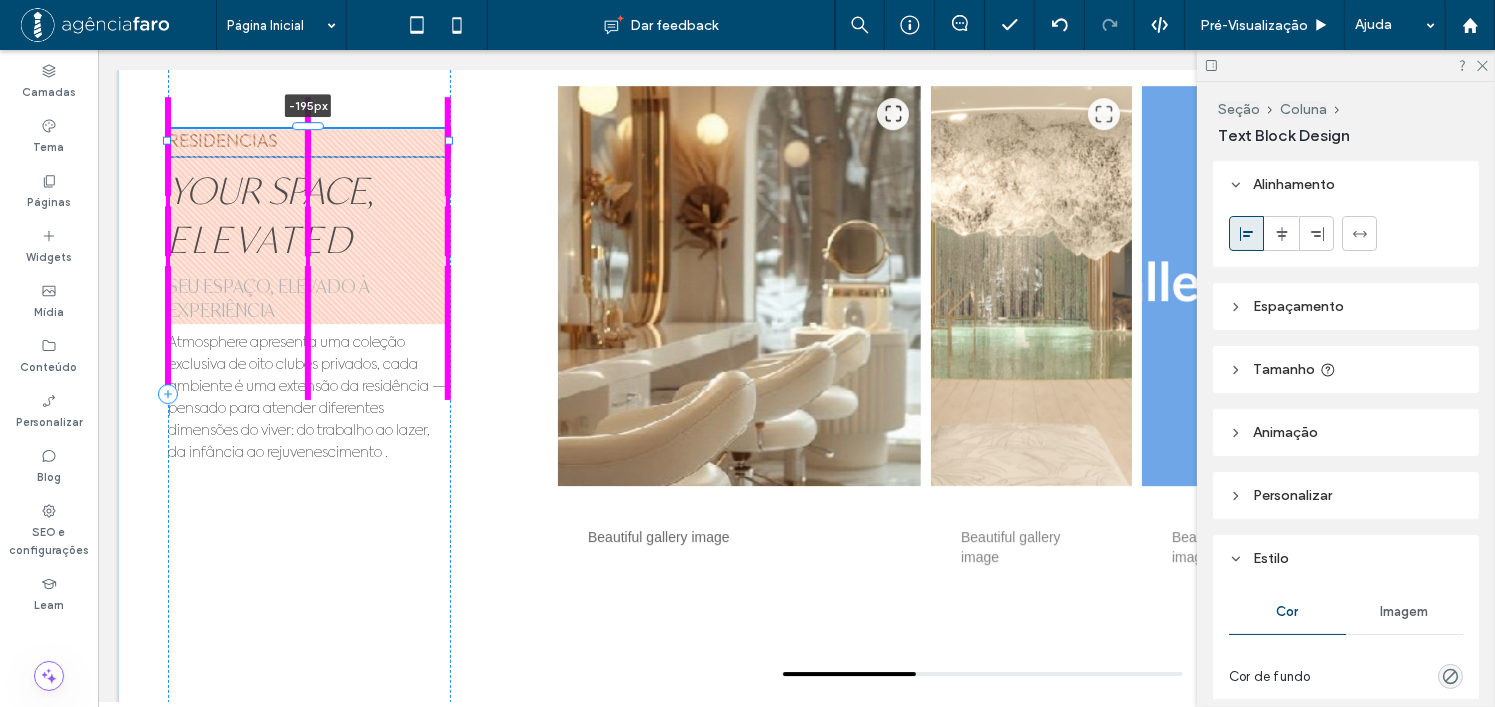 drag, startPoint x: 295, startPoint y: 123, endPoint x: 282, endPoint y: 257, distance: 134.62912 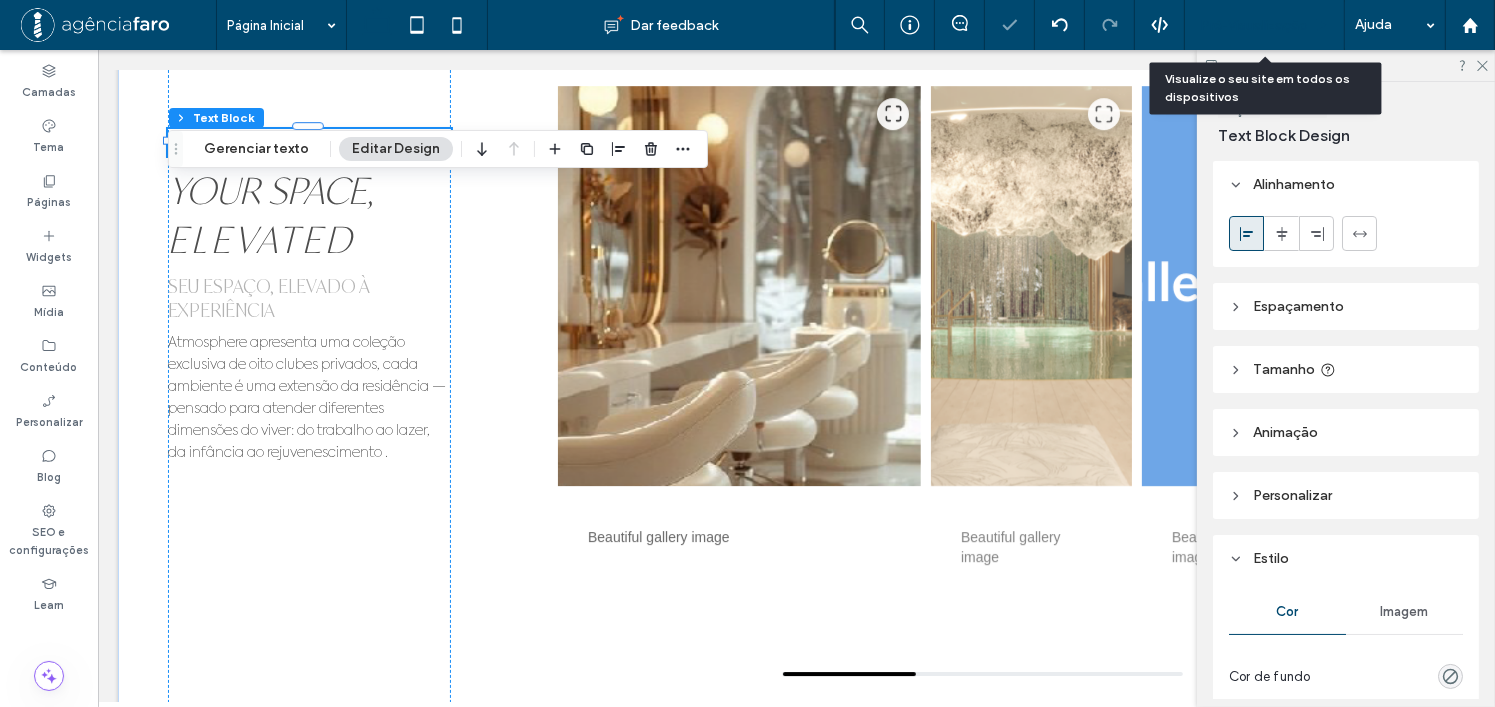 click on "Pré-Visualizaçāo" at bounding box center (1254, 25) 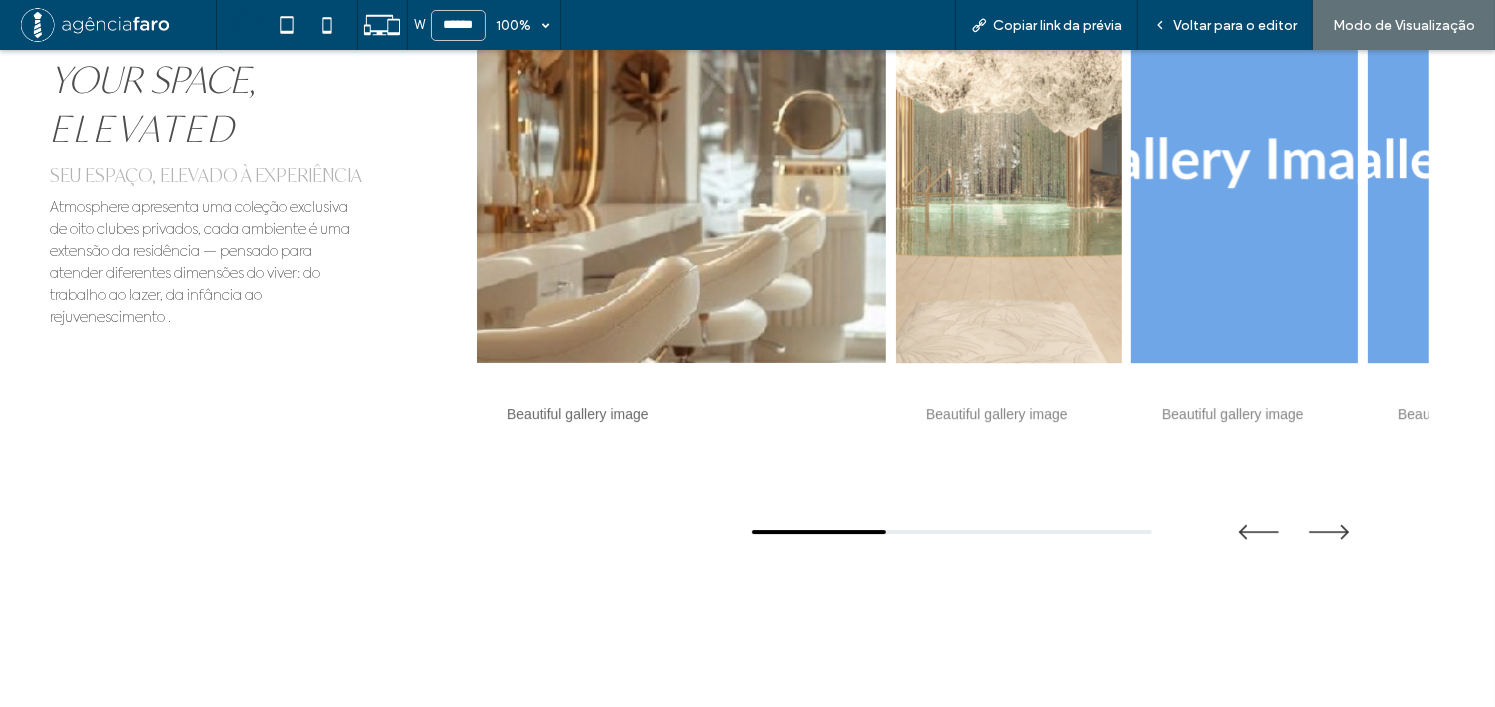 scroll, scrollTop: 6592, scrollLeft: 0, axis: vertical 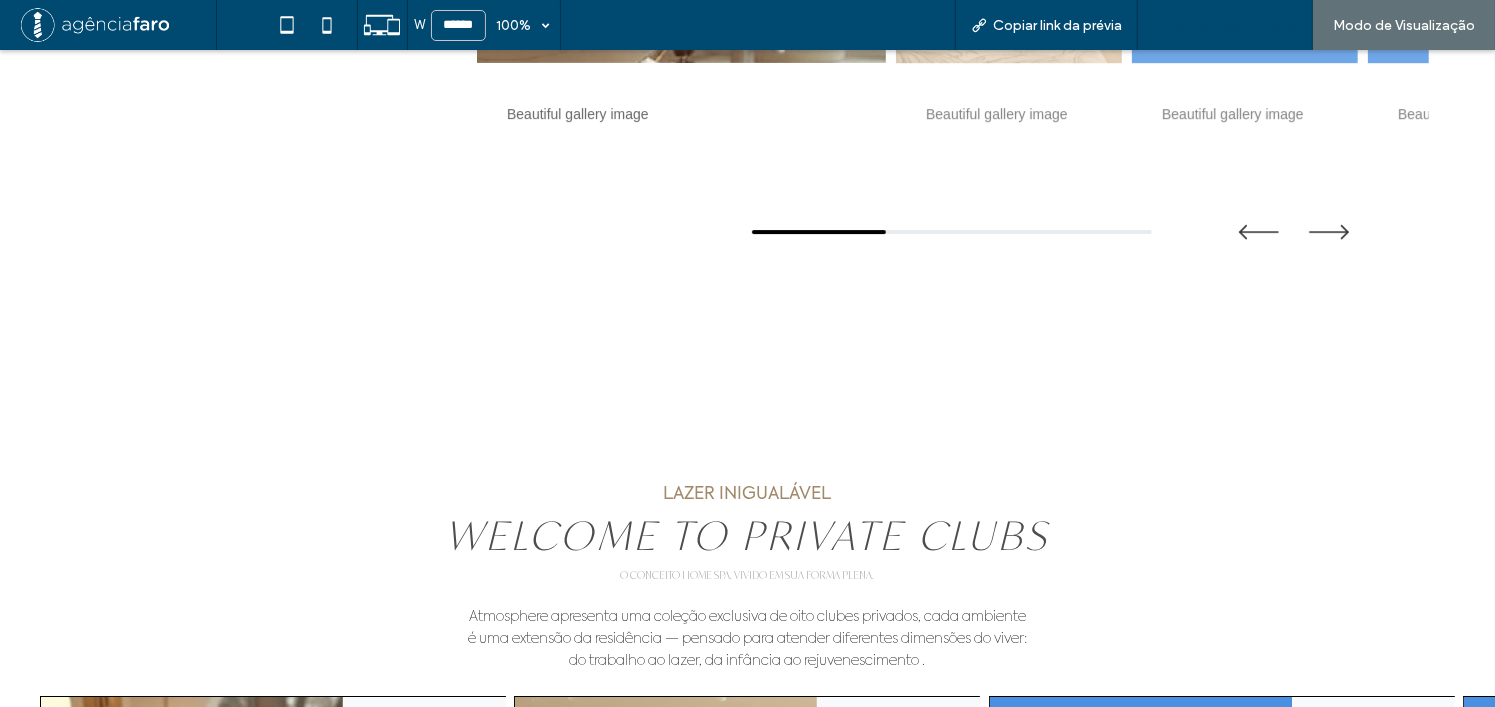 click on "Voltar para o editor" at bounding box center [1235, 25] 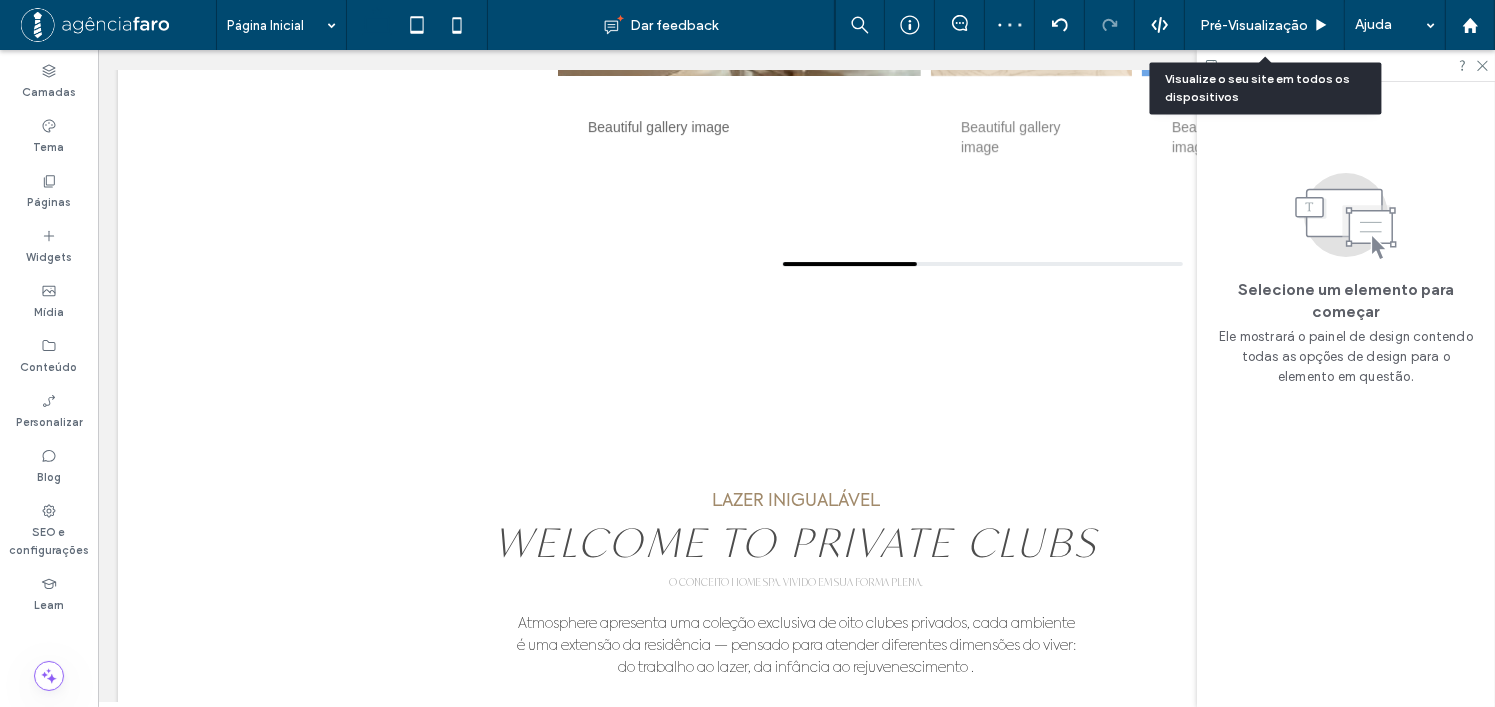 scroll, scrollTop: 6564, scrollLeft: 0, axis: vertical 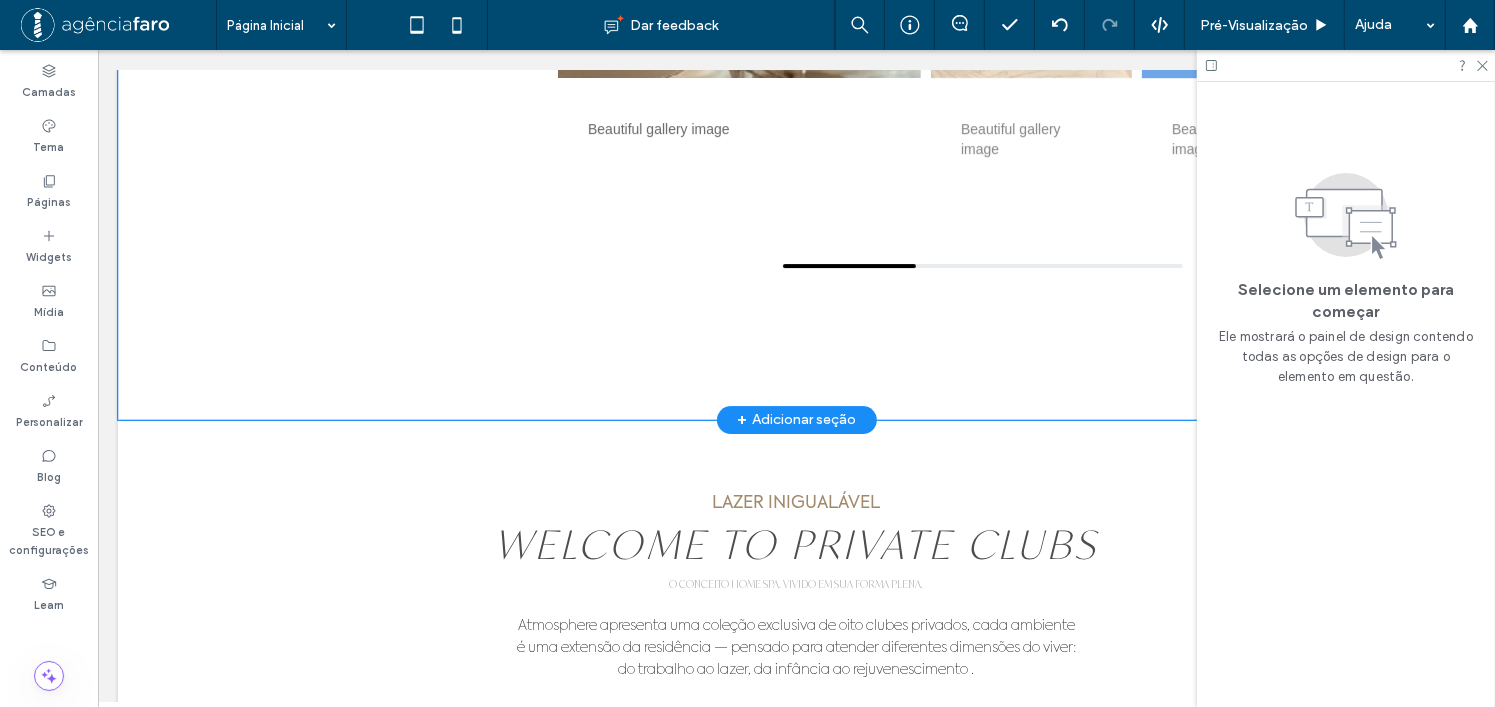click on "RESIDENCIAS
YOUR SPACE, ELEVATED
SEU ESPAÇO, ELEVADO À EXPERIÊNCIA
Atmosphere apresenta uma coleção exclusiva de oito clubes privados, cada ambiente é uma extensão da residência — pensado para atender diferentes dimensões do viver: do trabalho ao lazer, da infância ao rejuvenescimento .
Beautiful gallery image
Beautiful gallery image
Beautiful gallery image
Beautiful gallery image
Beautiful gallery image" at bounding box center [795, -14] 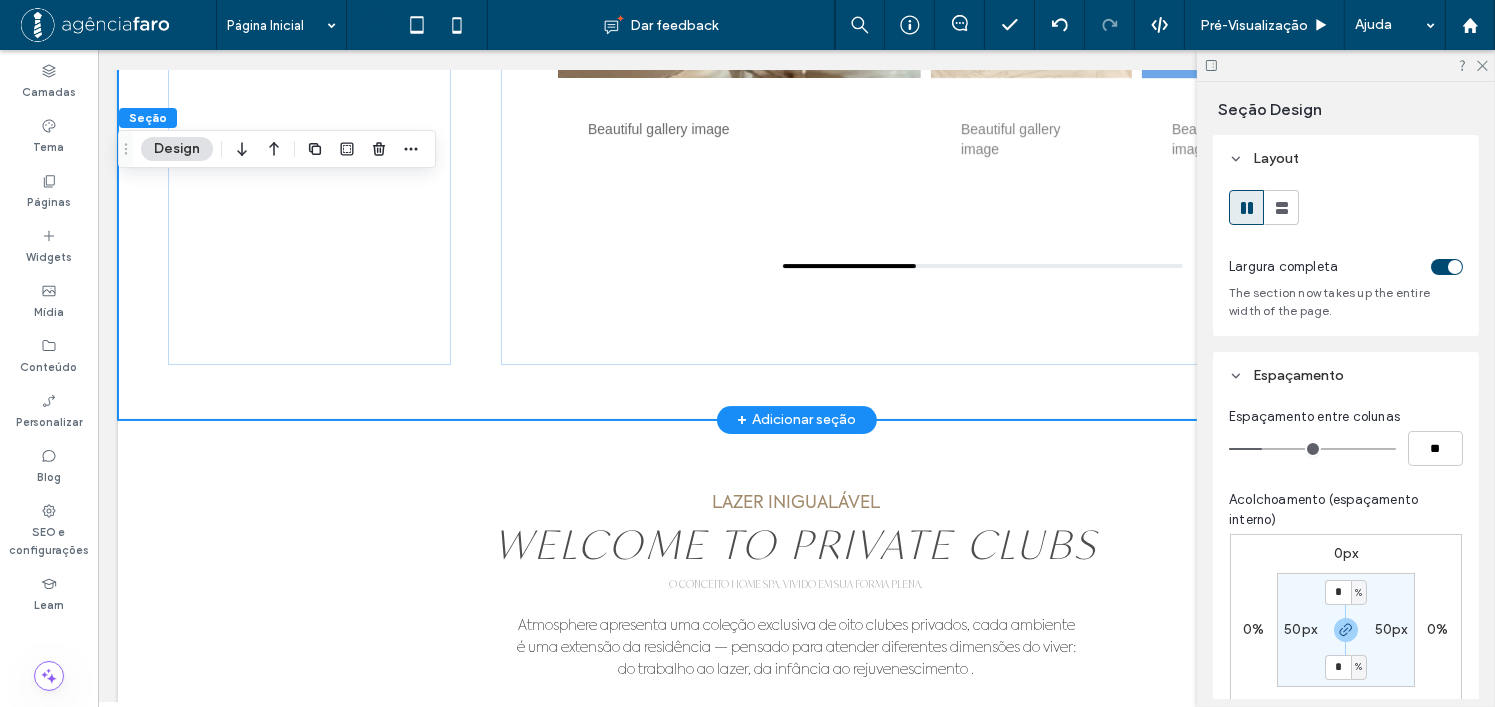 click on "RESIDENCIAS
YOUR SPACE, ELEVATED
SEU ESPAÇO, ELEVADO À EXPERIÊNCIA
Atmosphere apresenta uma coleção exclusiva de oito clubes privados, cada ambiente é uma extensão da residência — pensado para atender diferentes dimensões do viver: do trabalho ao lazer, da infância ao rejuvenescimento .
Beautiful gallery image
Beautiful gallery image
Beautiful gallery image
Beautiful gallery image
Beautiful gallery image" at bounding box center (795, -14) 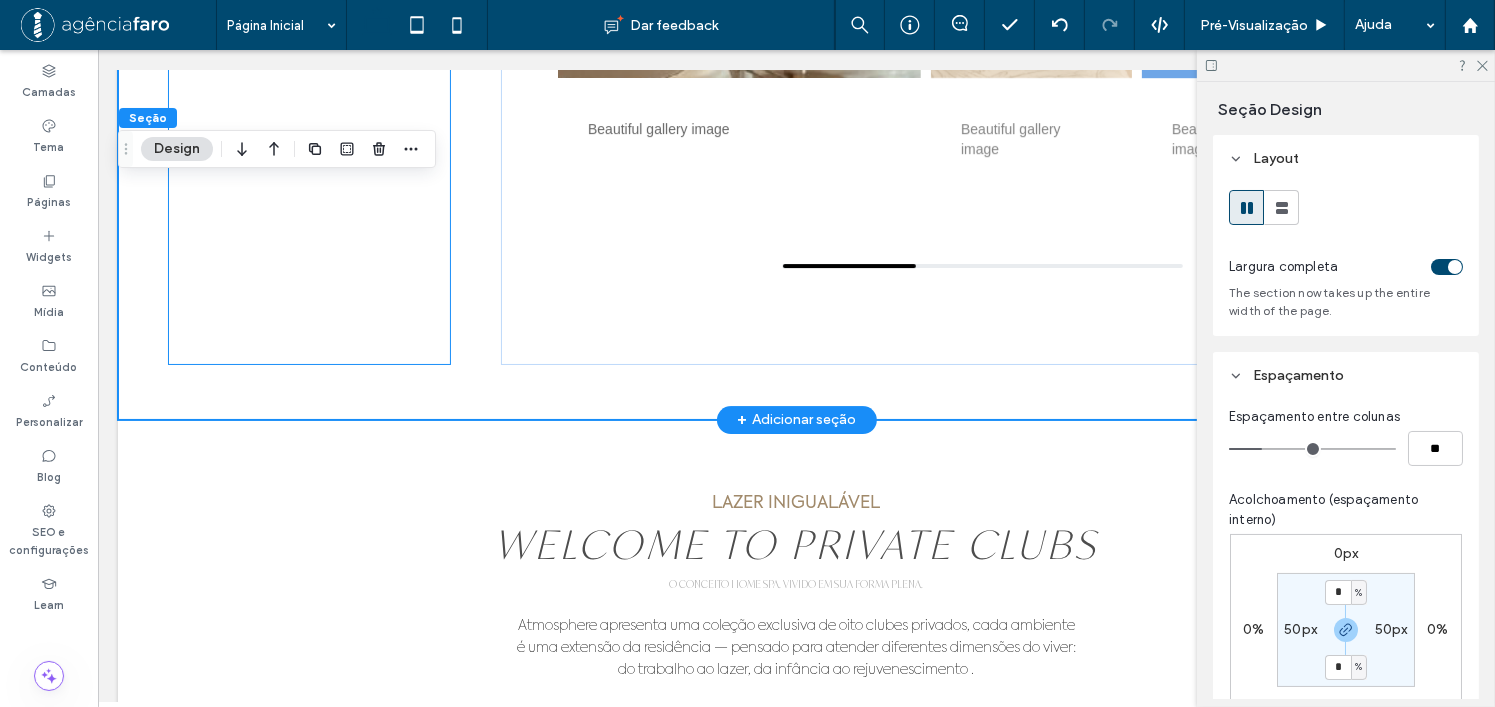 click on "RESIDENCIAS
YOUR SPACE, ELEVATED
SEU ESPAÇO, ELEVADO À EXPERIÊNCIA
Atmosphere apresenta uma coleção exclusiva de oito clubes privados, cada ambiente é uma extensão da residência — pensado para atender diferentes dimensões do viver: do trabalho ao lazer, da infância ao rejuvenescimento ." at bounding box center [308, -14] 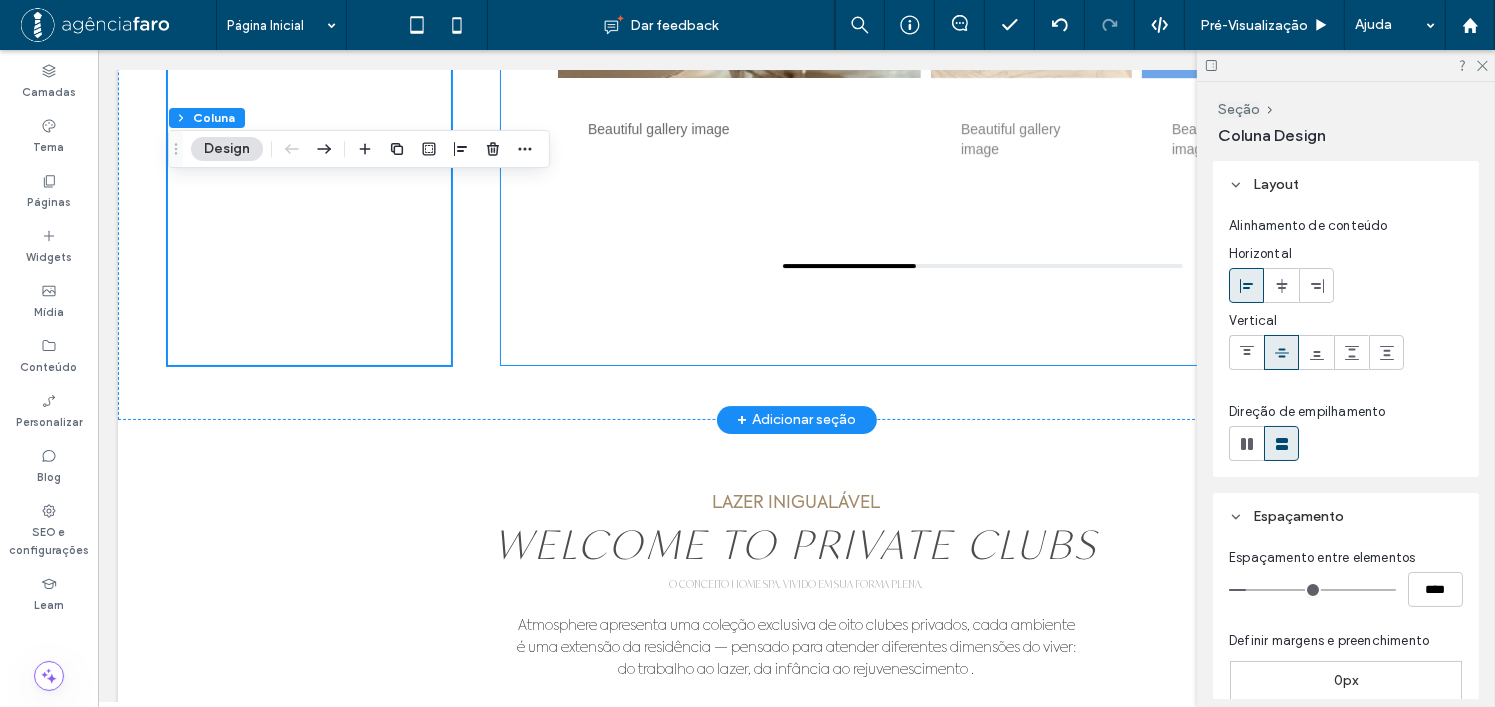 click on "Beautiful gallery image
Beautiful gallery image
Beautiful gallery image
Beautiful gallery image
Beautiful gallery image" at bounding box center (962, -14) 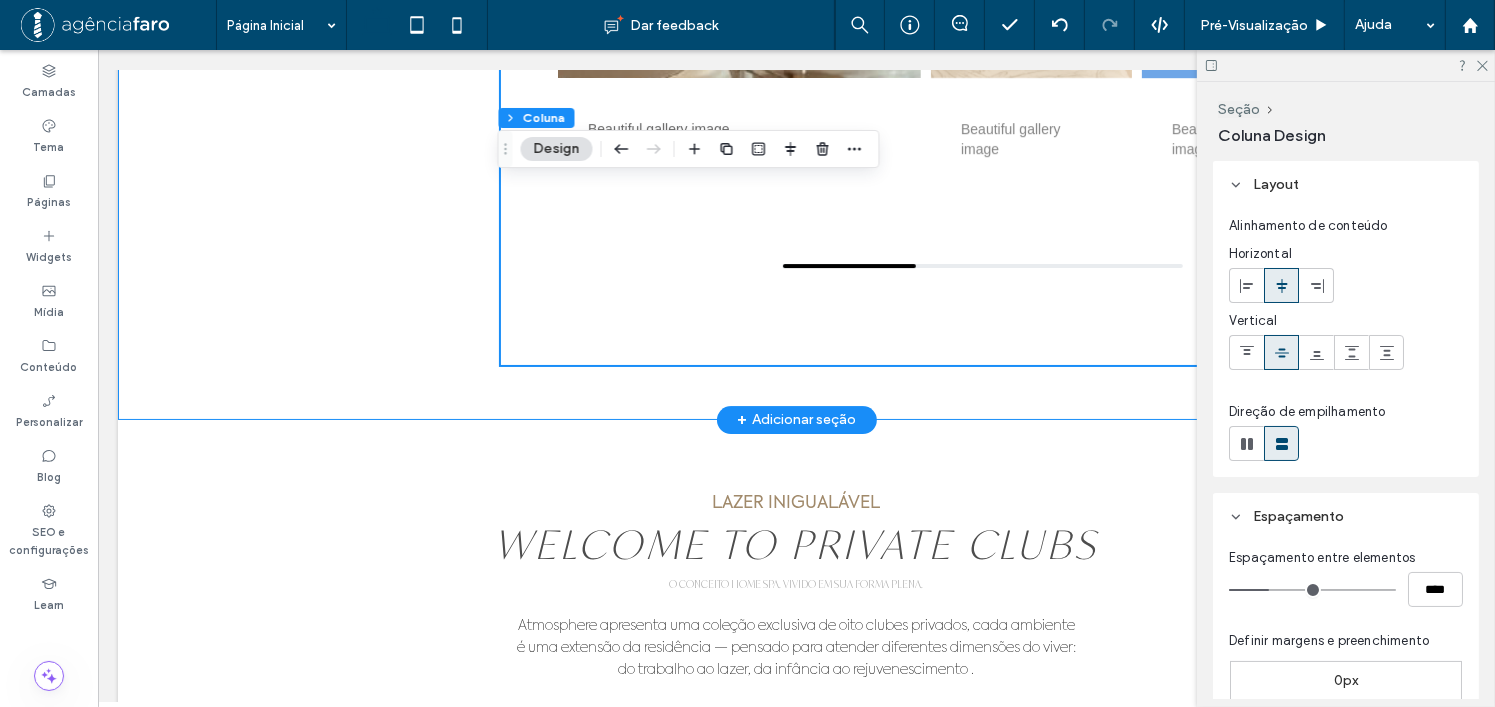 click on "RESIDENCIAS
YOUR SPACE, ELEVATED
SEU ESPAÇO, ELEVADO À EXPERIÊNCIA
Atmosphere apresenta uma coleção exclusiva de oito clubes privados, cada ambiente é uma extensão da residência — pensado para atender diferentes dimensões do viver: do trabalho ao lazer, da infância ao rejuvenescimento .
Beautiful gallery image
Beautiful gallery image
Beautiful gallery image
Beautiful gallery image
Beautiful gallery image" at bounding box center (795, -14) 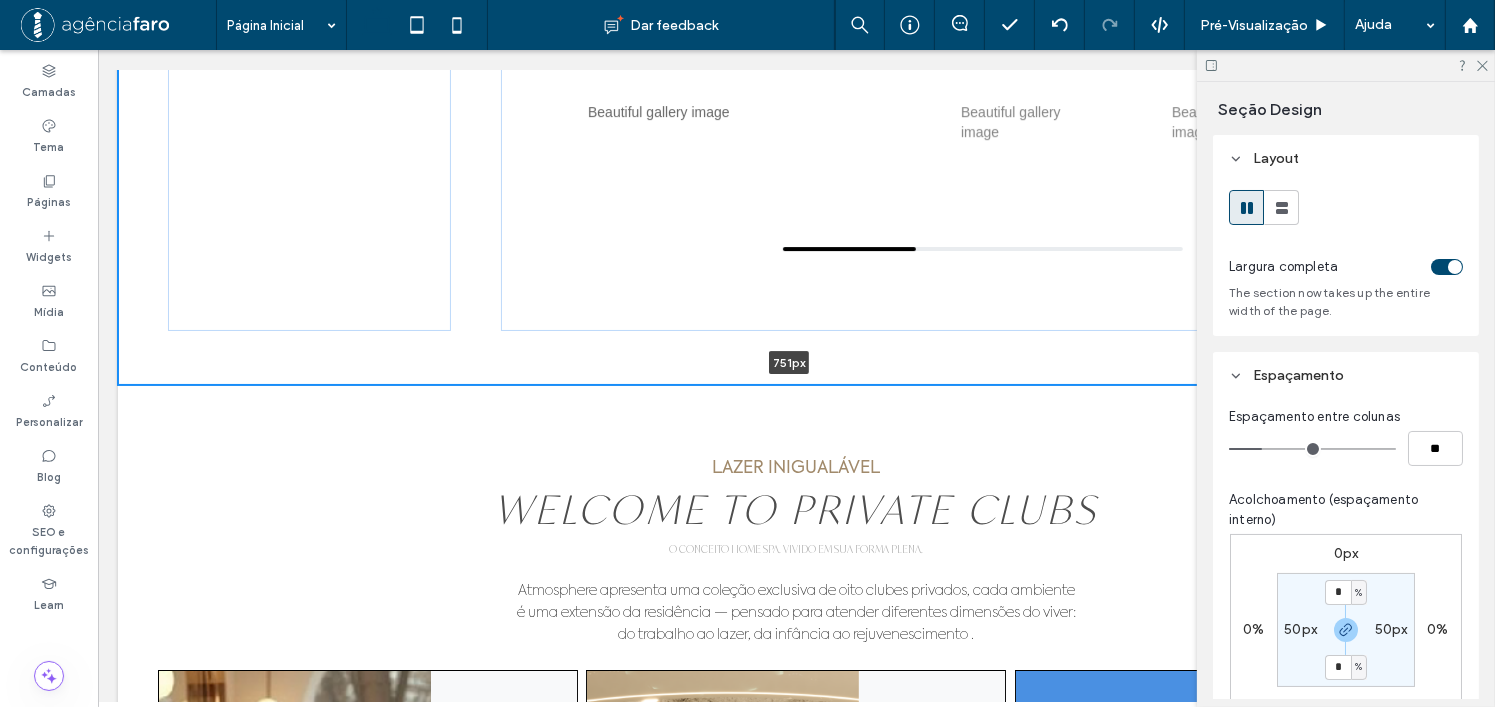 drag, startPoint x: 988, startPoint y: 415, endPoint x: 1002, endPoint y: 311, distance: 104.93808 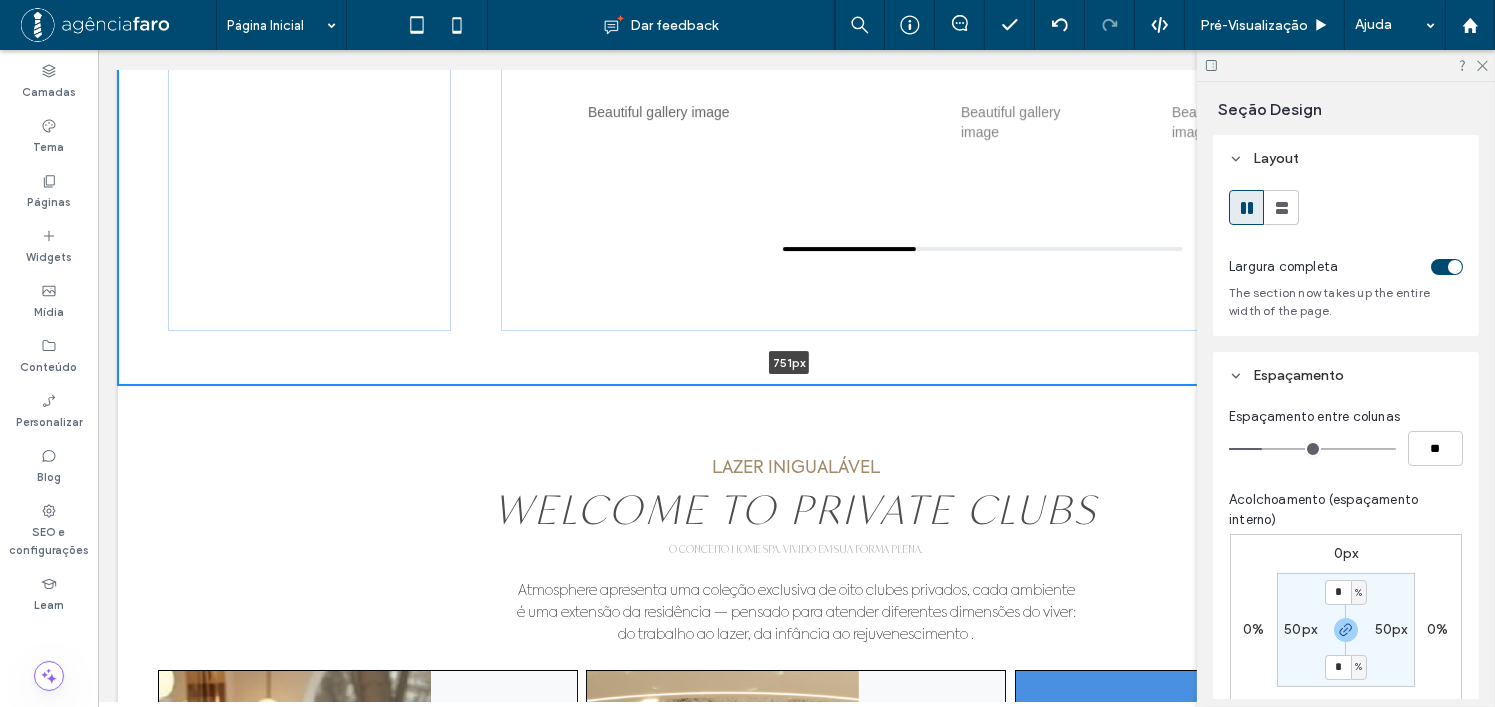 type on "***" 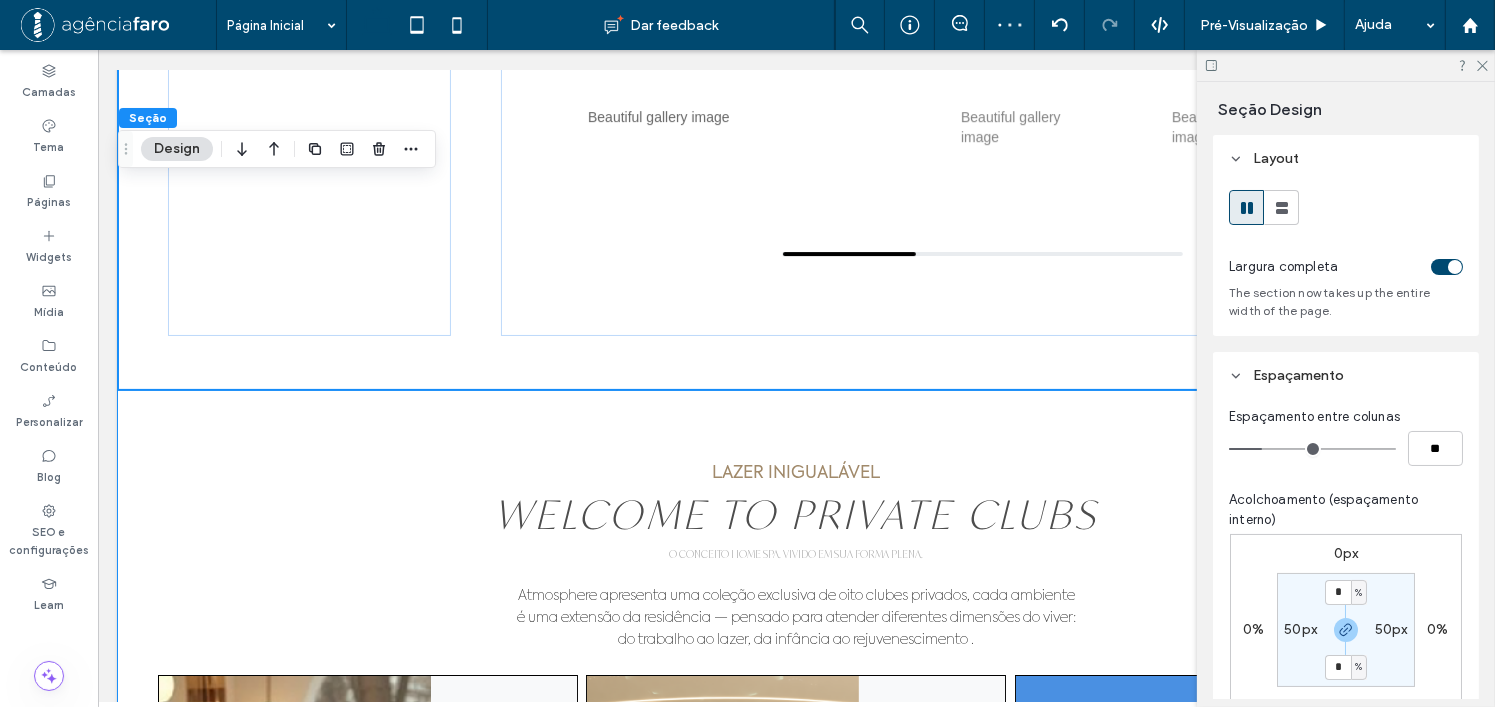 scroll, scrollTop: 6564, scrollLeft: 0, axis: vertical 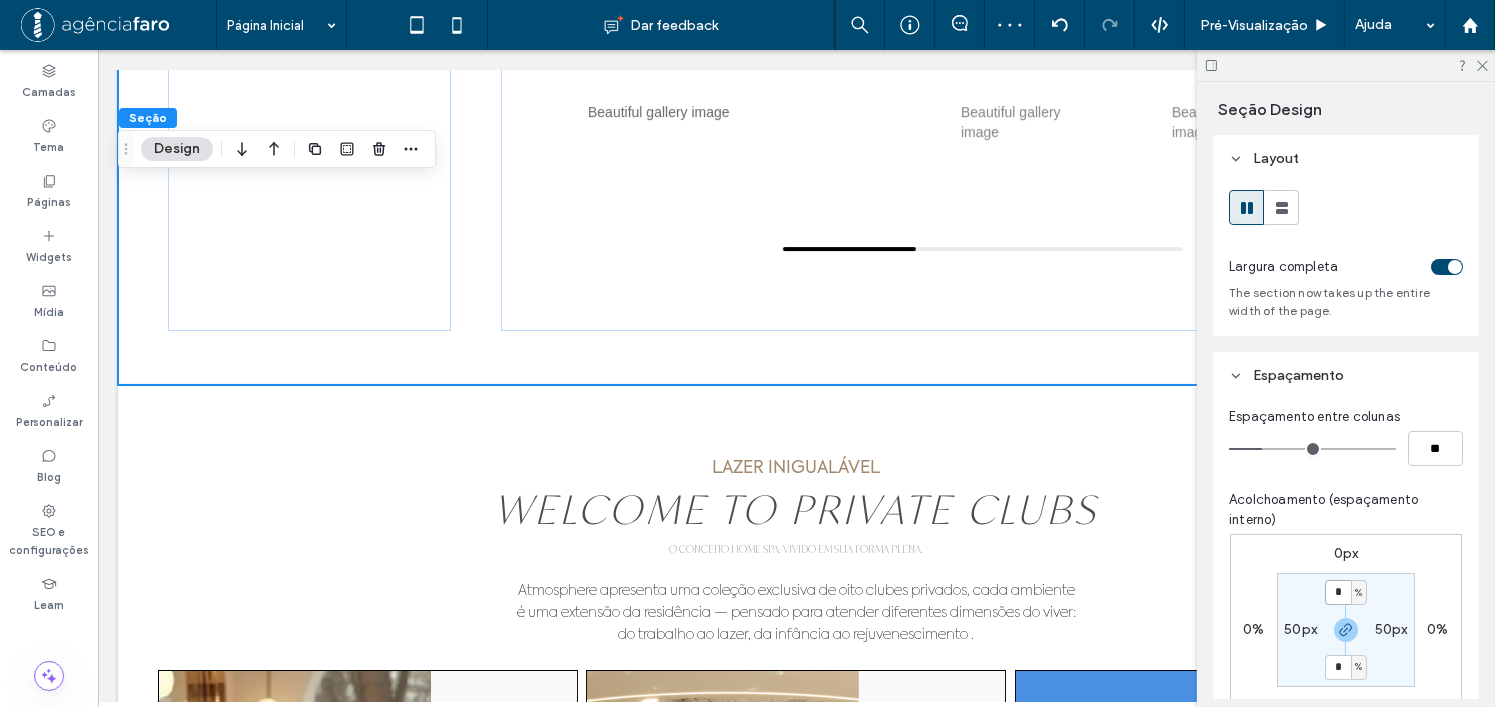 click on "*" at bounding box center (1338, 592) 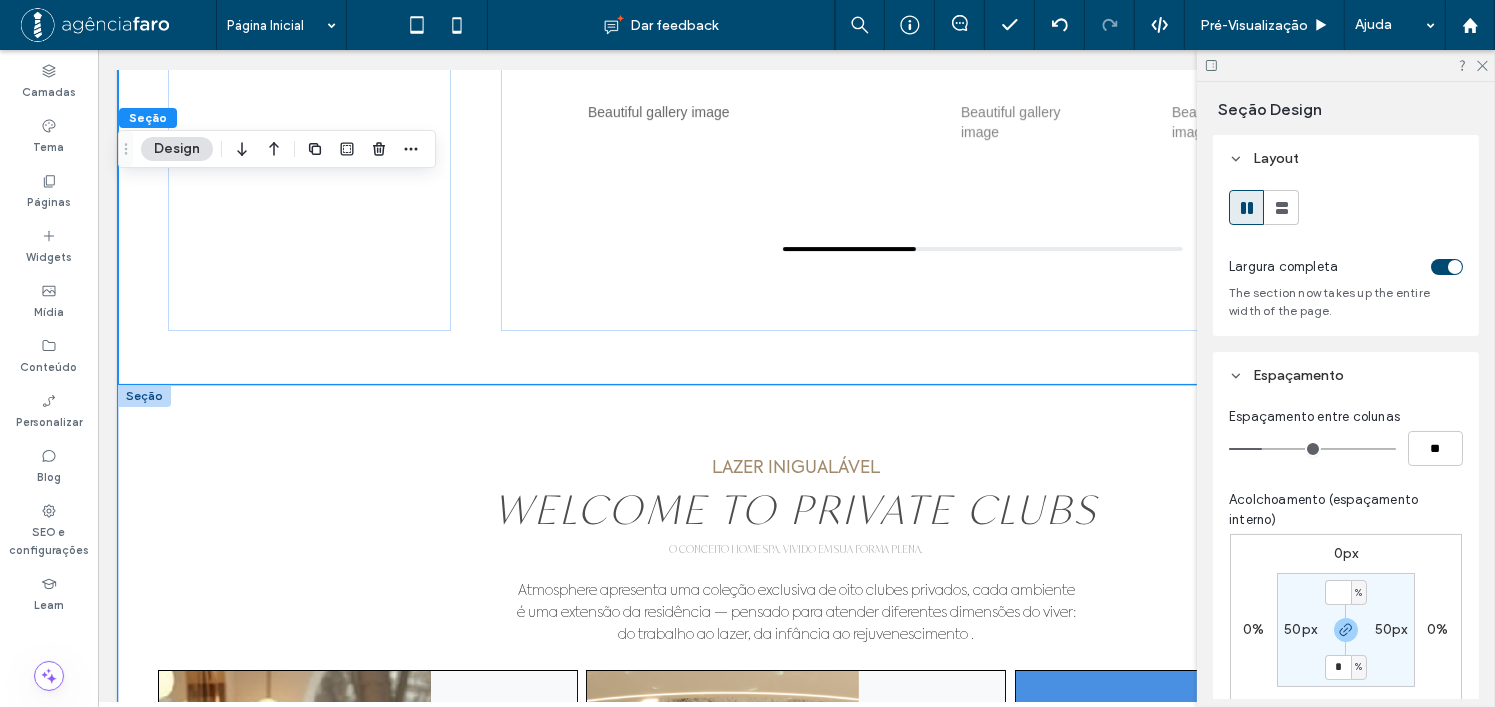 type on "*" 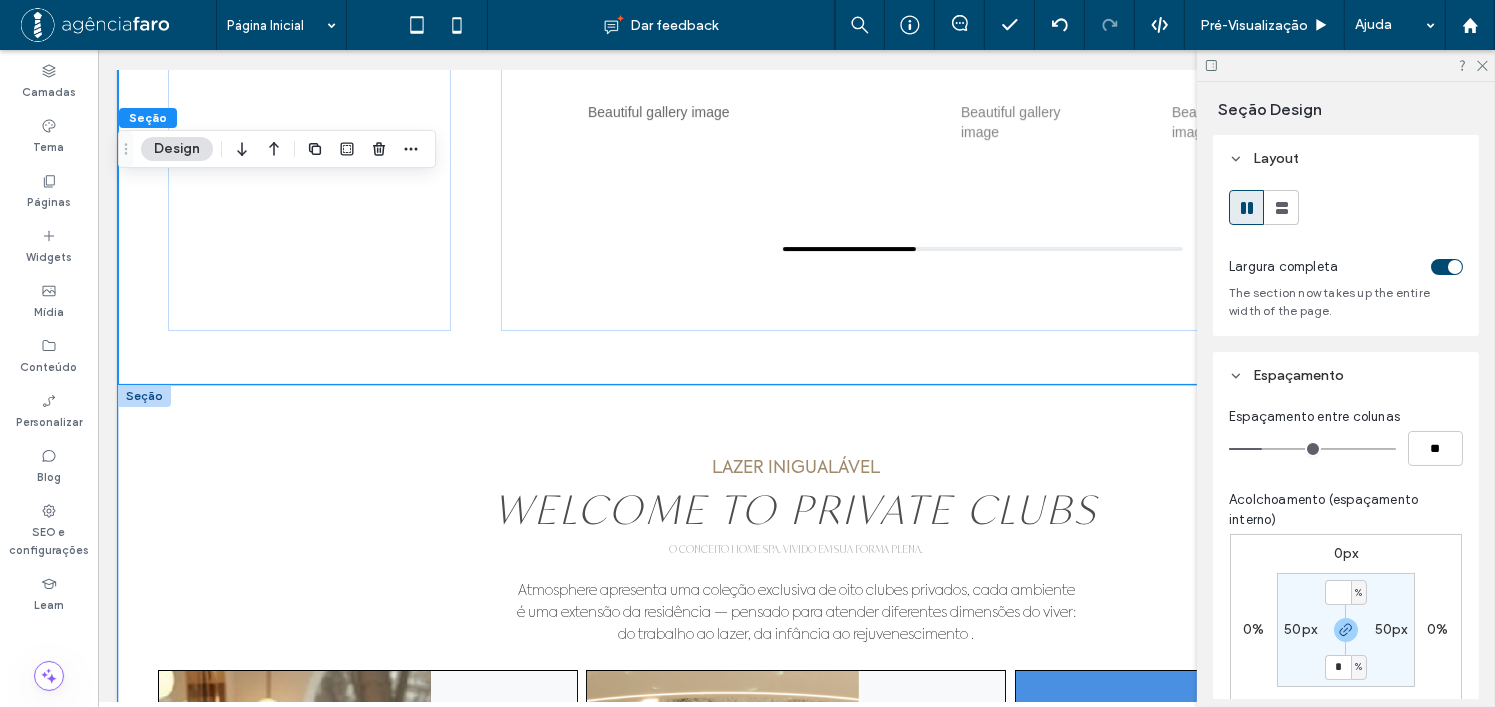 type on "*" 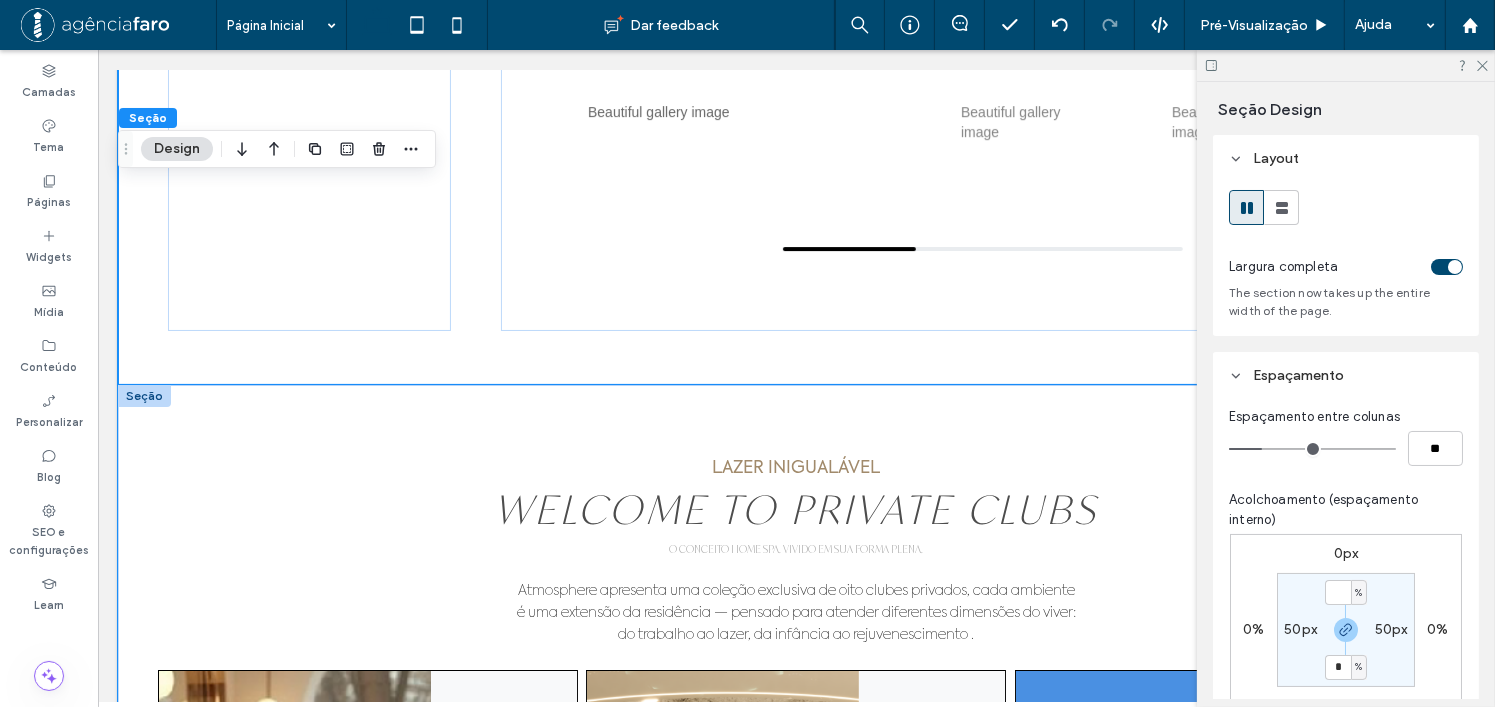 type on "*" 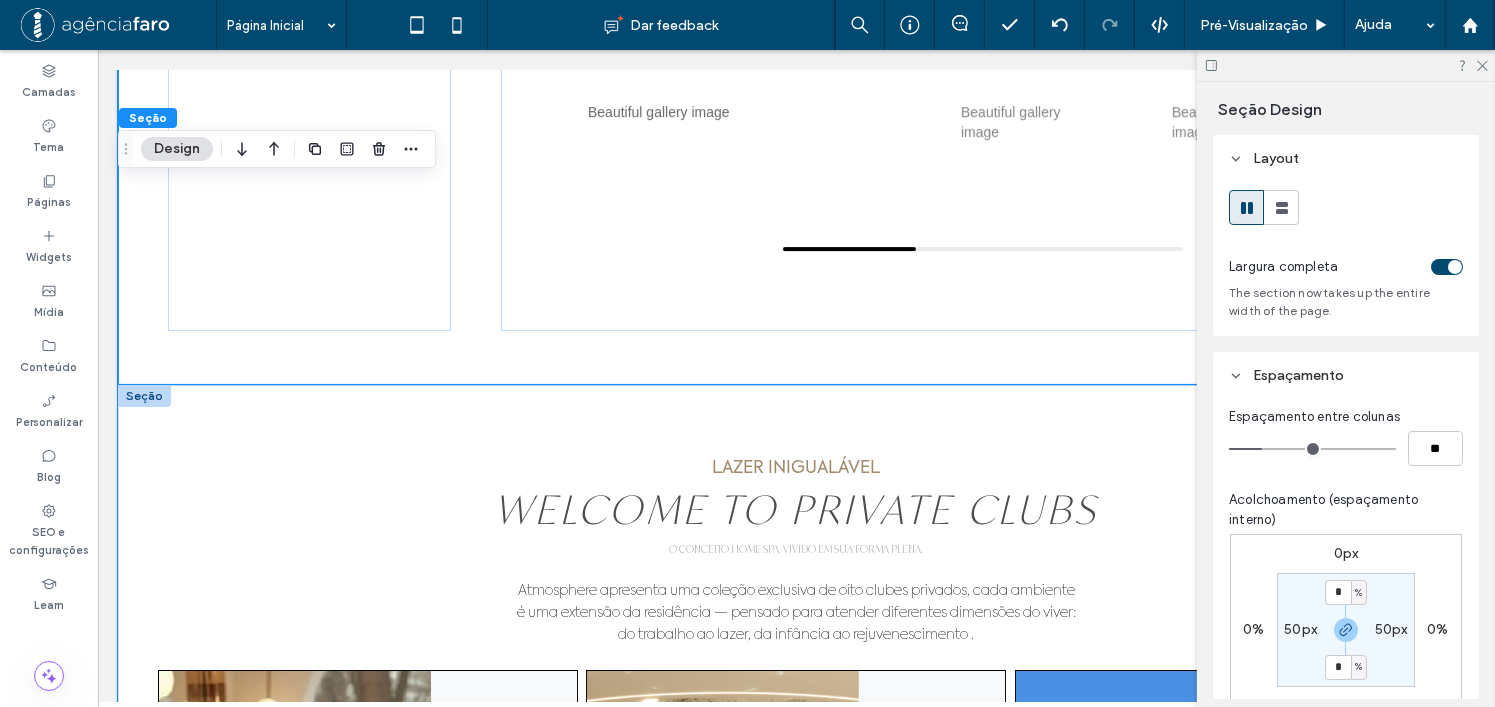 click on "LAZER INIGUALÁVEL
WELCOME TO PRIVATE CLUBS
O CONCEITO HOME SPA. VIVIDO EM SUA FORMA PLENA.
Atmosphere apresenta uma coleção exclusiva de oito clubes privados, cada ambiente é uma extensão da residência — pensado para atender diferentes dimensões do viver: do trabalho ao lazer, da infância ao rejuvenescimento .
Beautiful gallery image
Beautiful gallery image
Beautiful gallery image
Beautiful gallery image
Beautiful gallery image" at bounding box center (795, 825) 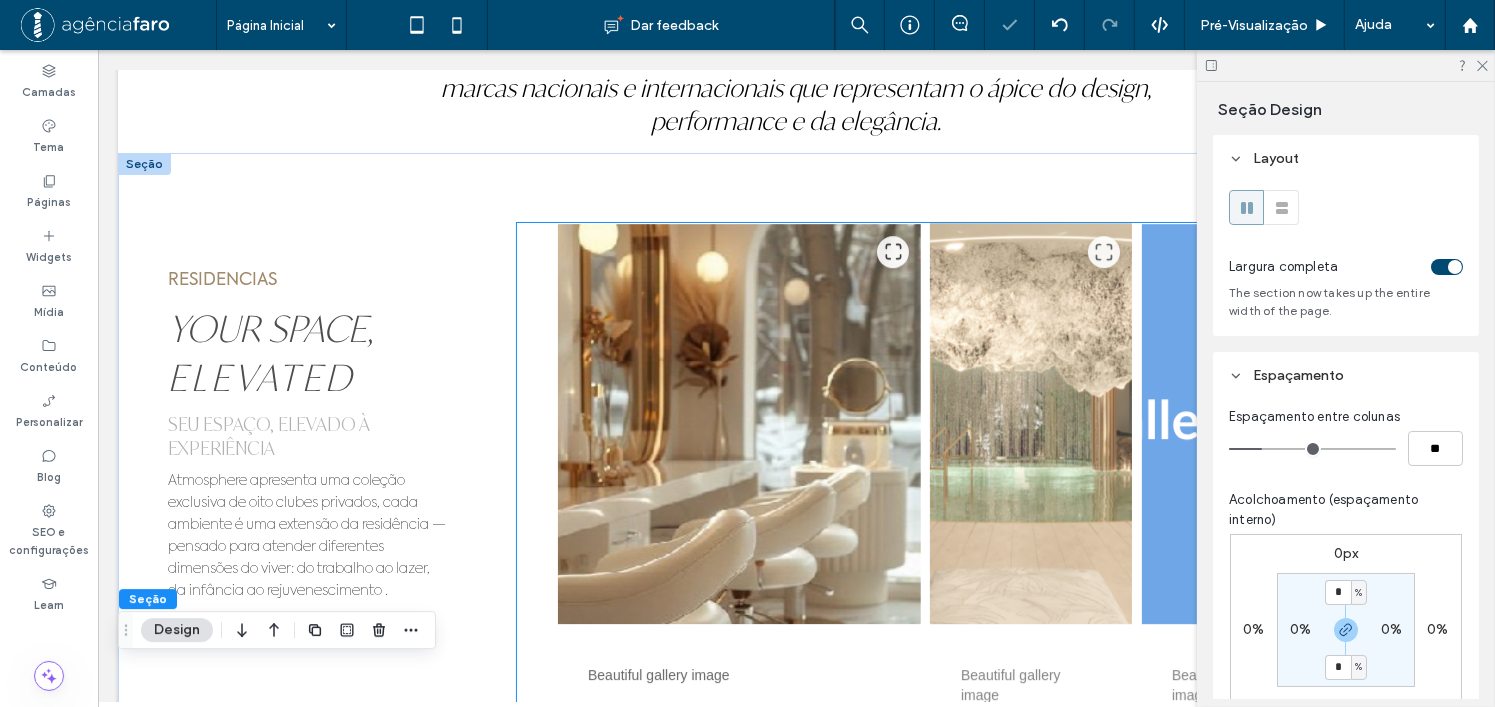 scroll, scrollTop: 5864, scrollLeft: 0, axis: vertical 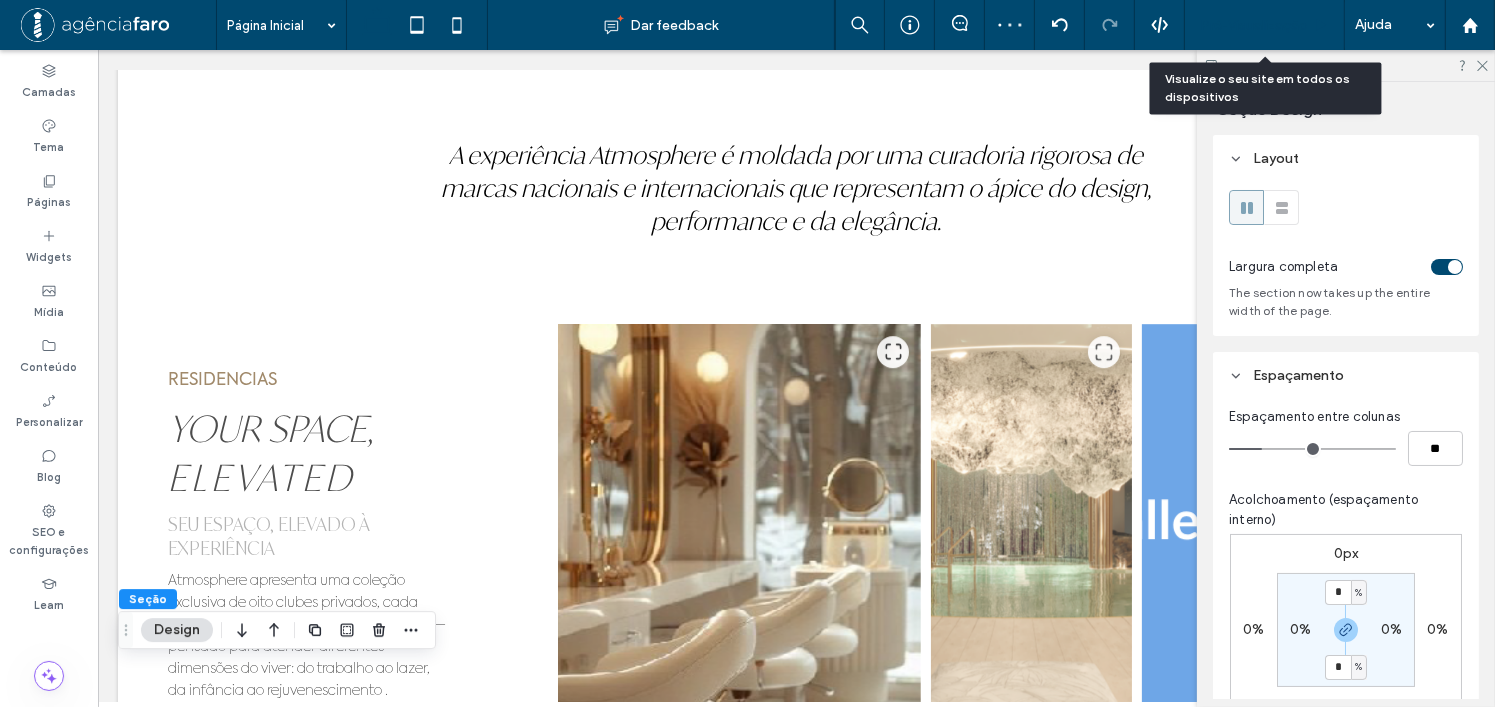 click on "Pré-Visualizaçāo" at bounding box center [1265, 25] 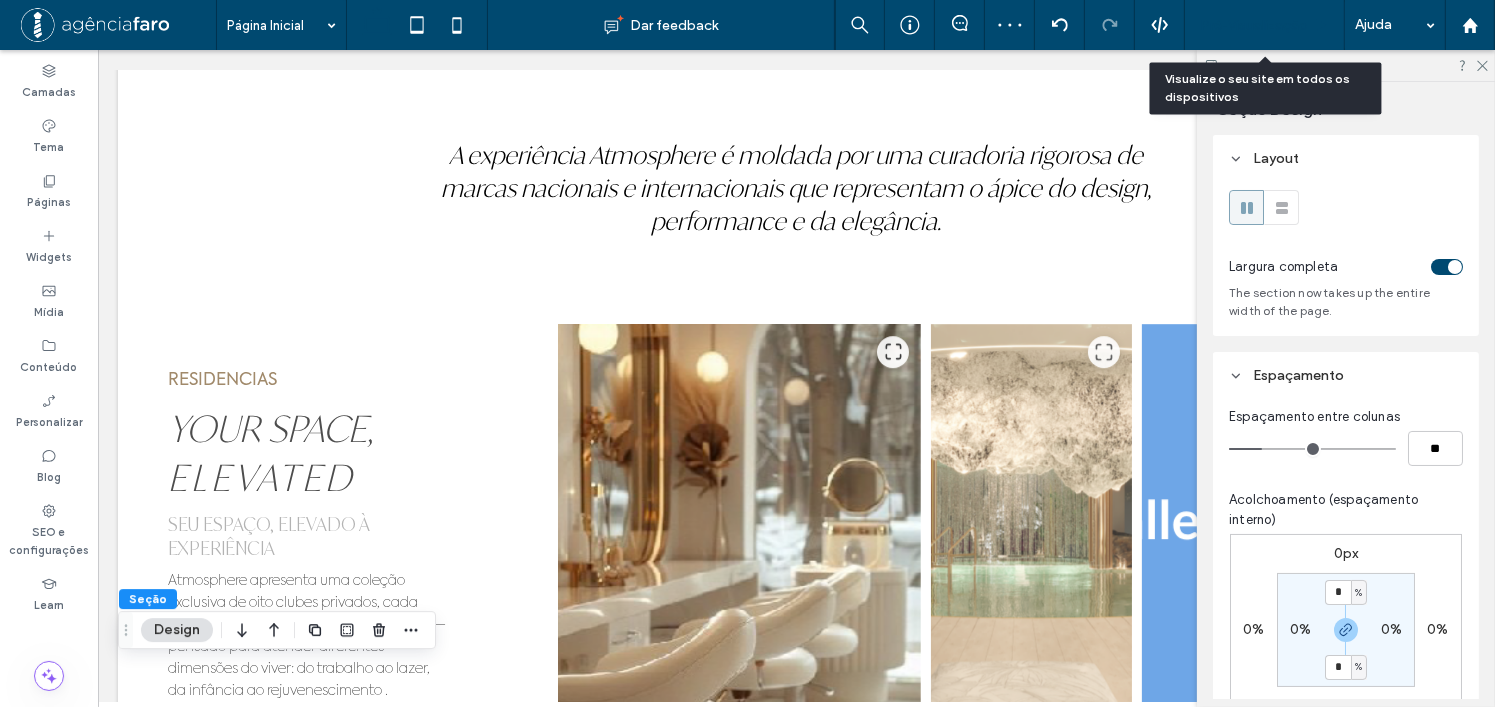 click on "Pré-Visualizaçāo" at bounding box center [1254, 25] 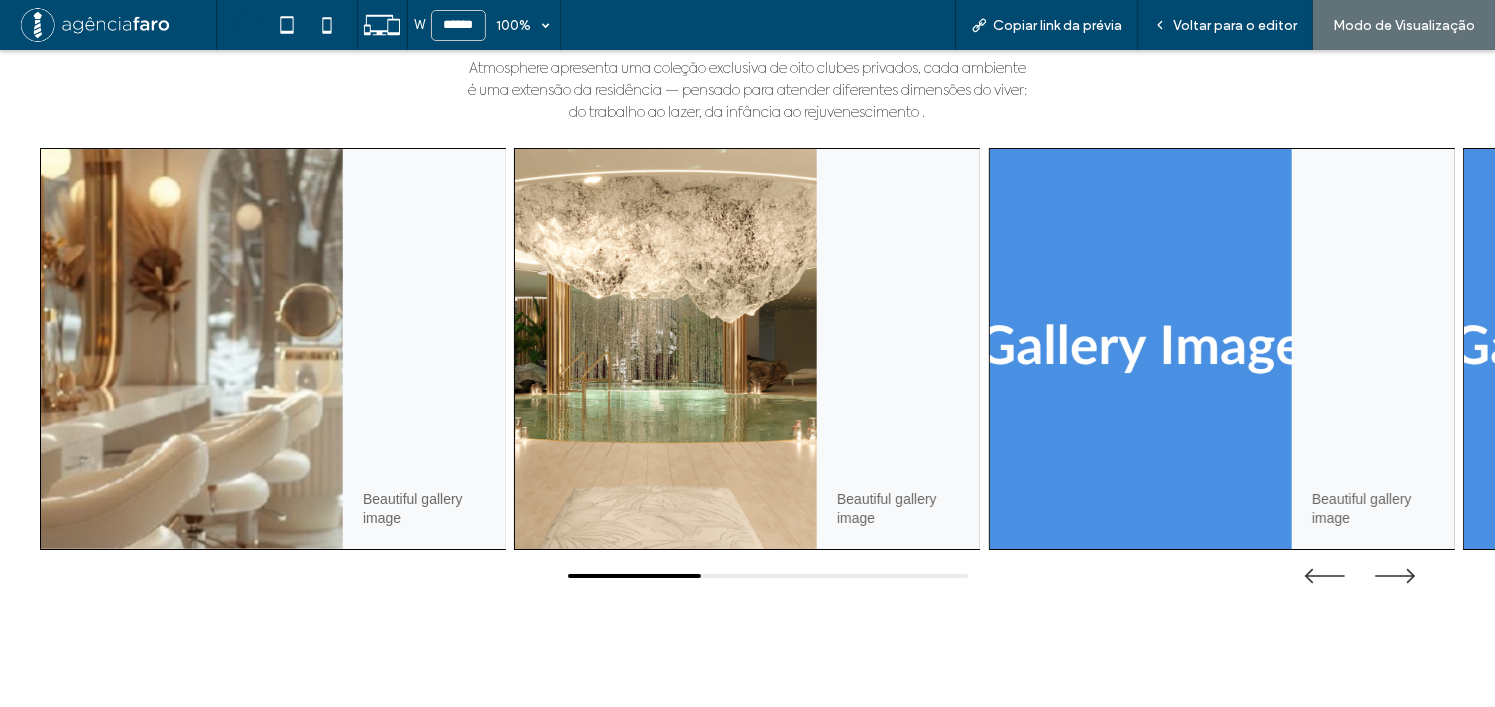 scroll, scrollTop: 6998, scrollLeft: 0, axis: vertical 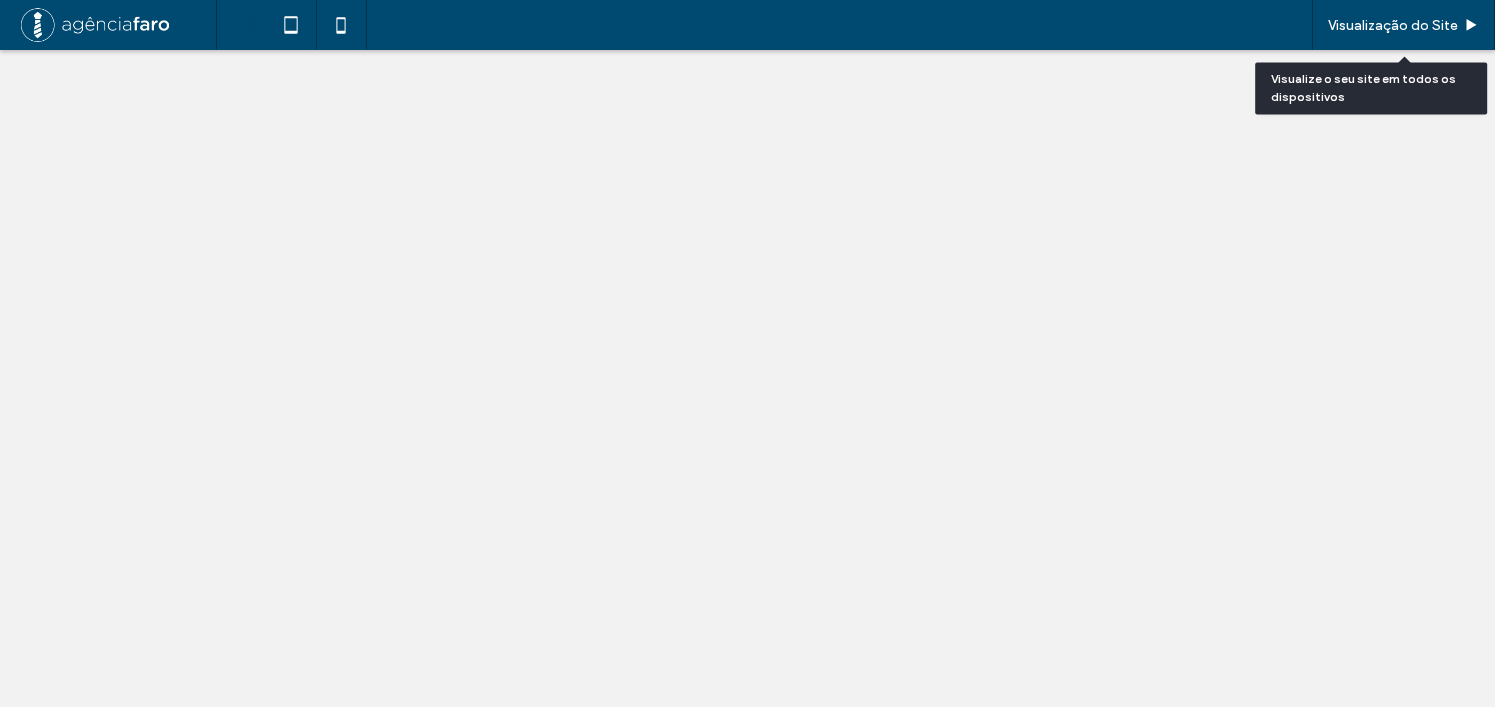 click on "Visualização do Site" at bounding box center (1393, 25) 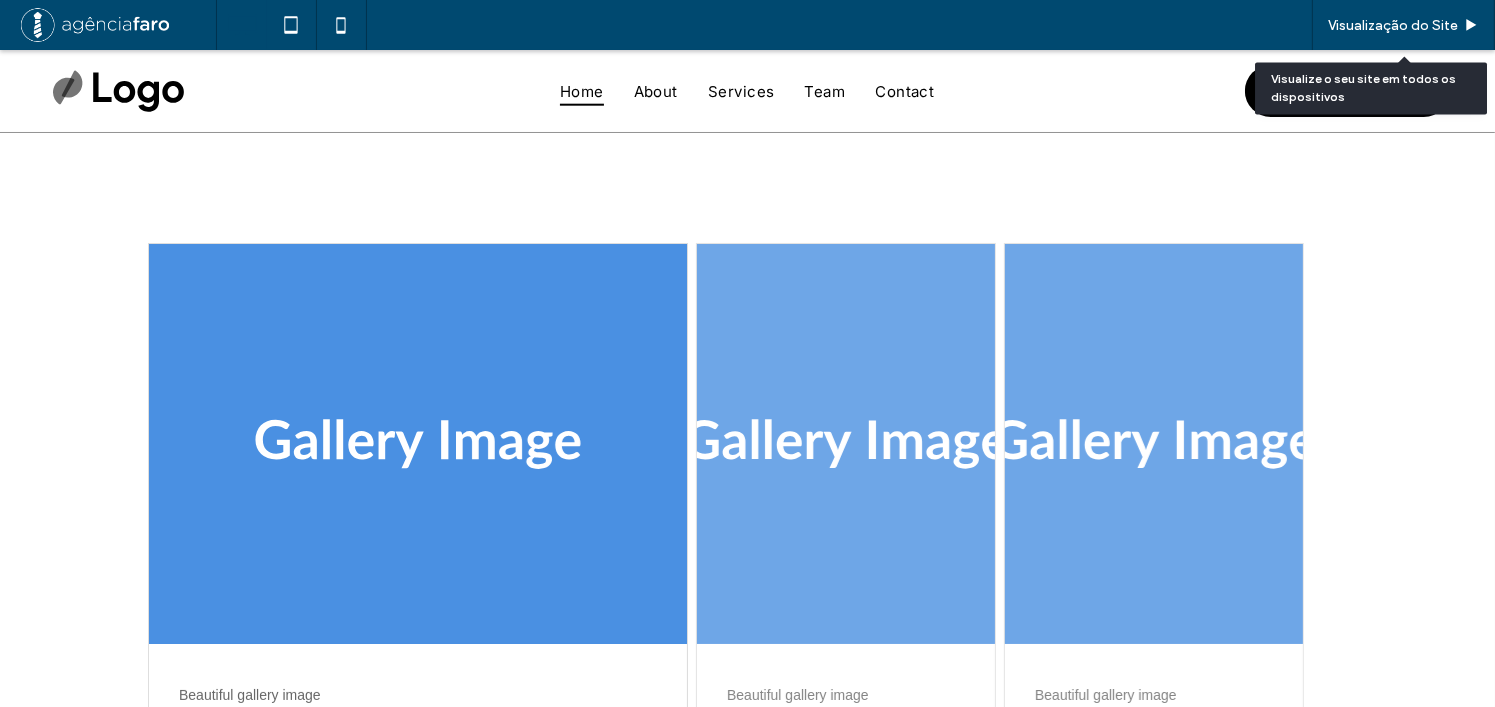 scroll, scrollTop: 500, scrollLeft: 0, axis: vertical 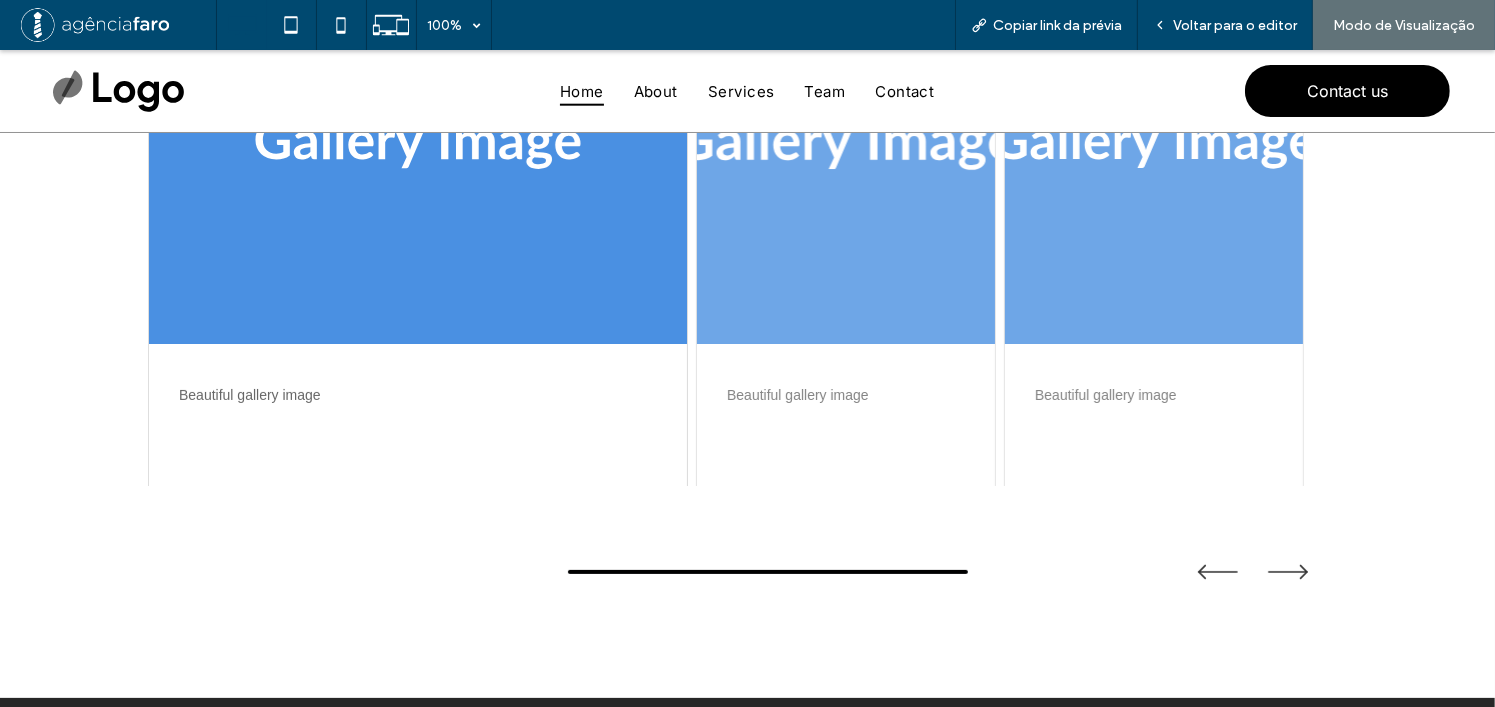 click at bounding box center (846, 144) 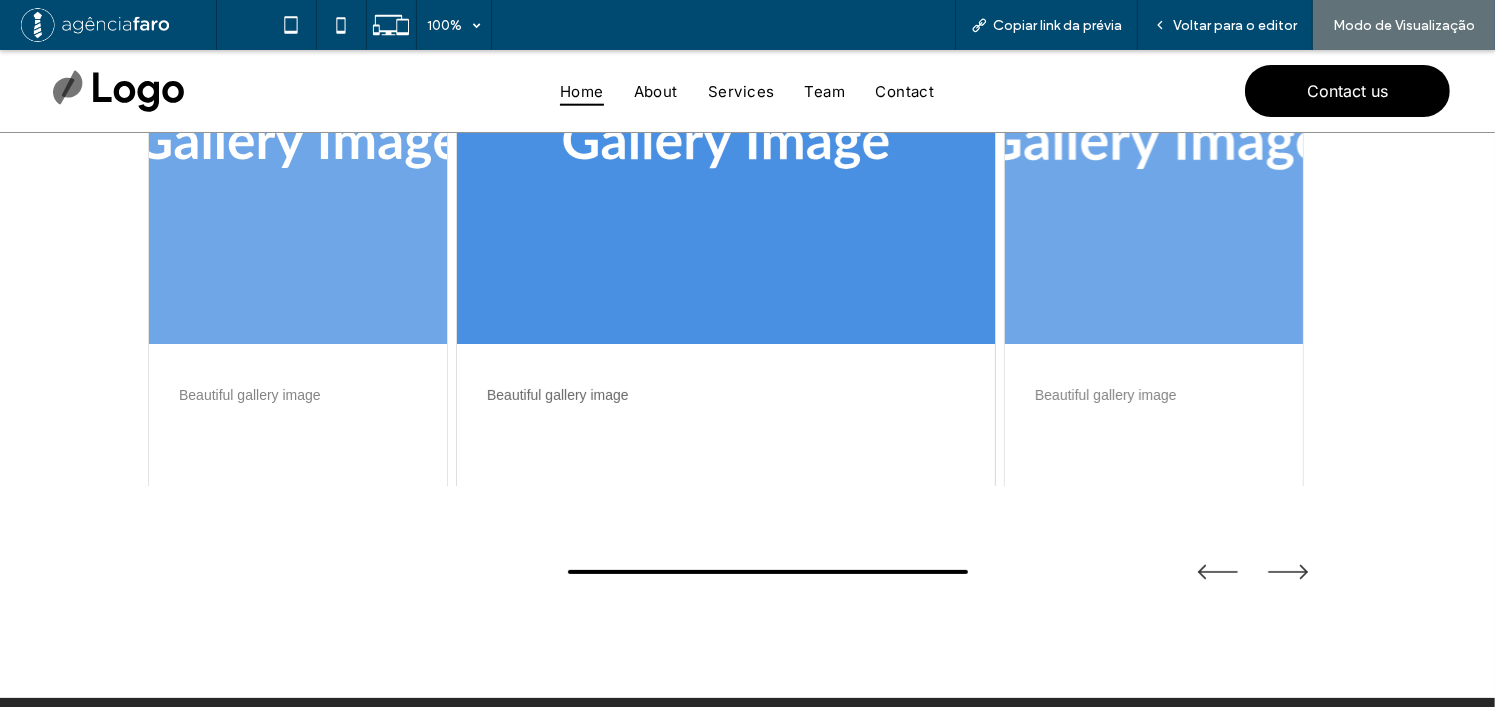 click at bounding box center [1154, 144] 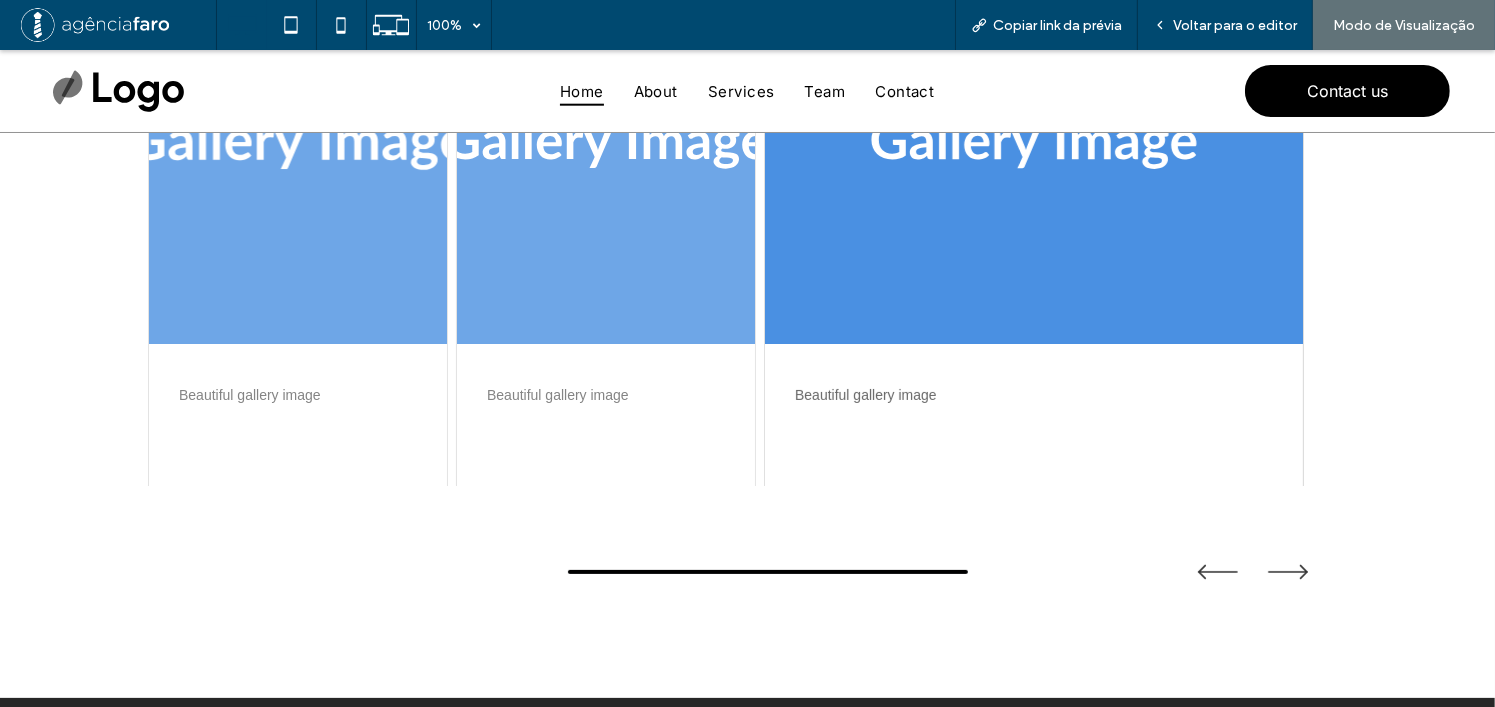click at bounding box center [298, 144] 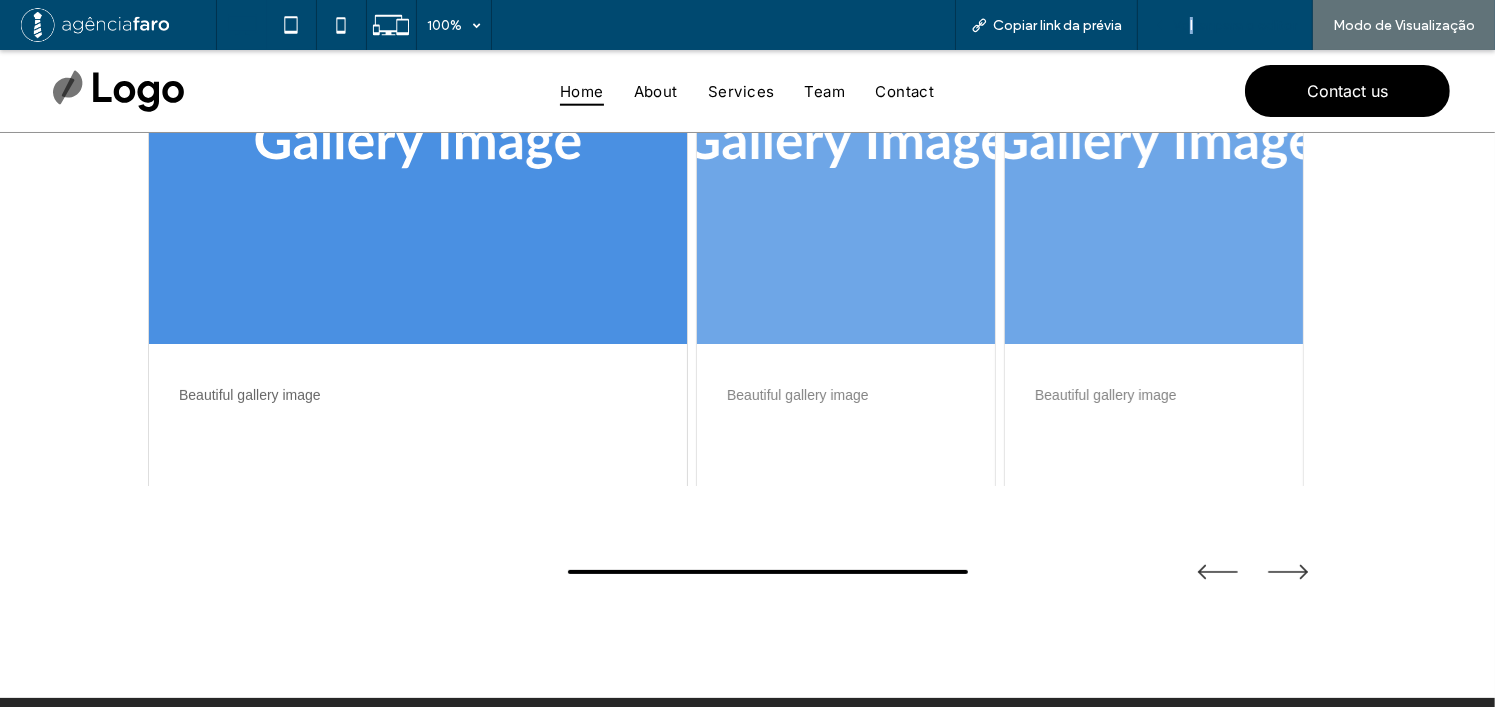 click on "Voltar para o editor" at bounding box center (1235, 25) 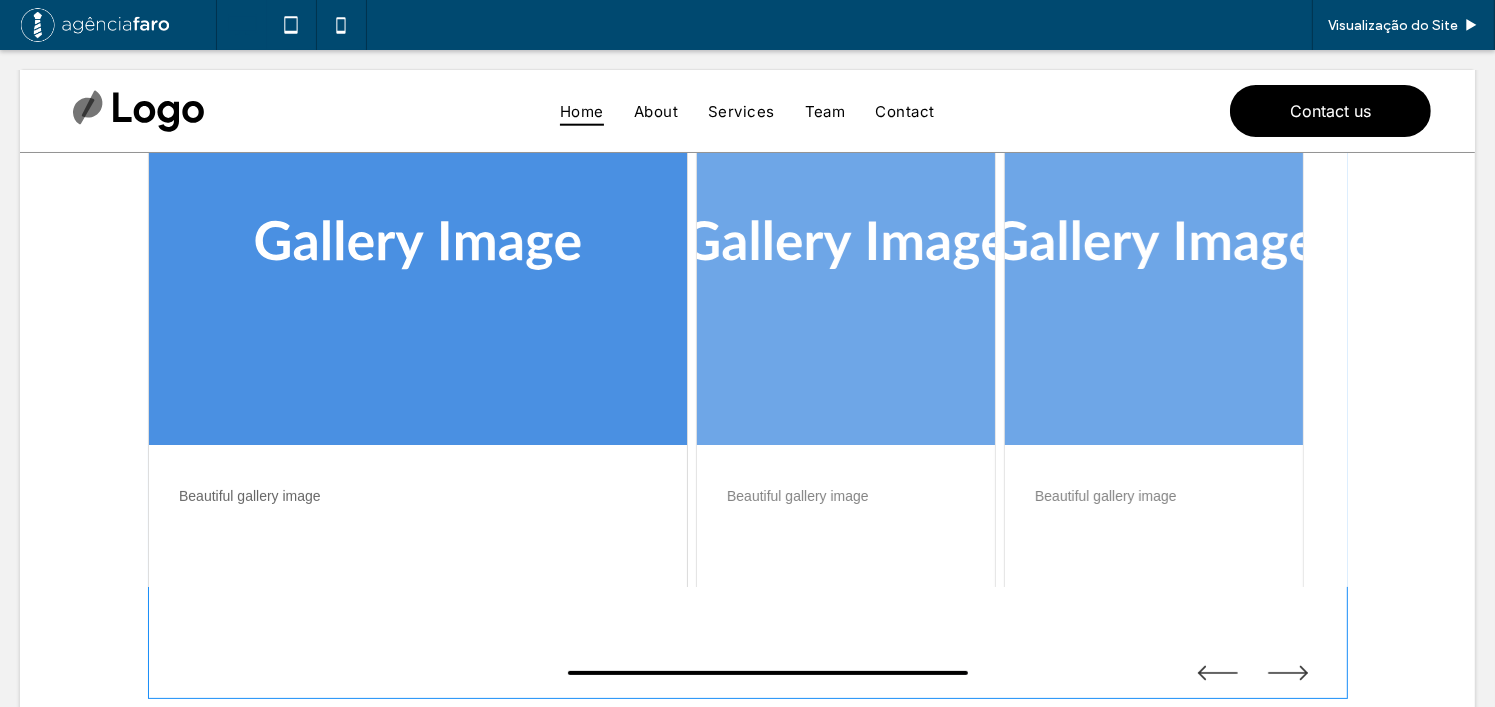 scroll, scrollTop: 100, scrollLeft: 0, axis: vertical 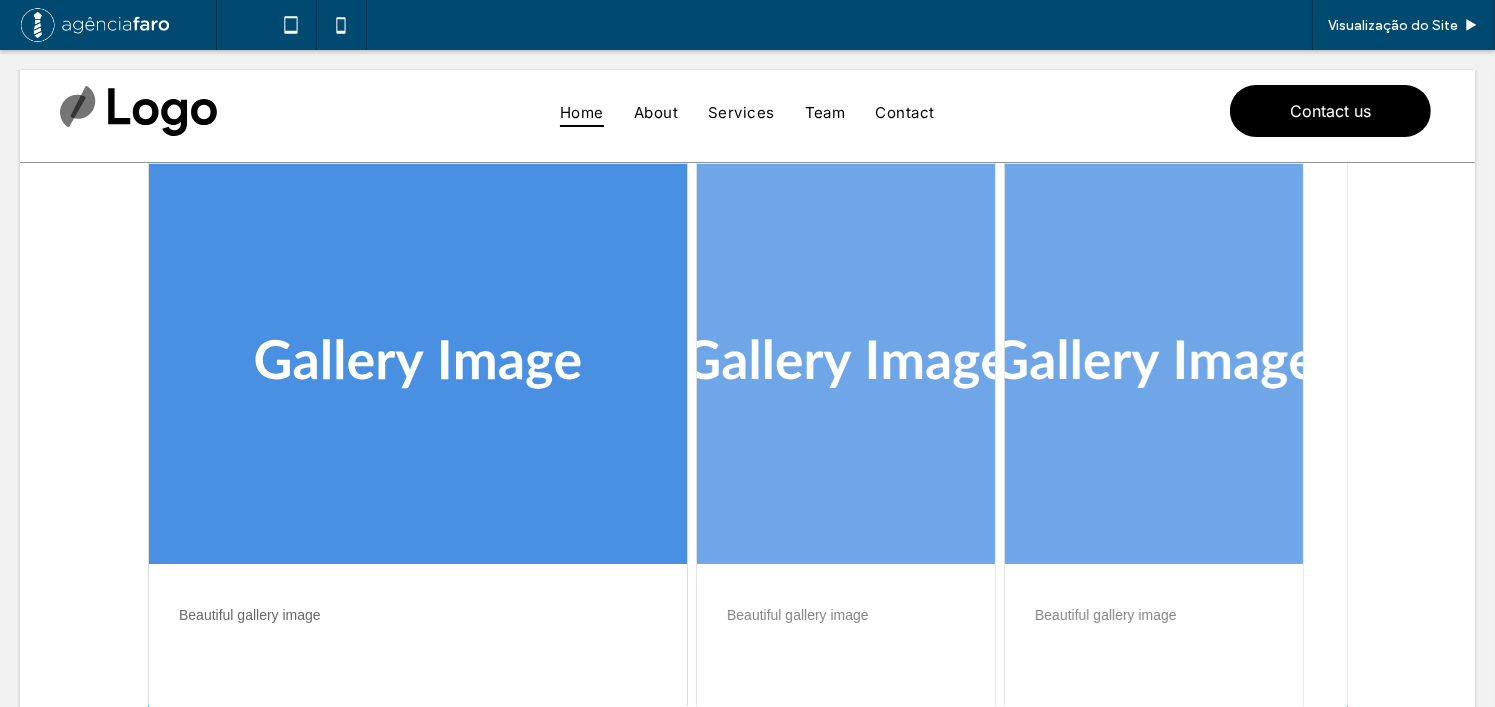 click at bounding box center (748, 491) 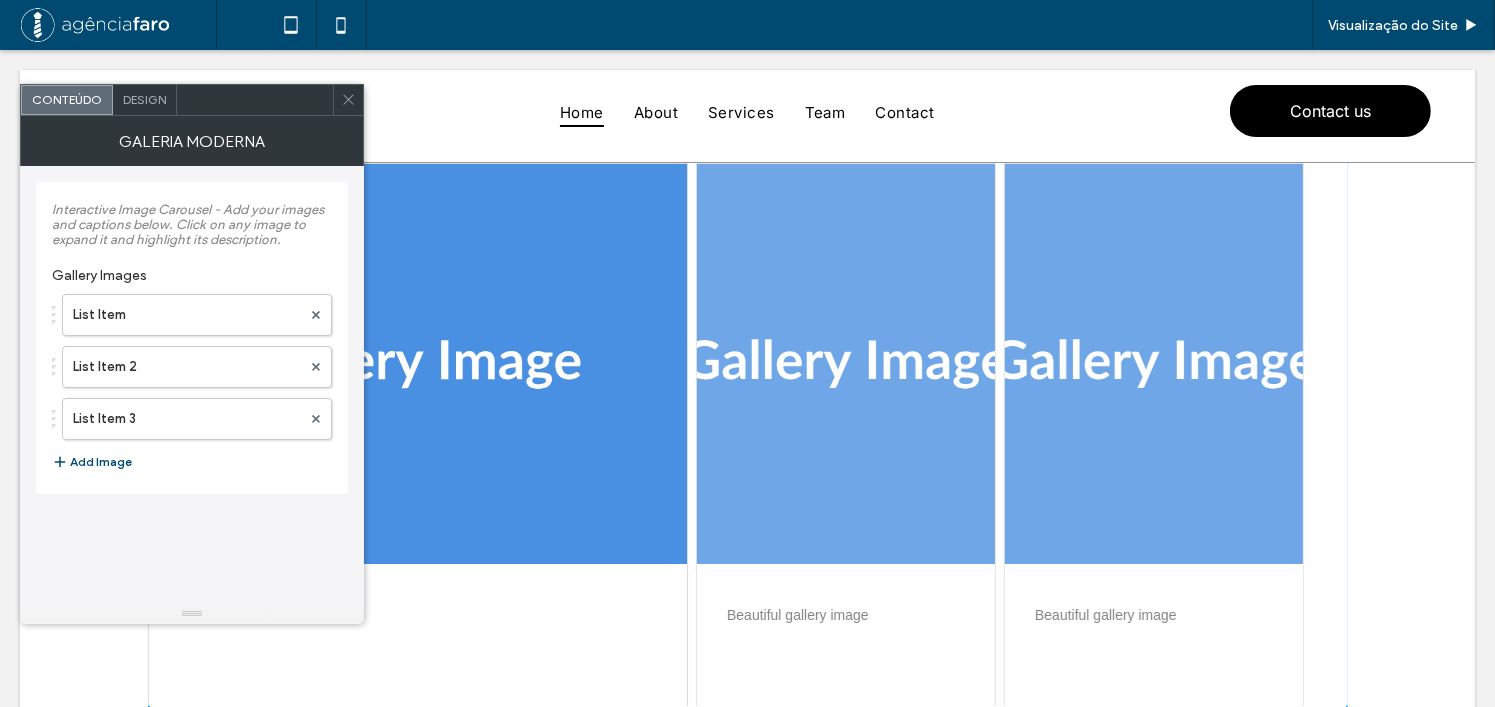 click on "Design" at bounding box center [145, 100] 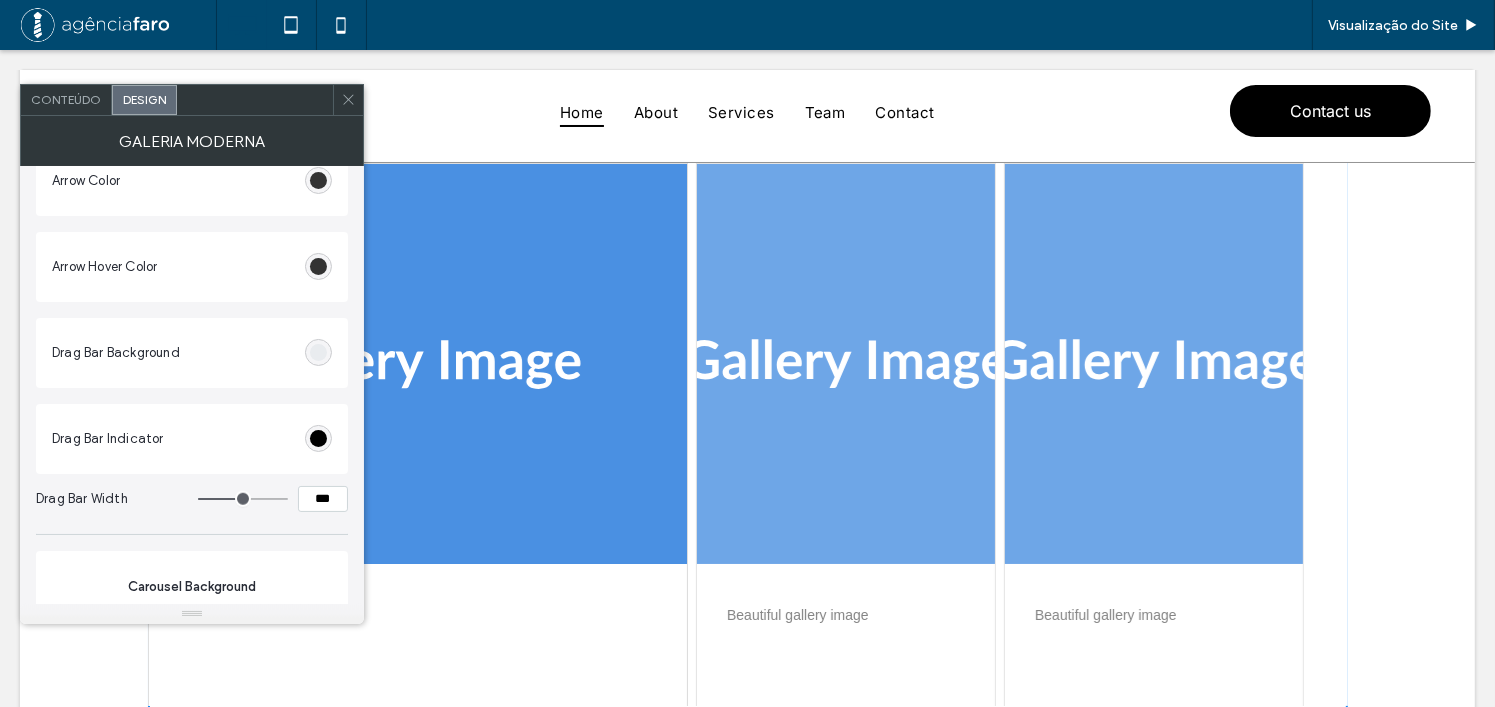 scroll, scrollTop: 1600, scrollLeft: 0, axis: vertical 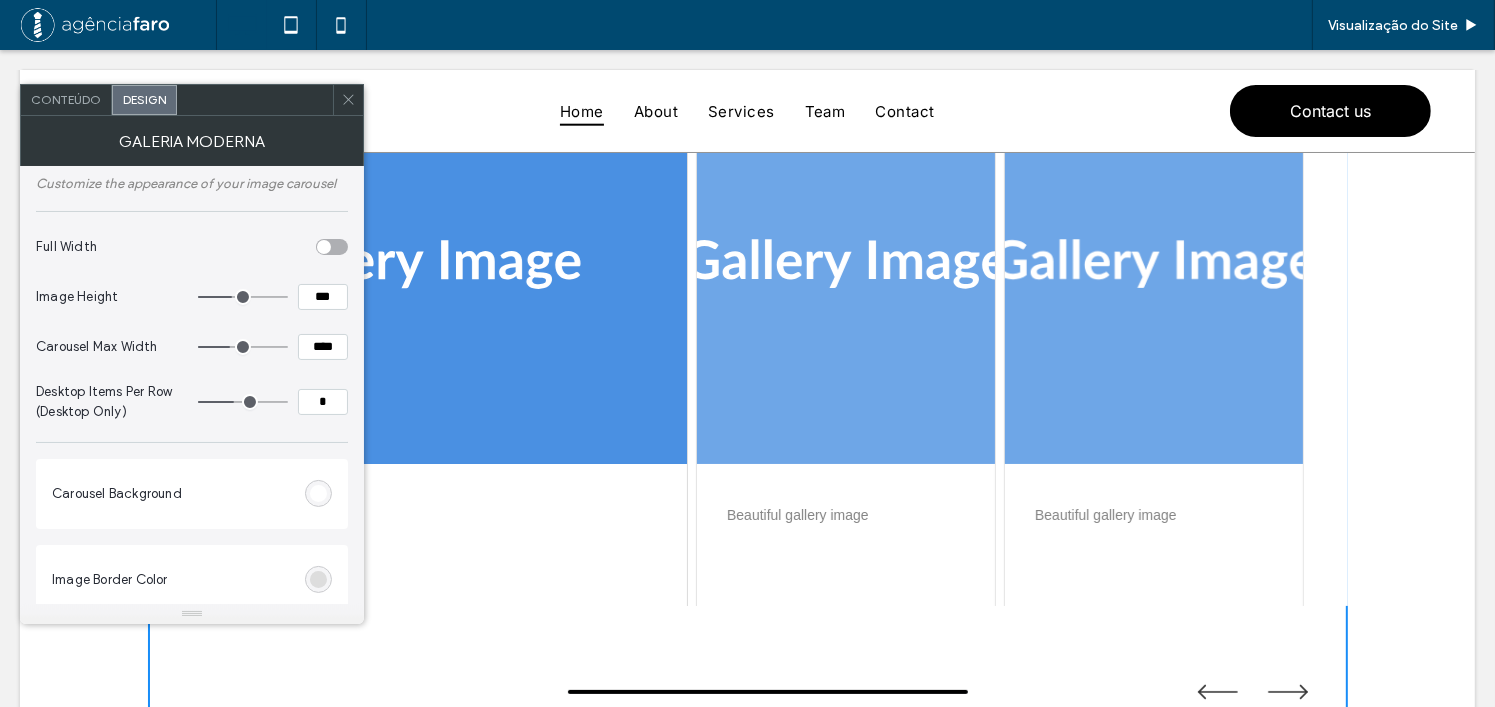 type on "*" 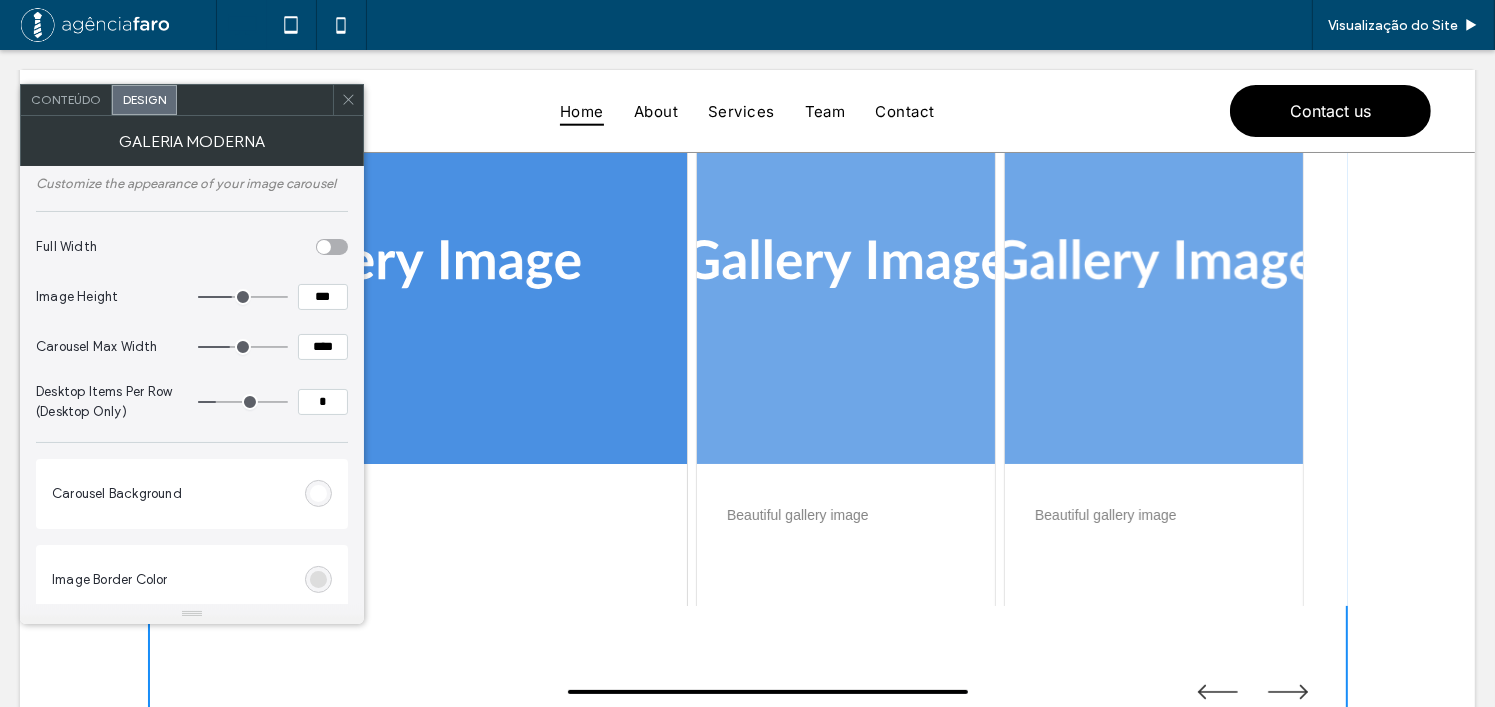 drag, startPoint x: 239, startPoint y: 399, endPoint x: 224, endPoint y: 403, distance: 15.524175 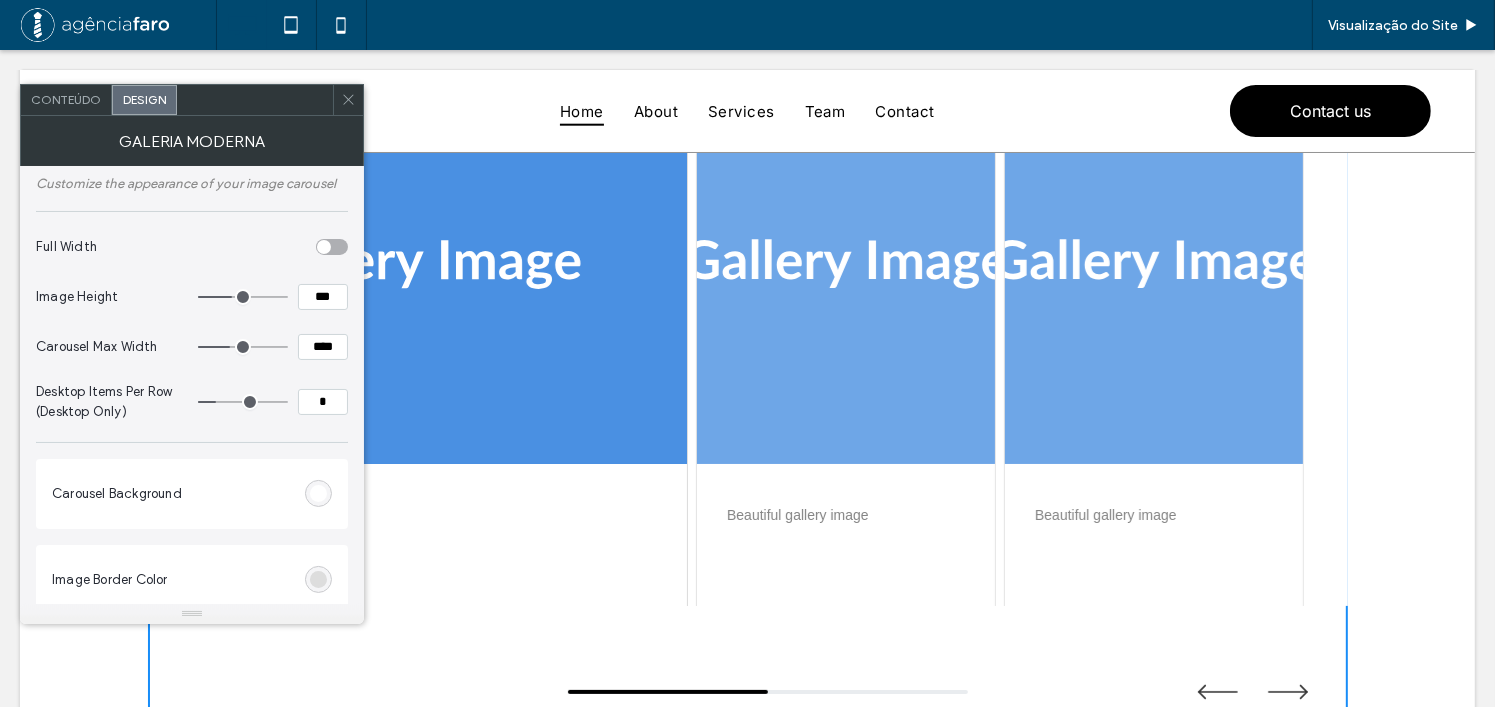type on "*" 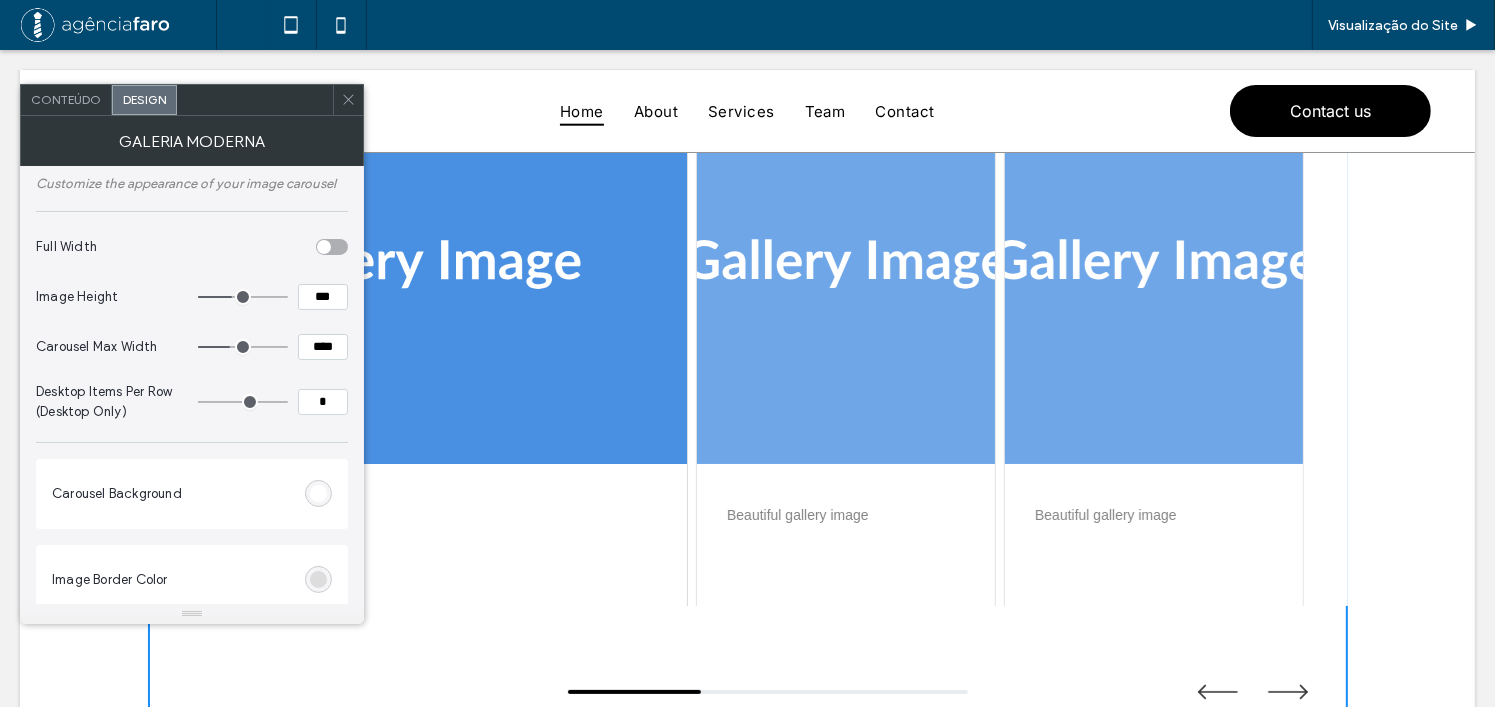type on "*" 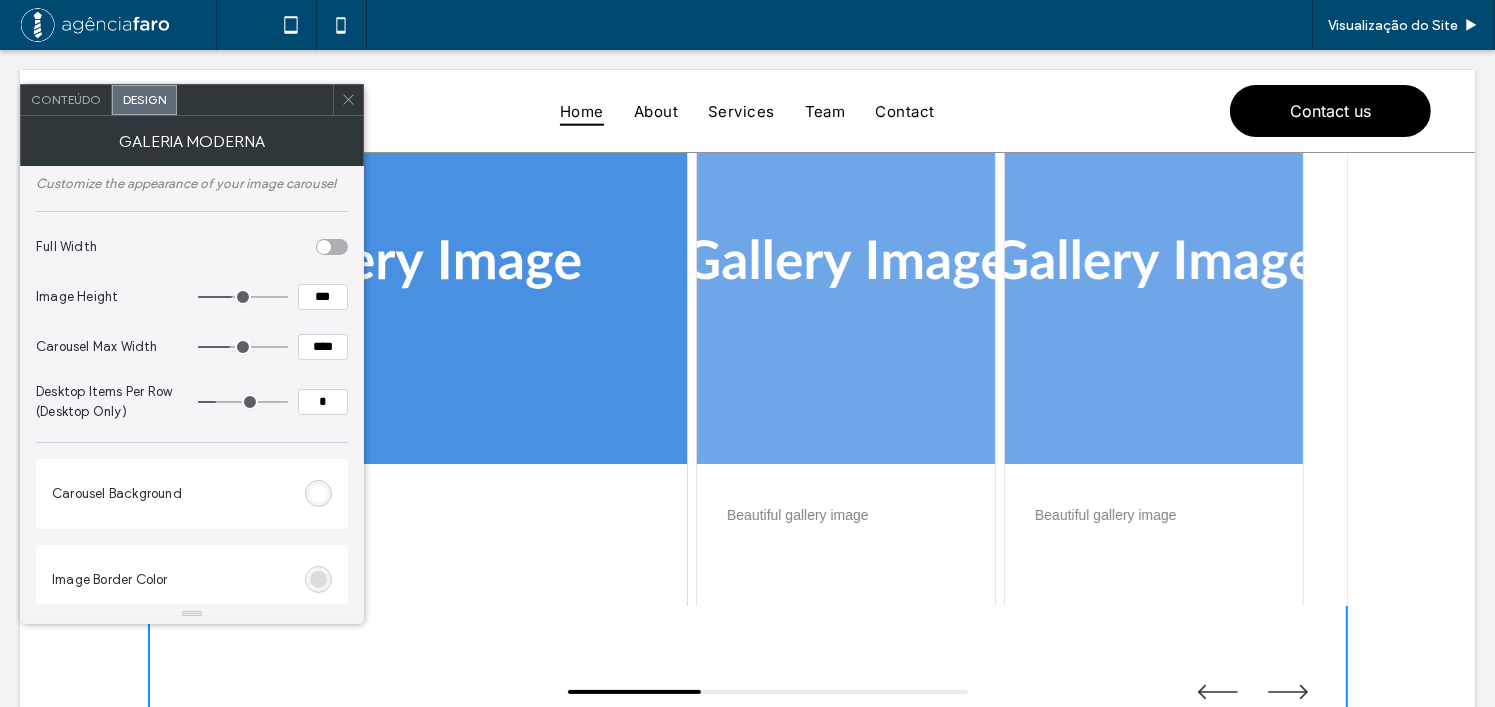 drag, startPoint x: 201, startPoint y: 401, endPoint x: 217, endPoint y: 403, distance: 16.124516 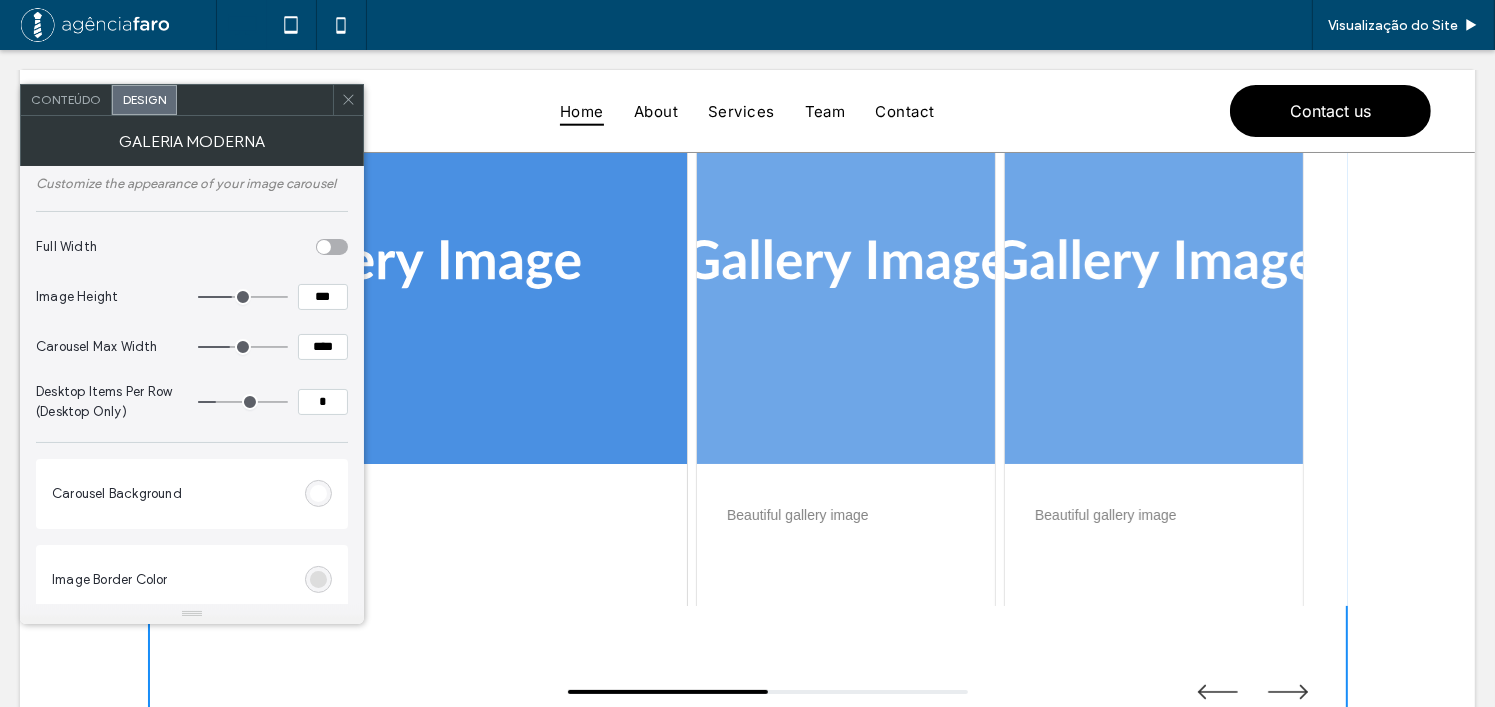 type on "*" 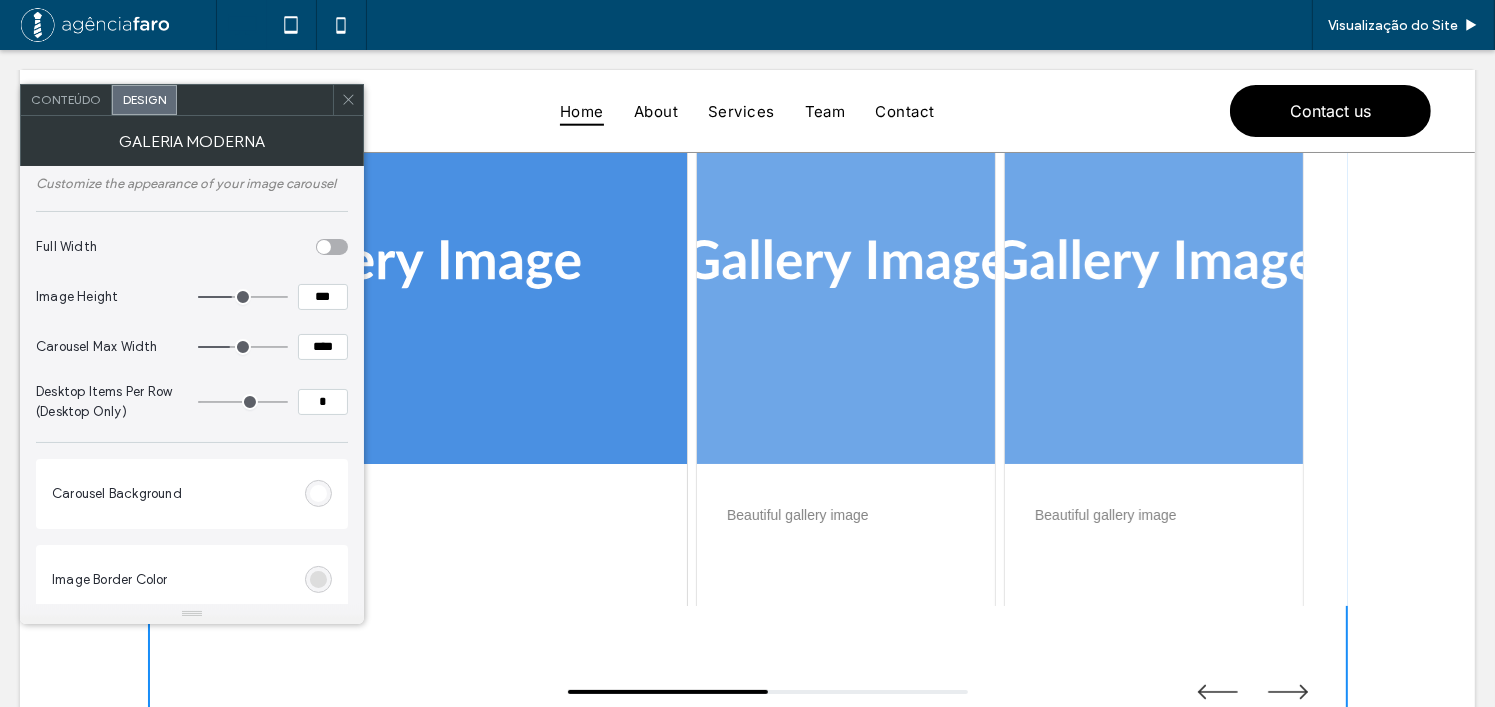 click at bounding box center [243, 402] 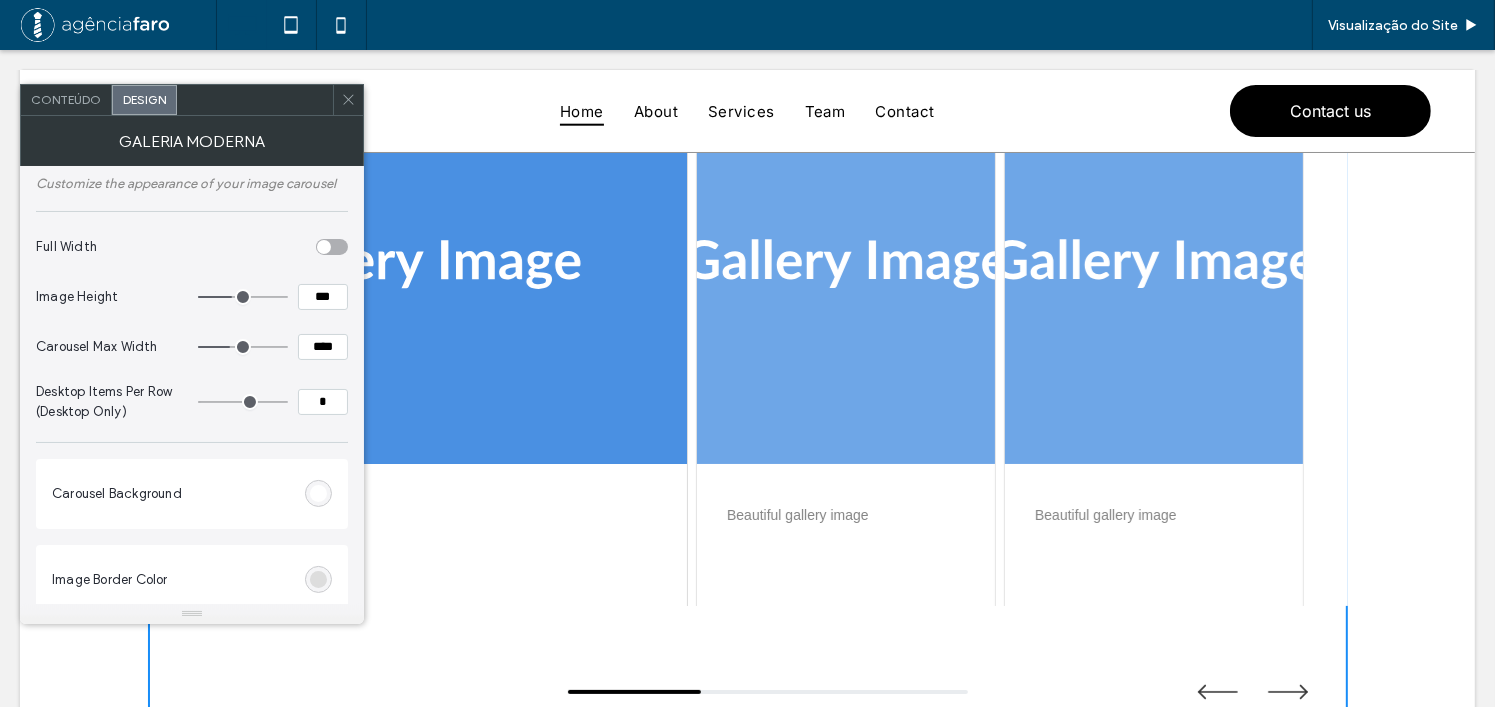 type on "*" 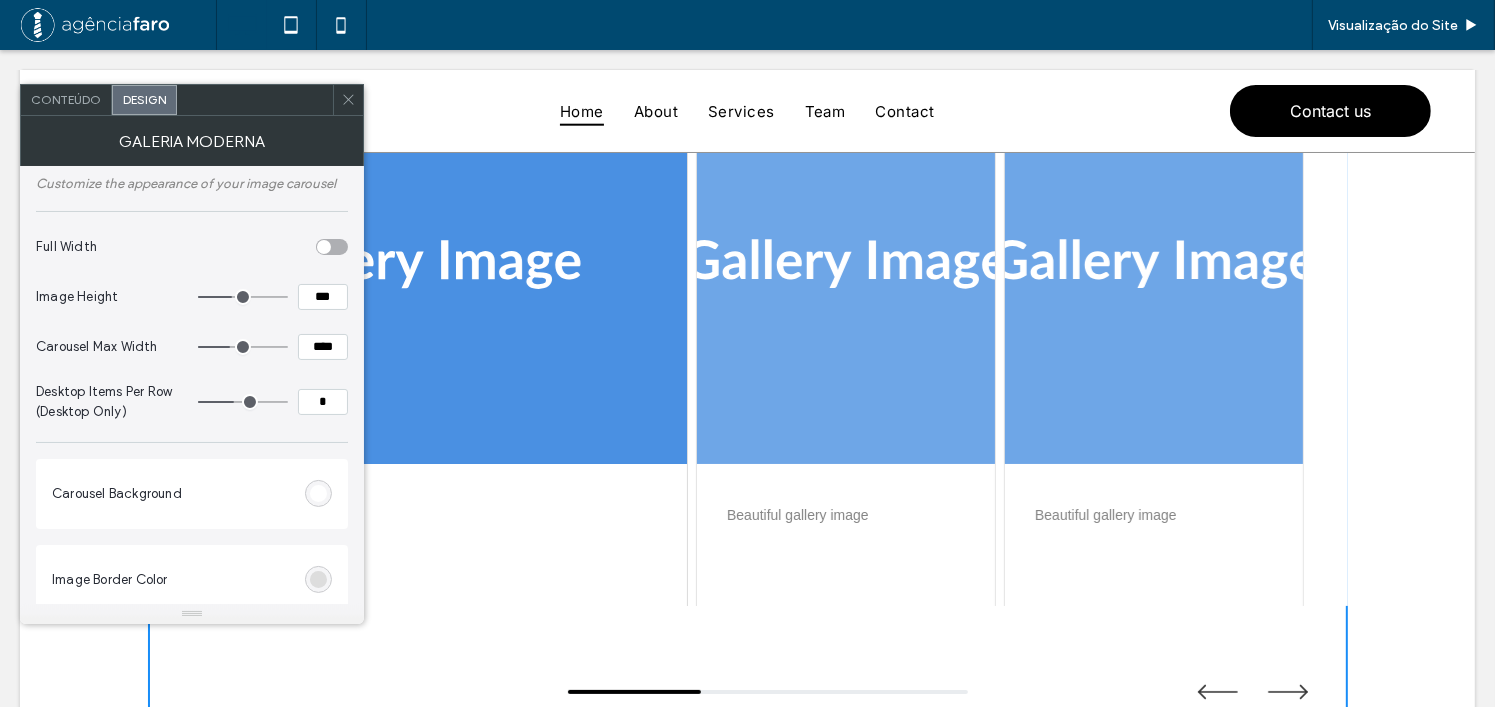 click at bounding box center [243, 402] 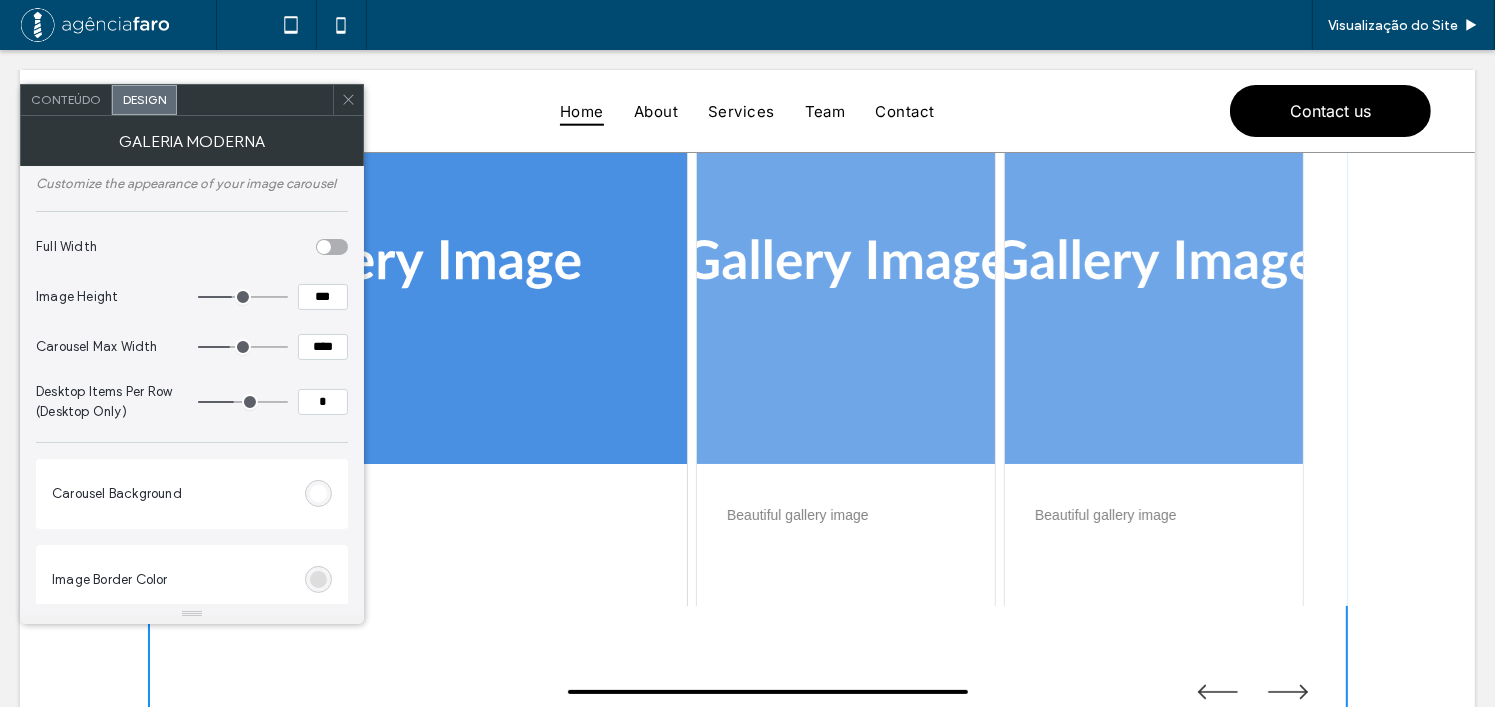 type on "*" 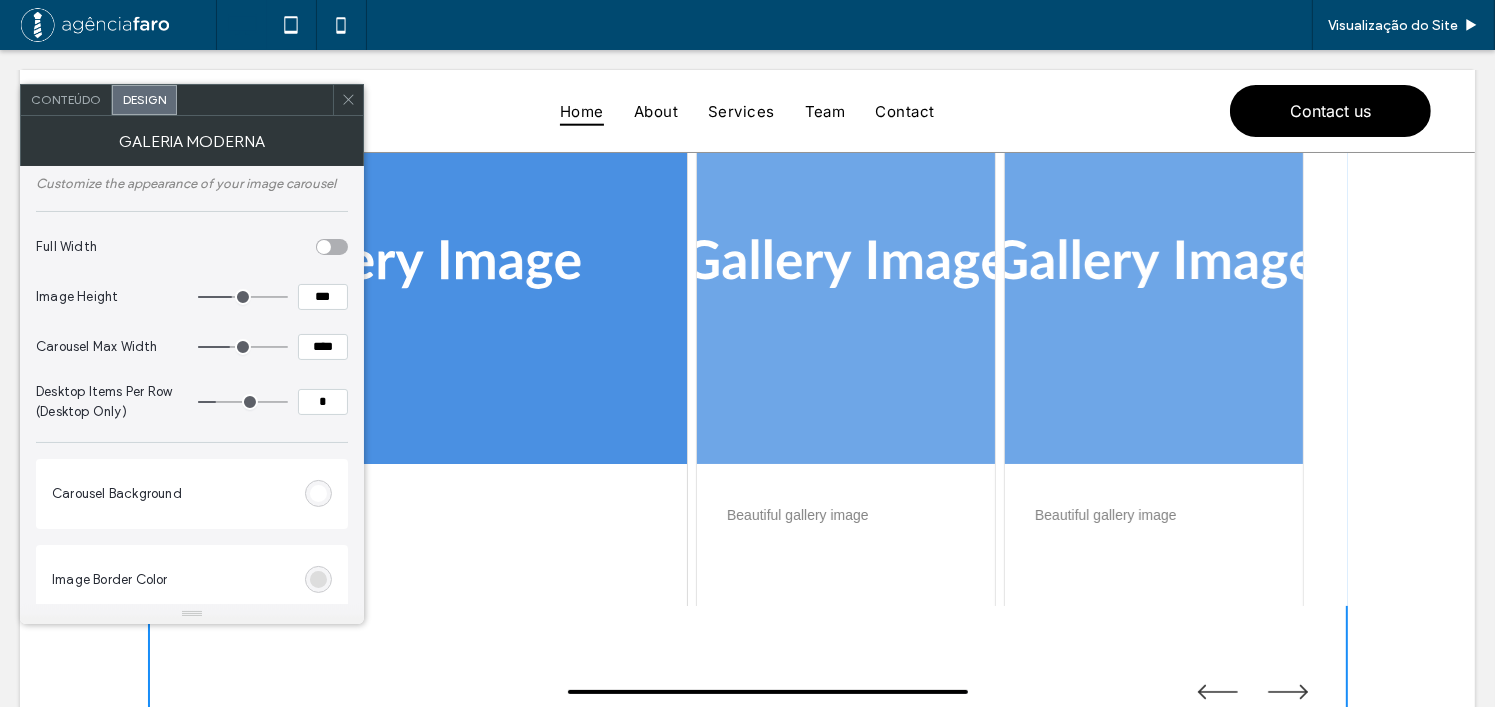 click at bounding box center (243, 402) 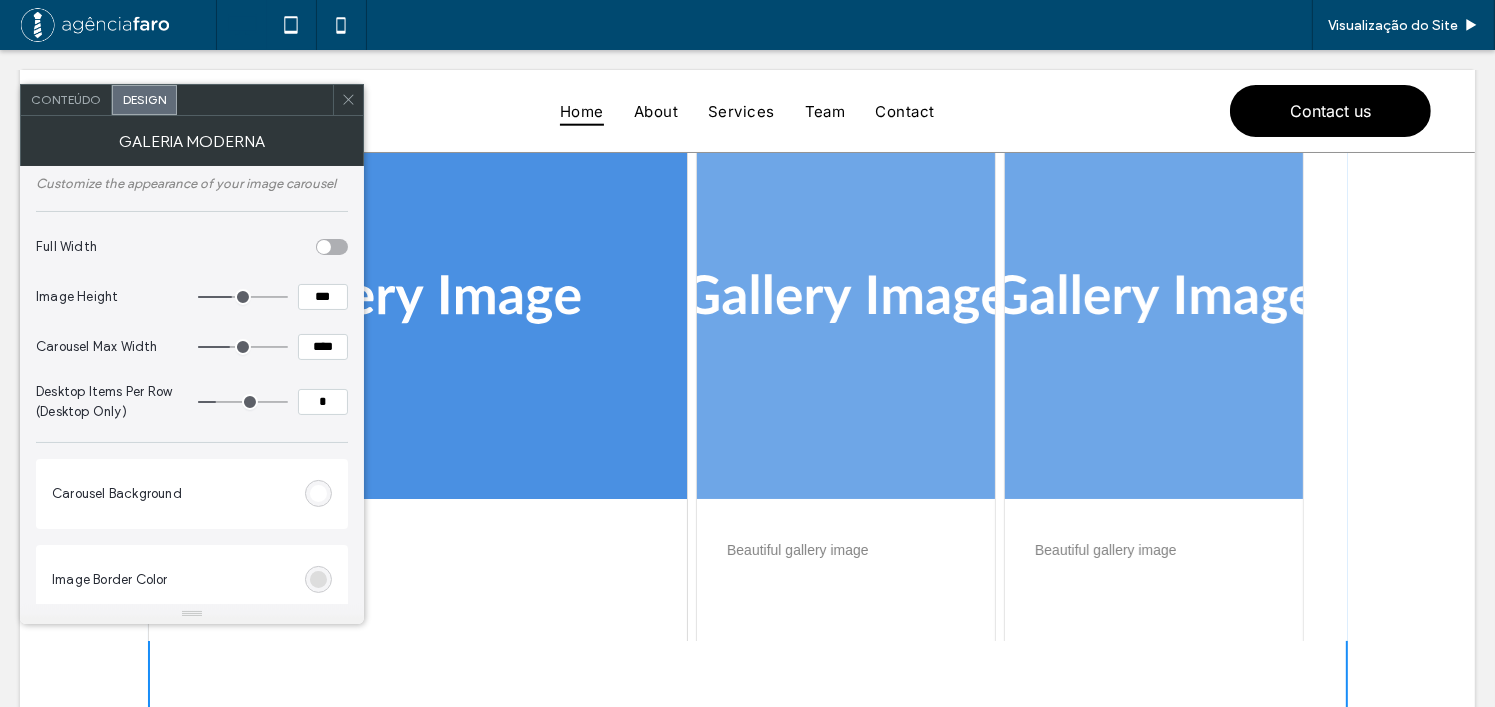 scroll, scrollTop: 200, scrollLeft: 0, axis: vertical 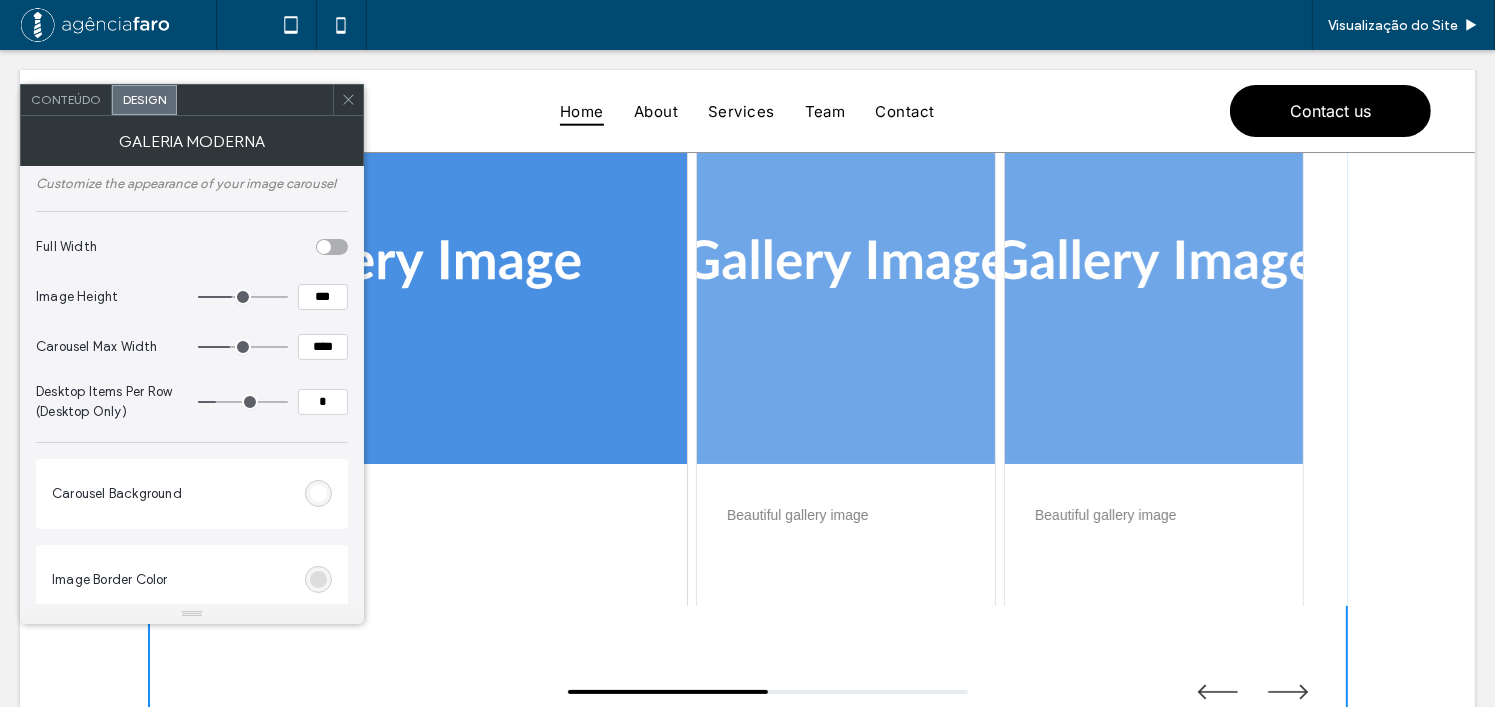 type on "*" 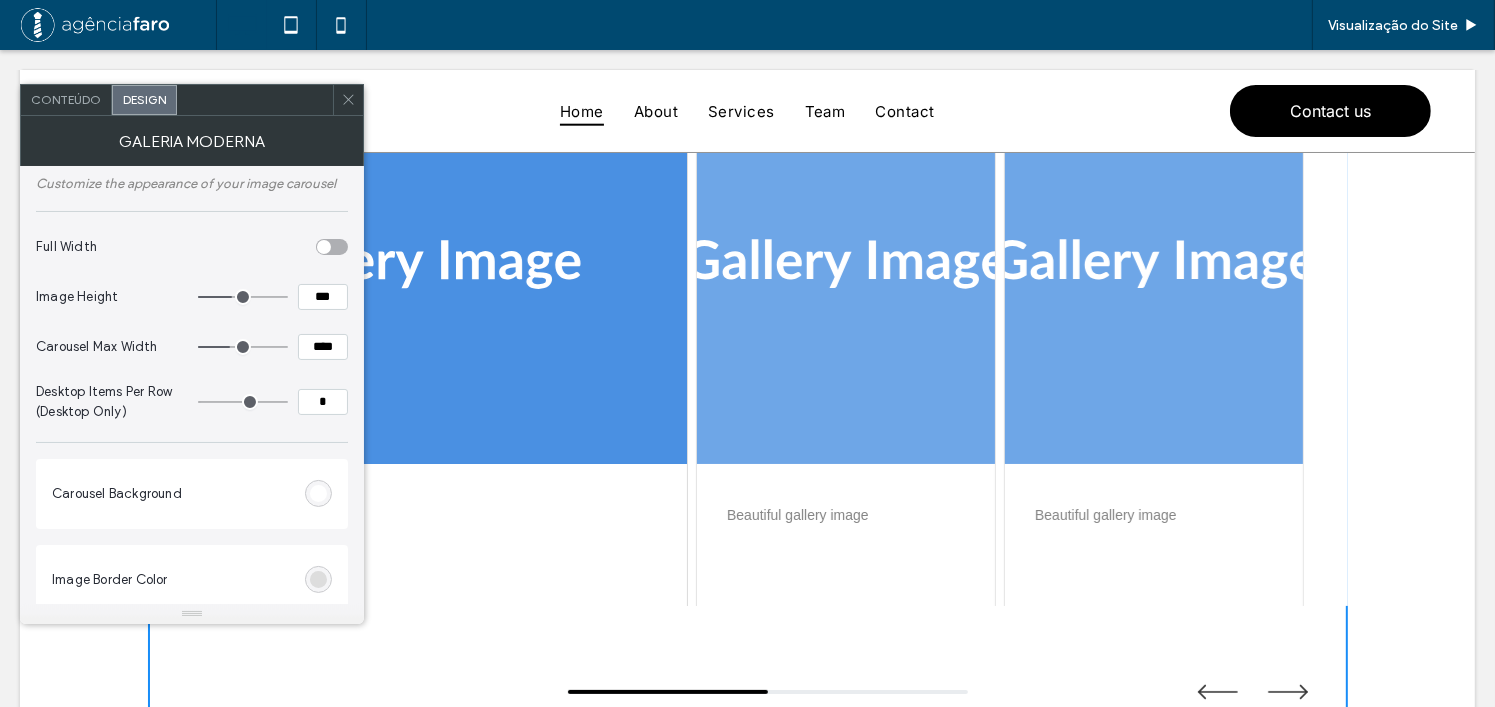 drag, startPoint x: 215, startPoint y: 403, endPoint x: 203, endPoint y: 405, distance: 12.165525 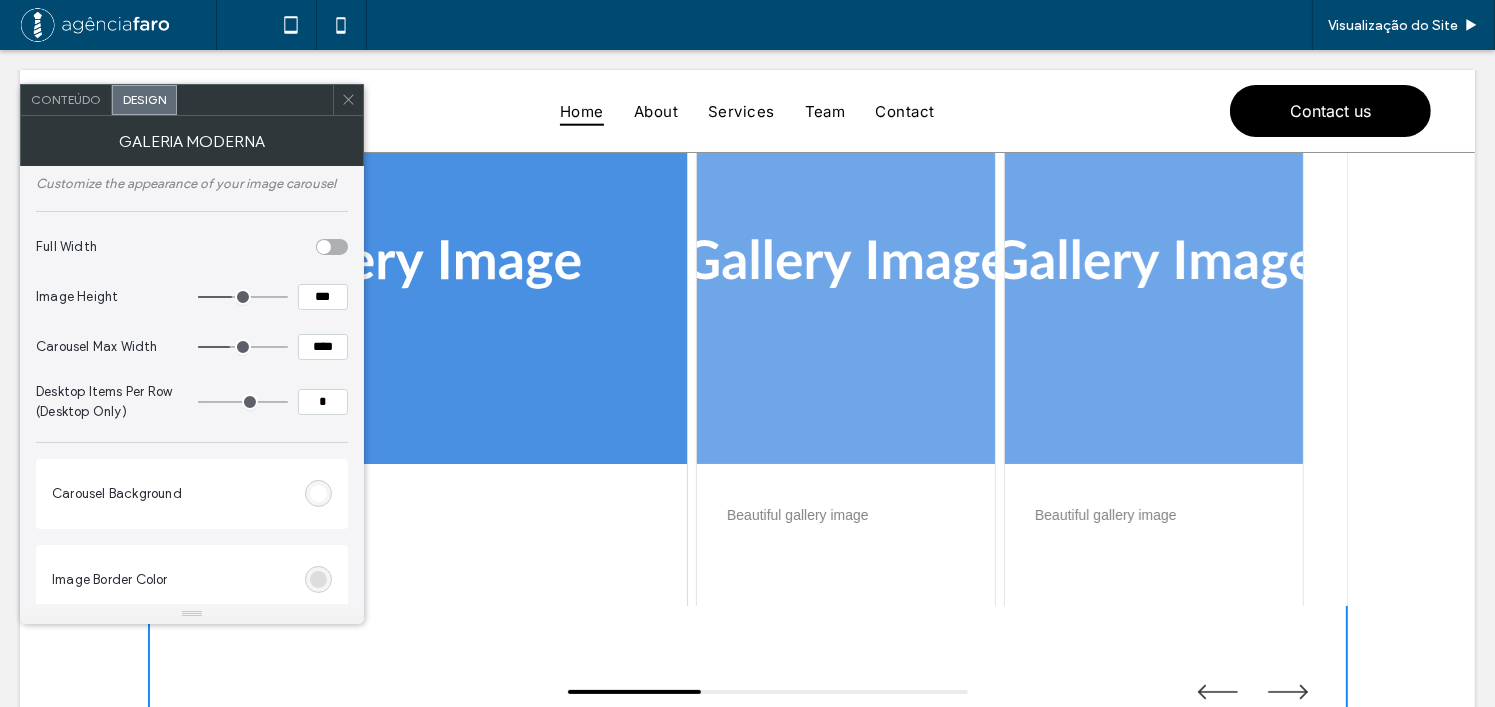 click at bounding box center [248, 402] 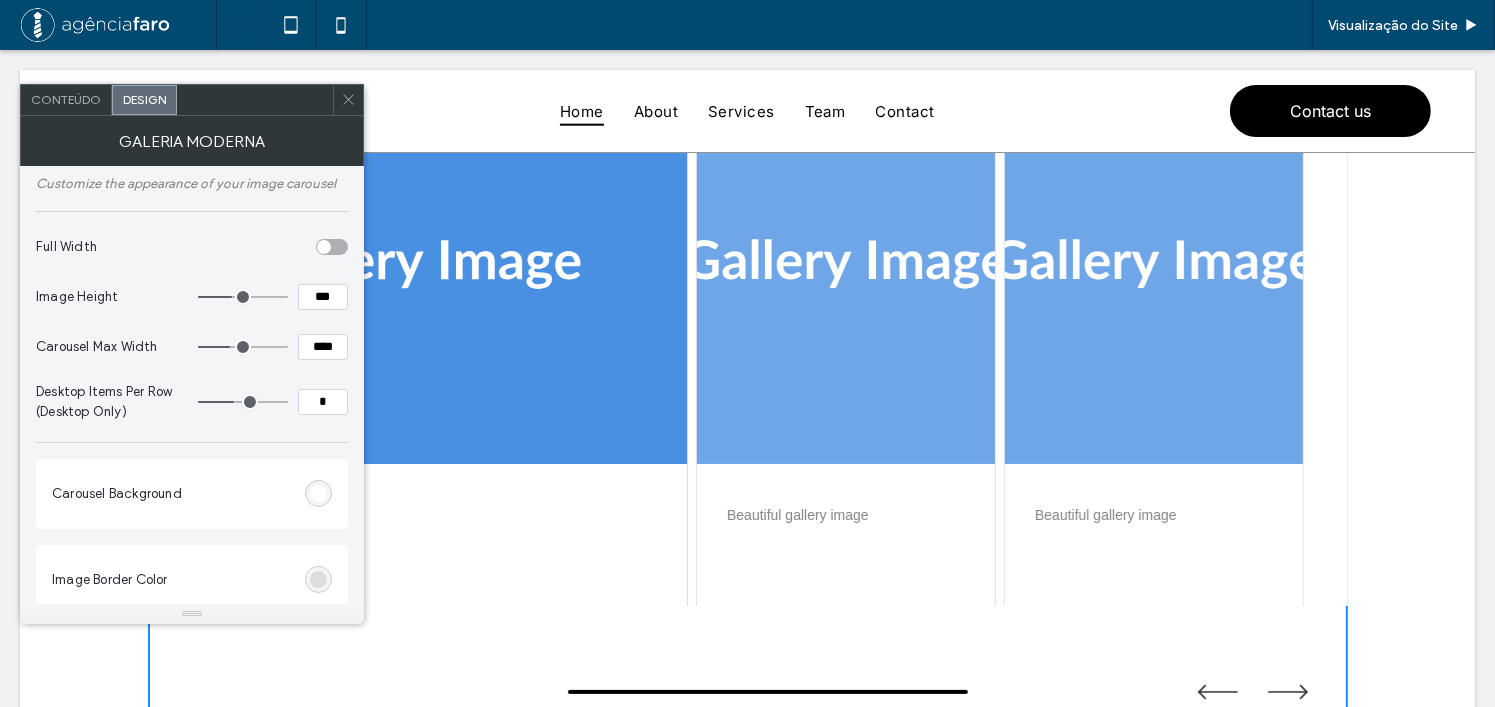 scroll, scrollTop: 100, scrollLeft: 0, axis: vertical 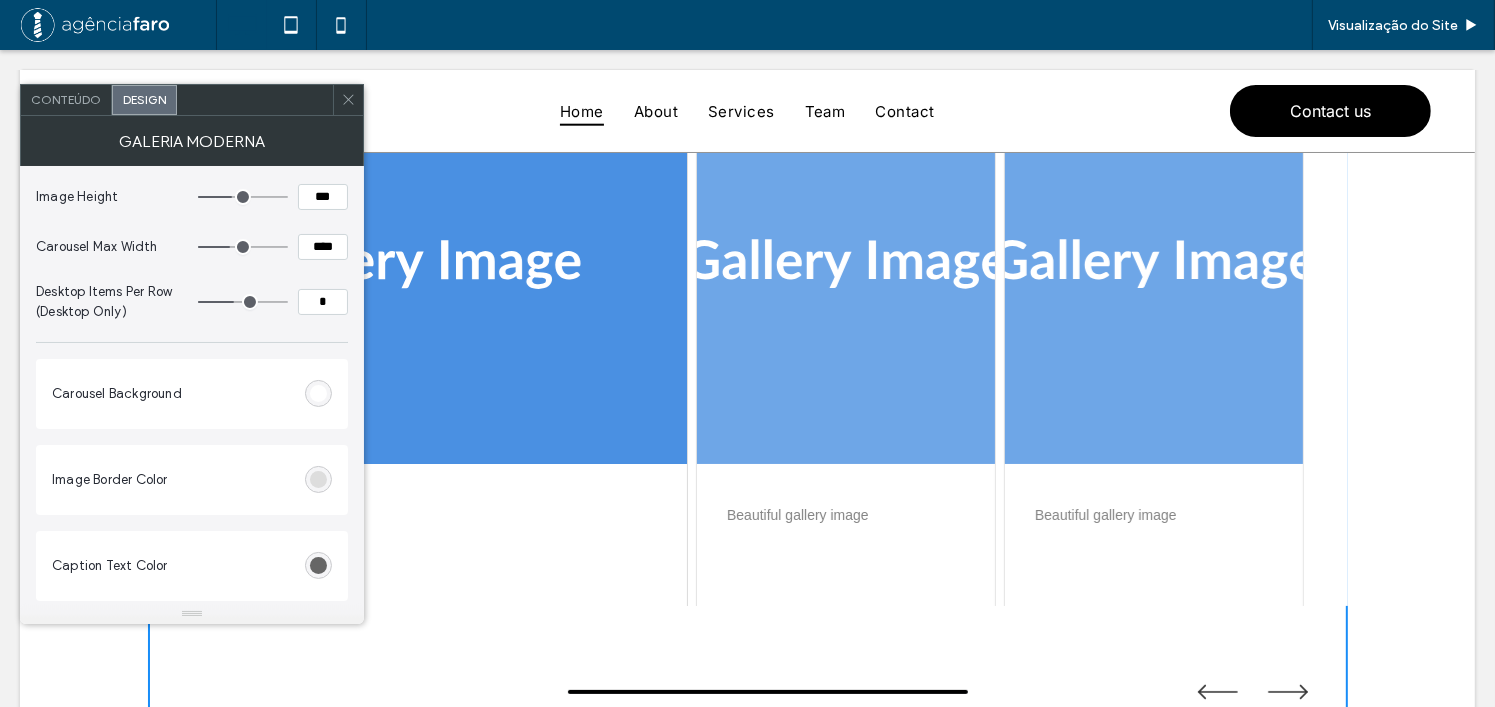type on "****" 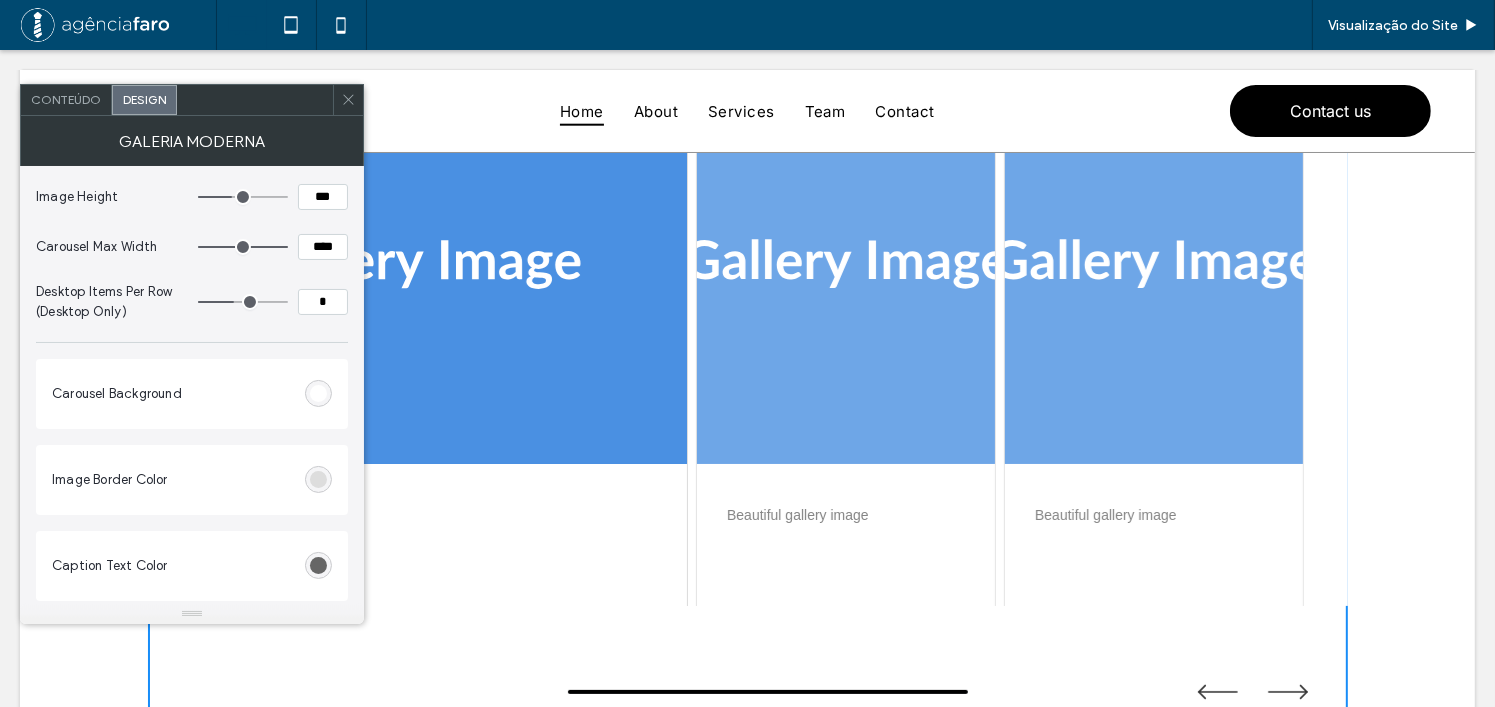 drag, startPoint x: 238, startPoint y: 248, endPoint x: 305, endPoint y: 252, distance: 67.11929 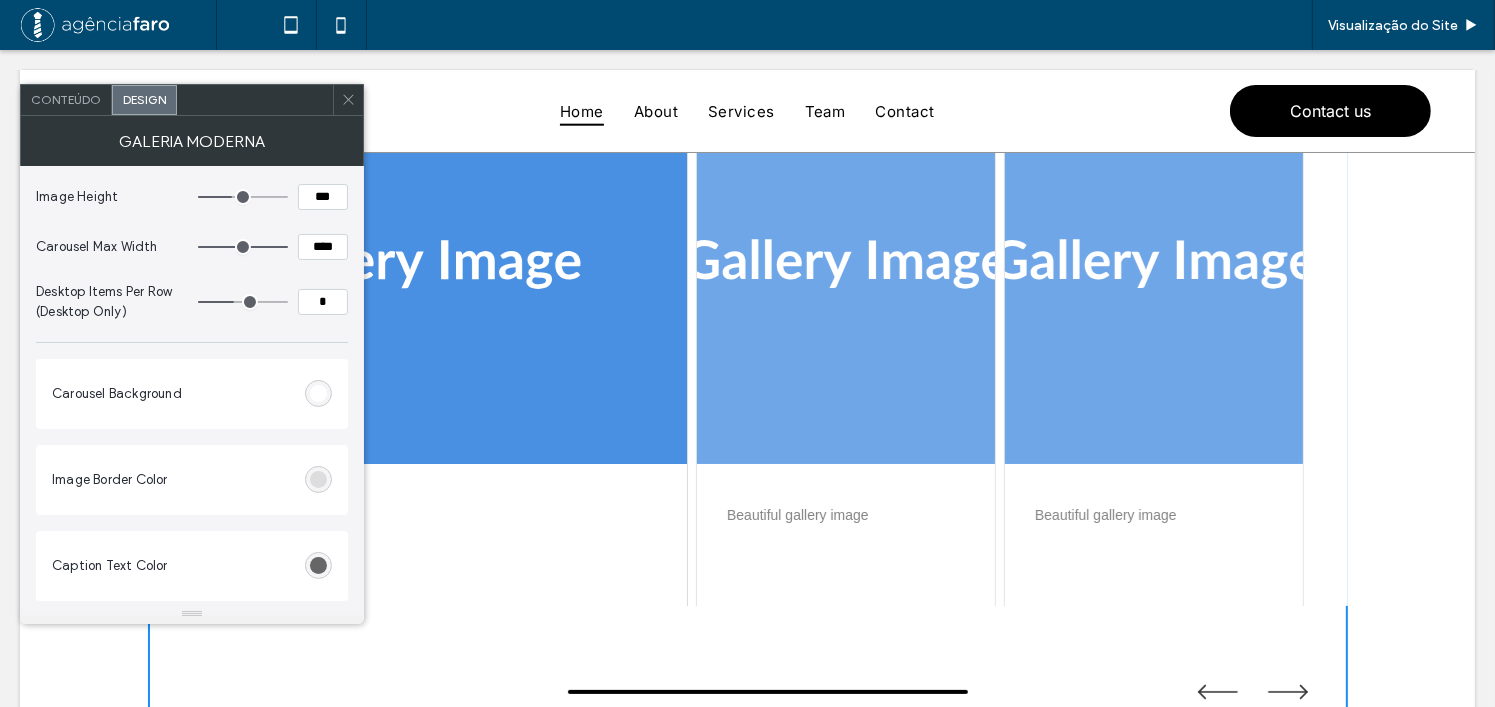 type on "****" 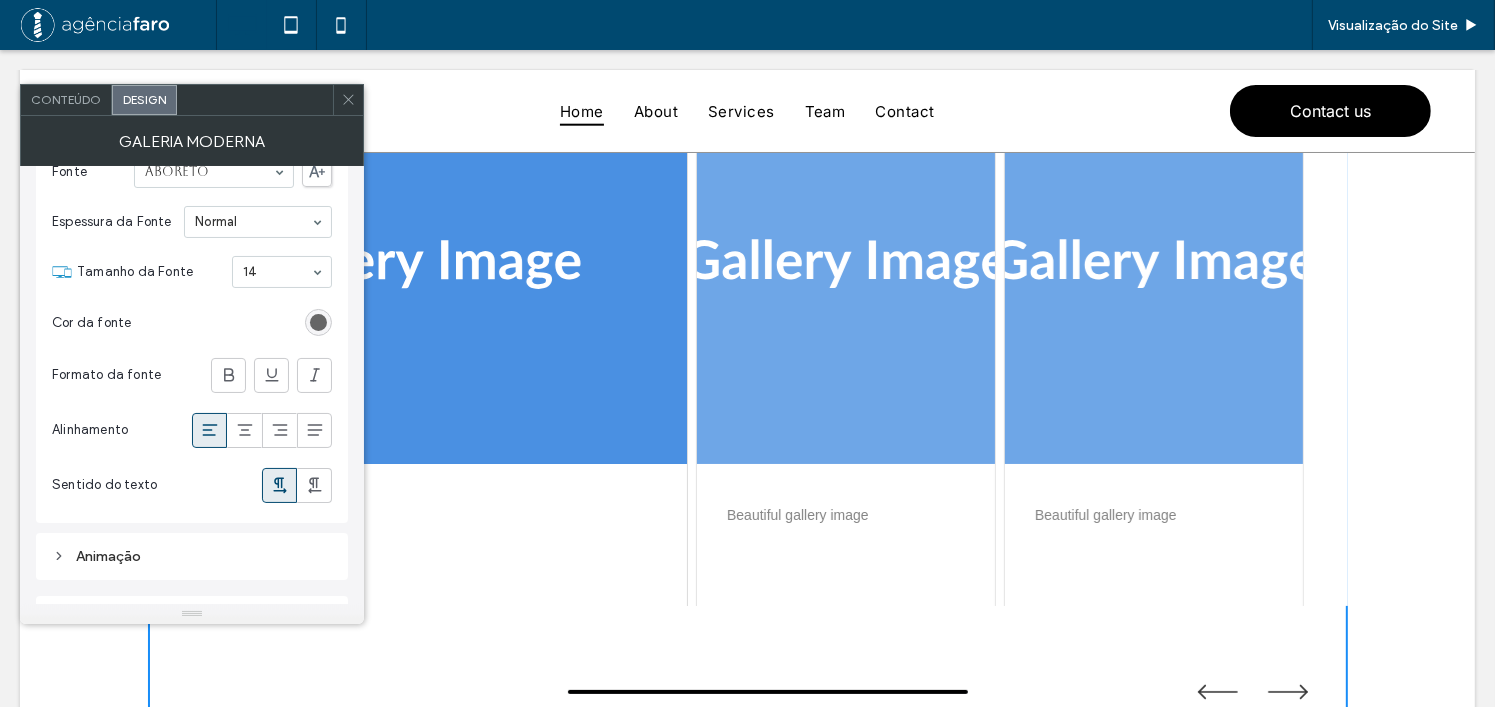 scroll, scrollTop: 2700, scrollLeft: 0, axis: vertical 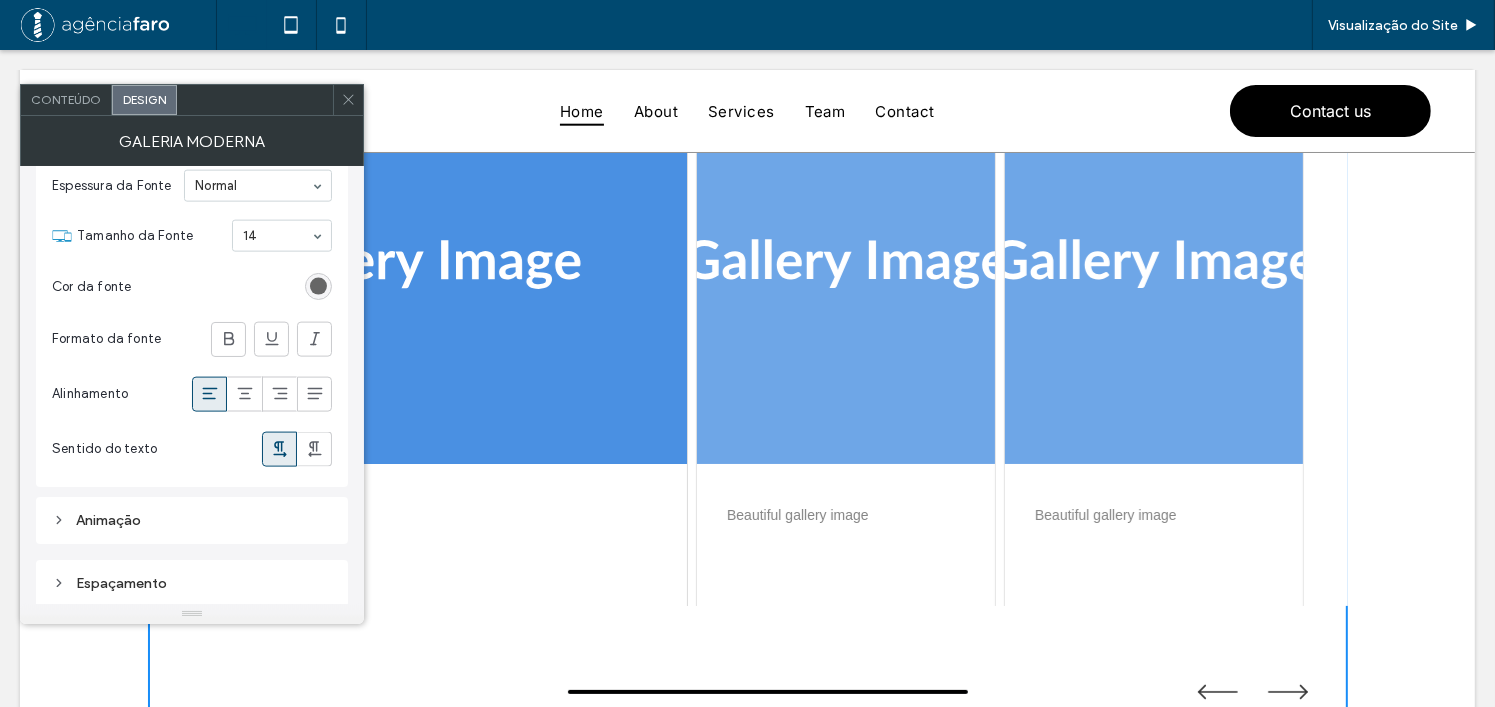 click at bounding box center [348, 100] 